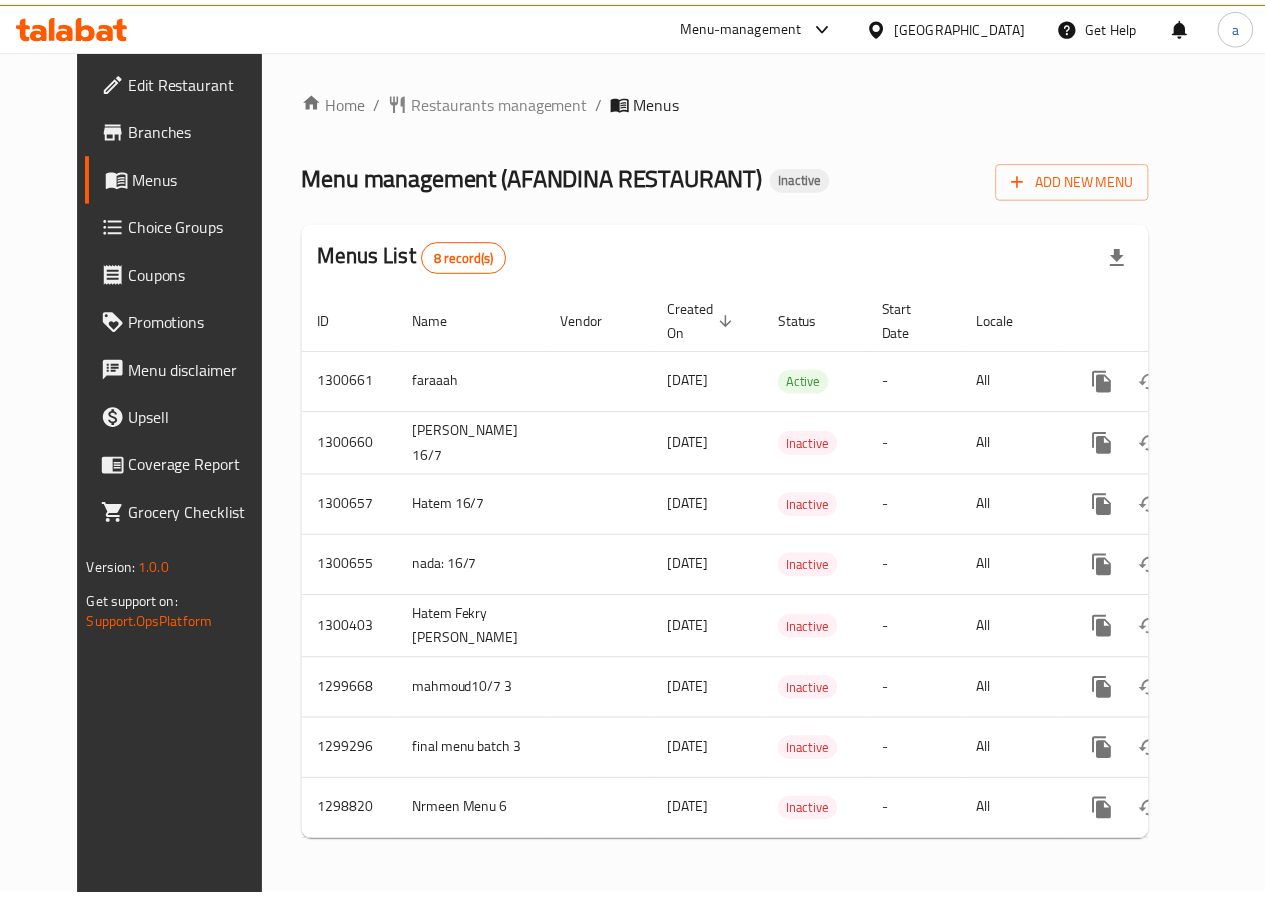 scroll, scrollTop: 0, scrollLeft: 0, axis: both 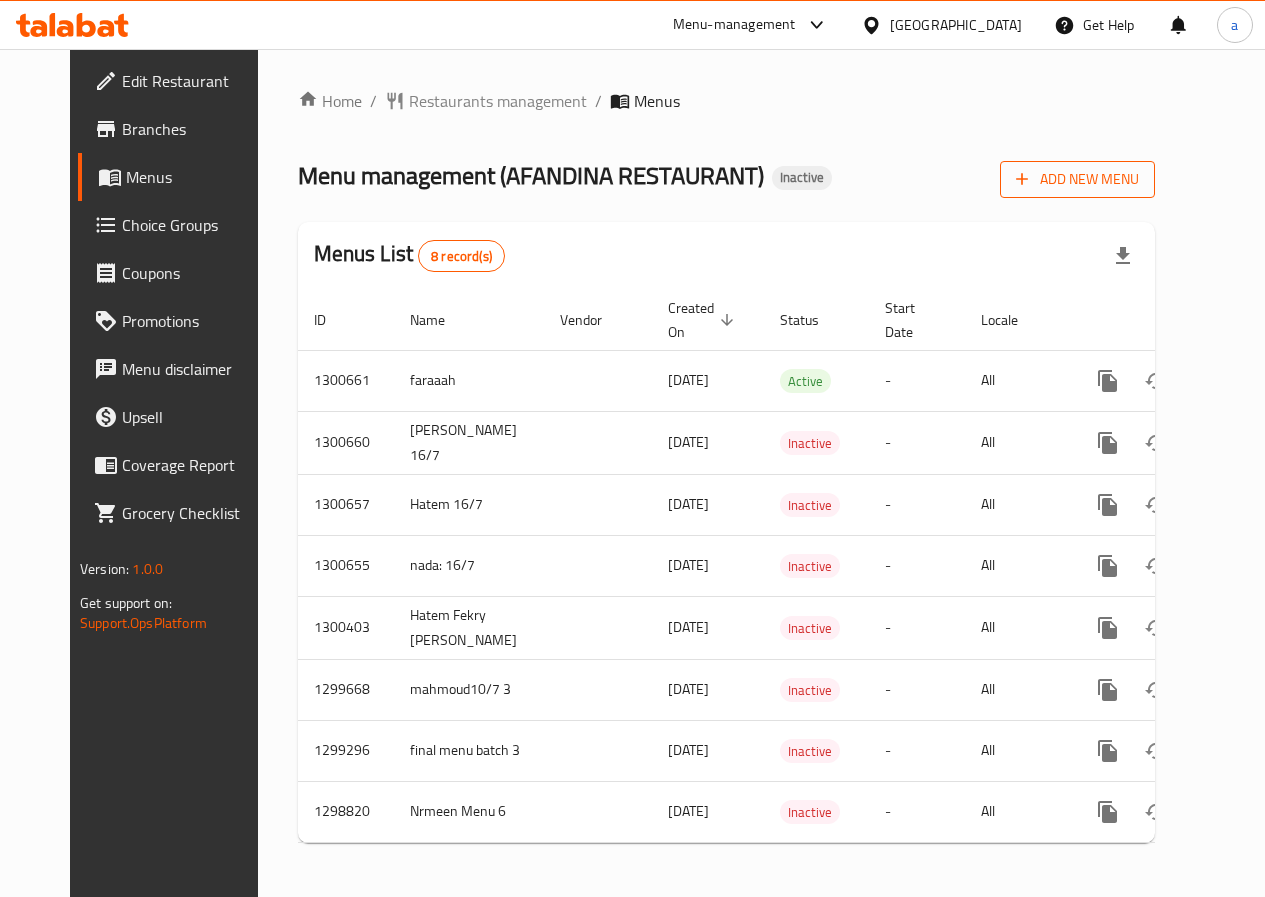 click on "Add New Menu" at bounding box center [1077, 179] 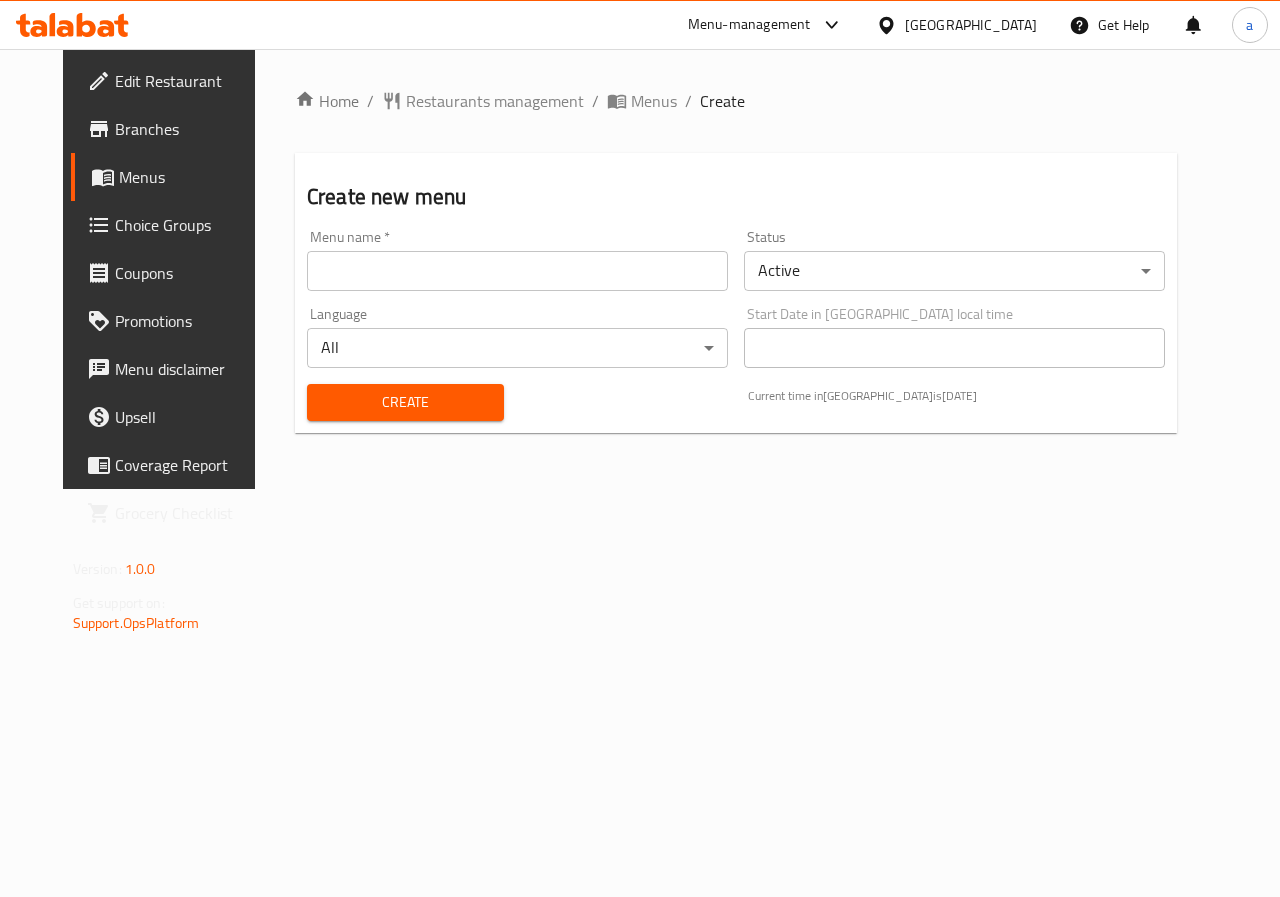 click at bounding box center (517, 271) 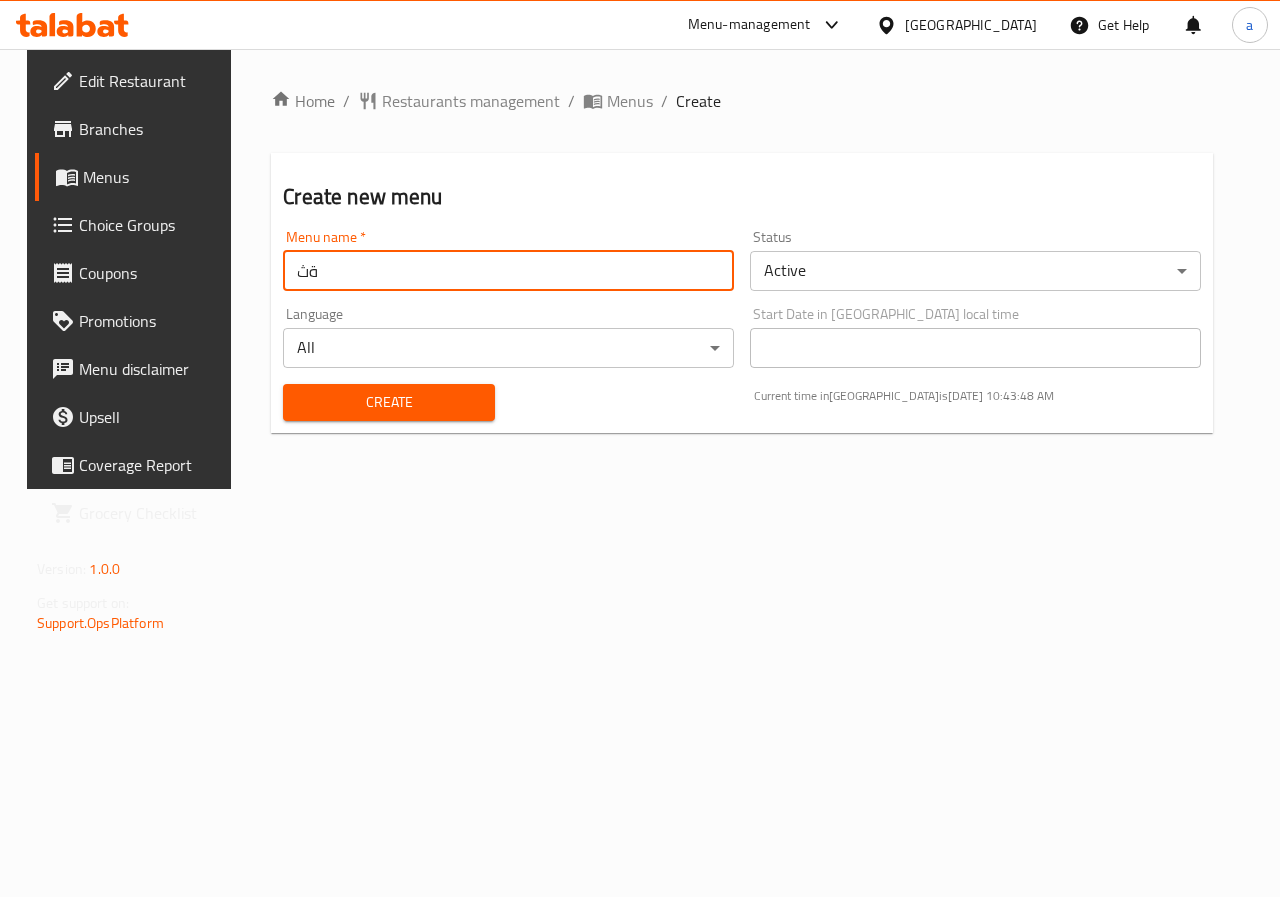 type on "ة" 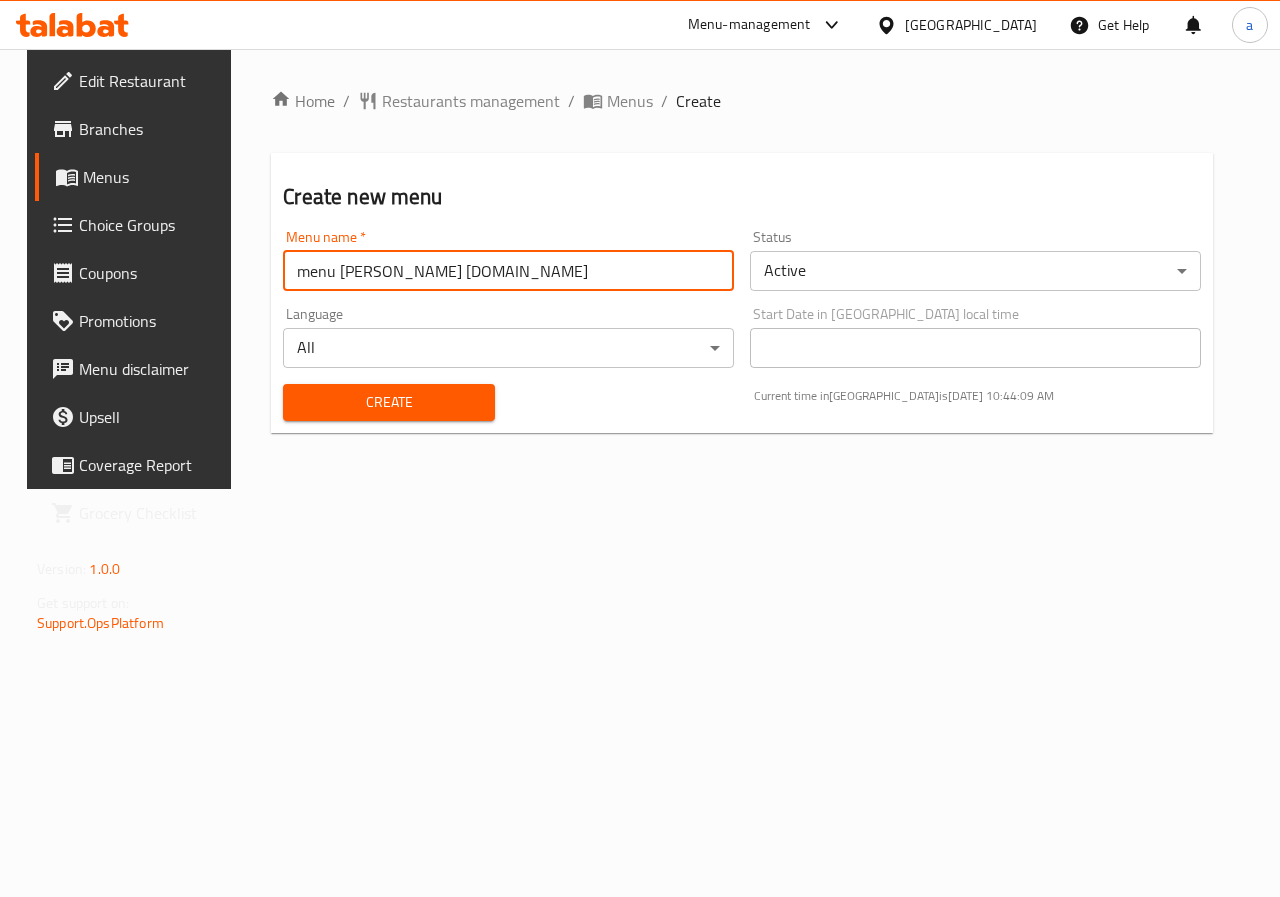 type on "menu [PERSON_NAME] [DOMAIN_NAME]" 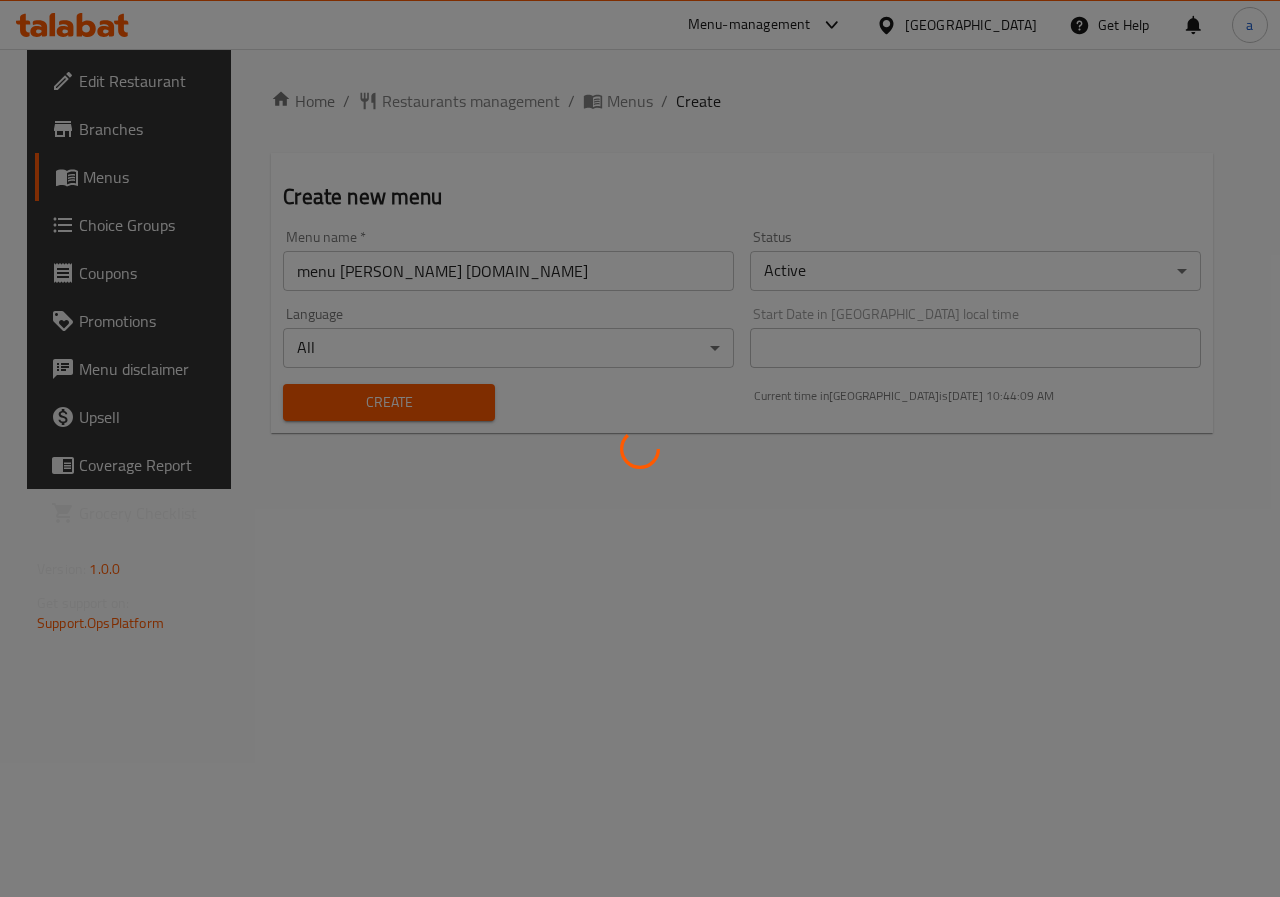 type 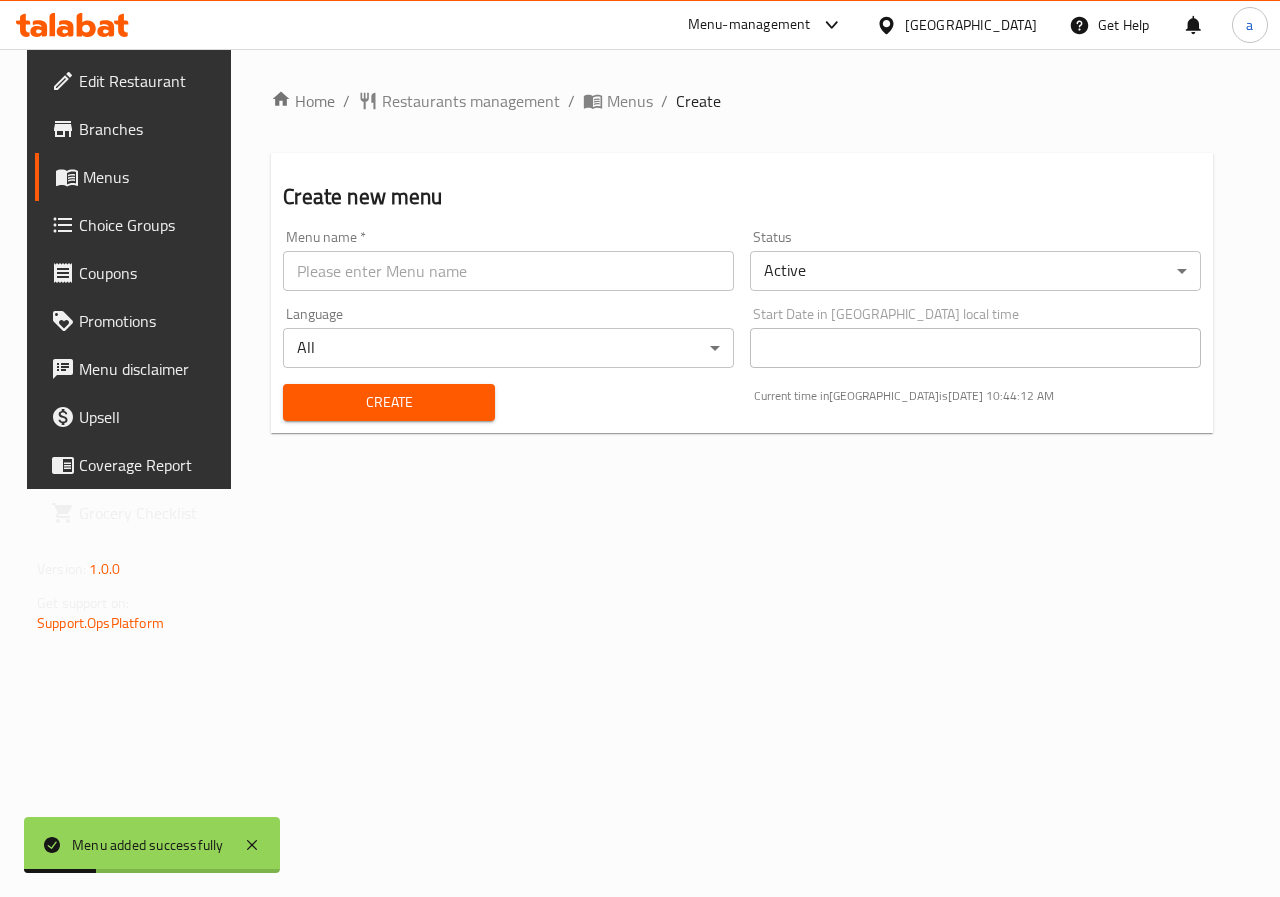 click on "Menus" at bounding box center [154, 177] 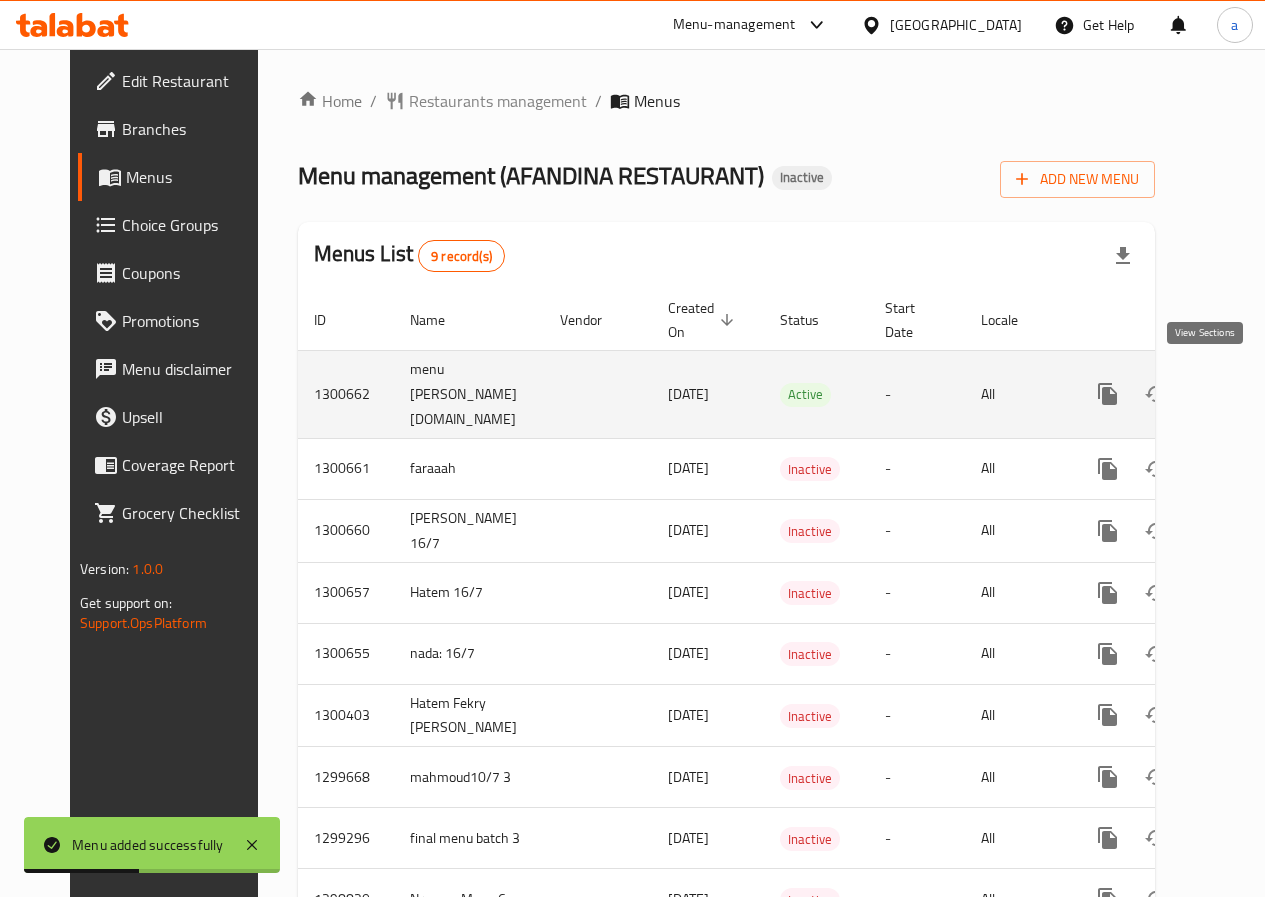 click 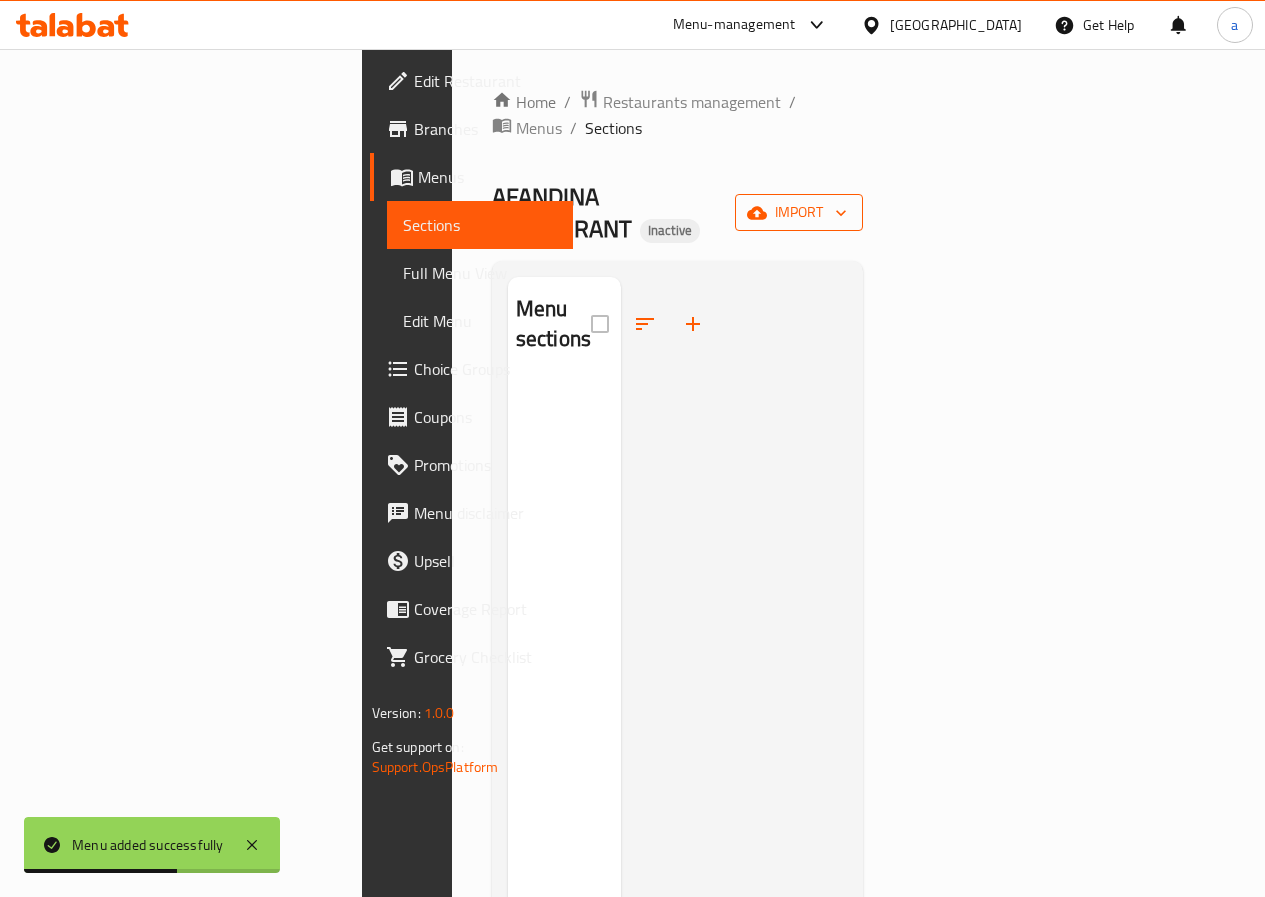 click on "import" at bounding box center (799, 212) 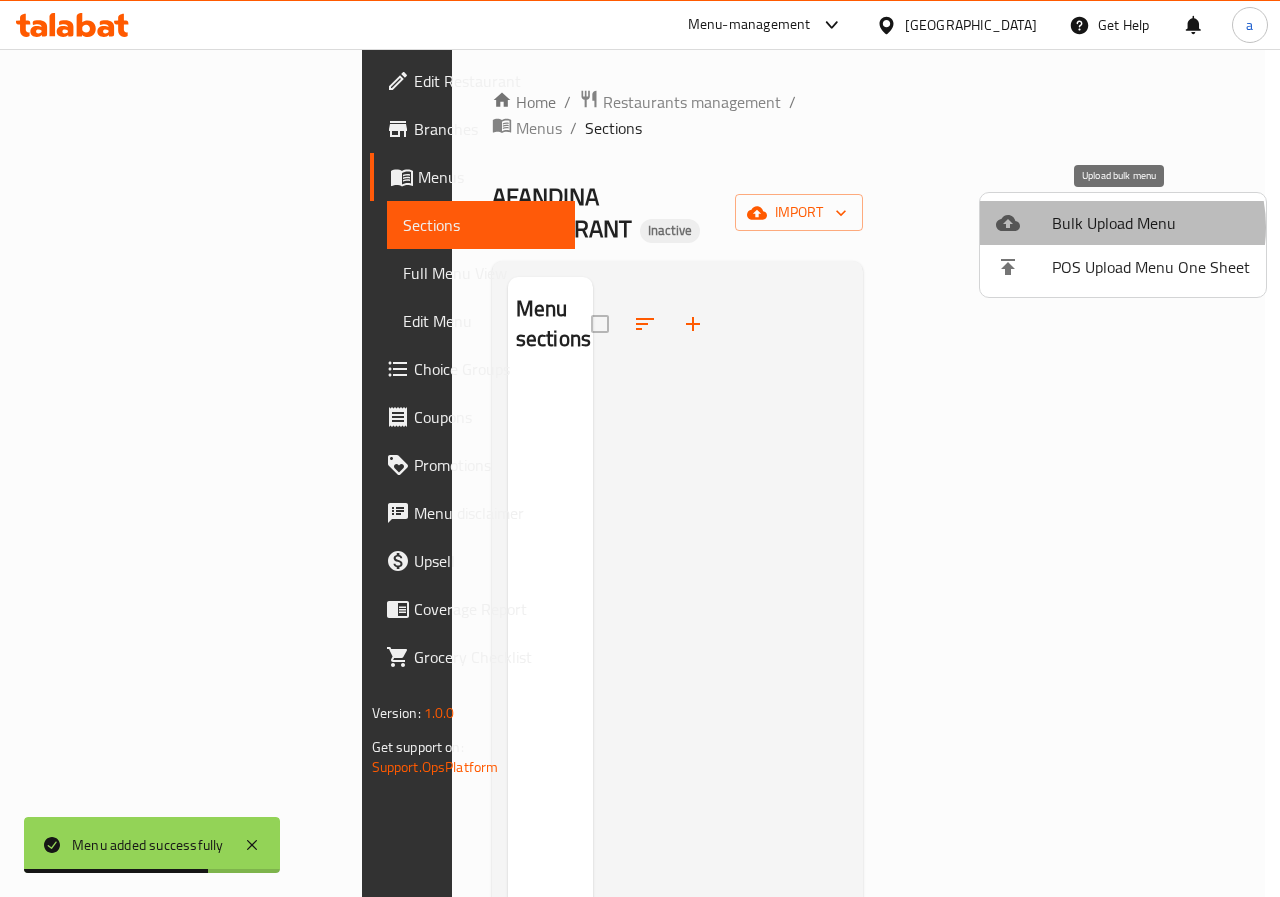 click on "Bulk Upload Menu" at bounding box center (1151, 223) 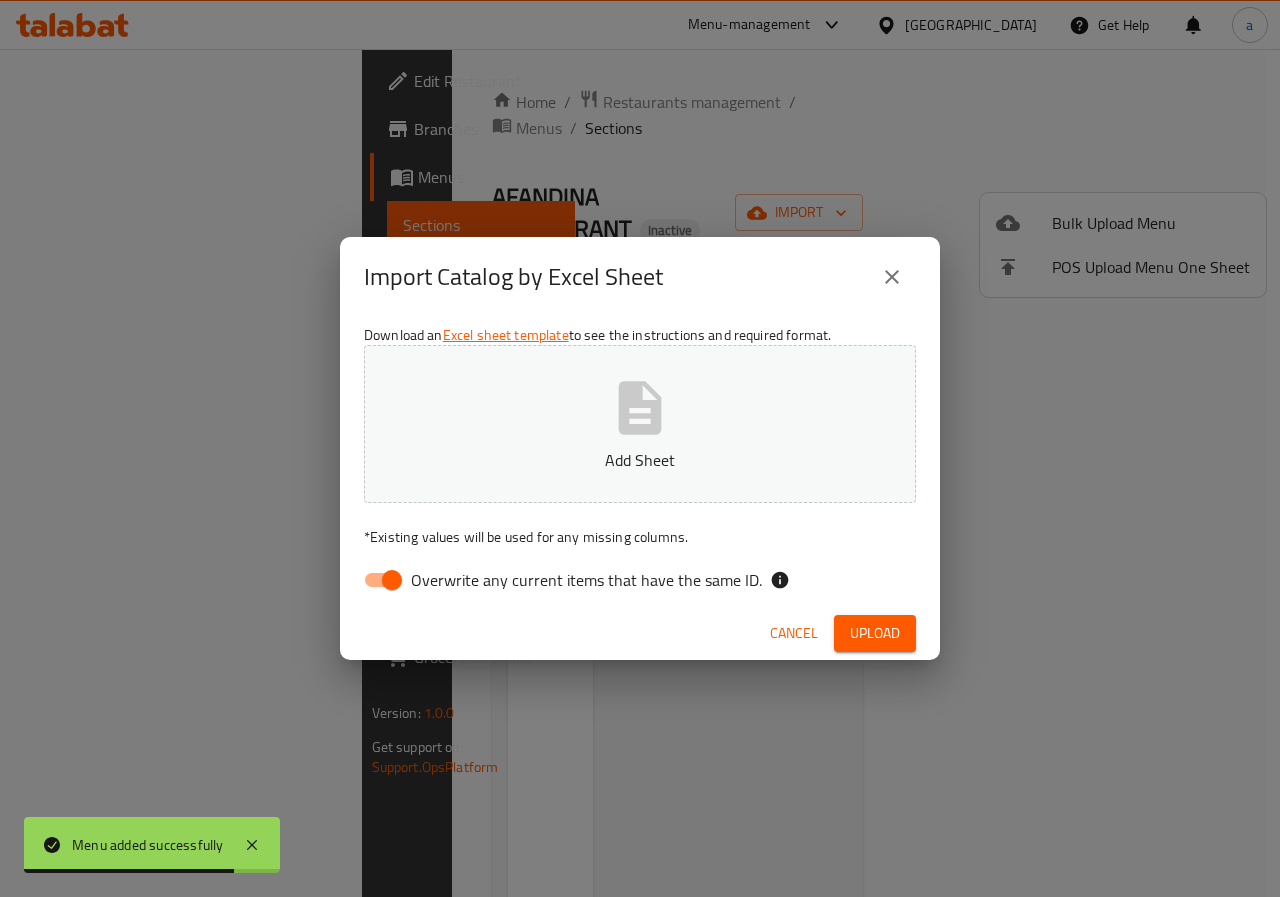 click on "Overwrite any current items that have the same ID." at bounding box center (586, 580) 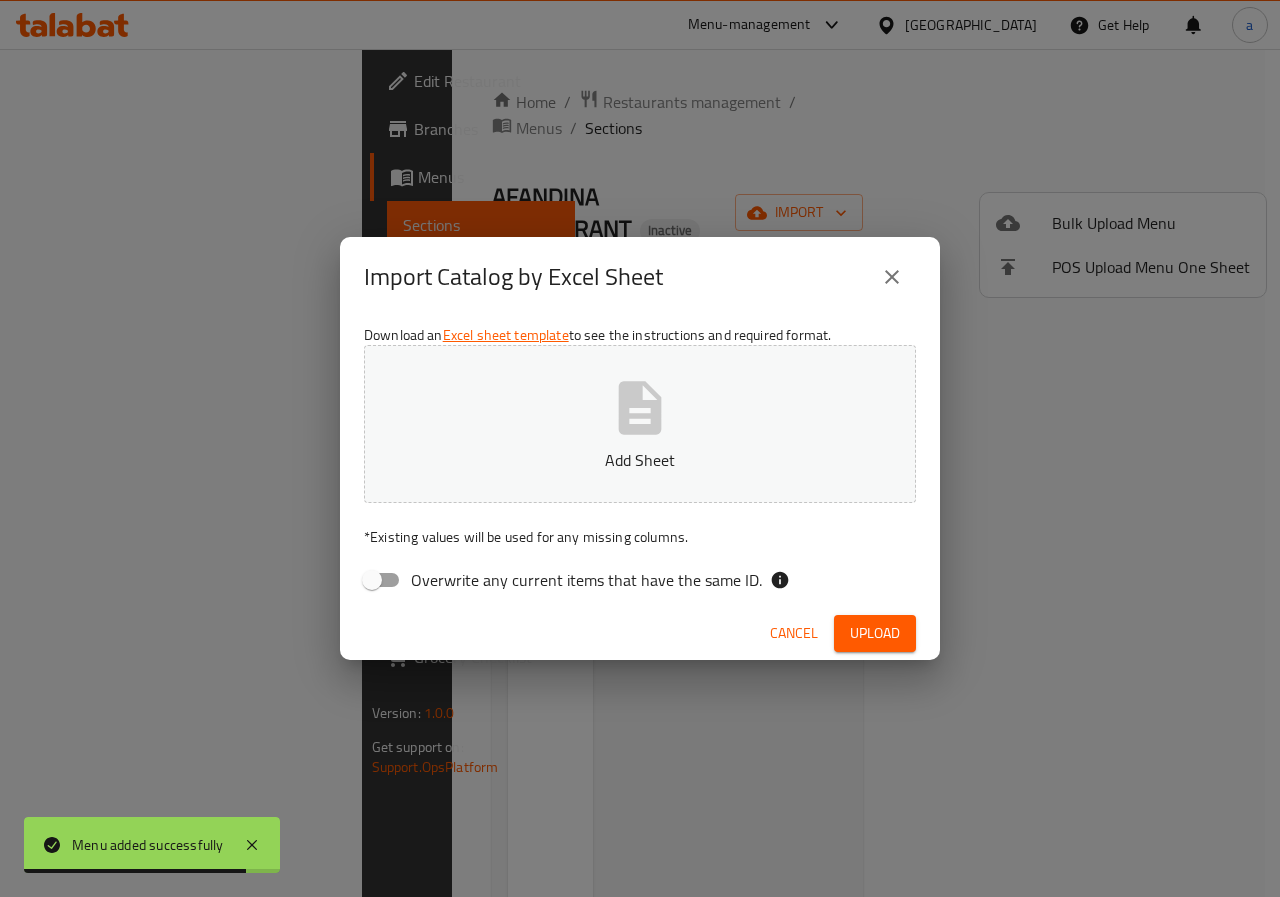 click on "Add Sheet" at bounding box center [640, 460] 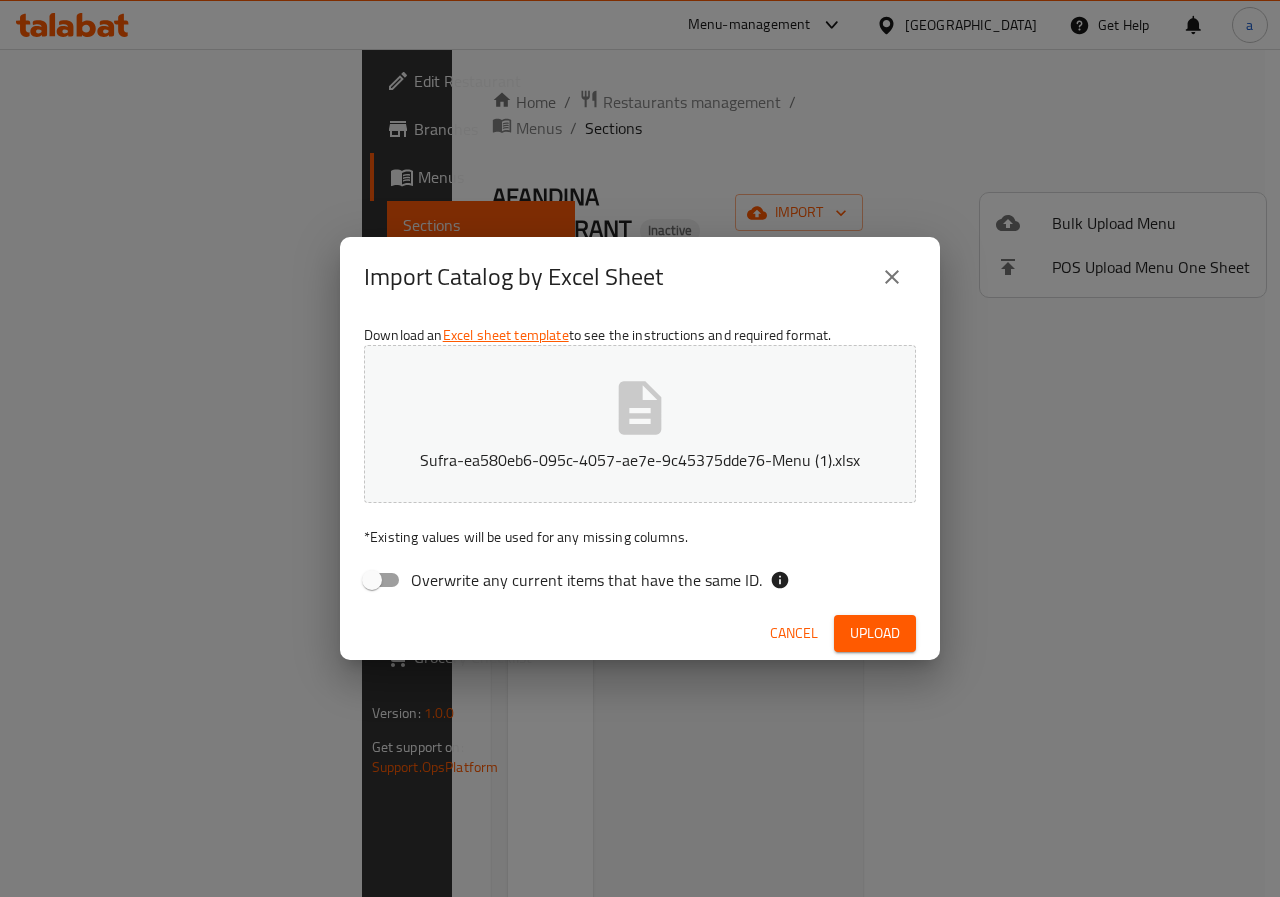 click on "Upload" at bounding box center [875, 633] 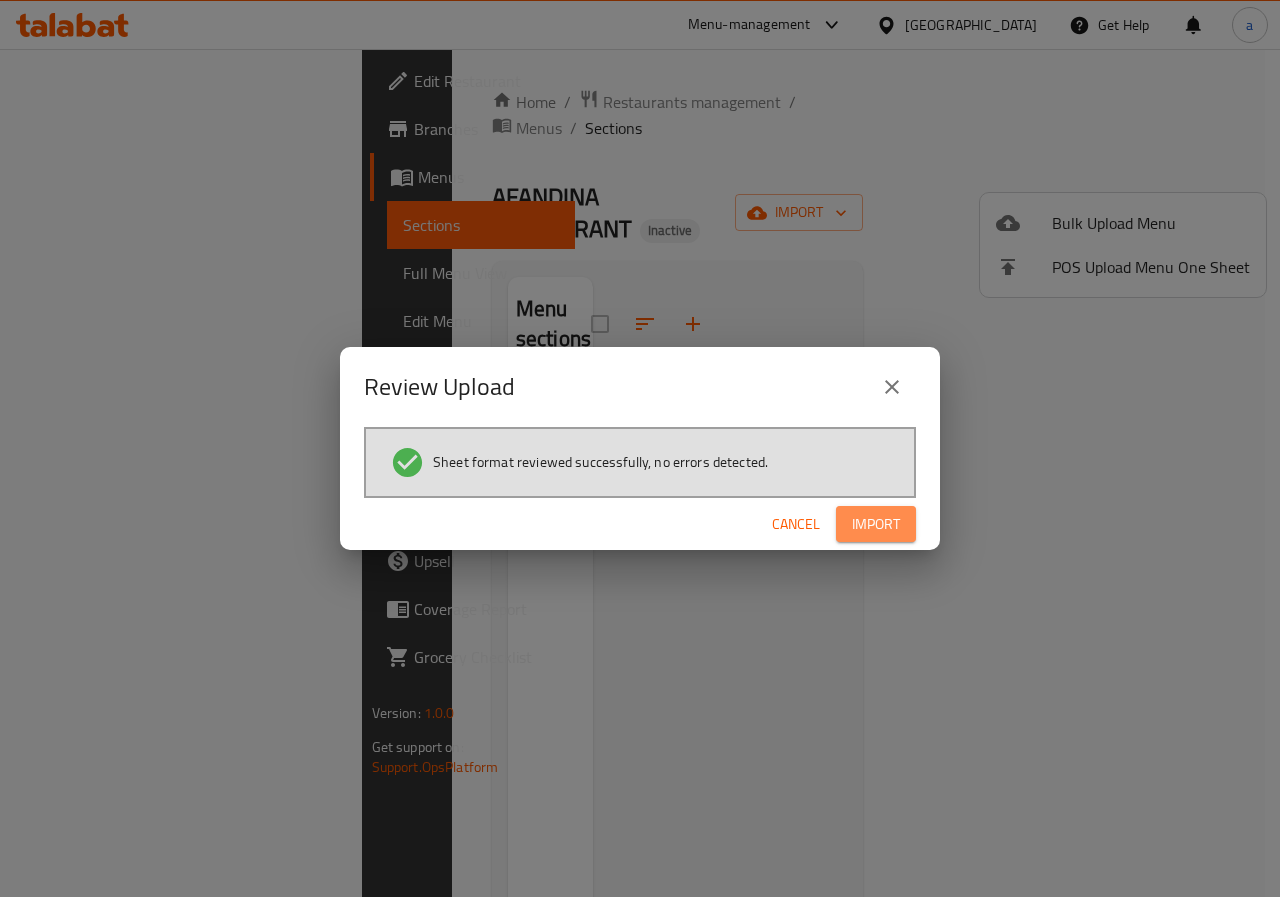 click on "Import" at bounding box center [876, 524] 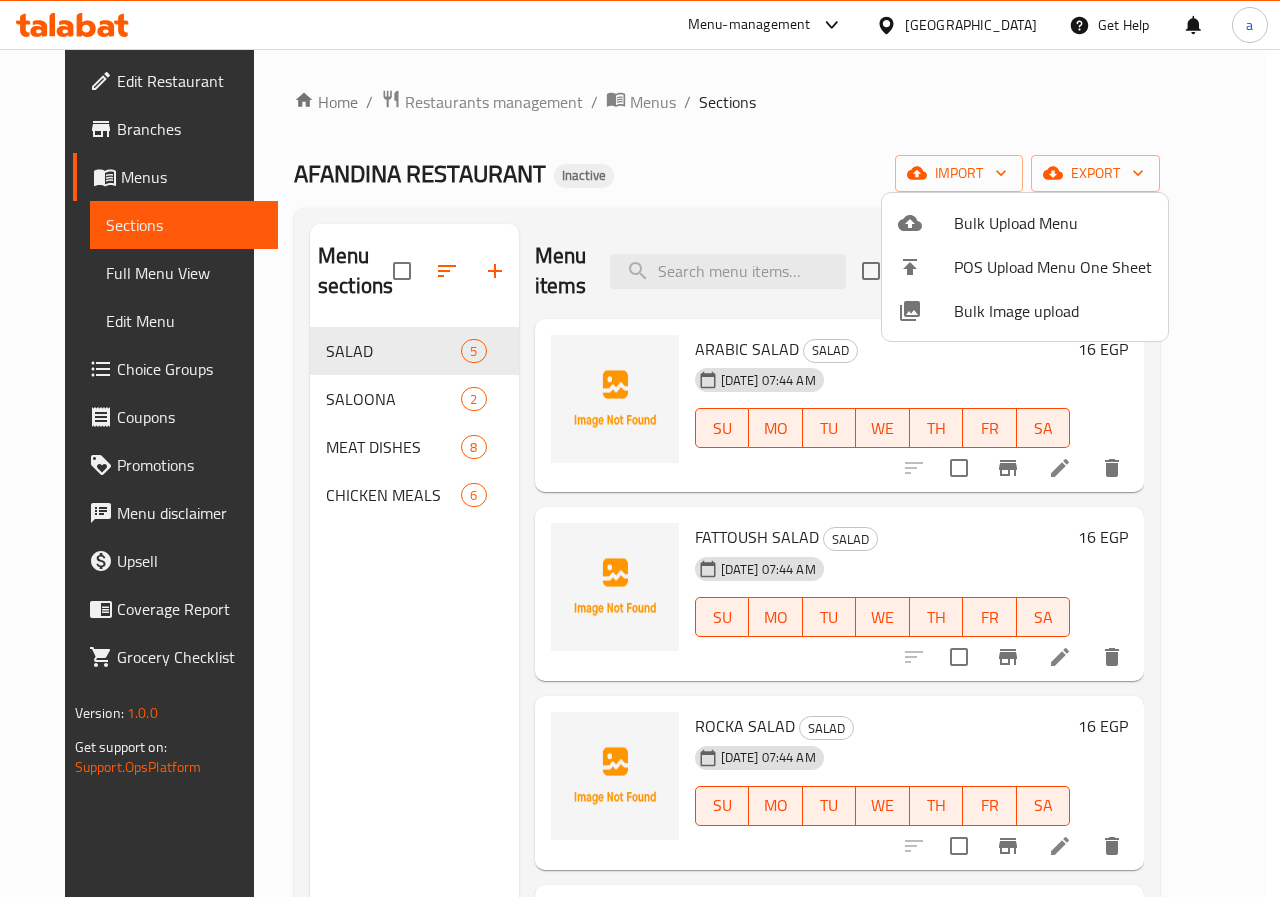 click at bounding box center [640, 448] 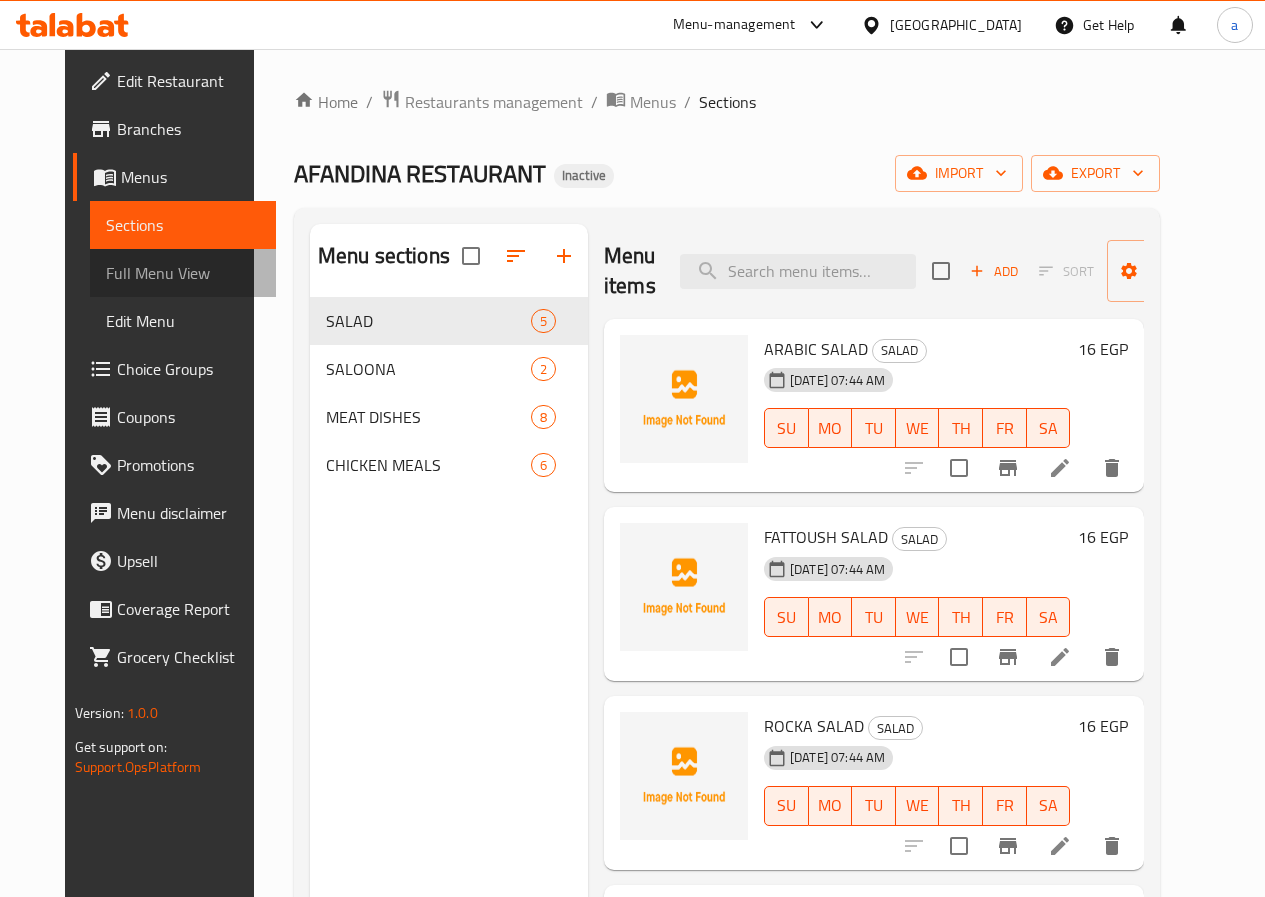 click on "Full Menu View" at bounding box center (183, 273) 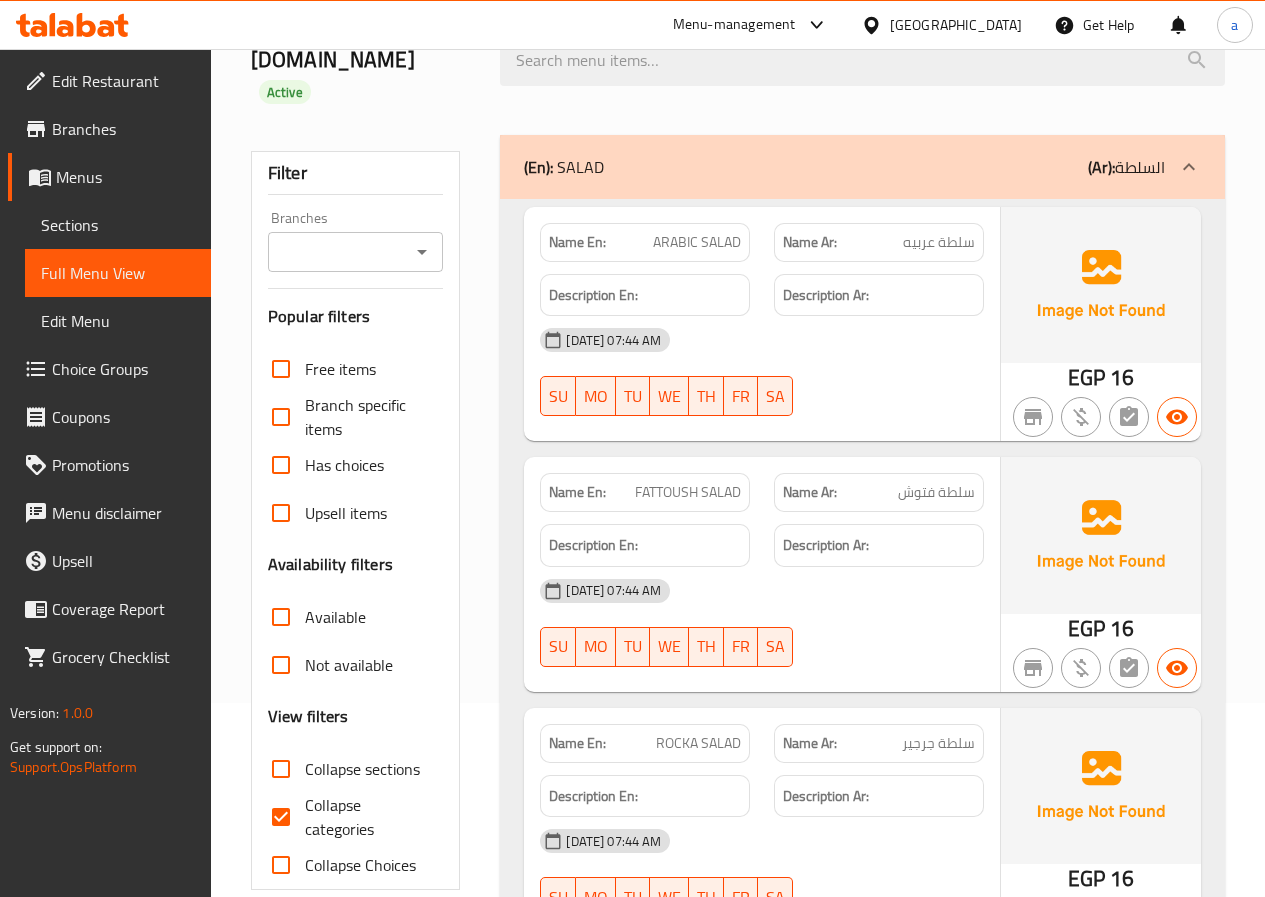 scroll, scrollTop: 200, scrollLeft: 0, axis: vertical 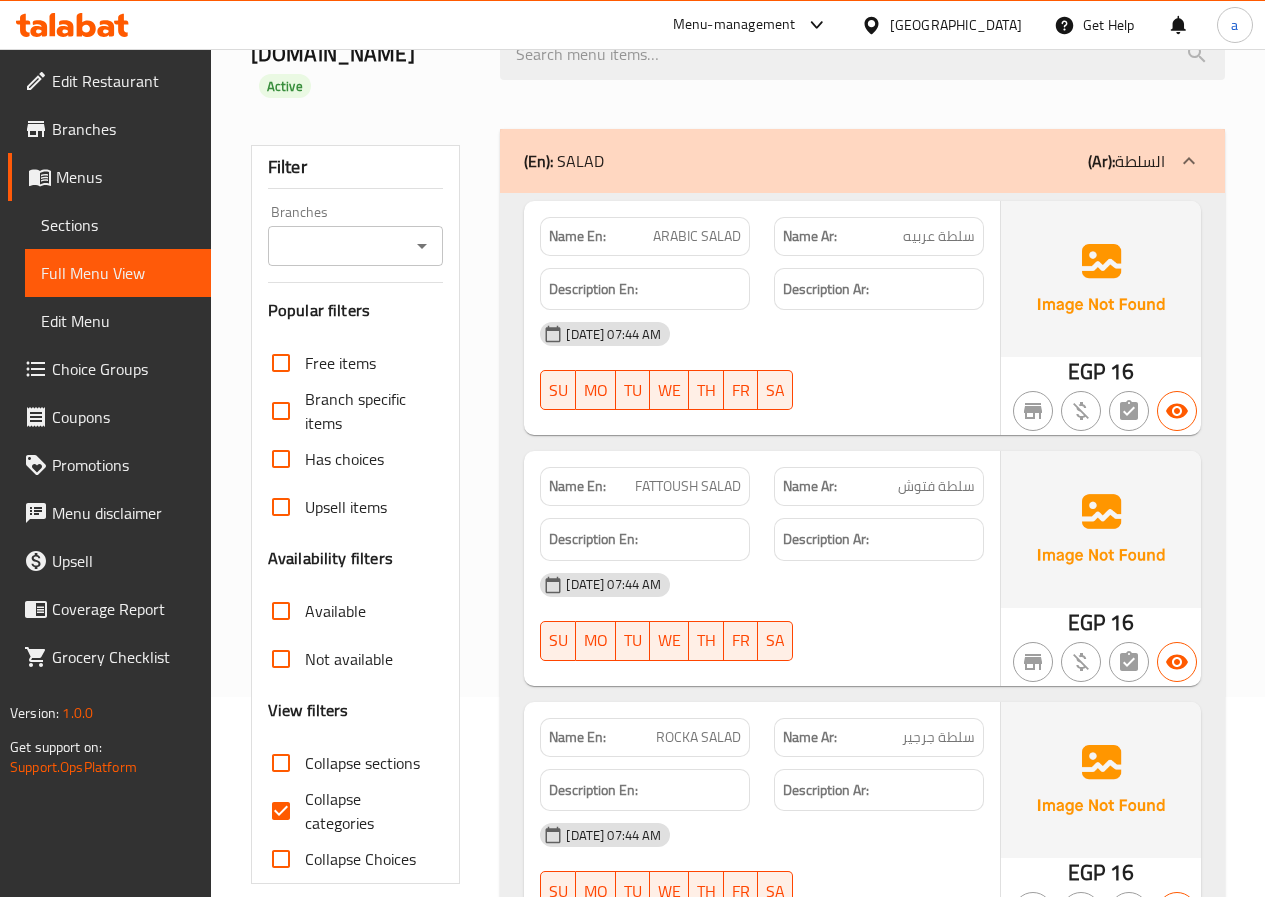 click on "[DATE] 07:44 AM" at bounding box center (762, 334) 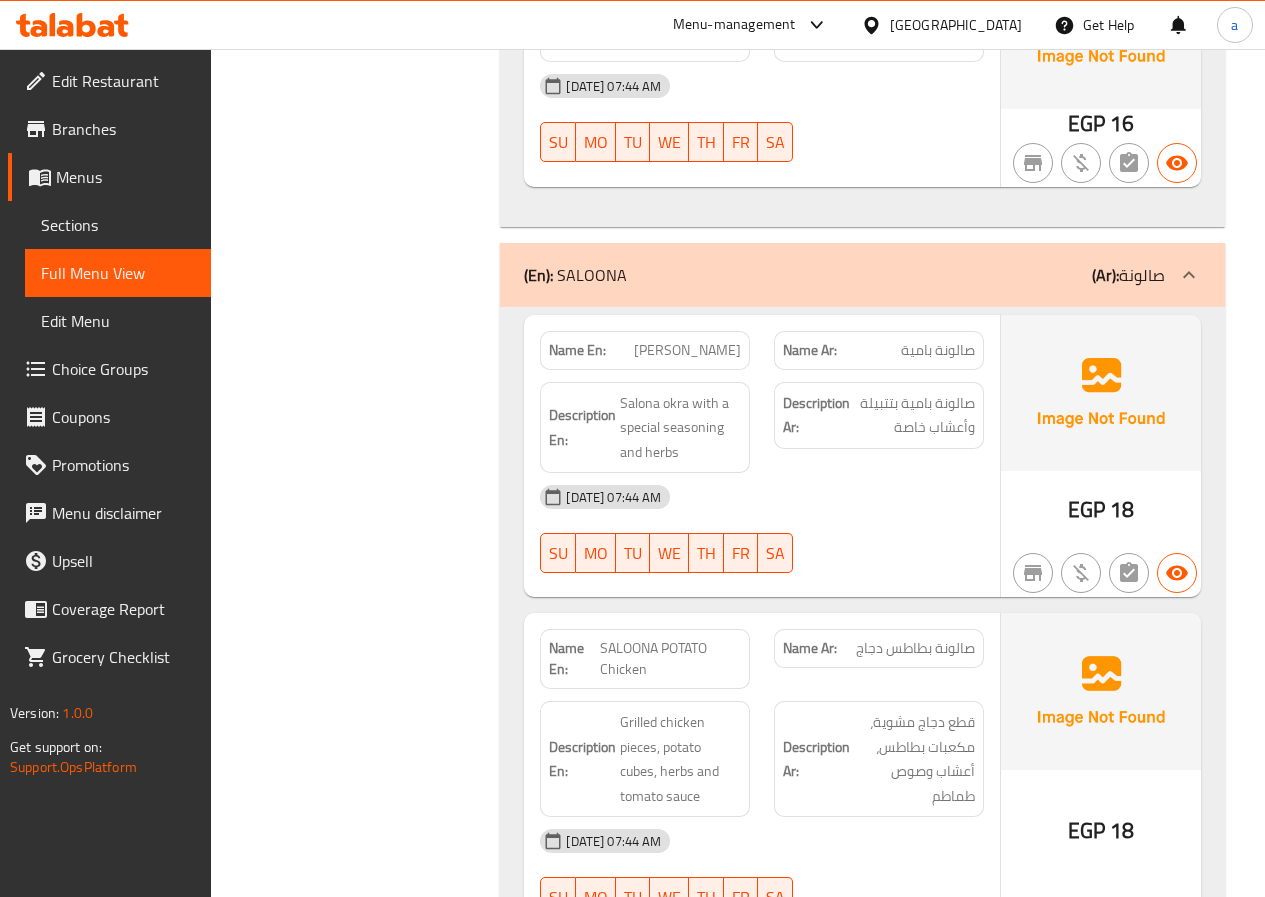 scroll, scrollTop: 1500, scrollLeft: 0, axis: vertical 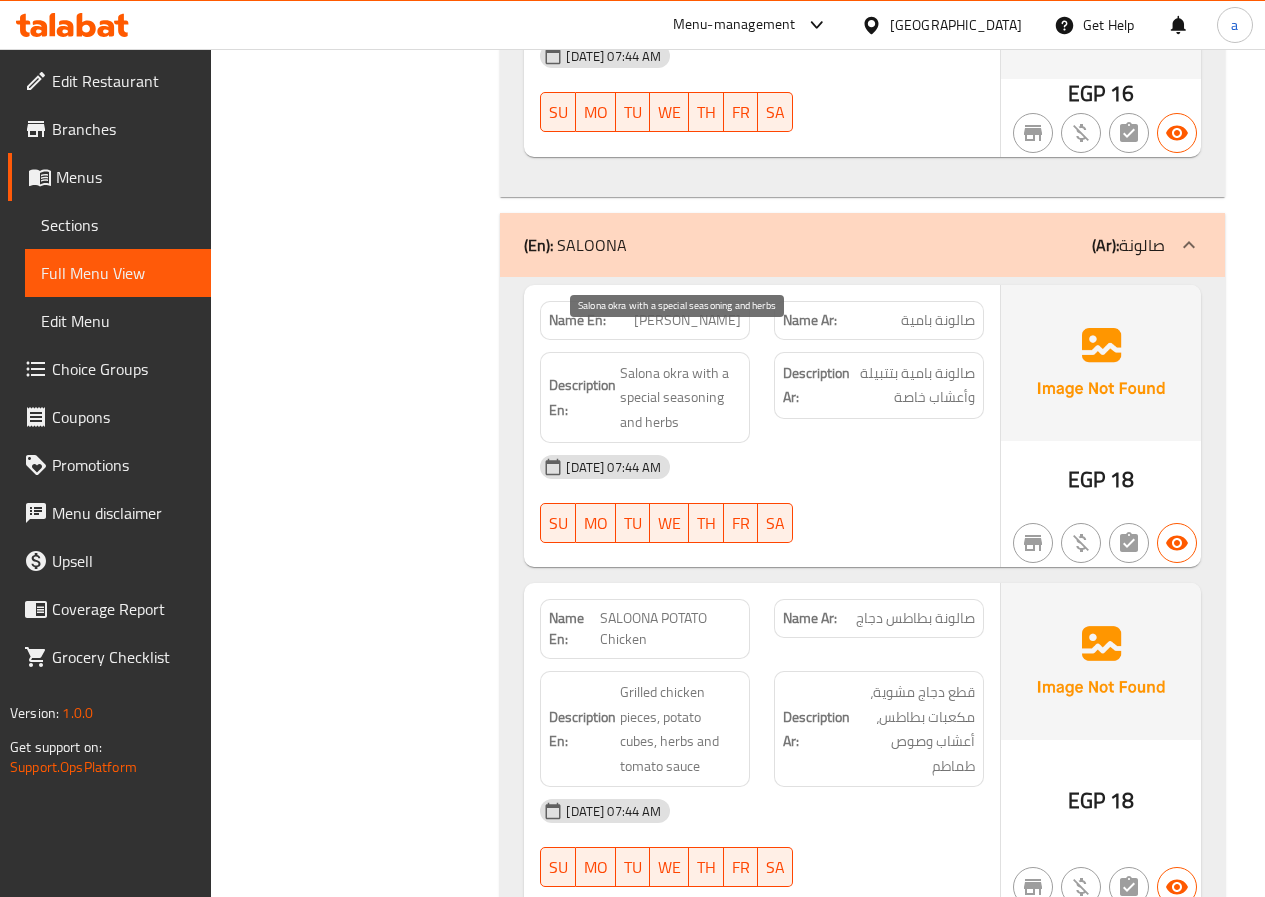 click on "Salona okra with a special seasoning and herbs" at bounding box center (680, 398) 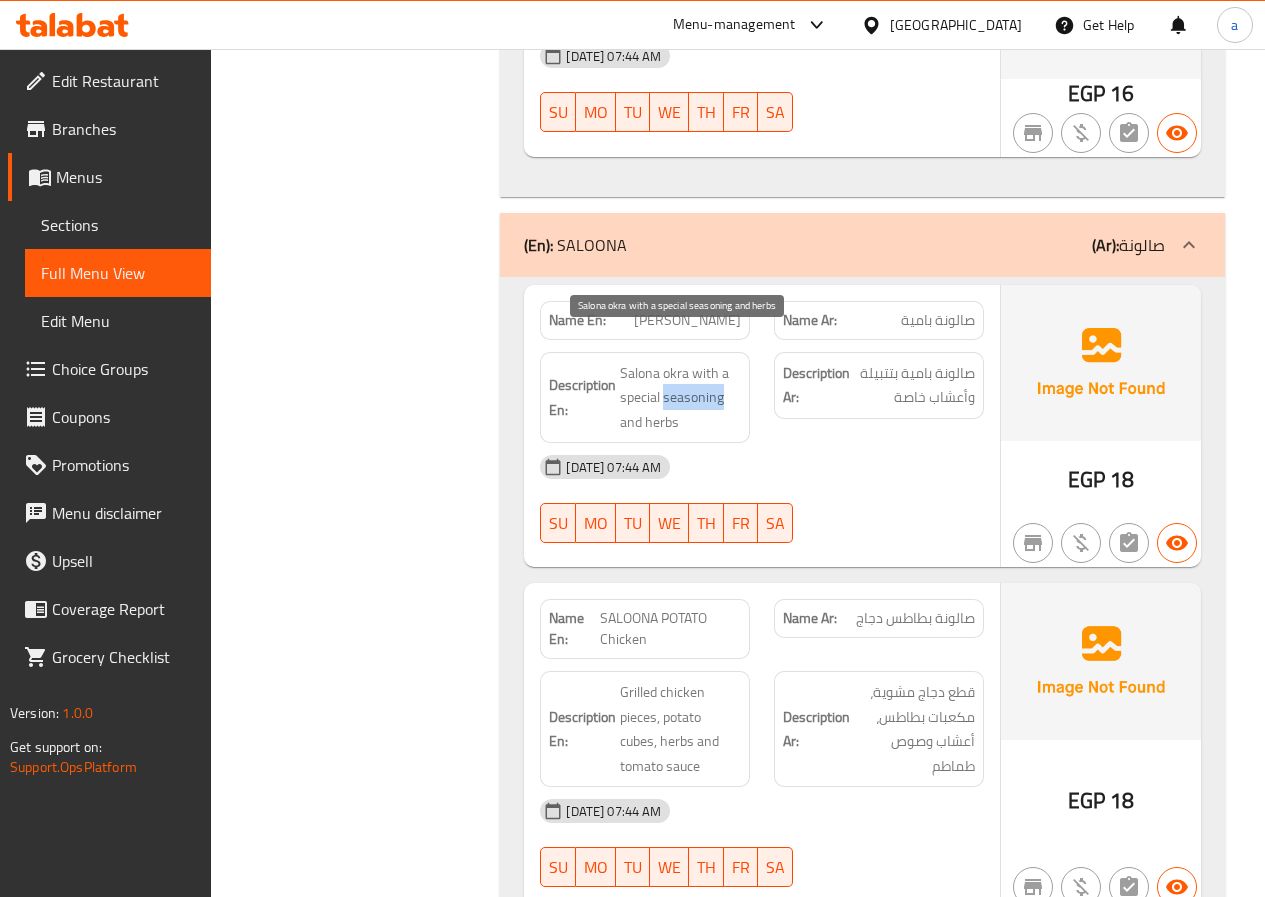 click on "Salona okra with a special seasoning and herbs" at bounding box center [680, 398] 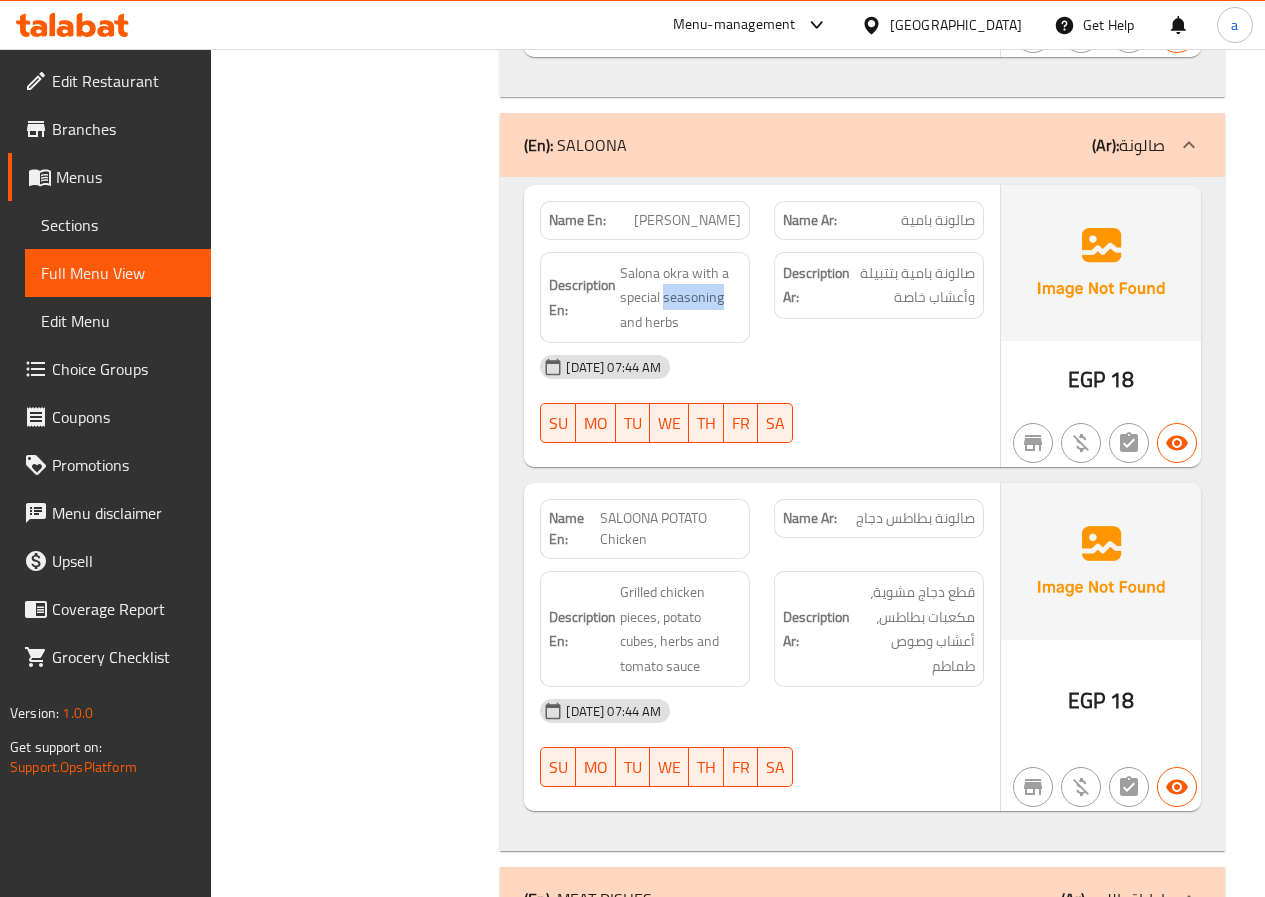scroll, scrollTop: 1700, scrollLeft: 0, axis: vertical 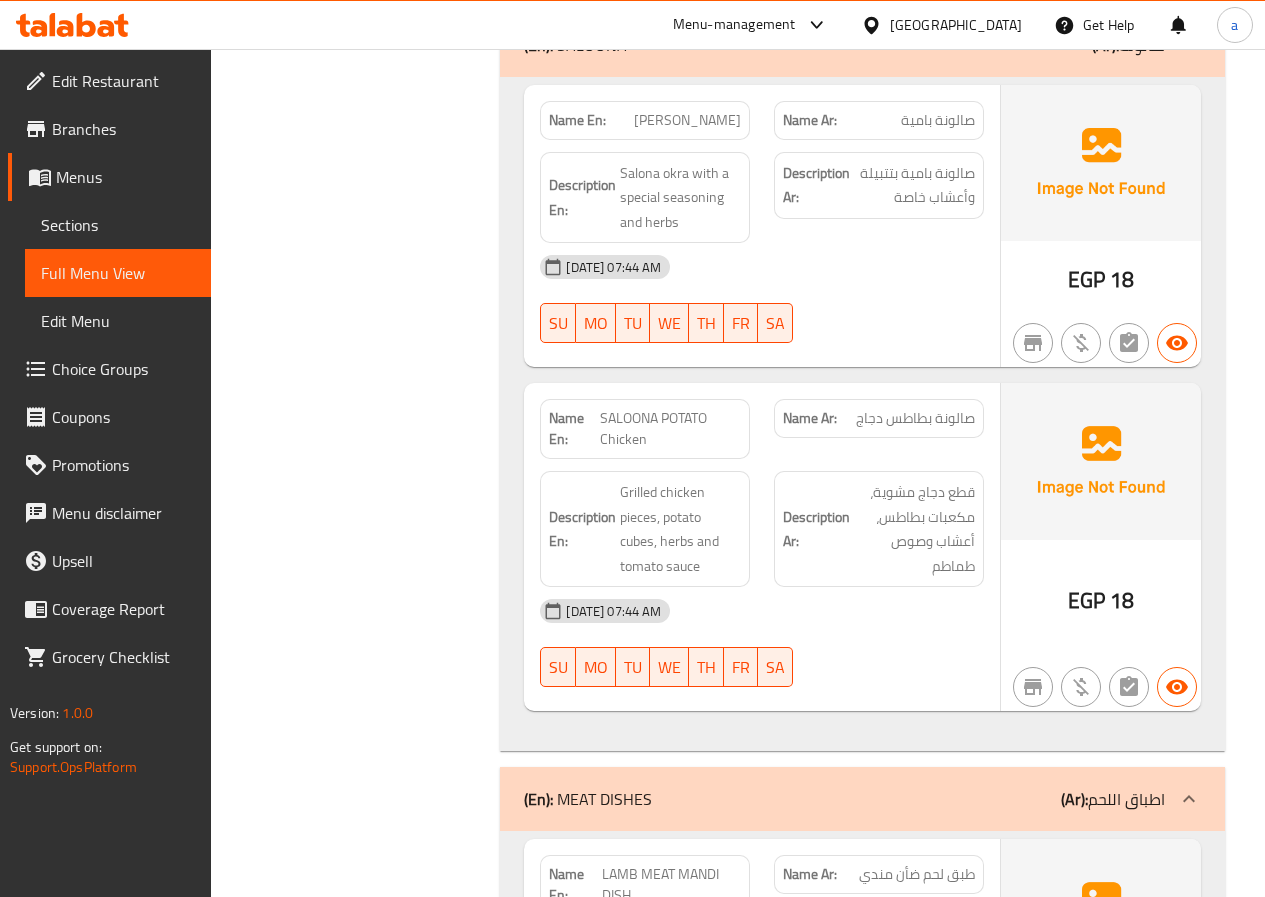 click on "صالونة بطاطس دجاج" at bounding box center [936, -1014] 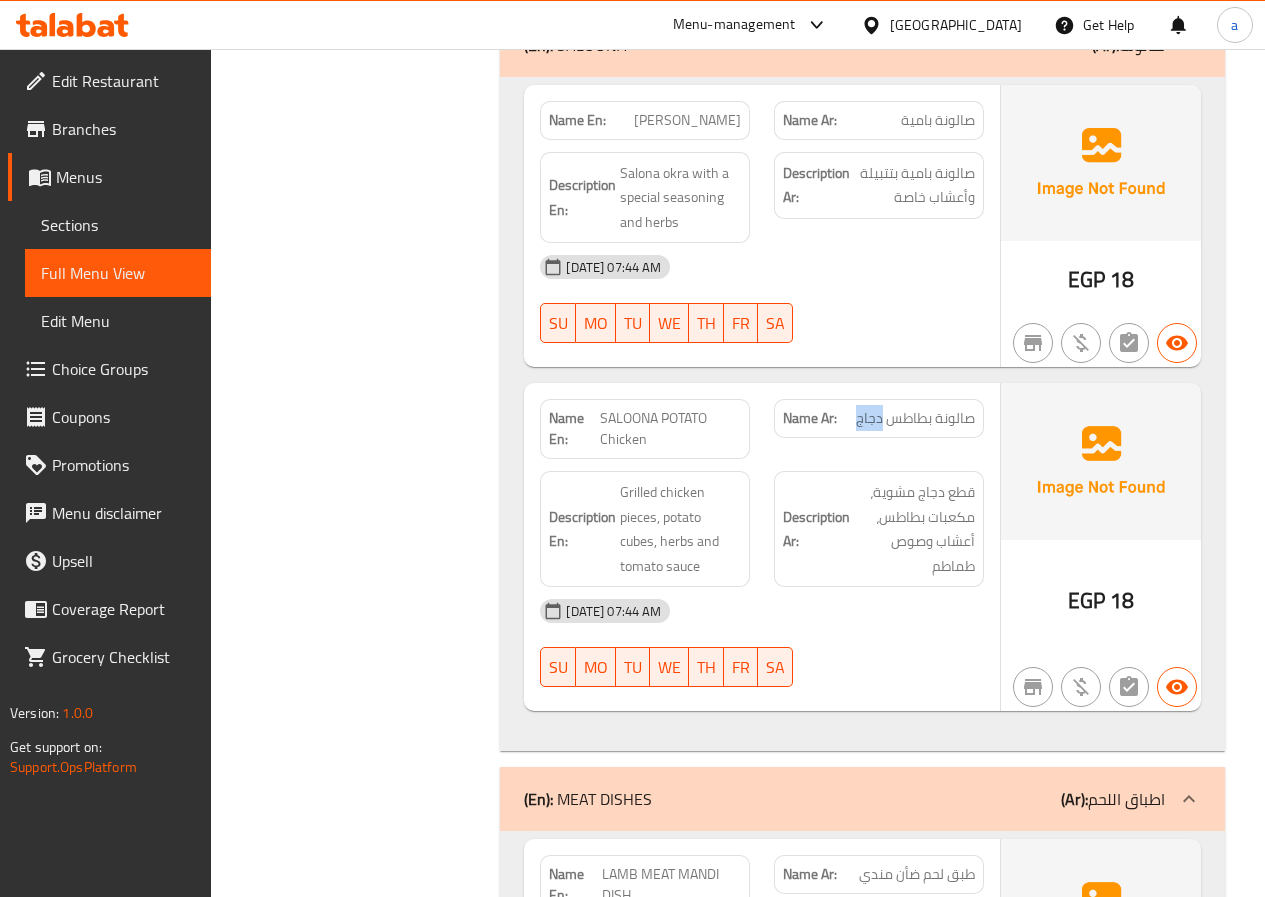 click on "صالونة بطاطس دجاج" at bounding box center [936, -1014] 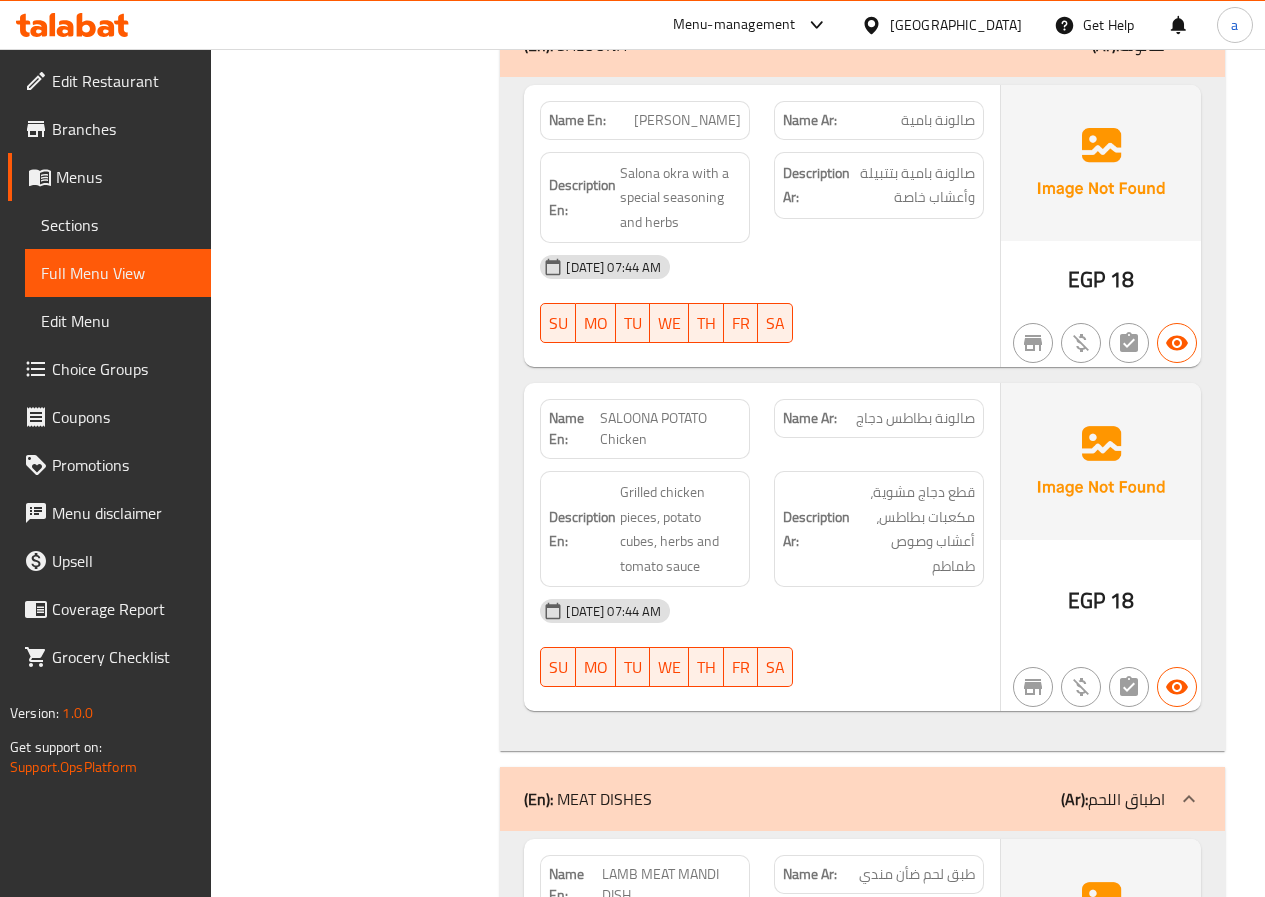 click on "Name Ar: صالونة بطاطس دجاج" at bounding box center (879, -1014) 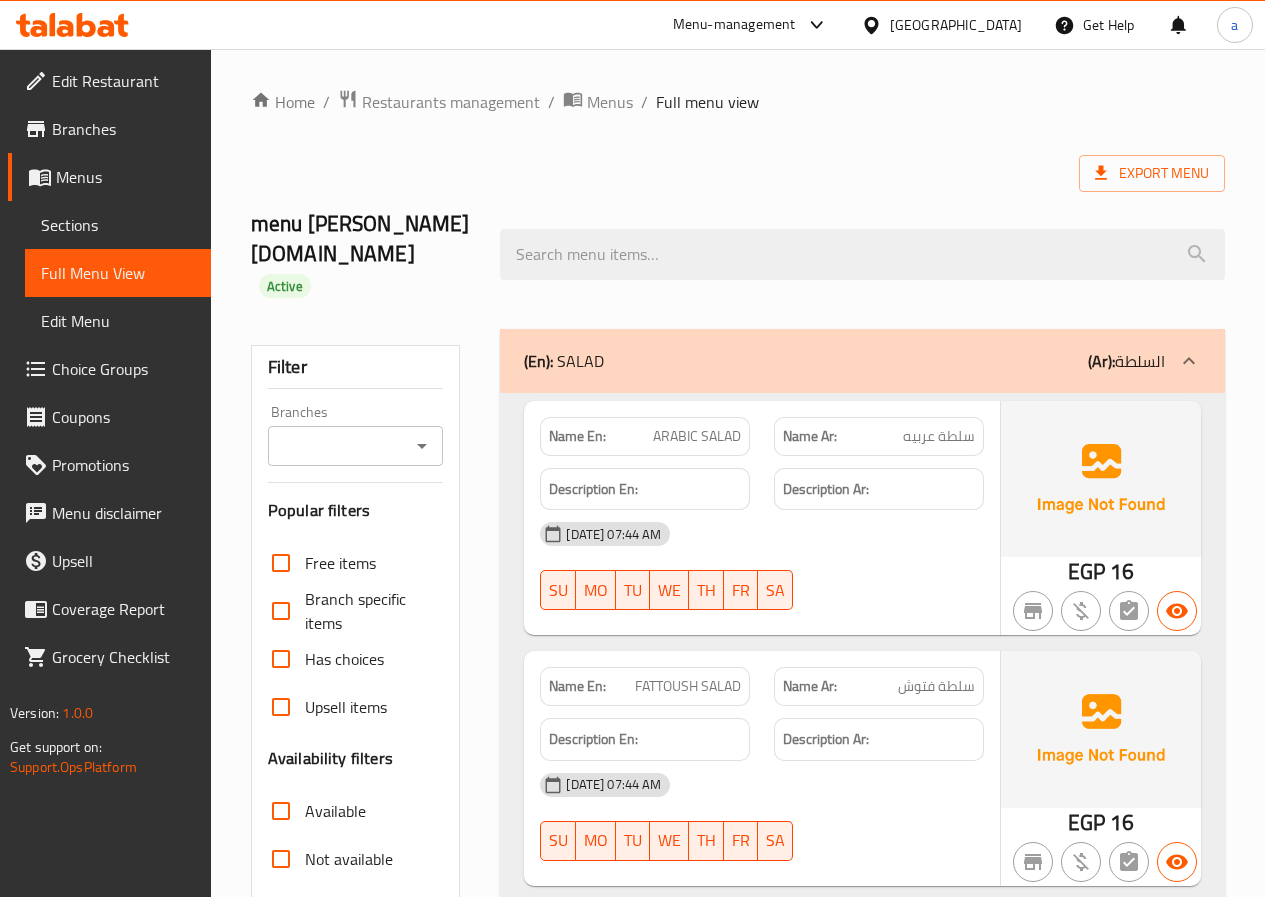 scroll, scrollTop: 100, scrollLeft: 0, axis: vertical 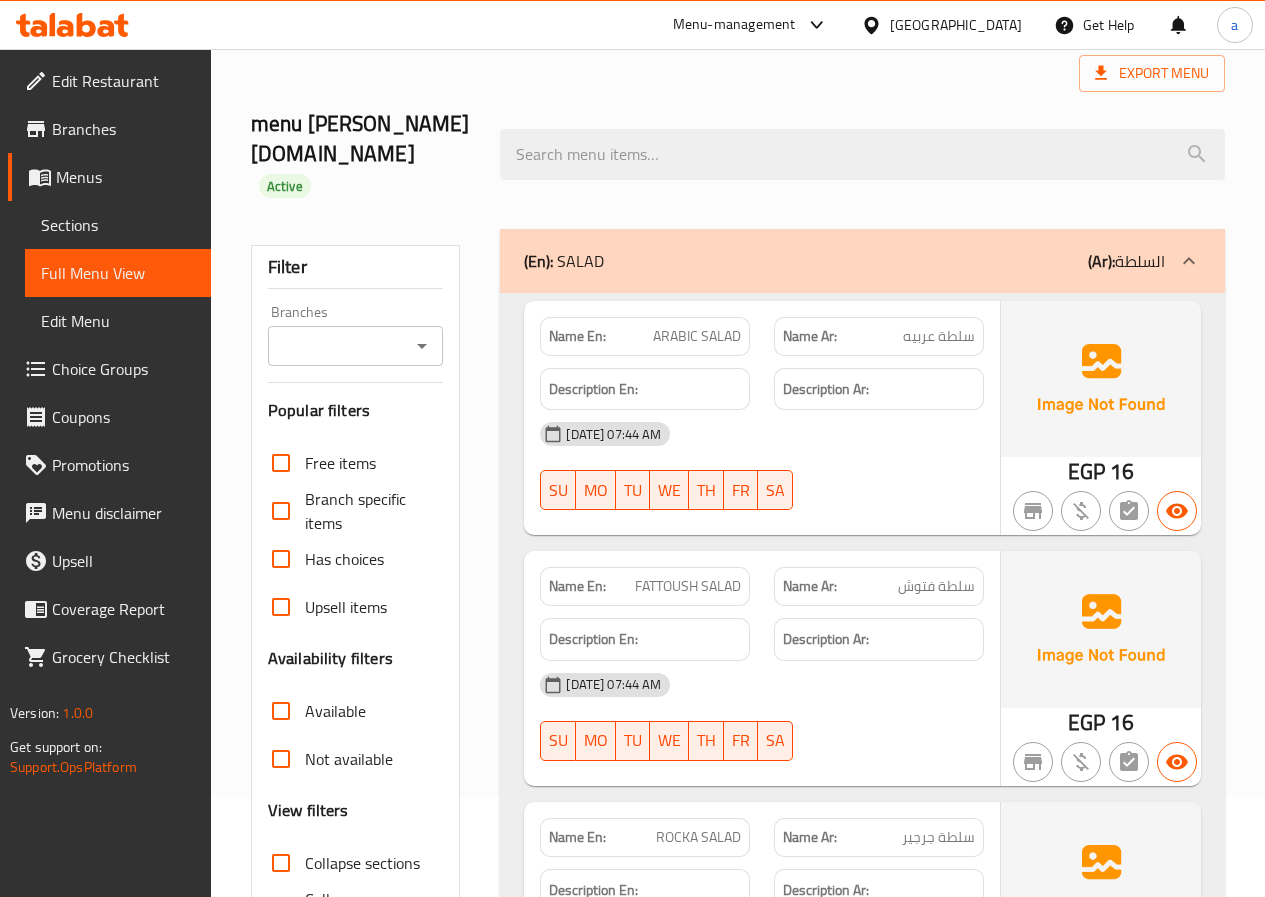 click on "Description Ar:" at bounding box center [879, 389] 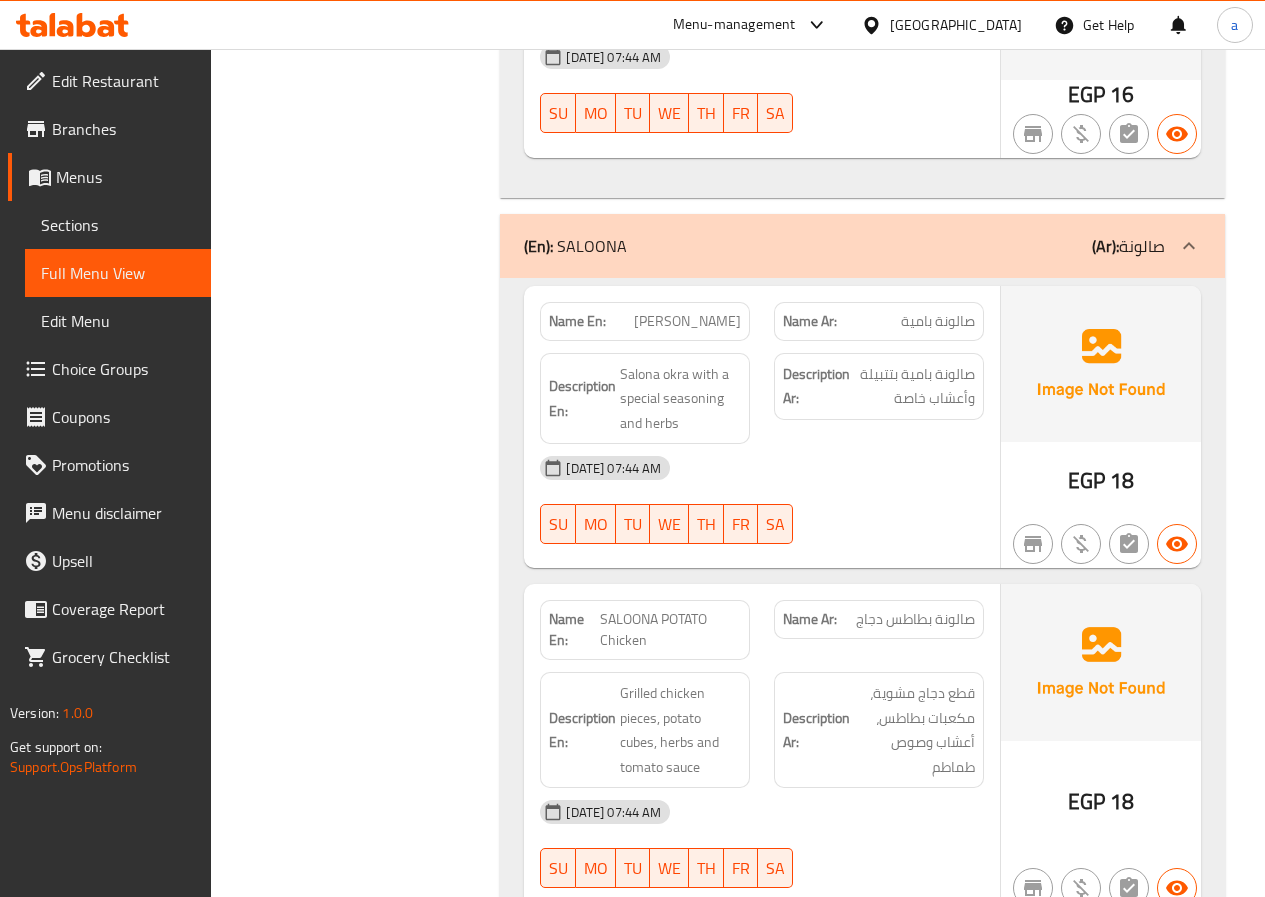 scroll, scrollTop: 1500, scrollLeft: 0, axis: vertical 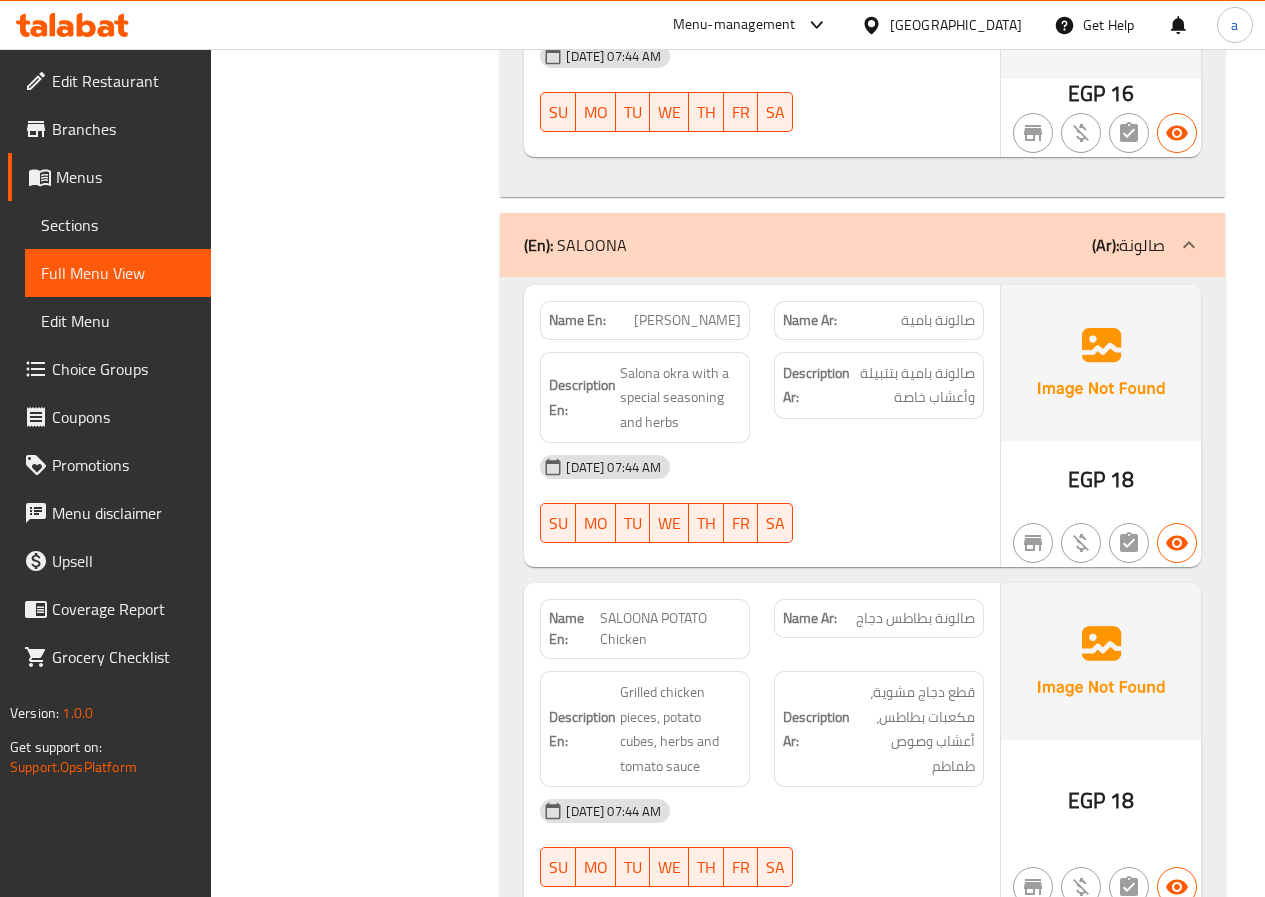 click on "Name Ar: صالونة بامية" at bounding box center [879, -1064] 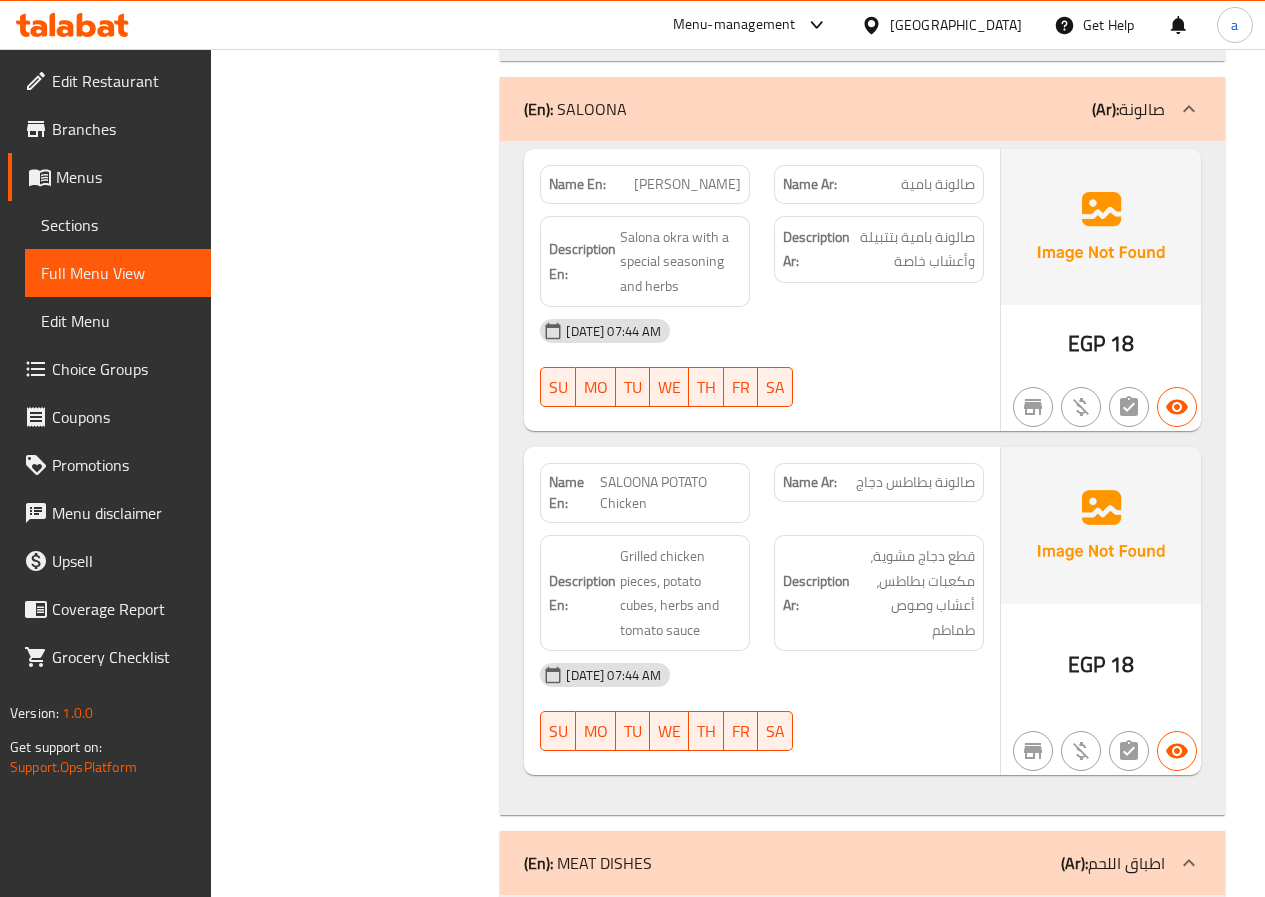 scroll, scrollTop: 1600, scrollLeft: 0, axis: vertical 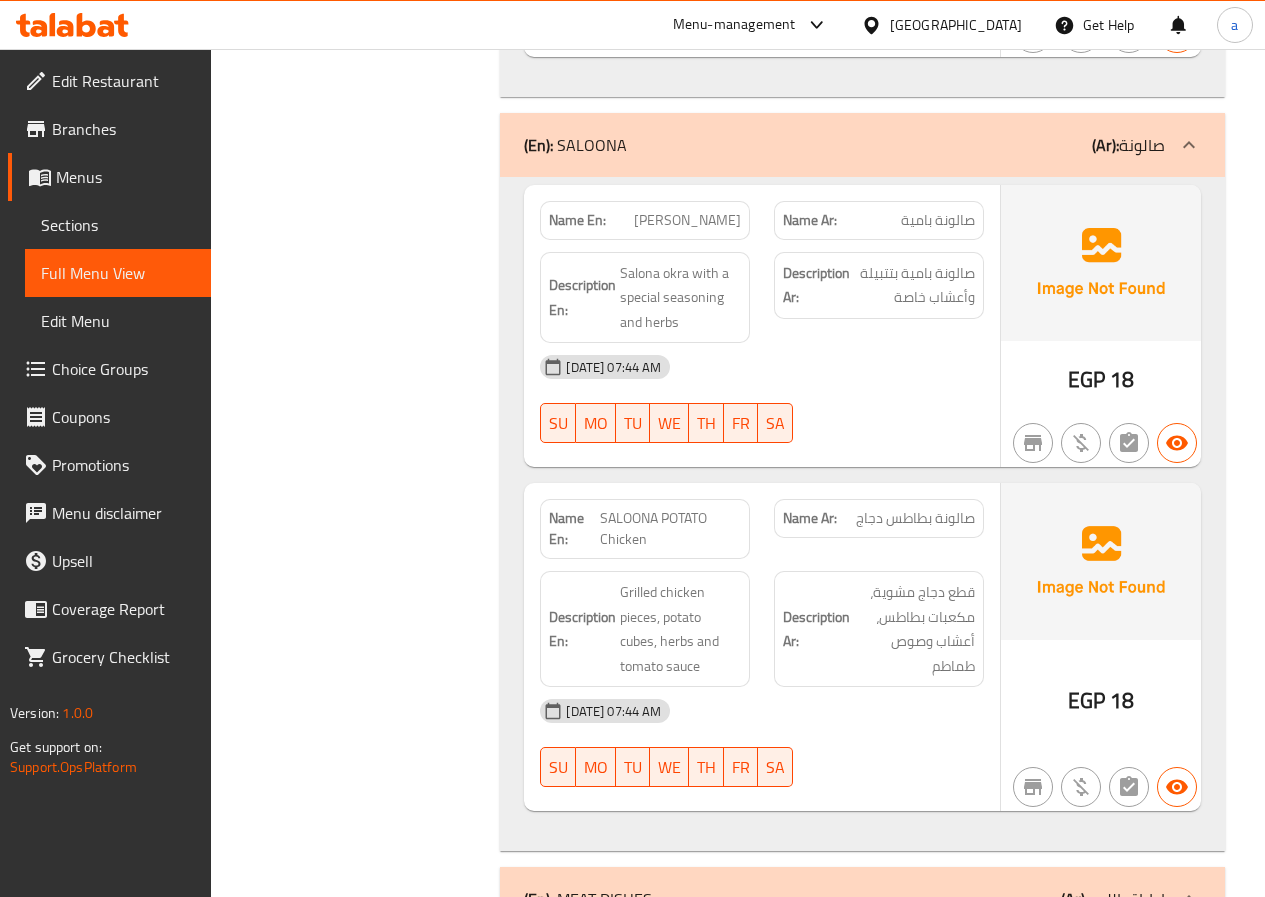 click on "SALOONA POTATO Chicken" at bounding box center (688, -914) 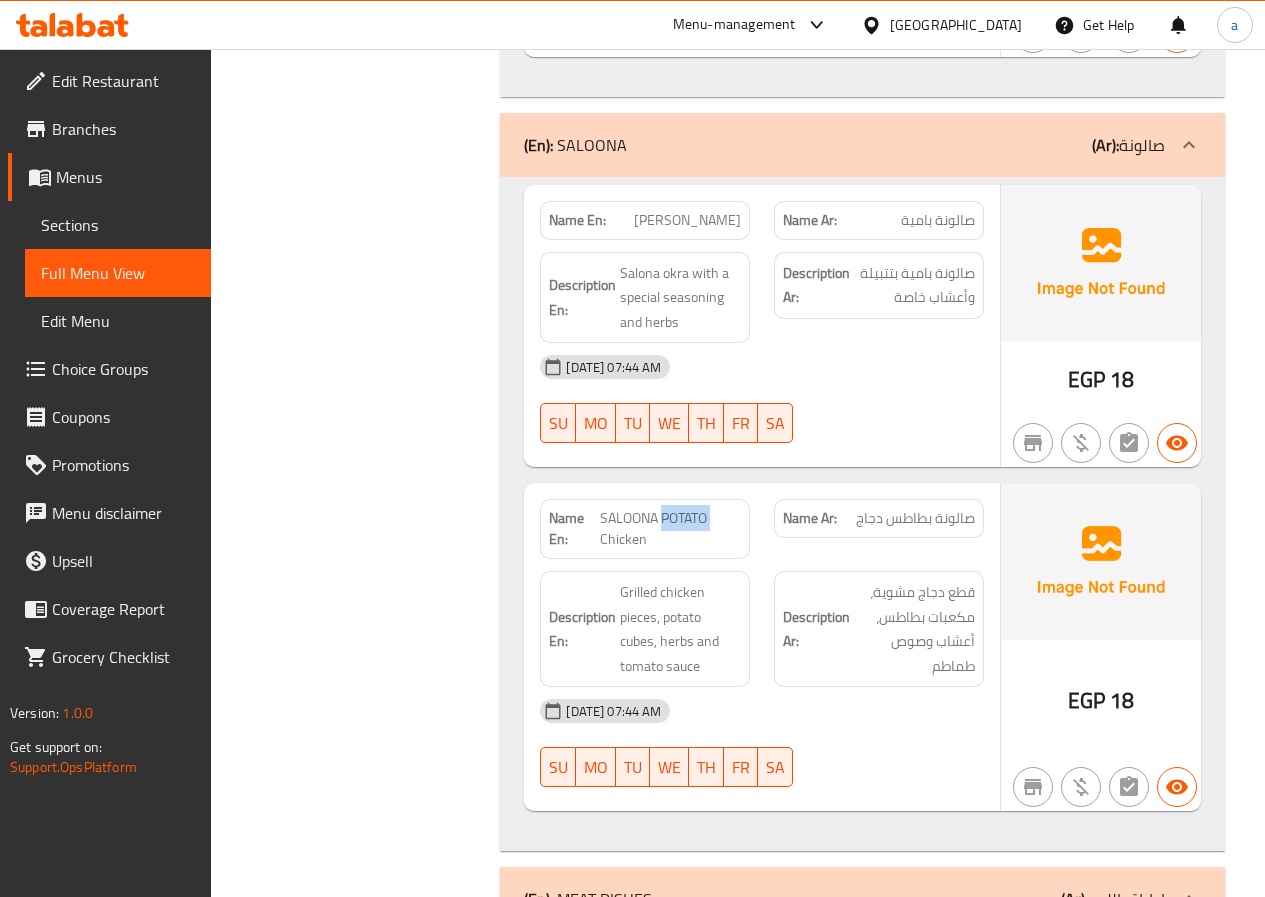 click on "SALOONA POTATO Chicken" at bounding box center [688, -914] 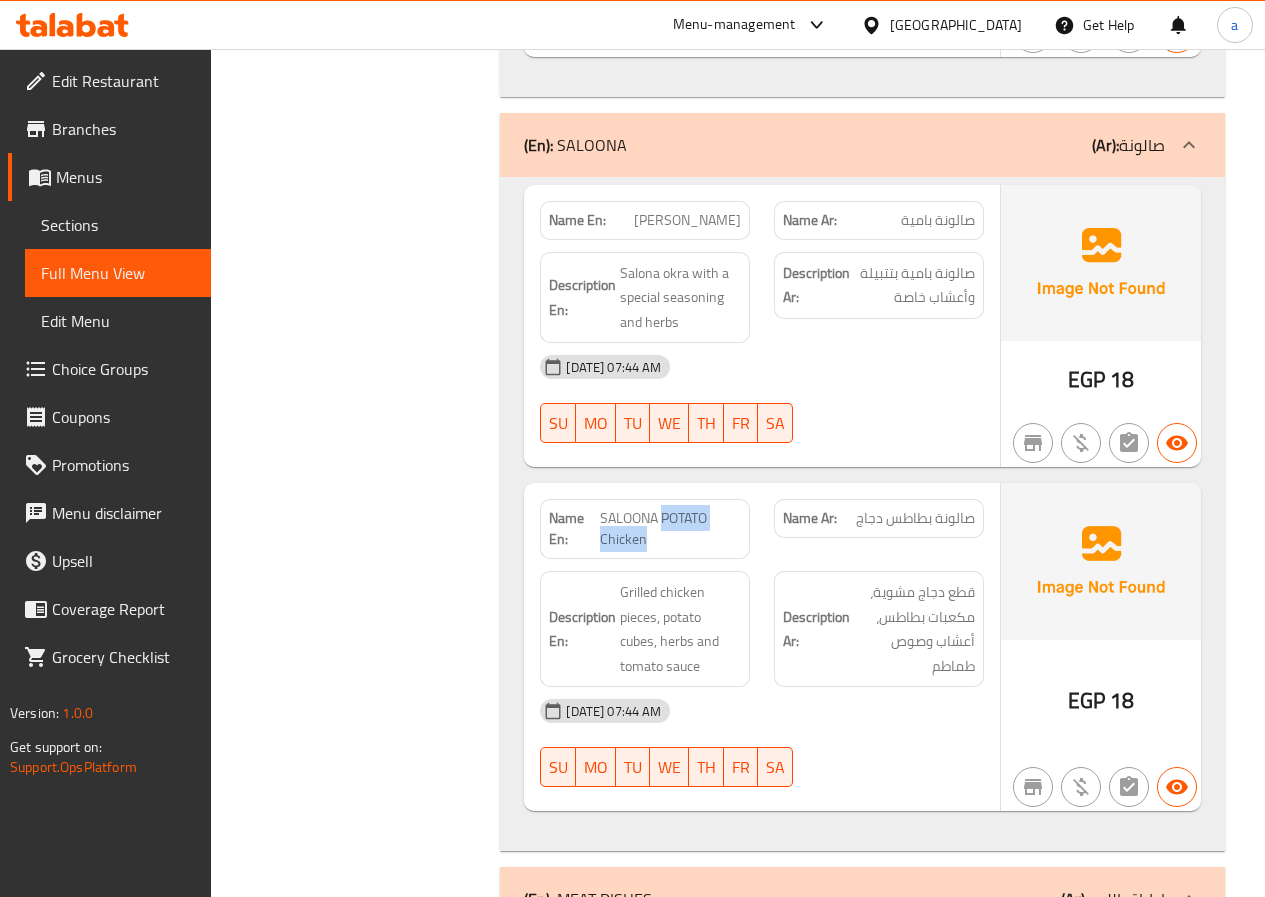 click on "SALOONA POTATO Chicken" at bounding box center (688, -914) 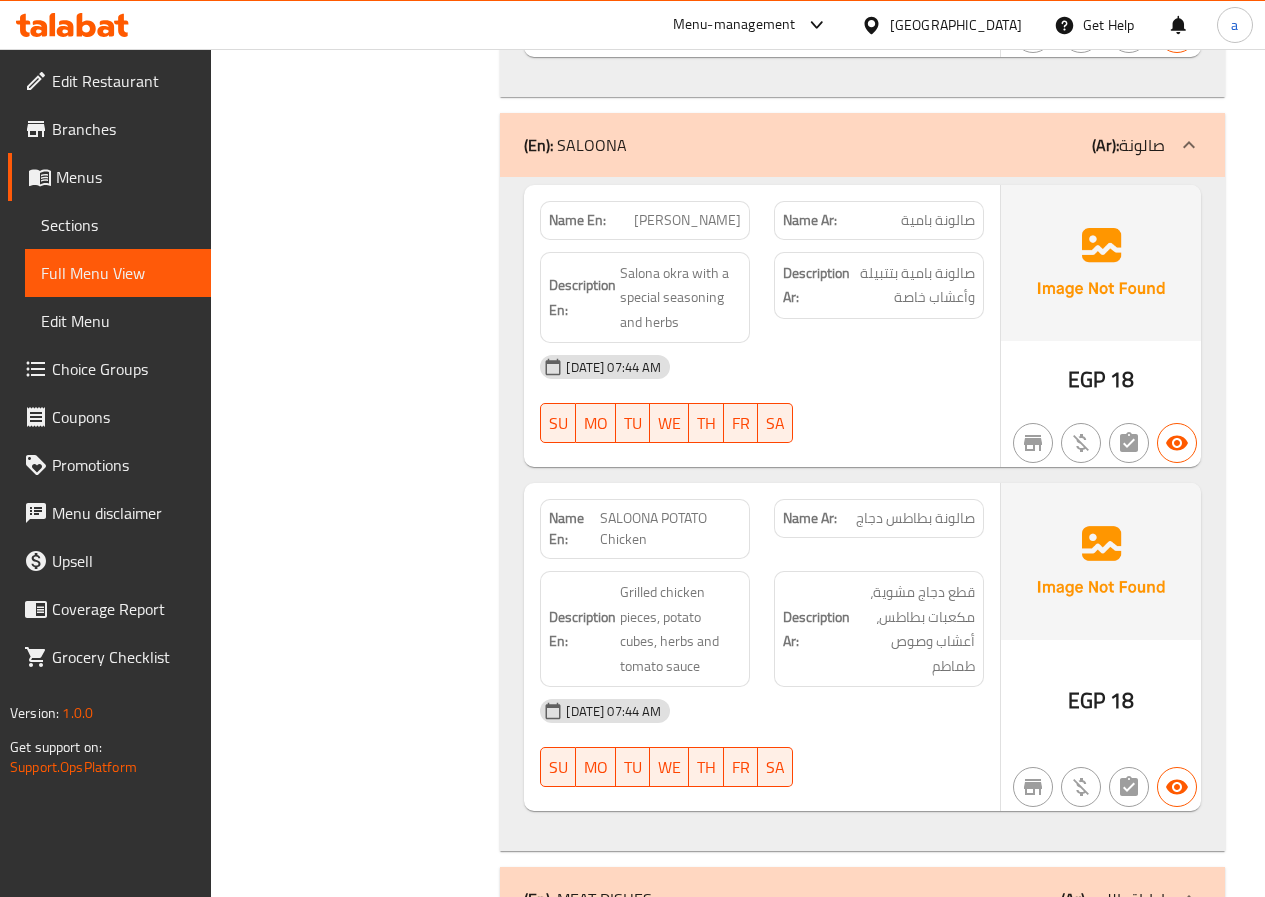 click on "[DATE] 07:44 AM" at bounding box center (762, -1066) 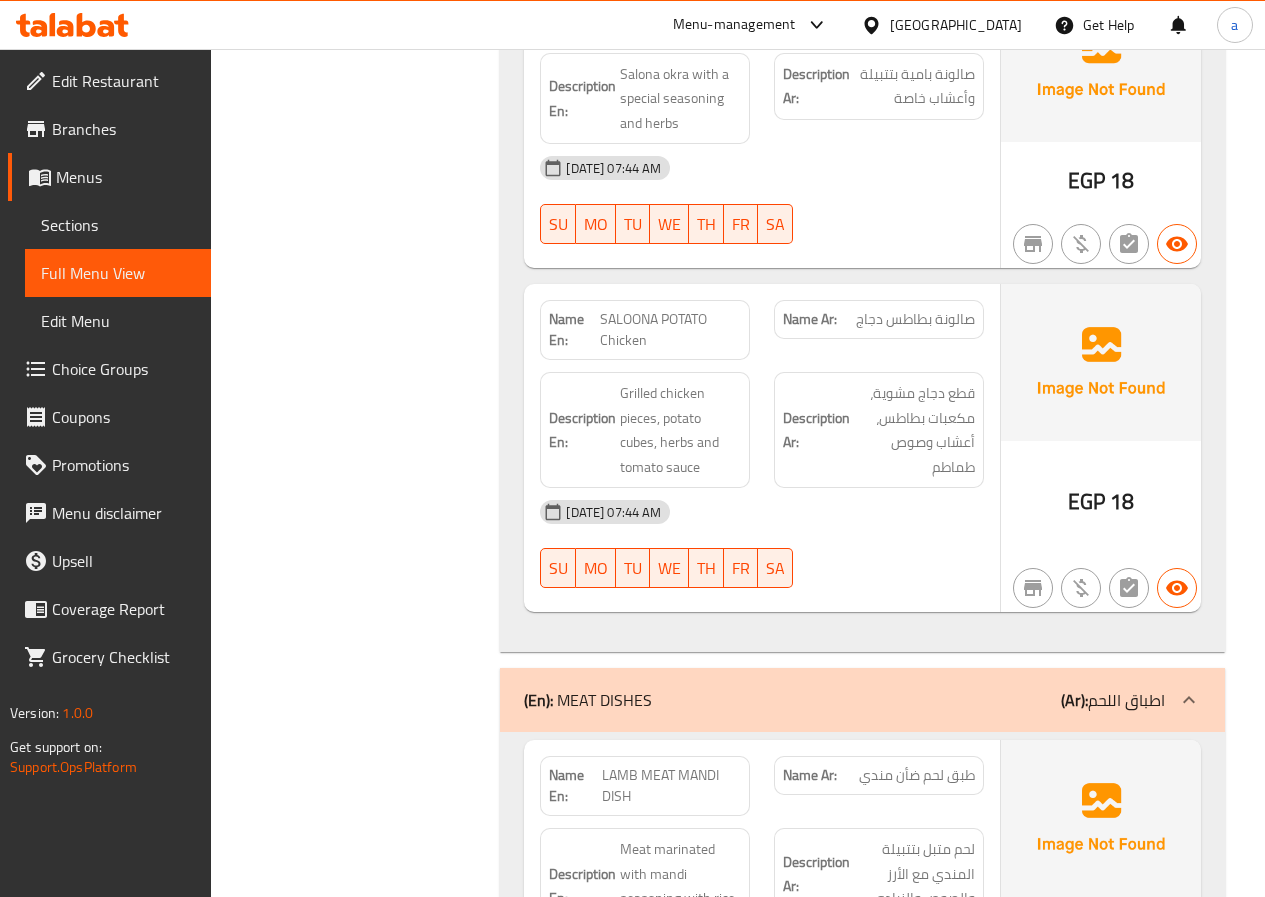 scroll, scrollTop: 1800, scrollLeft: 0, axis: vertical 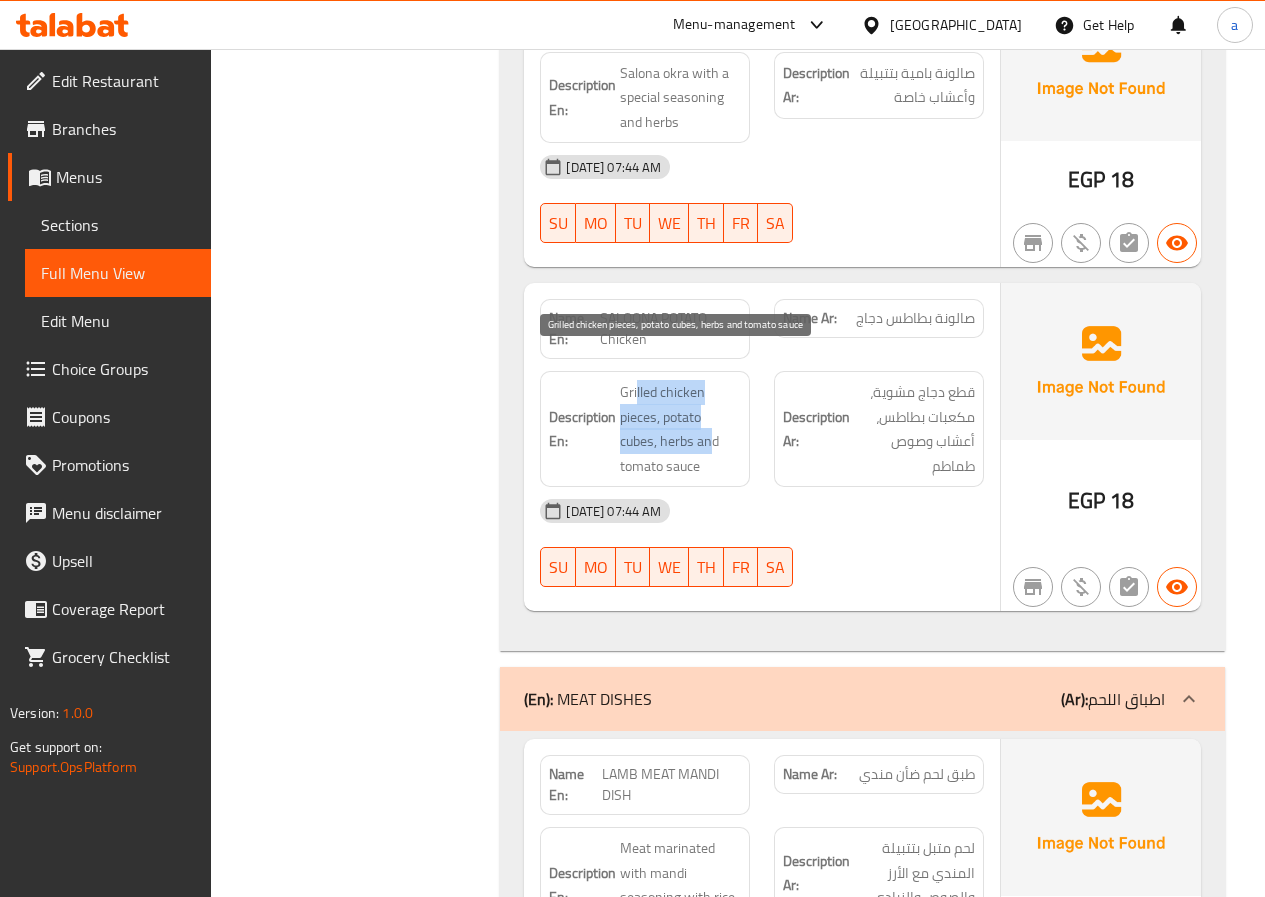 drag, startPoint x: 636, startPoint y: 358, endPoint x: 715, endPoint y: 418, distance: 99.20181 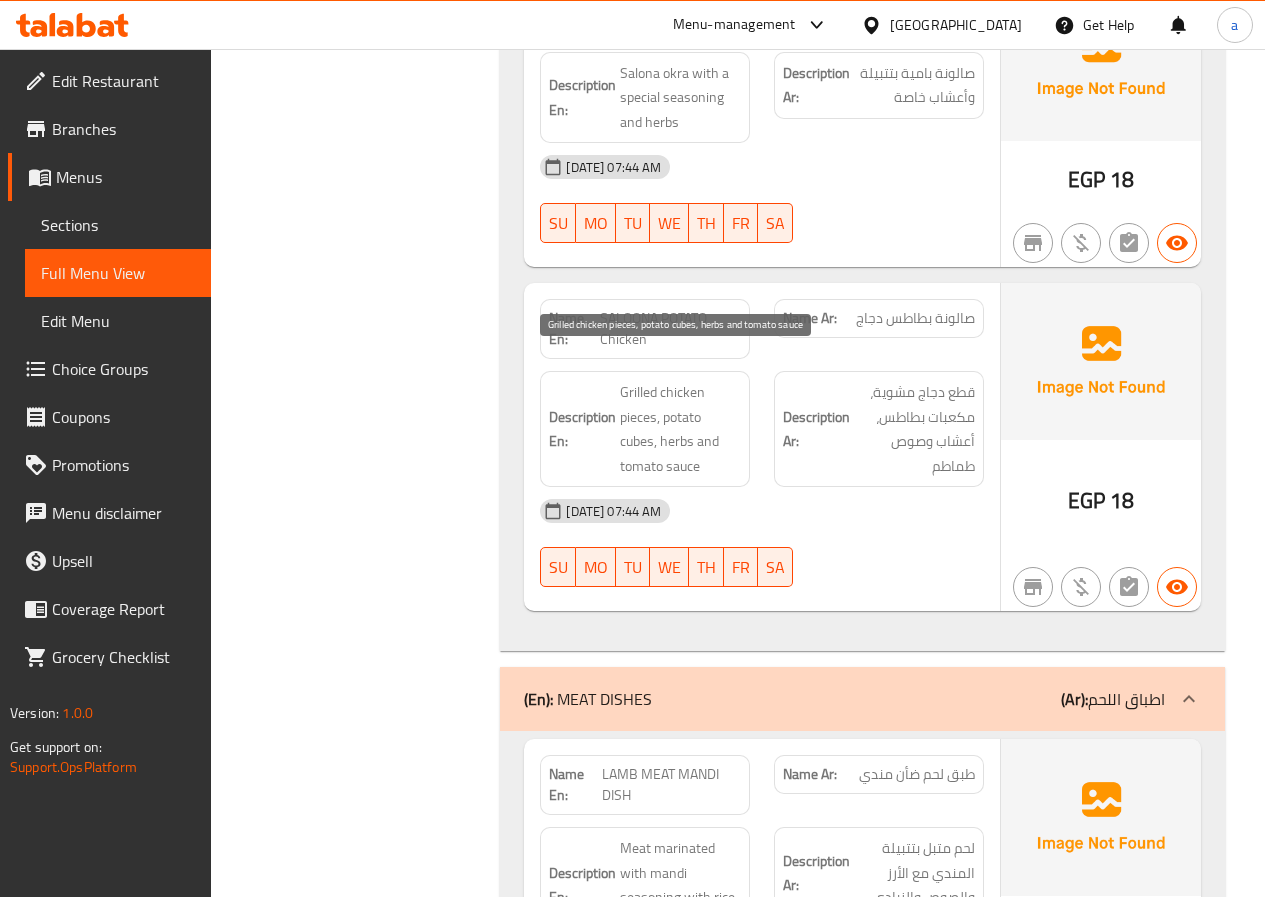 click on "Grilled chicken pieces, potato cubes, herbs and tomato sauce" at bounding box center [680, 429] 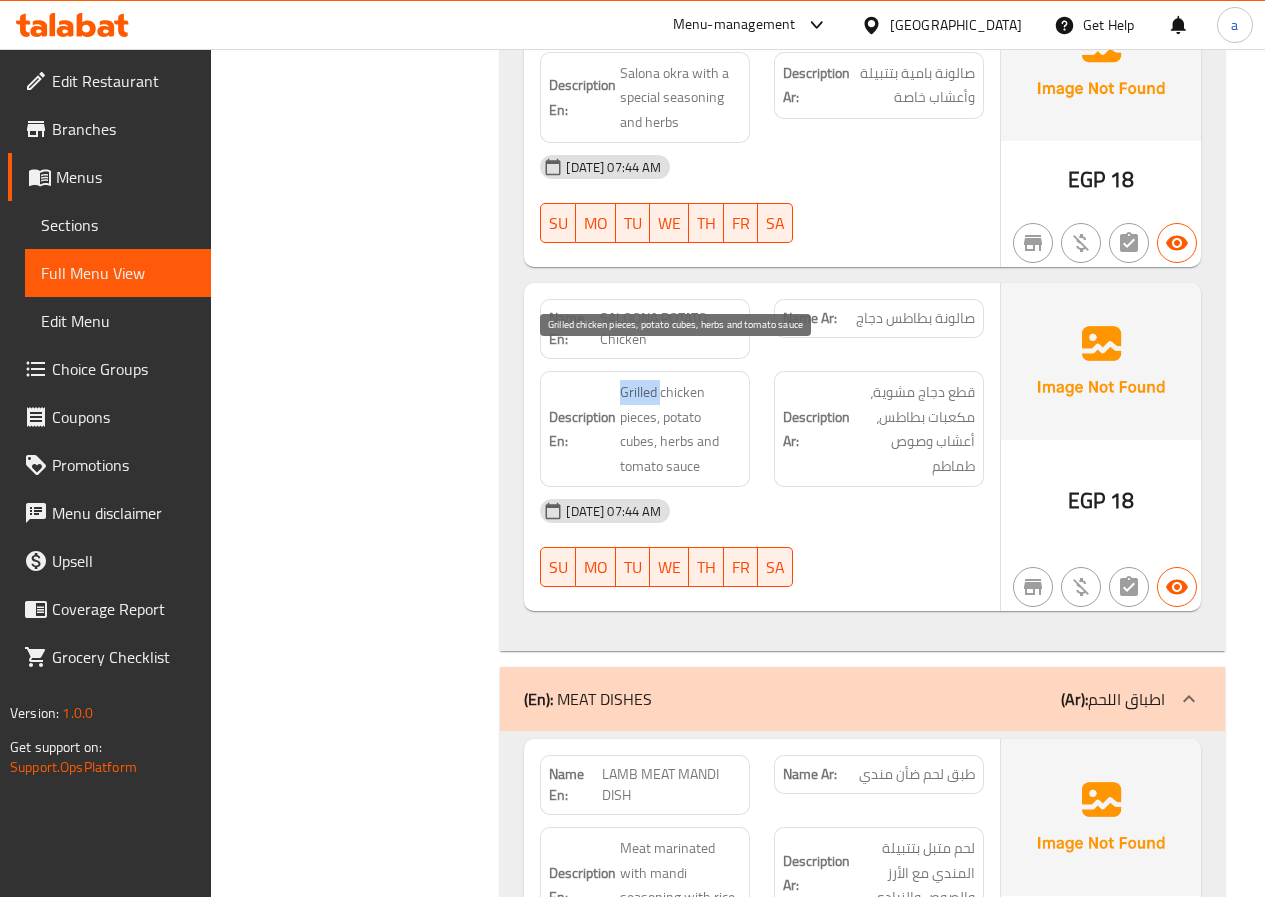 click on "Grilled chicken pieces, potato cubes, herbs and tomato sauce" at bounding box center (680, 429) 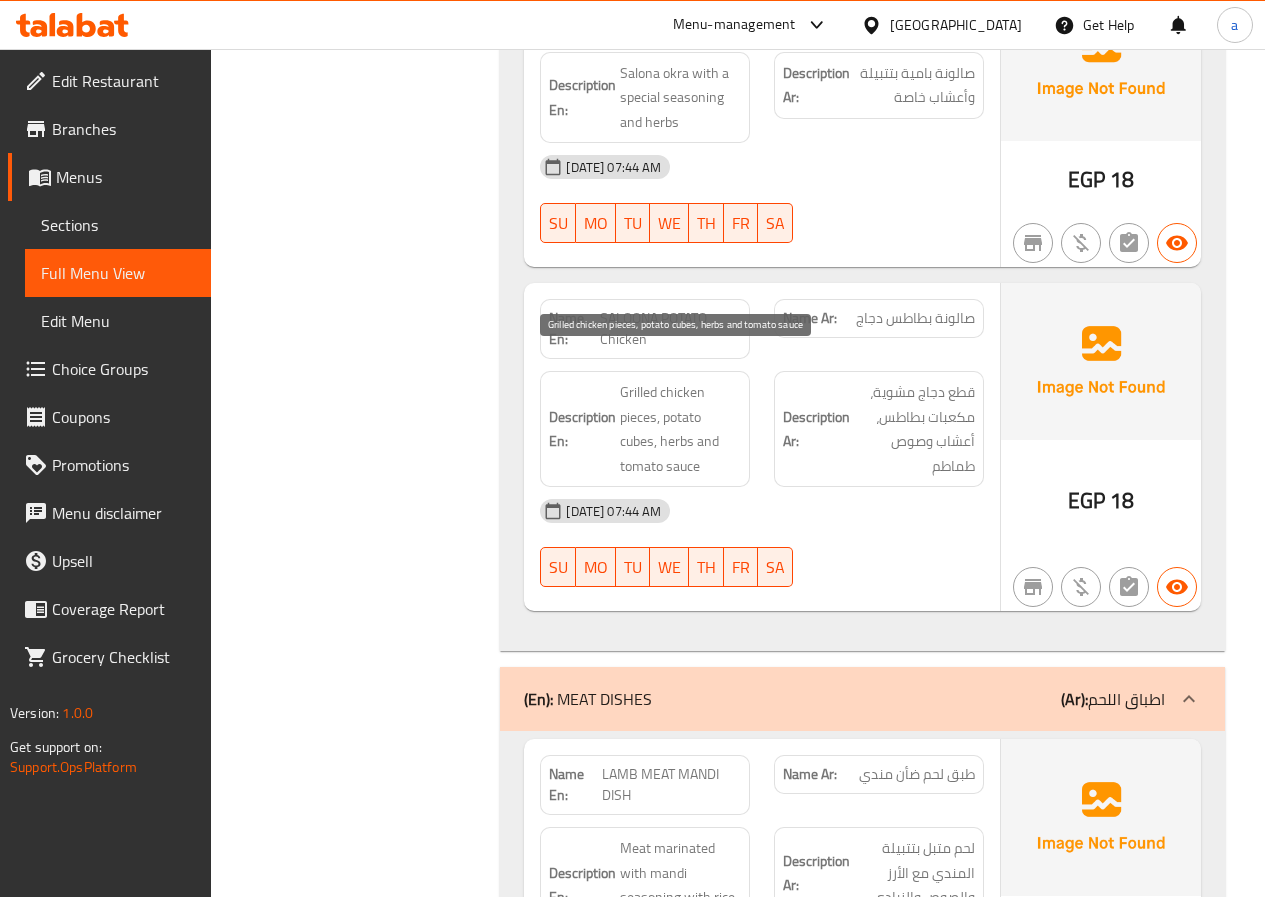 click on "Grilled chicken pieces, potato cubes, herbs and tomato sauce" at bounding box center [680, 429] 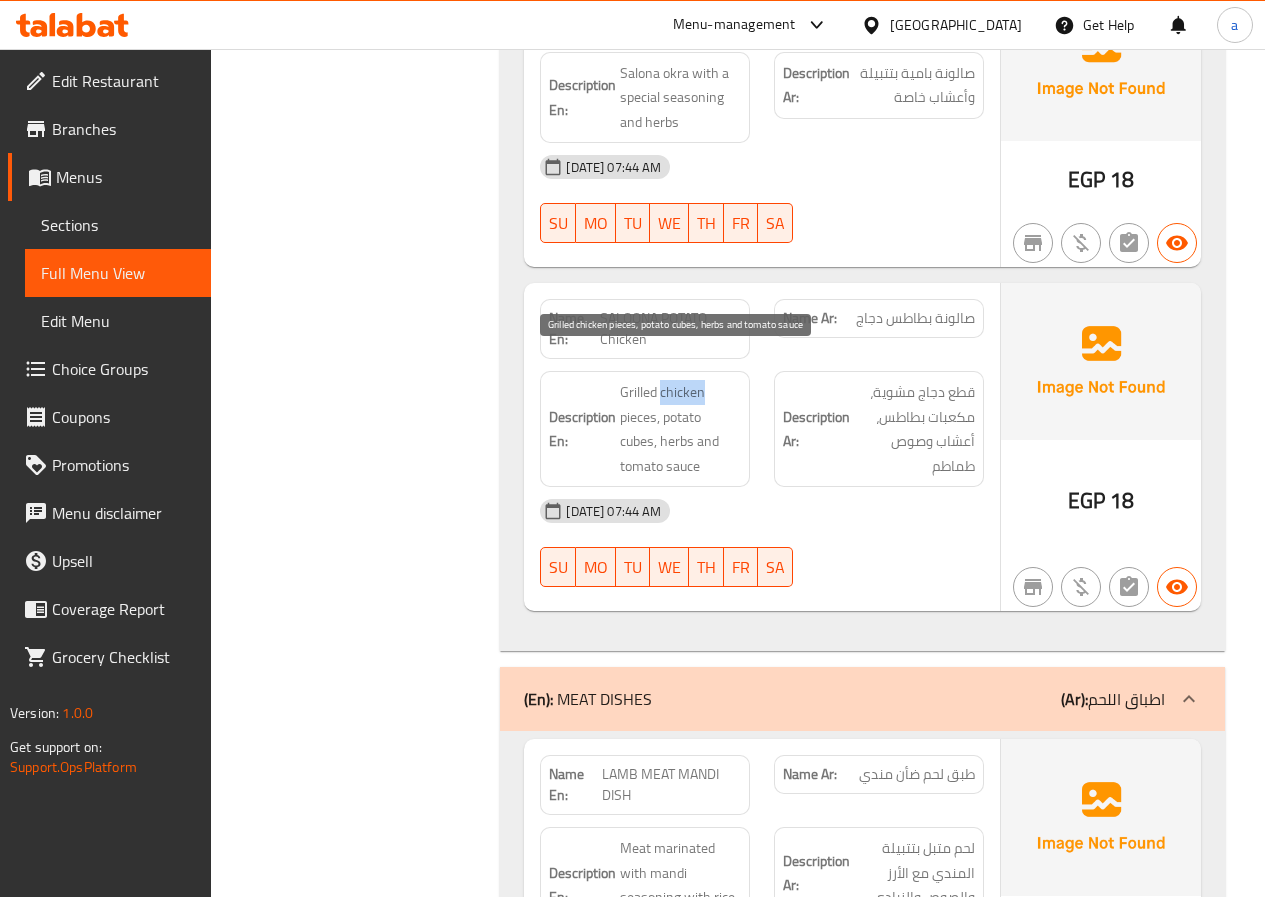 click on "Grilled chicken pieces, potato cubes, herbs and tomato sauce" at bounding box center [680, 429] 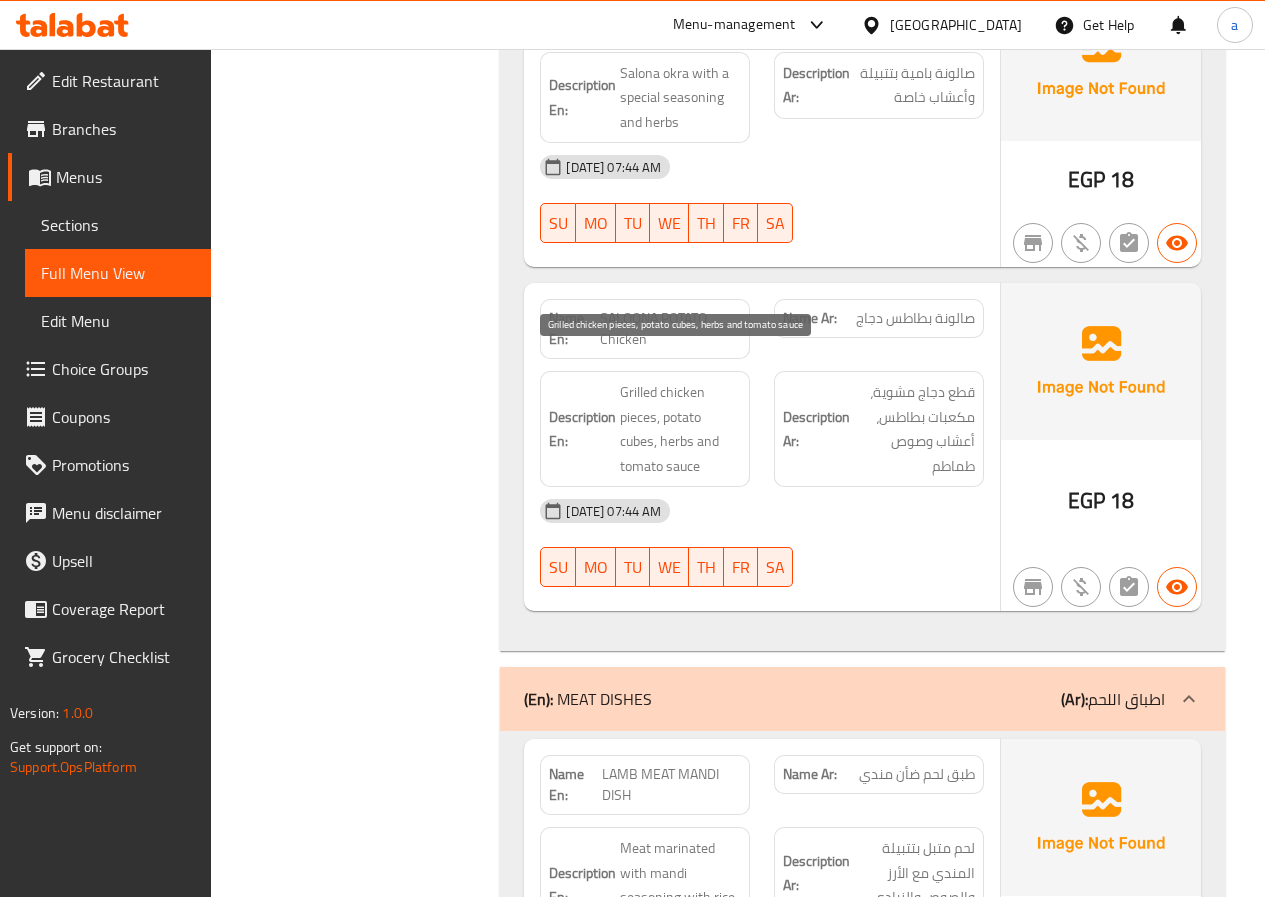click on "Grilled chicken pieces, potato cubes, herbs and tomato sauce" at bounding box center (680, 429) 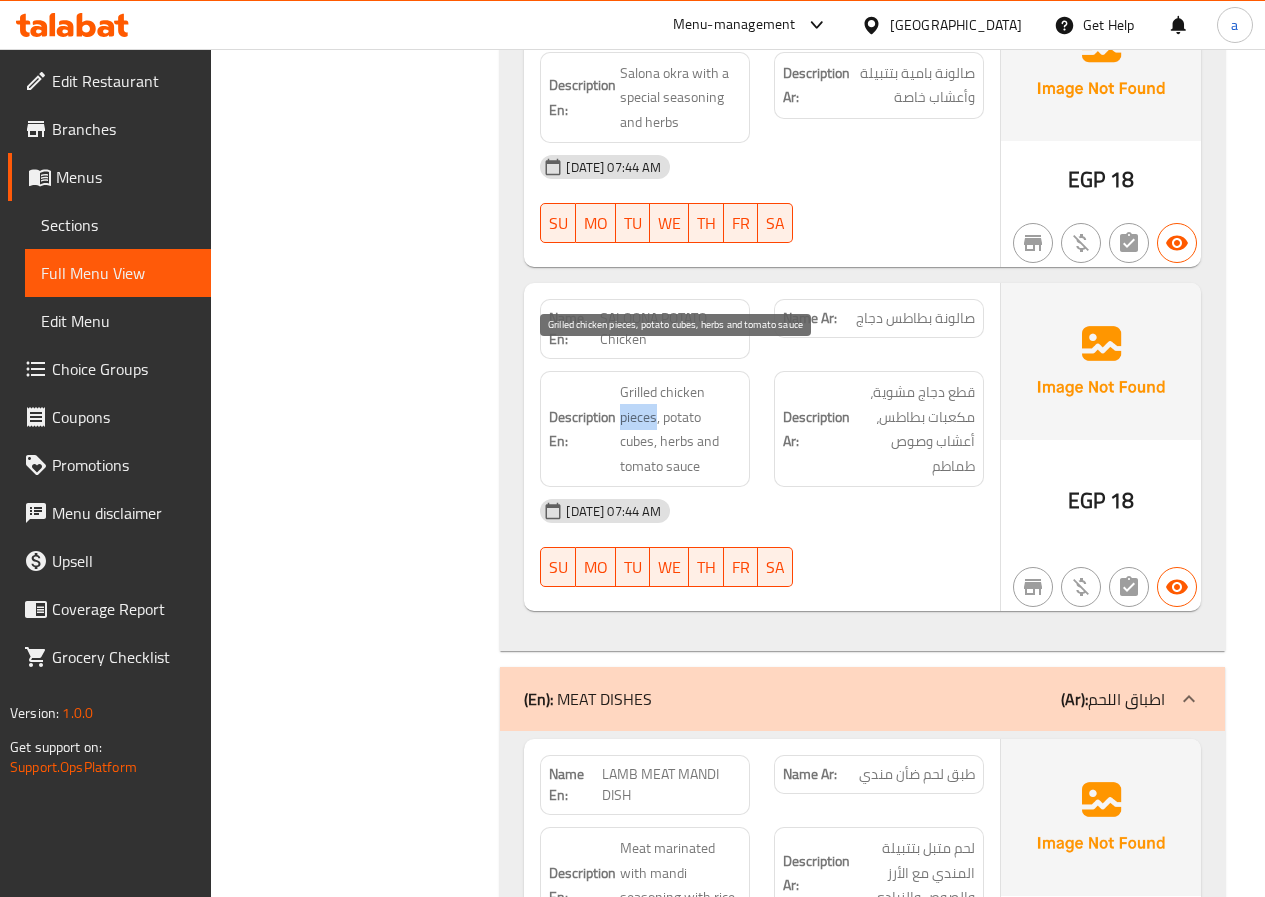 click on "Grilled chicken pieces, potato cubes, herbs and tomato sauce" at bounding box center [680, 429] 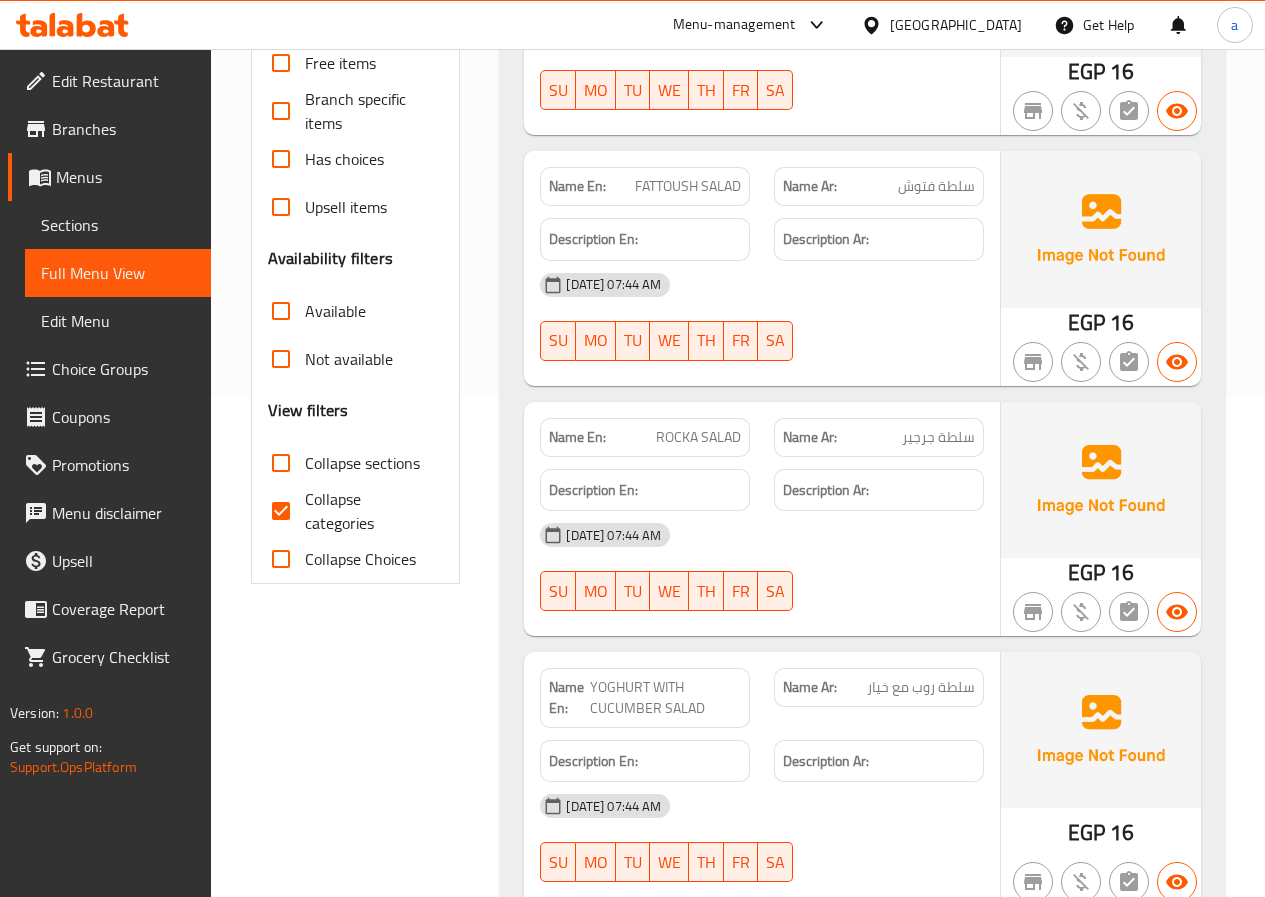 scroll, scrollTop: 0, scrollLeft: 0, axis: both 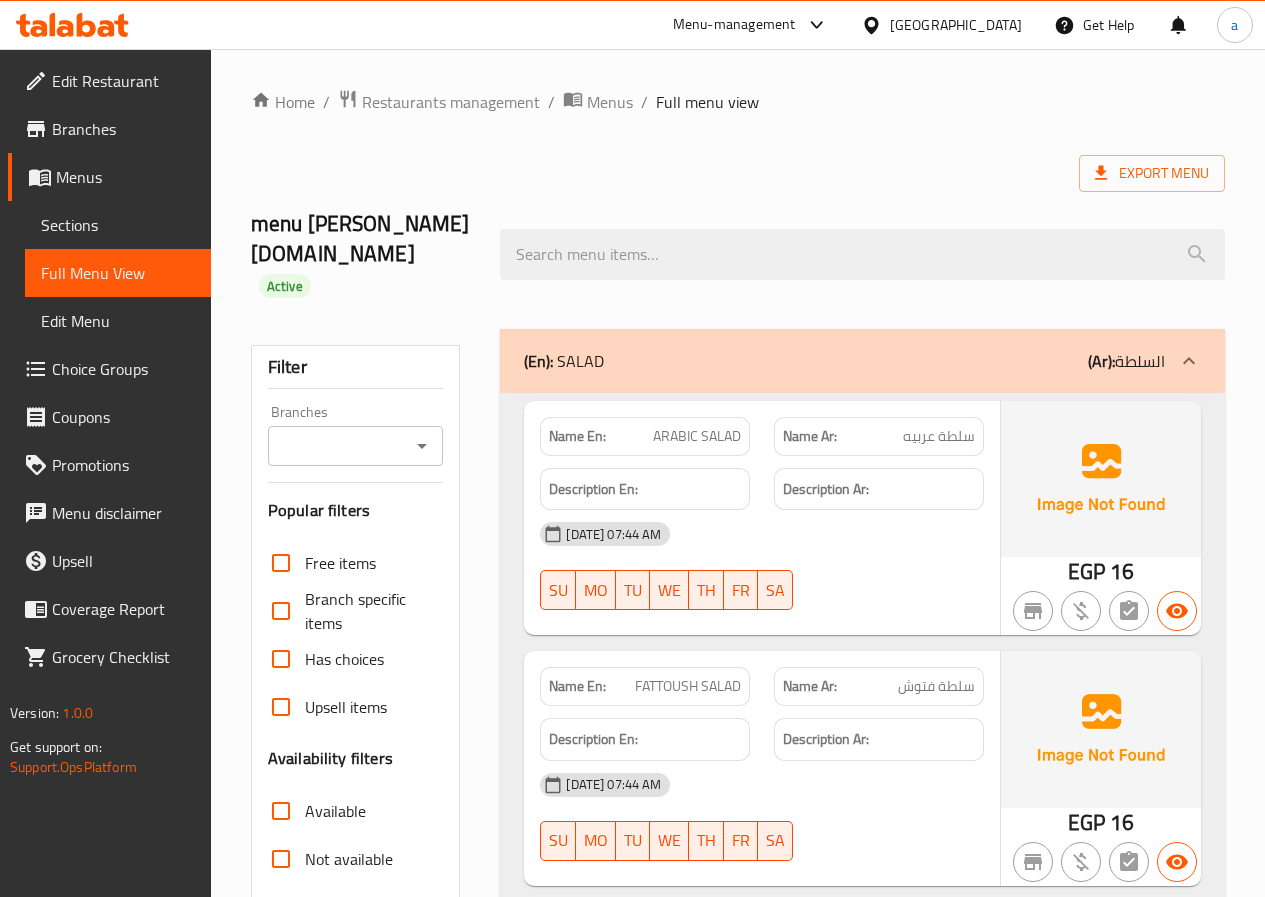 click on "Edit Menu" at bounding box center [118, 321] 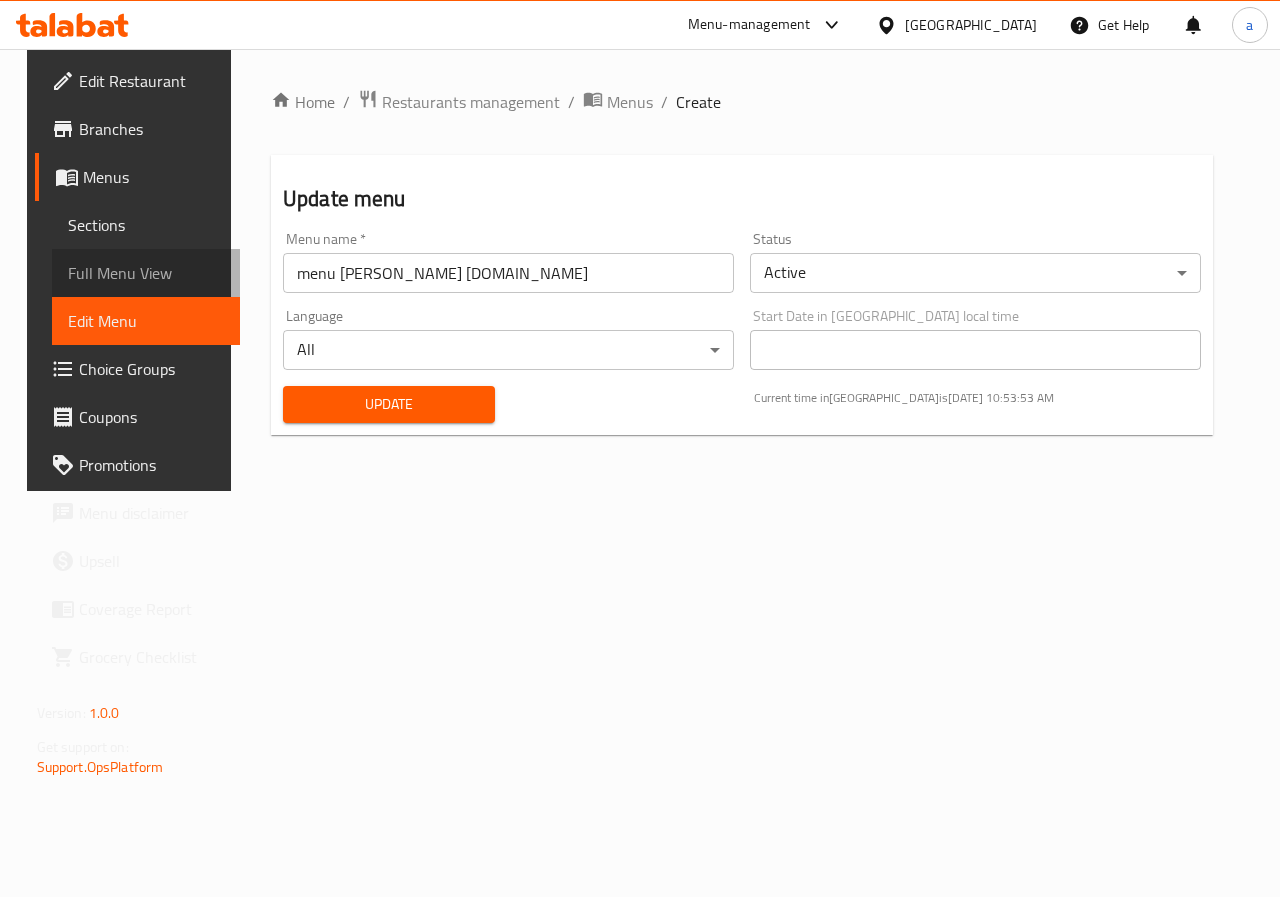 click on "Full Menu View" at bounding box center [146, 273] 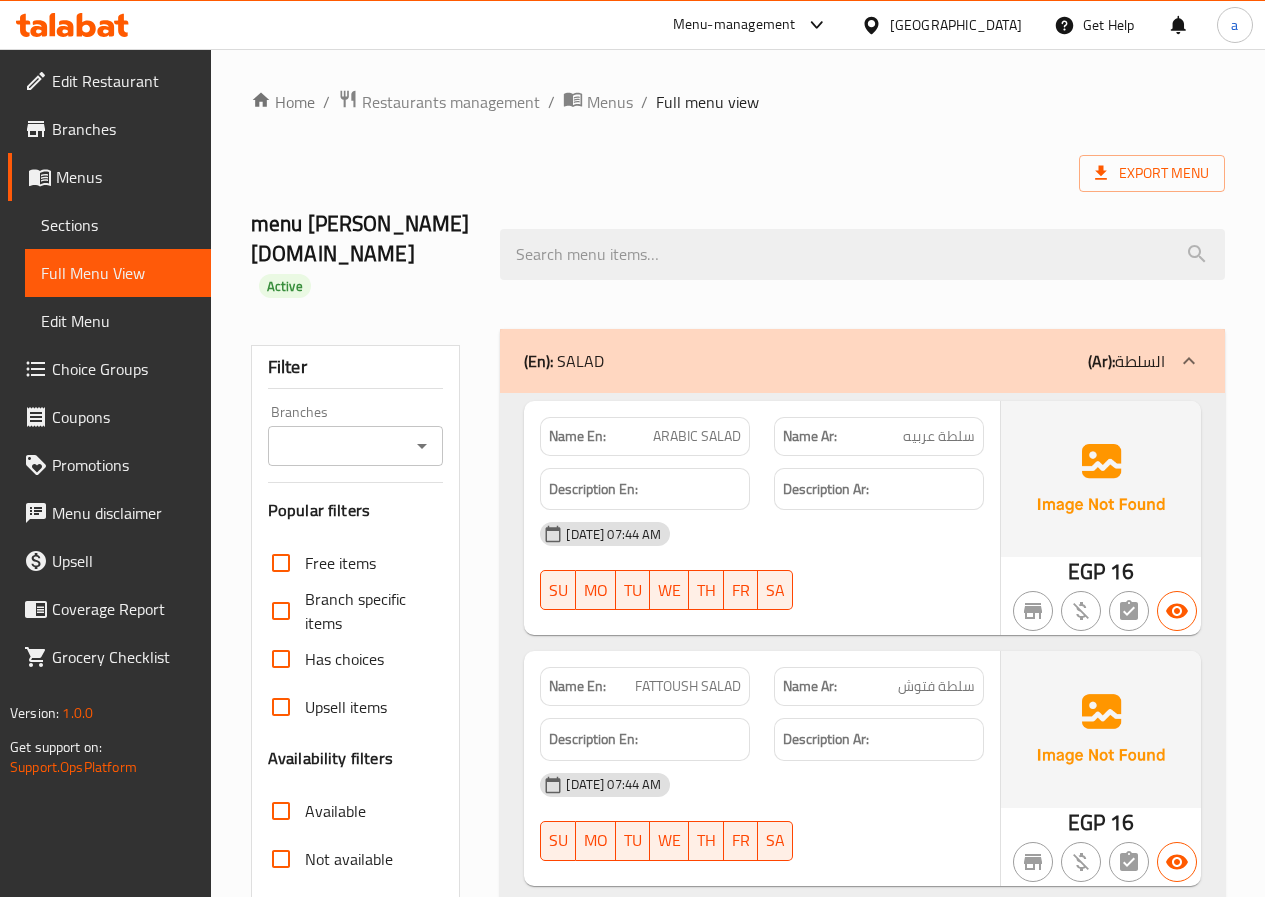 click on "Sections" at bounding box center (118, 225) 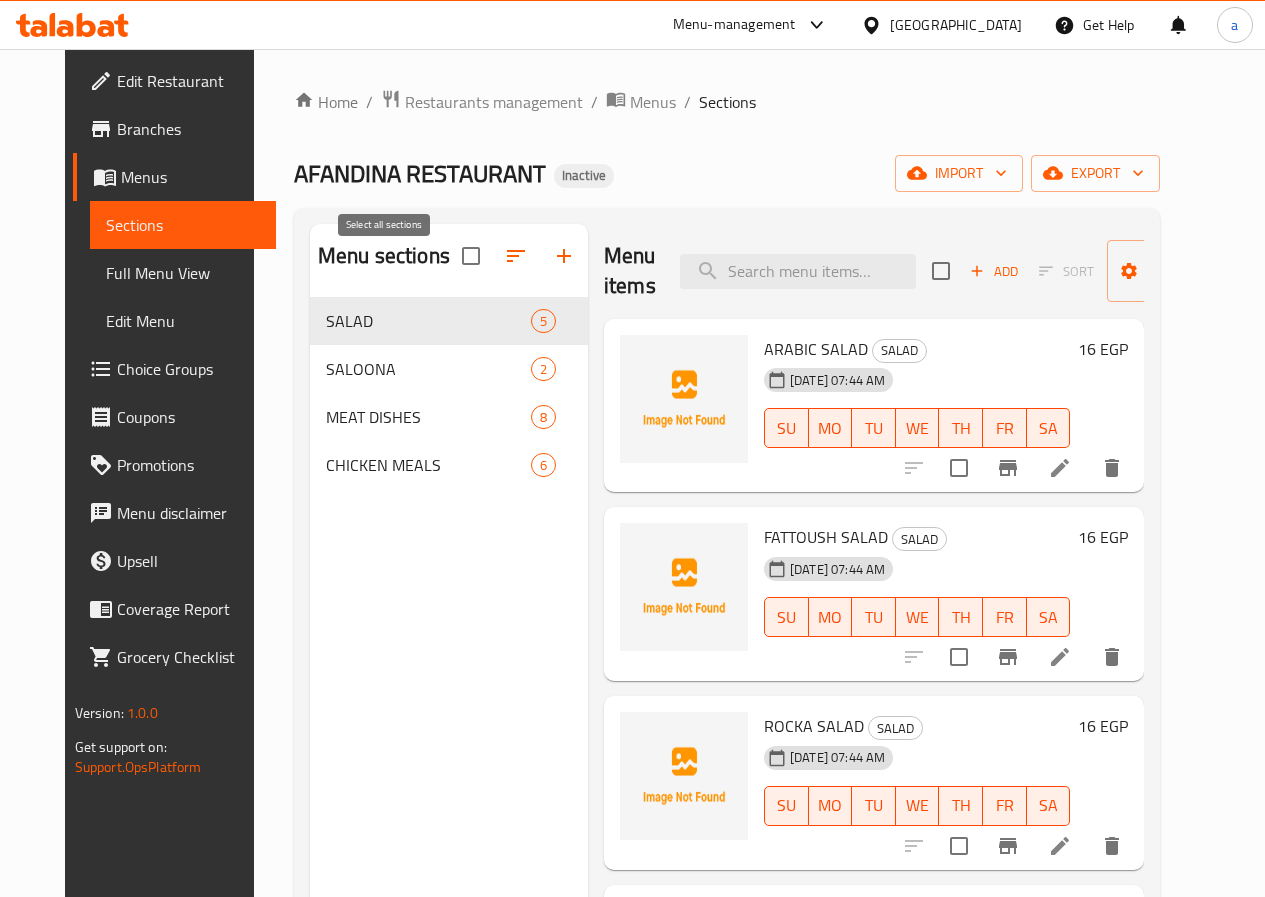 click at bounding box center (471, 256) 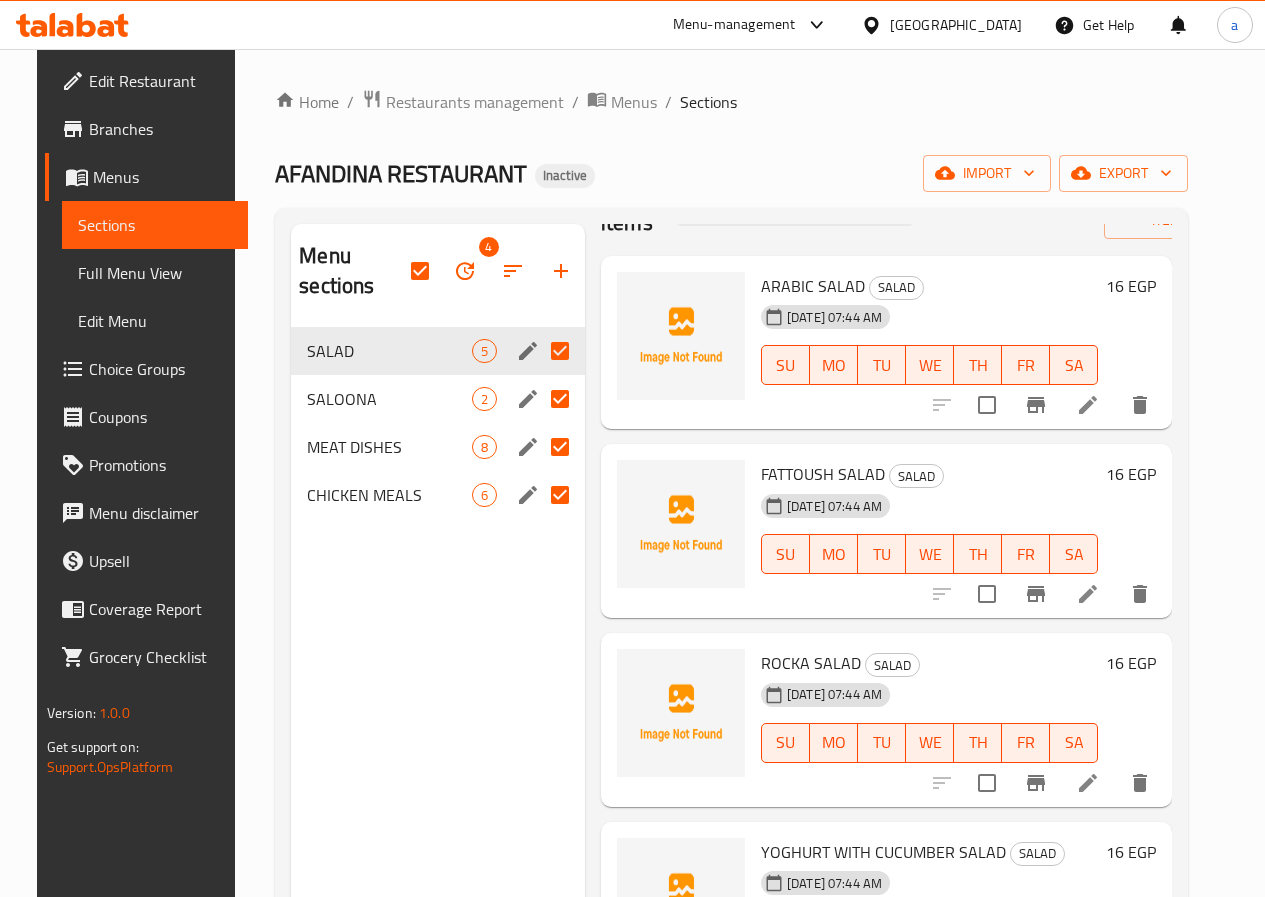 scroll, scrollTop: 126, scrollLeft: 0, axis: vertical 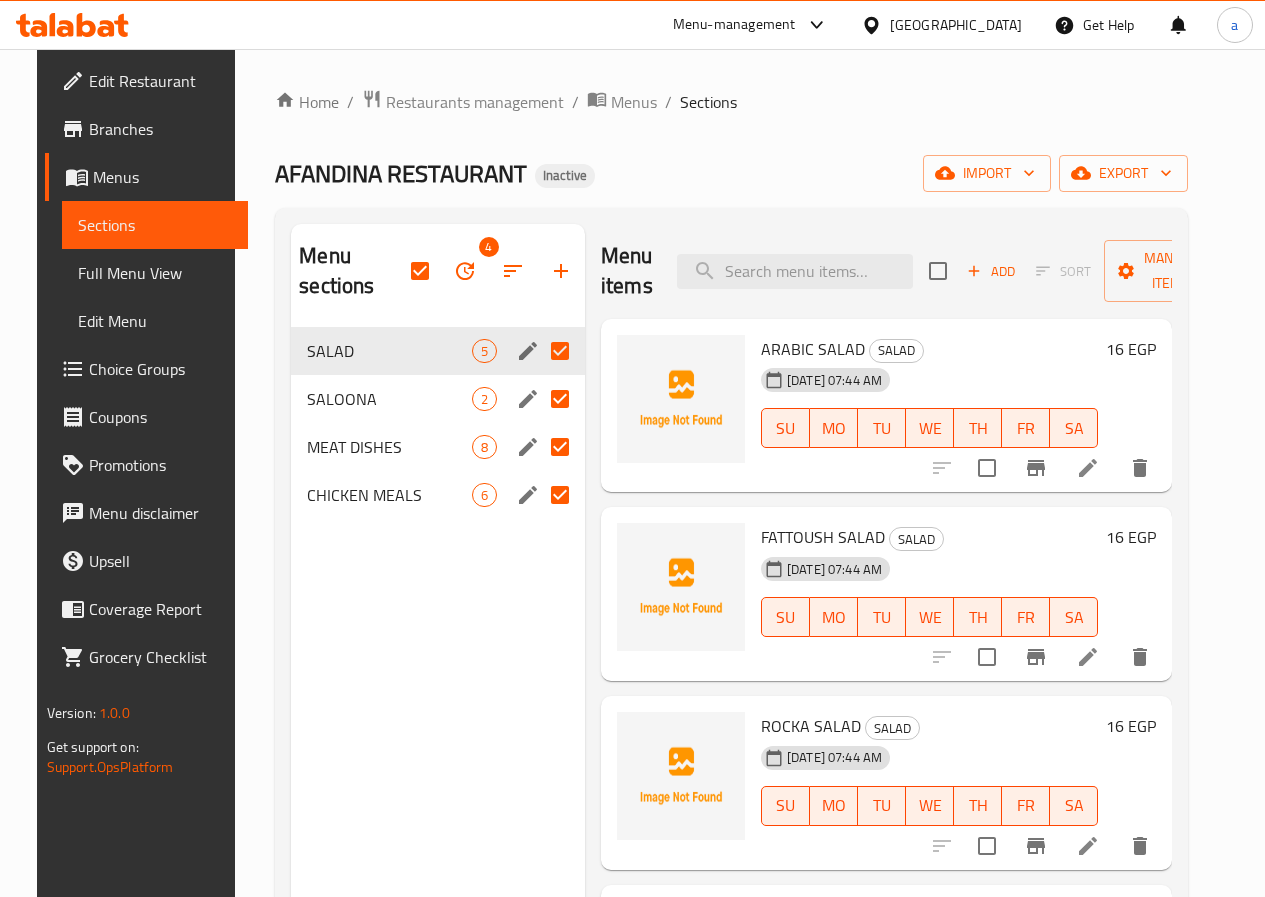 click on "Menu sections 4 SALAD 5 SALOONA 2 MEAT DISHES 8 CHICKEN MEALS 6" at bounding box center [438, 672] 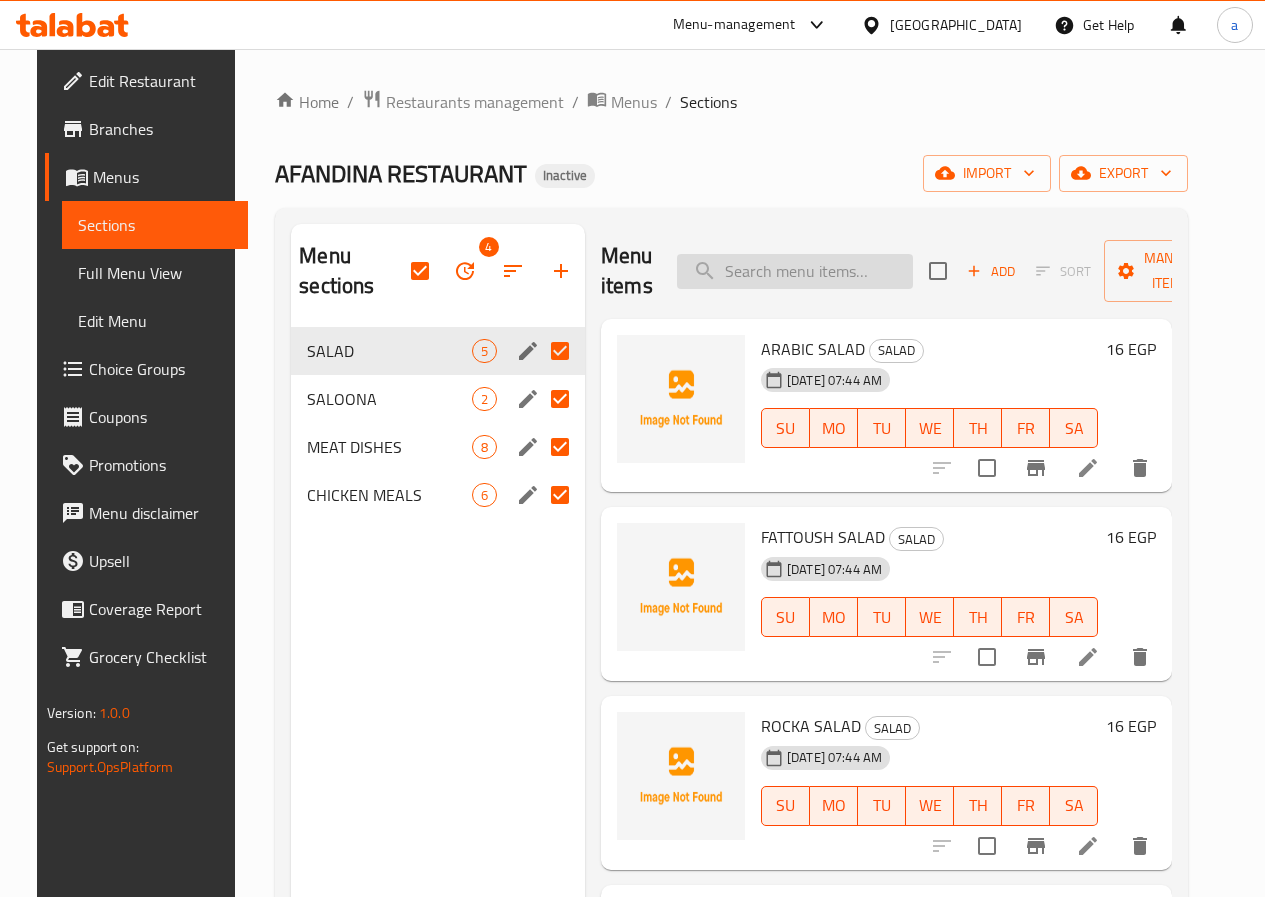 click at bounding box center [795, 271] 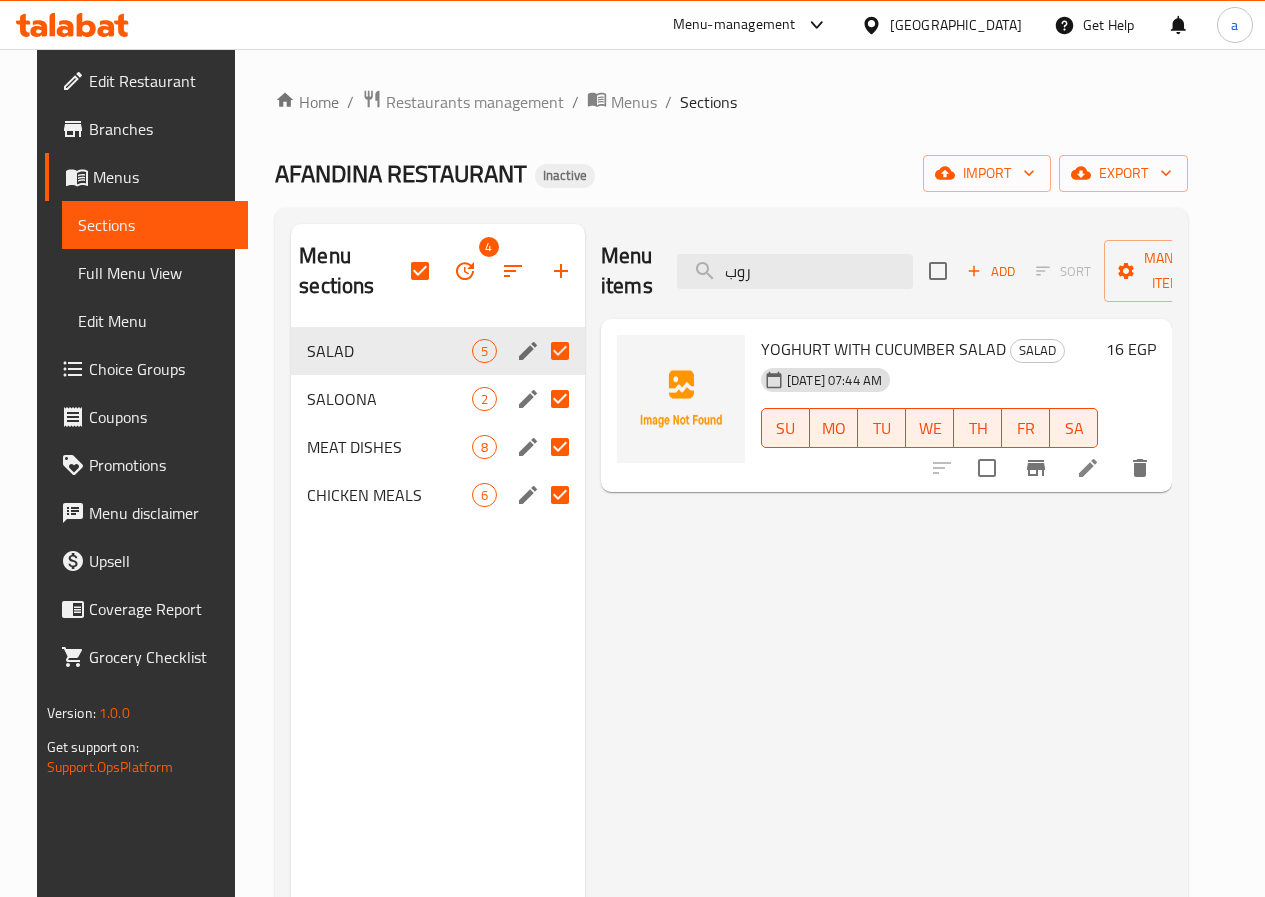 type on "روب" 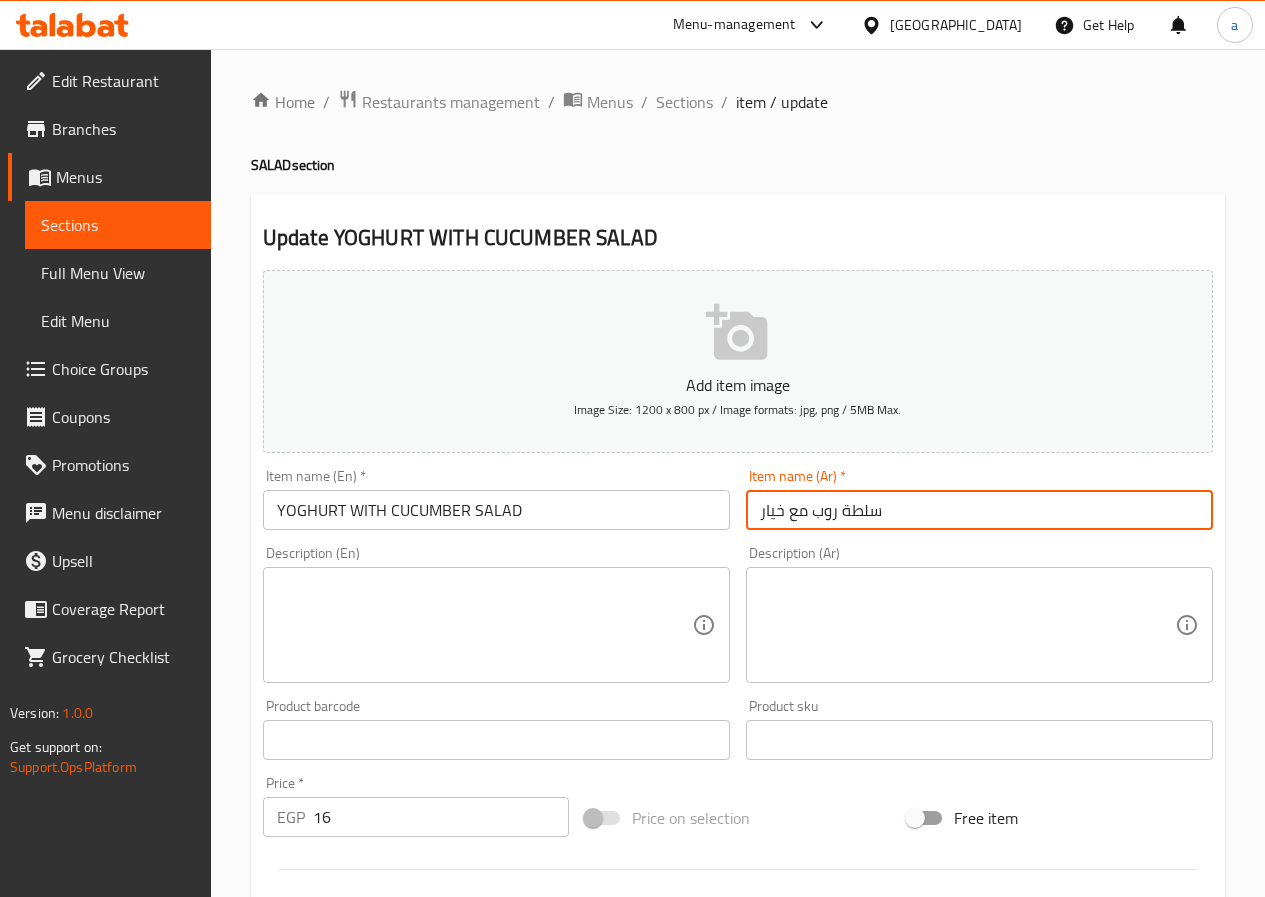 click on "سلطة روب مع خيار" at bounding box center (979, 510) 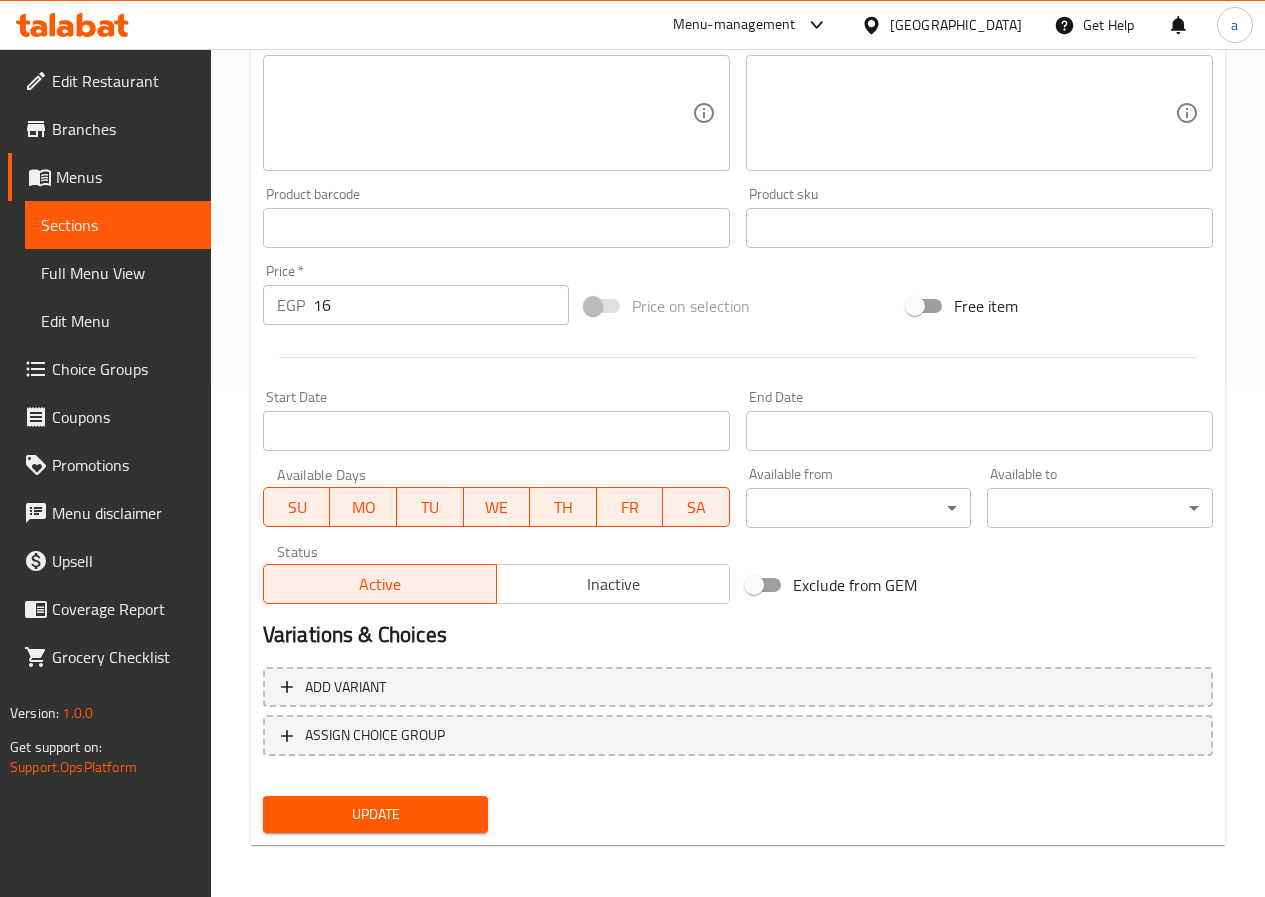scroll, scrollTop: 516, scrollLeft: 0, axis: vertical 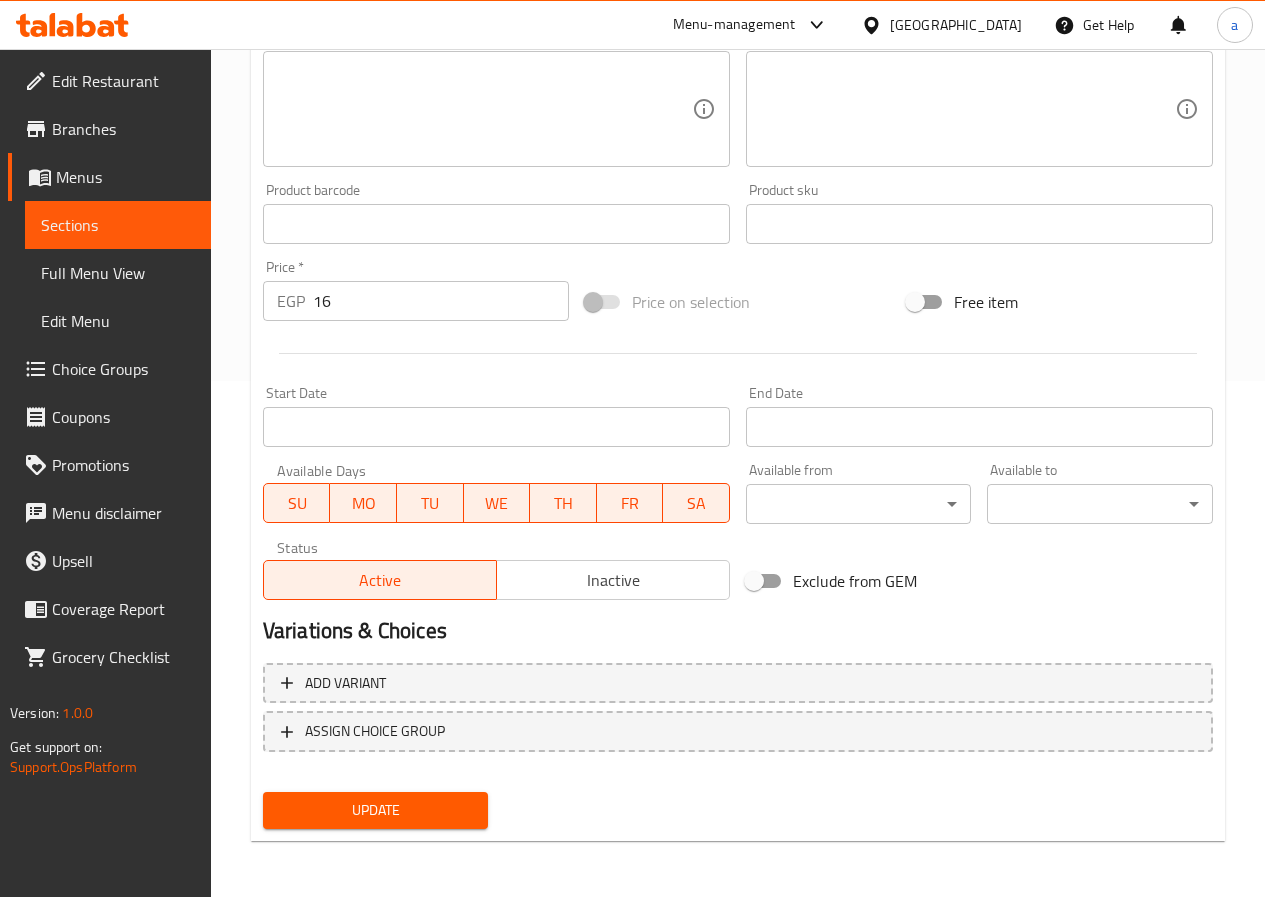 type on "سلطة زبادي مع خيار" 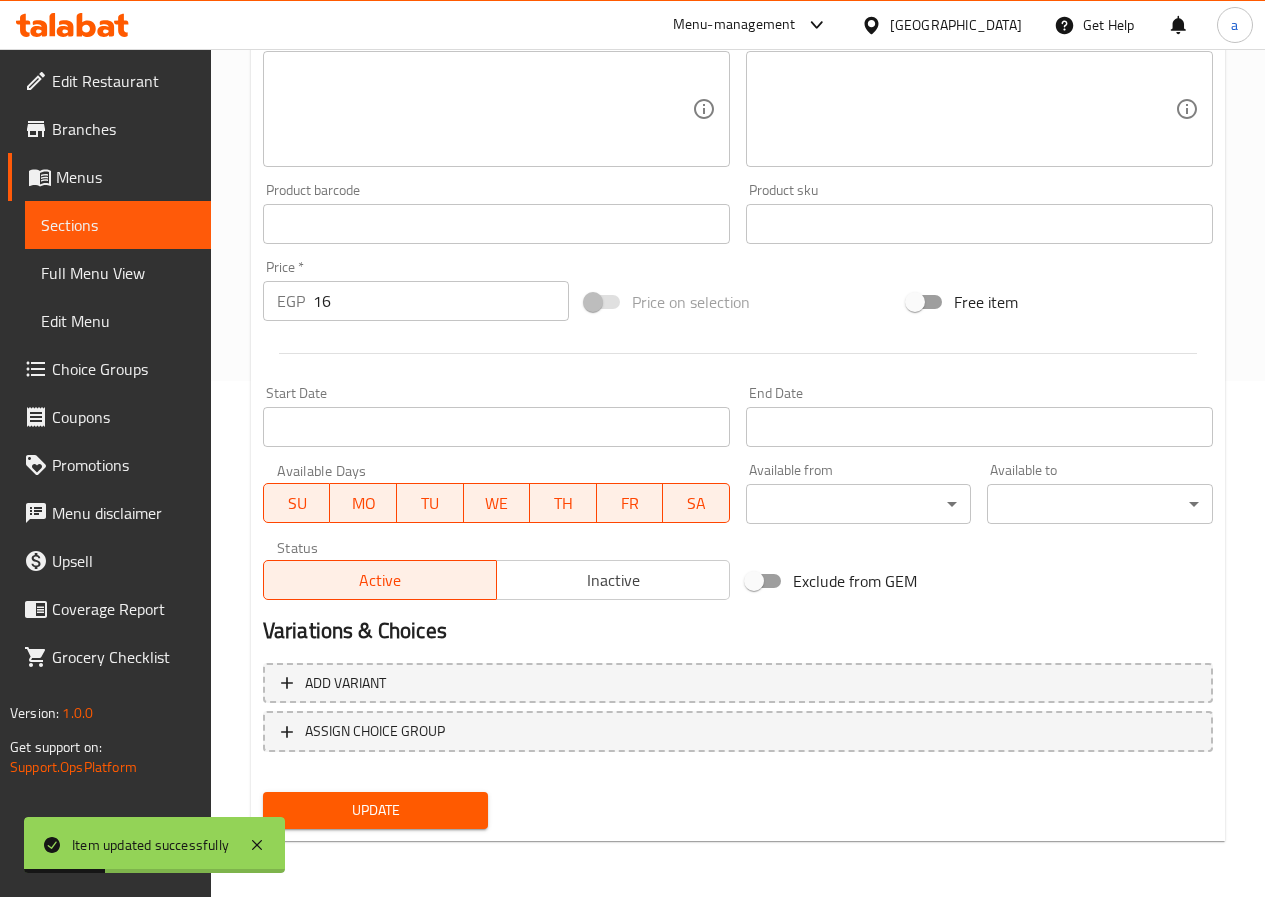 click on "Full Menu View" at bounding box center (118, 273) 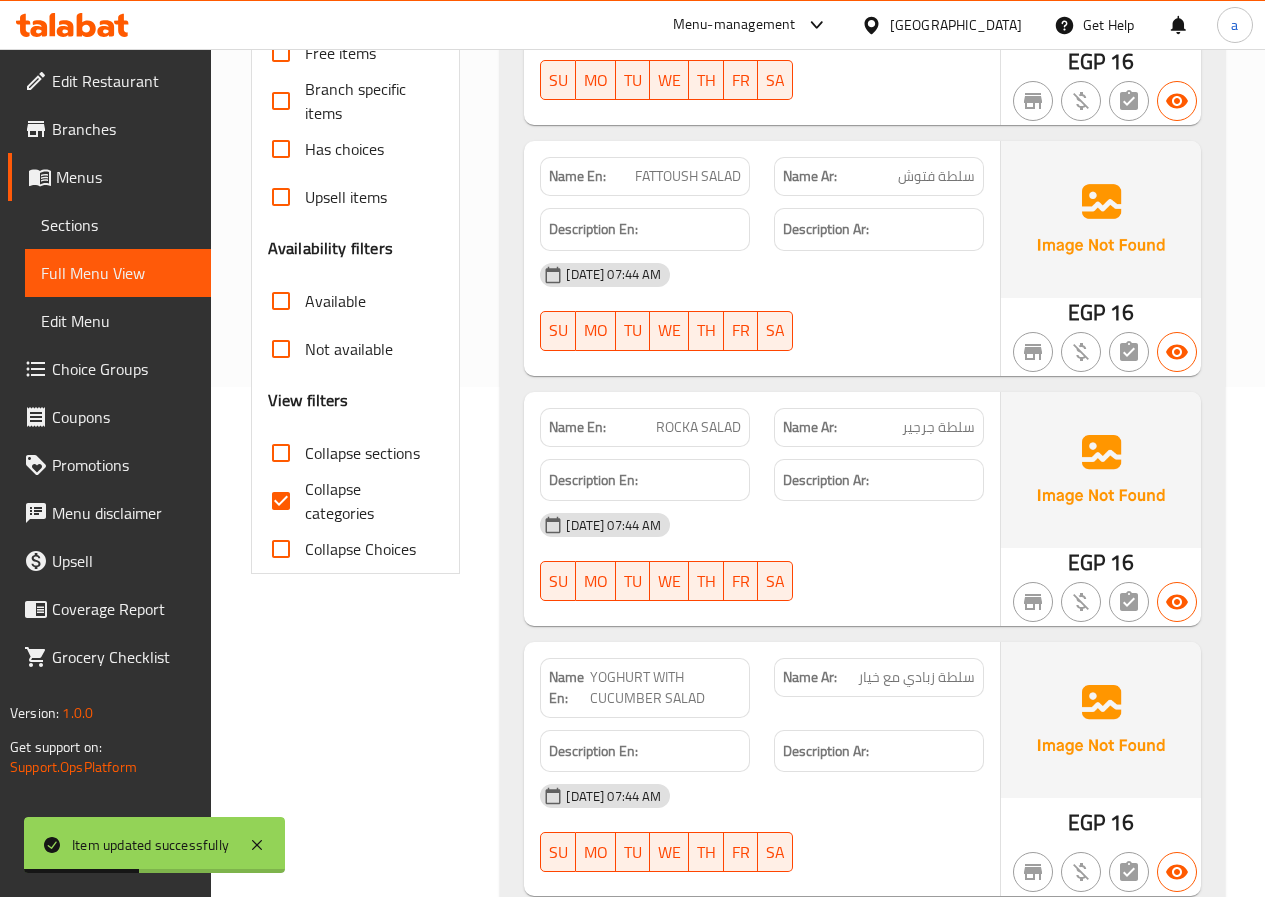 scroll, scrollTop: 416, scrollLeft: 0, axis: vertical 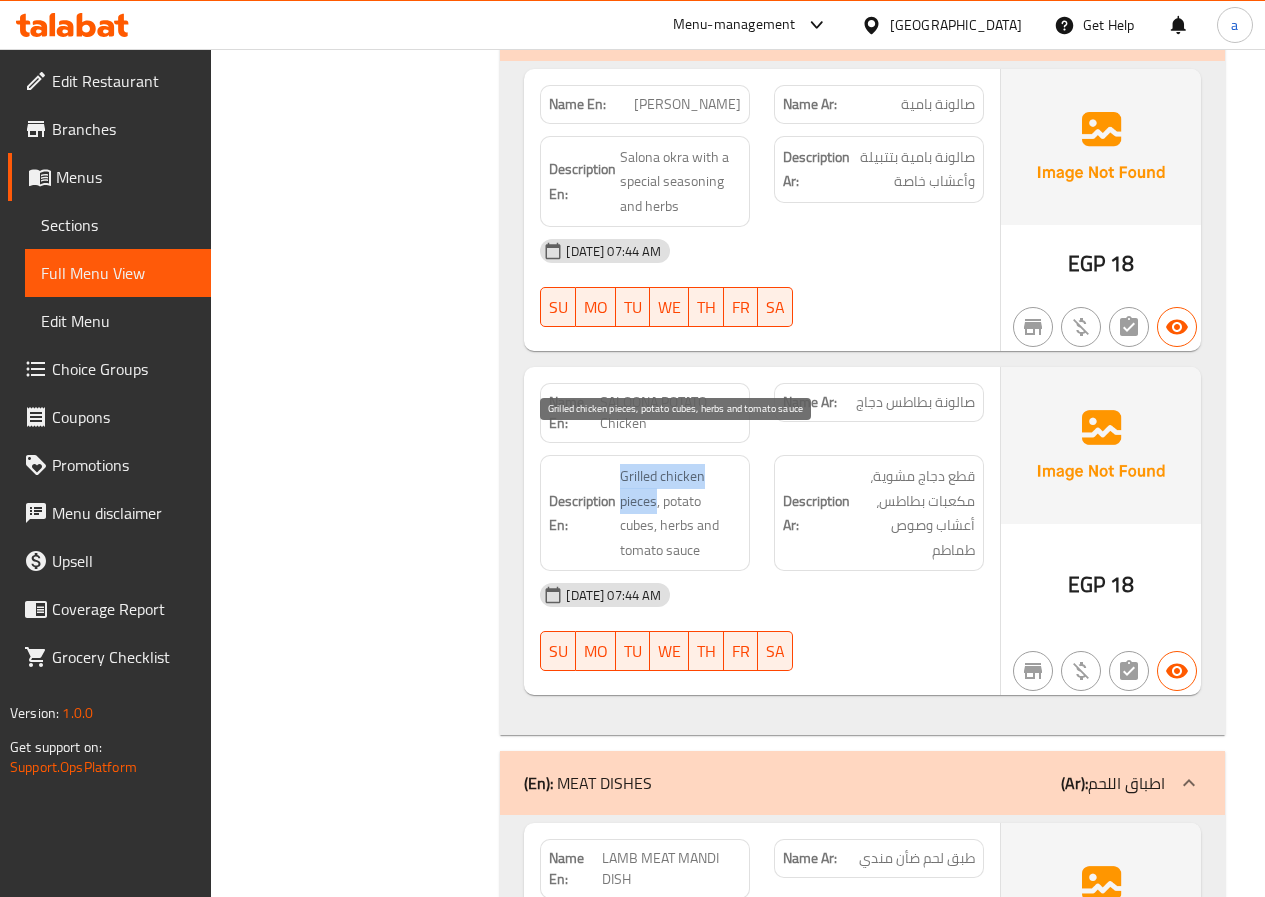 drag, startPoint x: 608, startPoint y: 443, endPoint x: 655, endPoint y: 478, distance: 58.60034 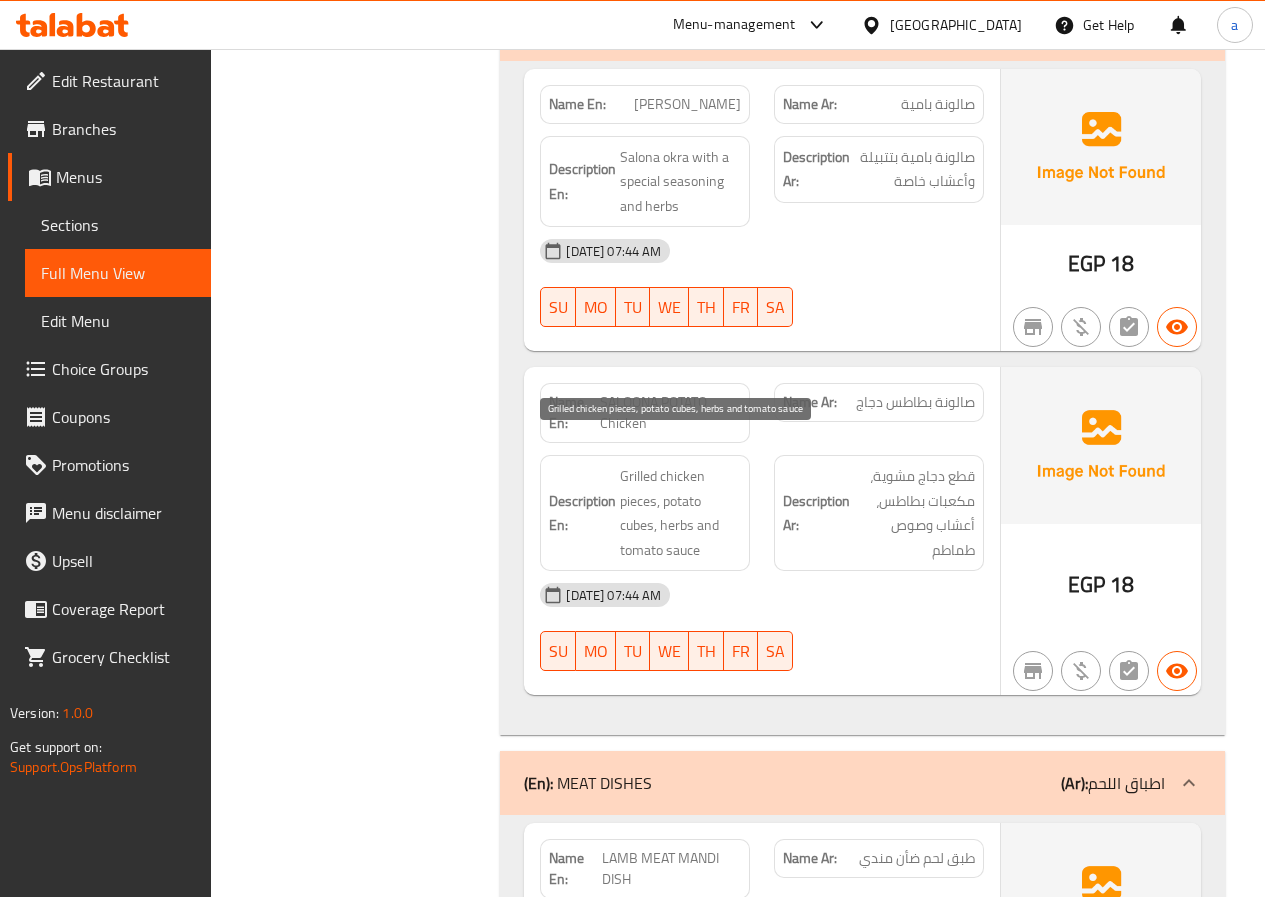 click on "Grilled chicken pieces, potato cubes, herbs and tomato sauce" at bounding box center [680, 513] 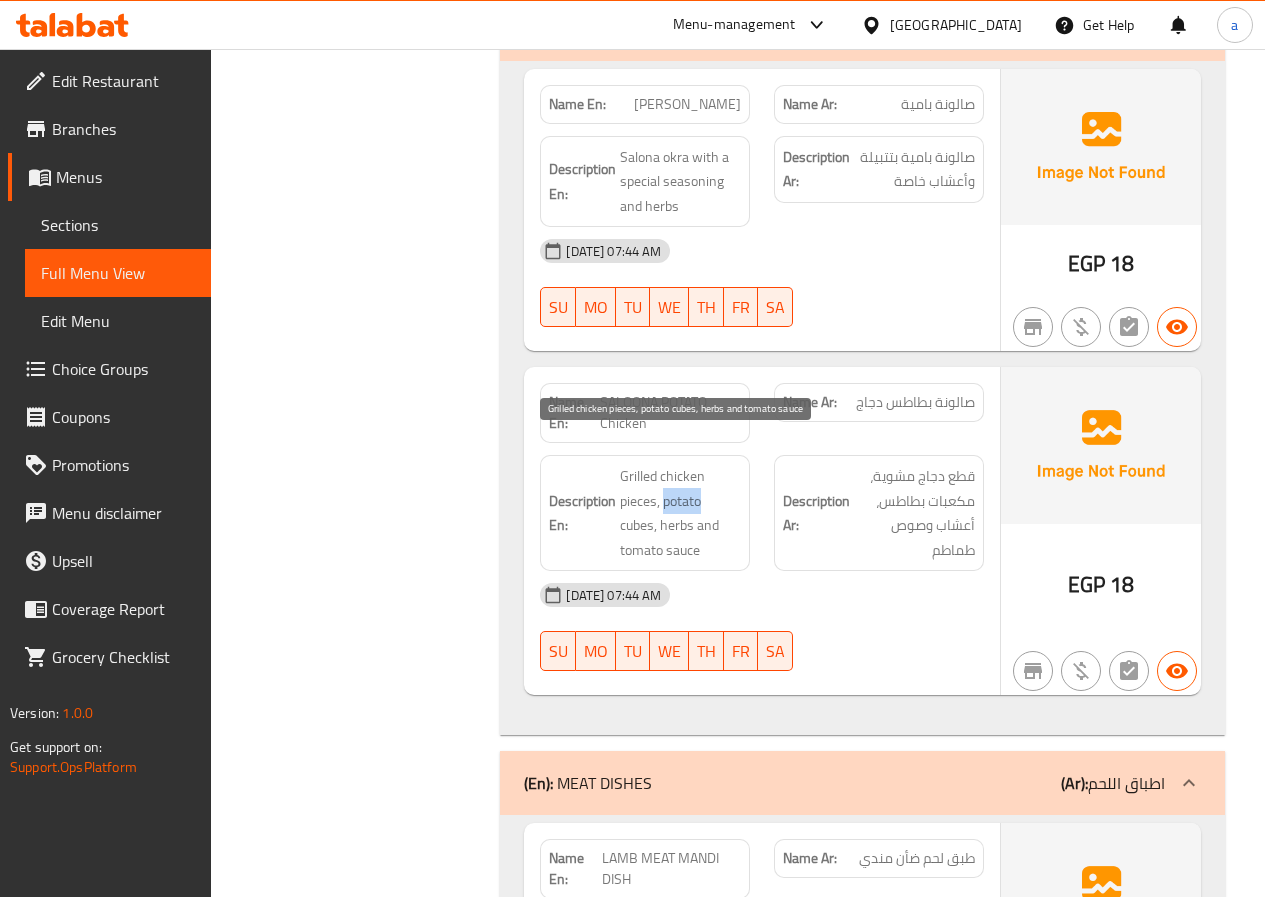 click on "Grilled chicken pieces, potato cubes, herbs and tomato sauce" at bounding box center (680, 513) 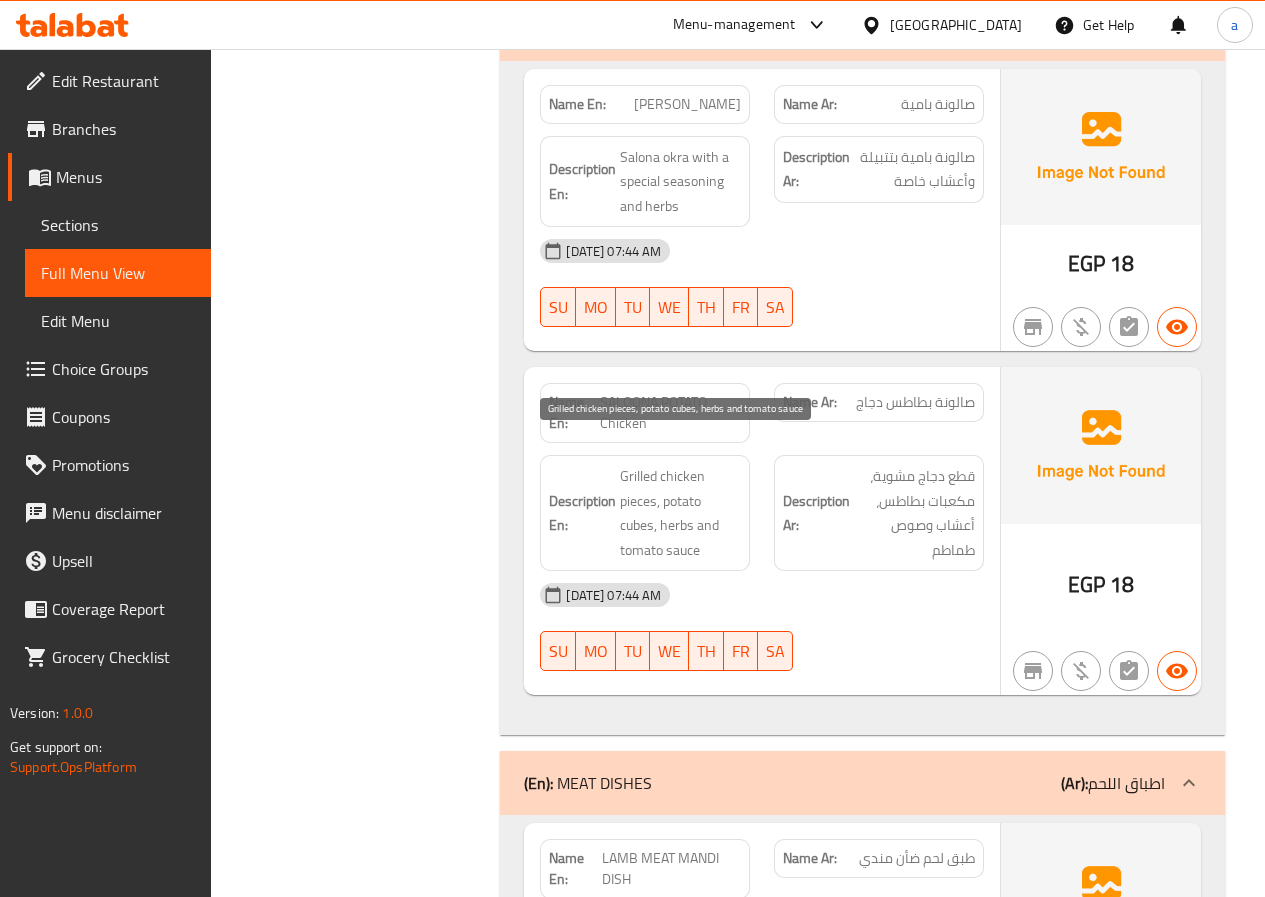 click on "Grilled chicken pieces, potato cubes, herbs and tomato sauce" at bounding box center [680, 513] 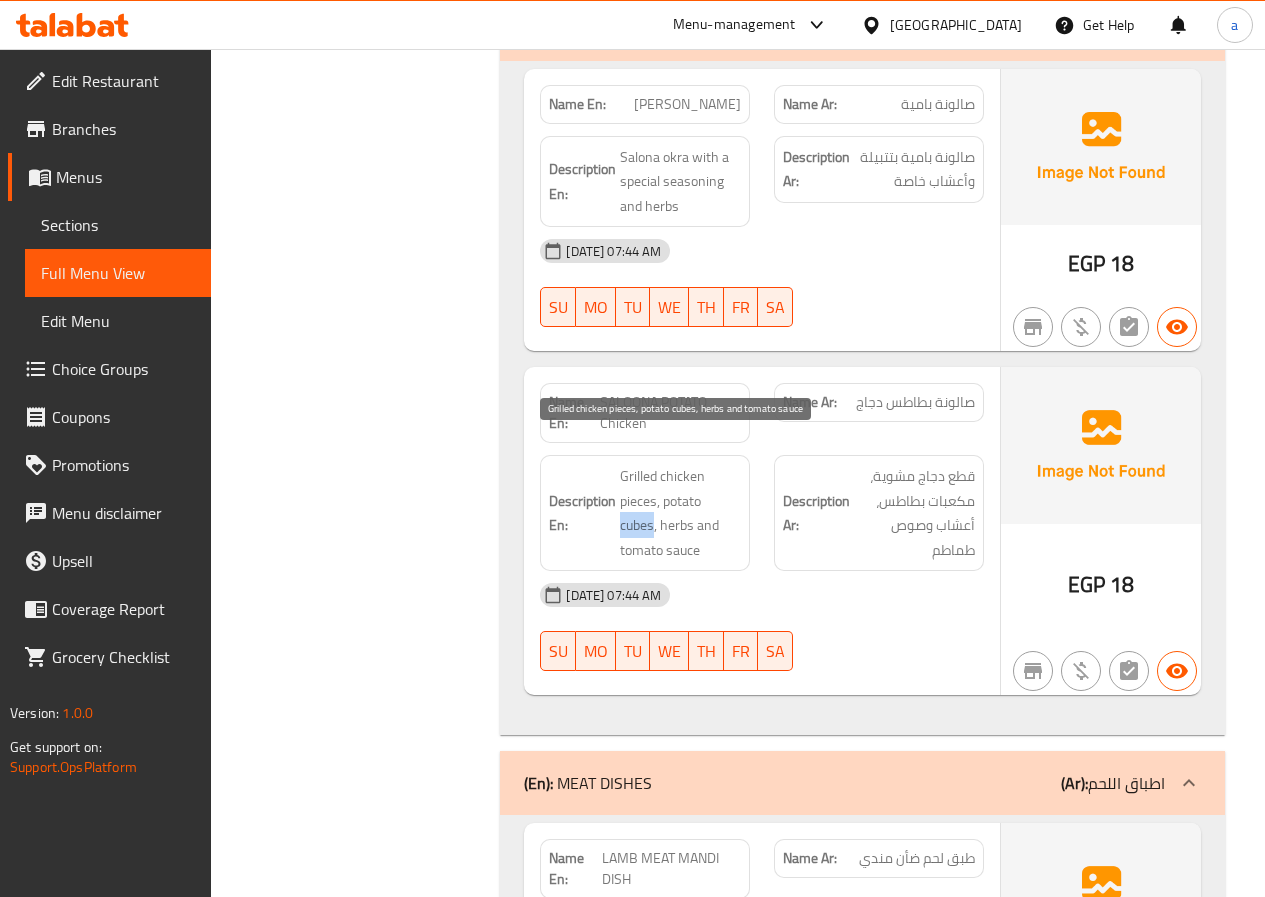 click on "Grilled chicken pieces, potato cubes, herbs and tomato sauce" at bounding box center (680, 513) 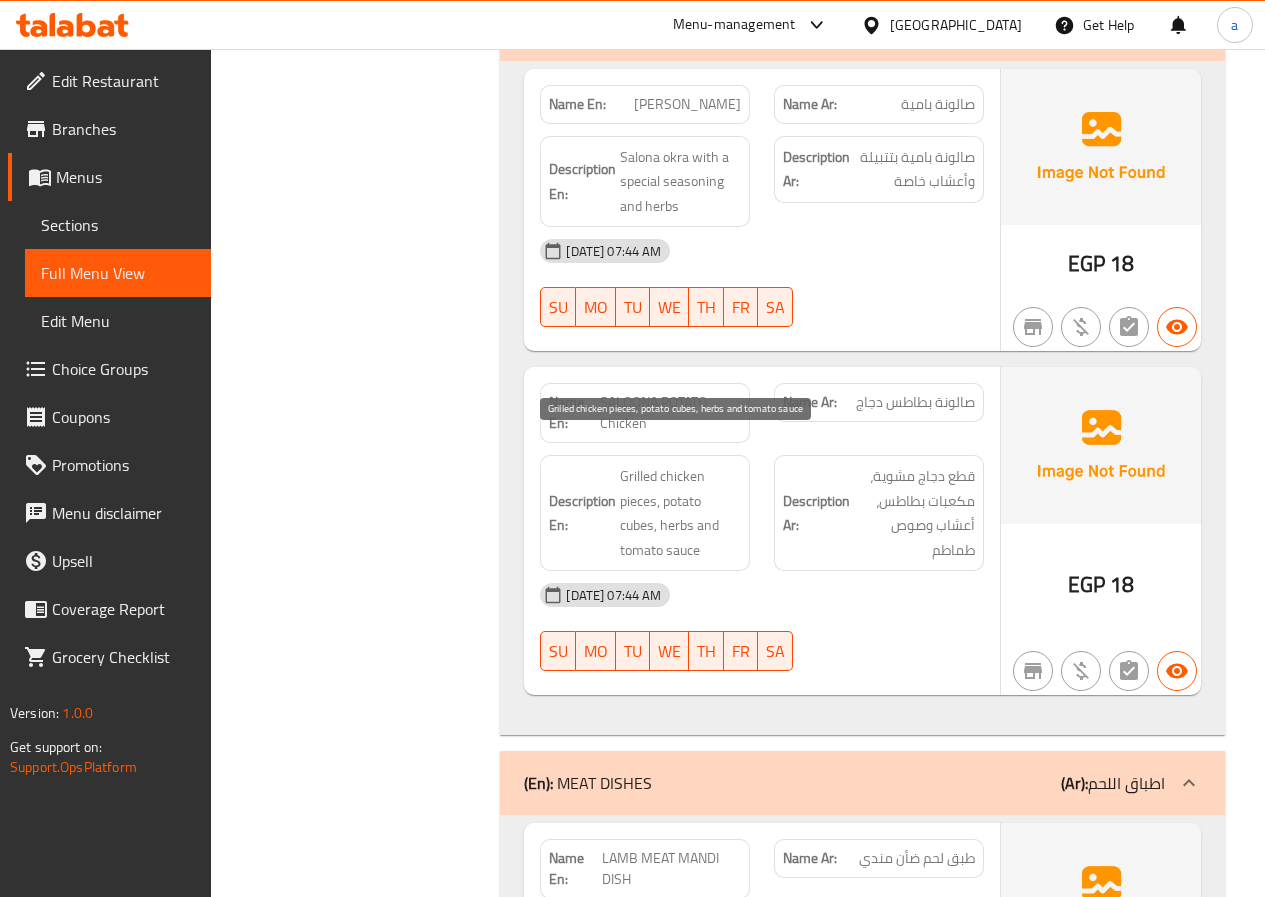 click on "Grilled chicken pieces, potato cubes, herbs and tomato sauce" at bounding box center (680, 513) 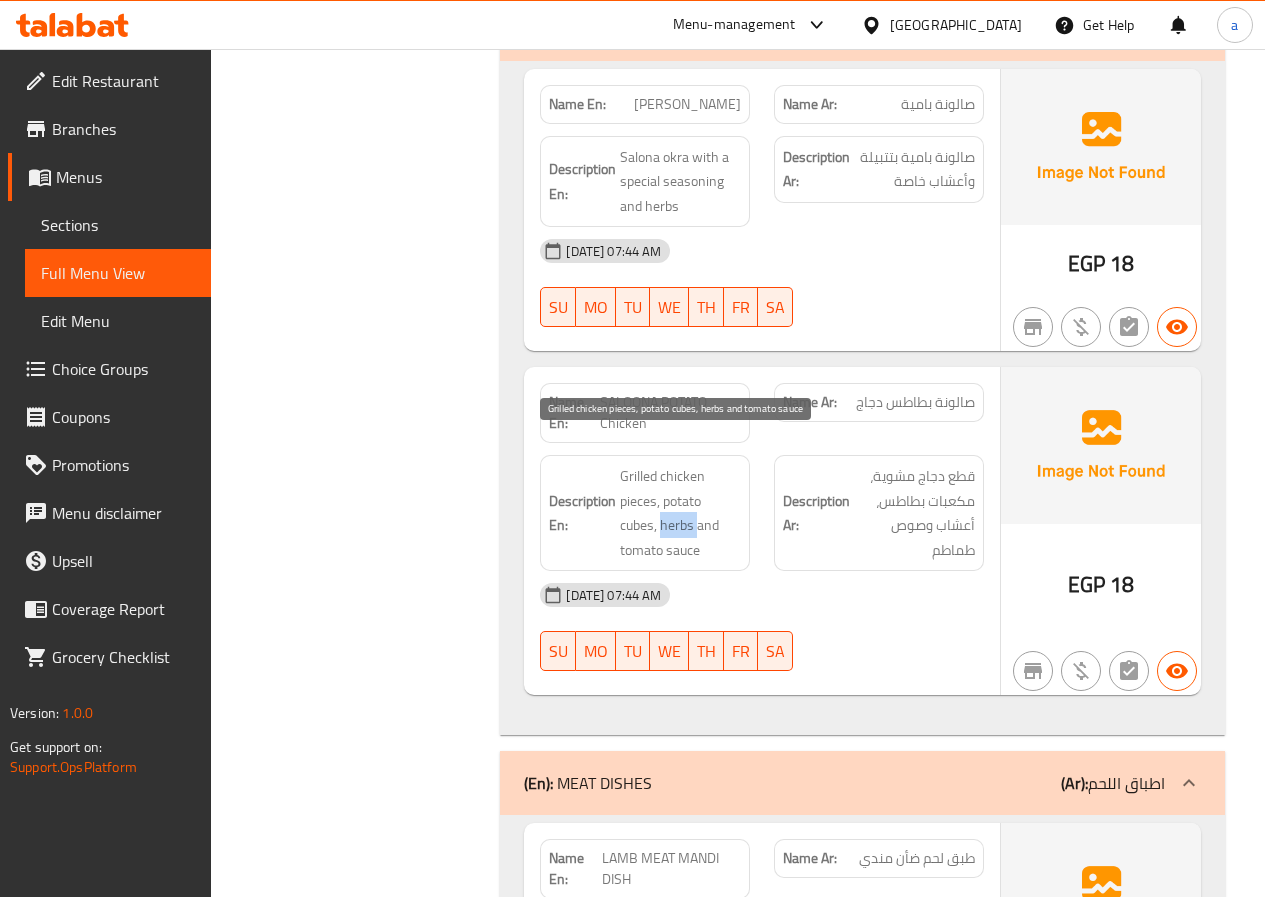 click on "Grilled chicken pieces, potato cubes, herbs and tomato sauce" at bounding box center [680, 513] 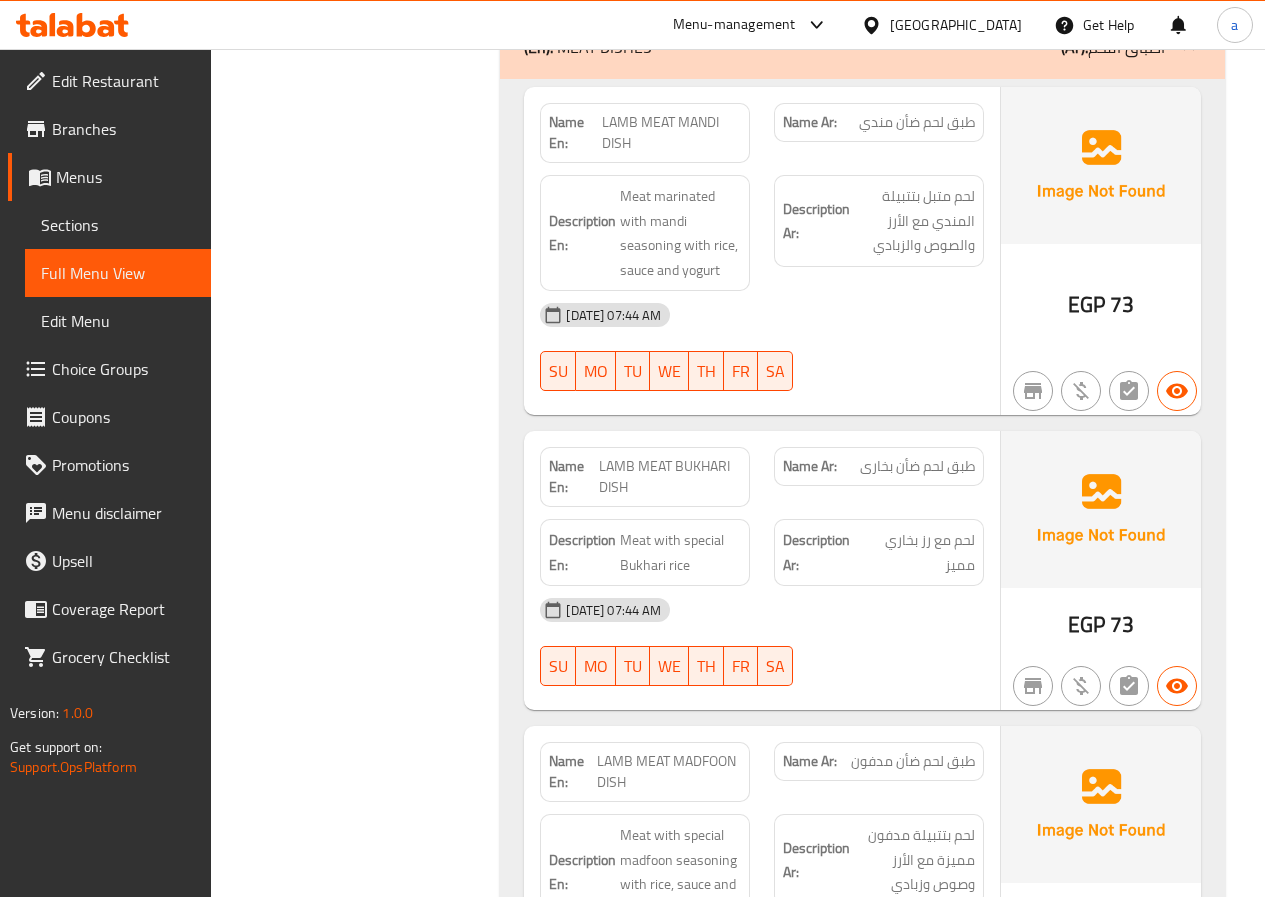 scroll, scrollTop: 2416, scrollLeft: 0, axis: vertical 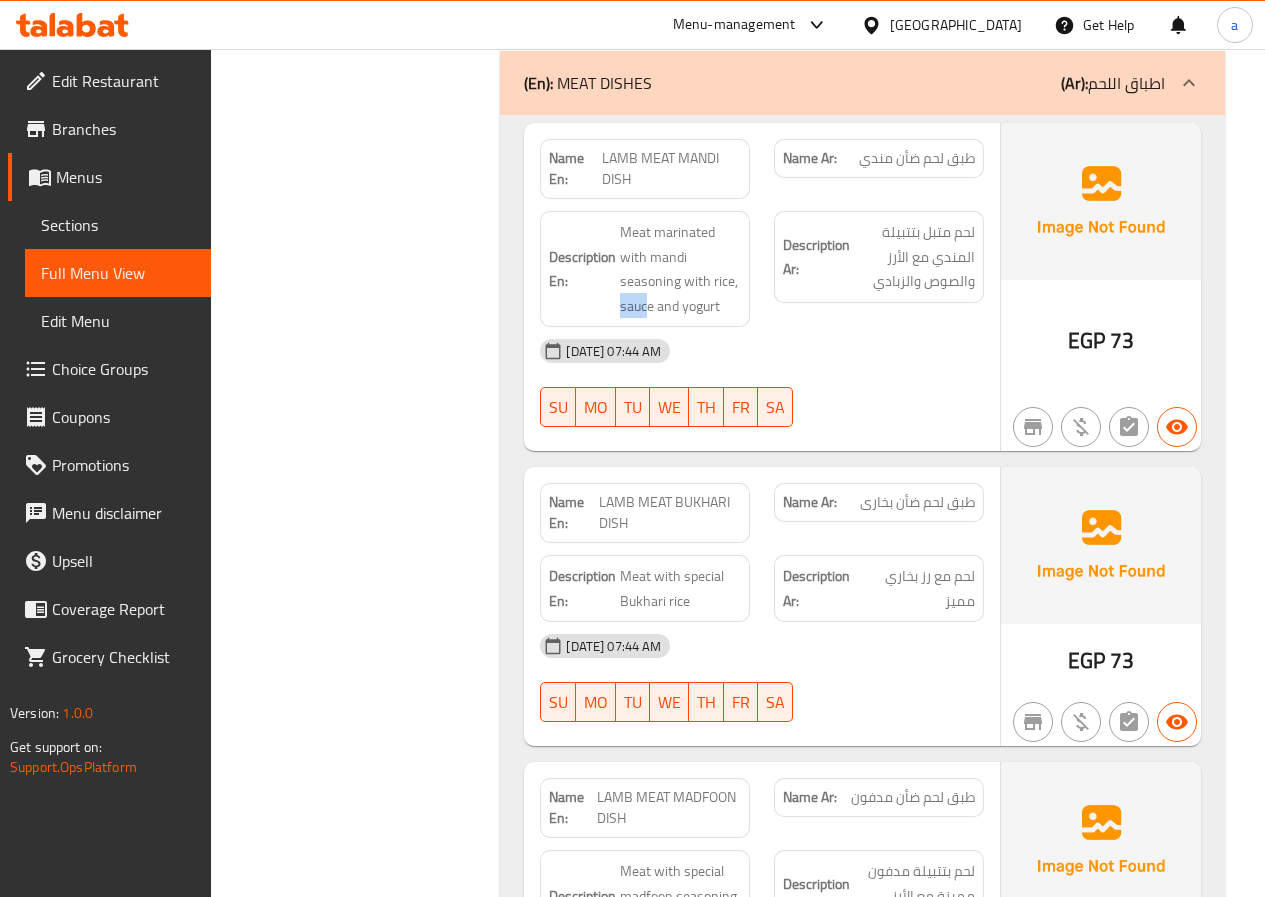drag, startPoint x: 648, startPoint y: 276, endPoint x: 604, endPoint y: 282, distance: 44.407207 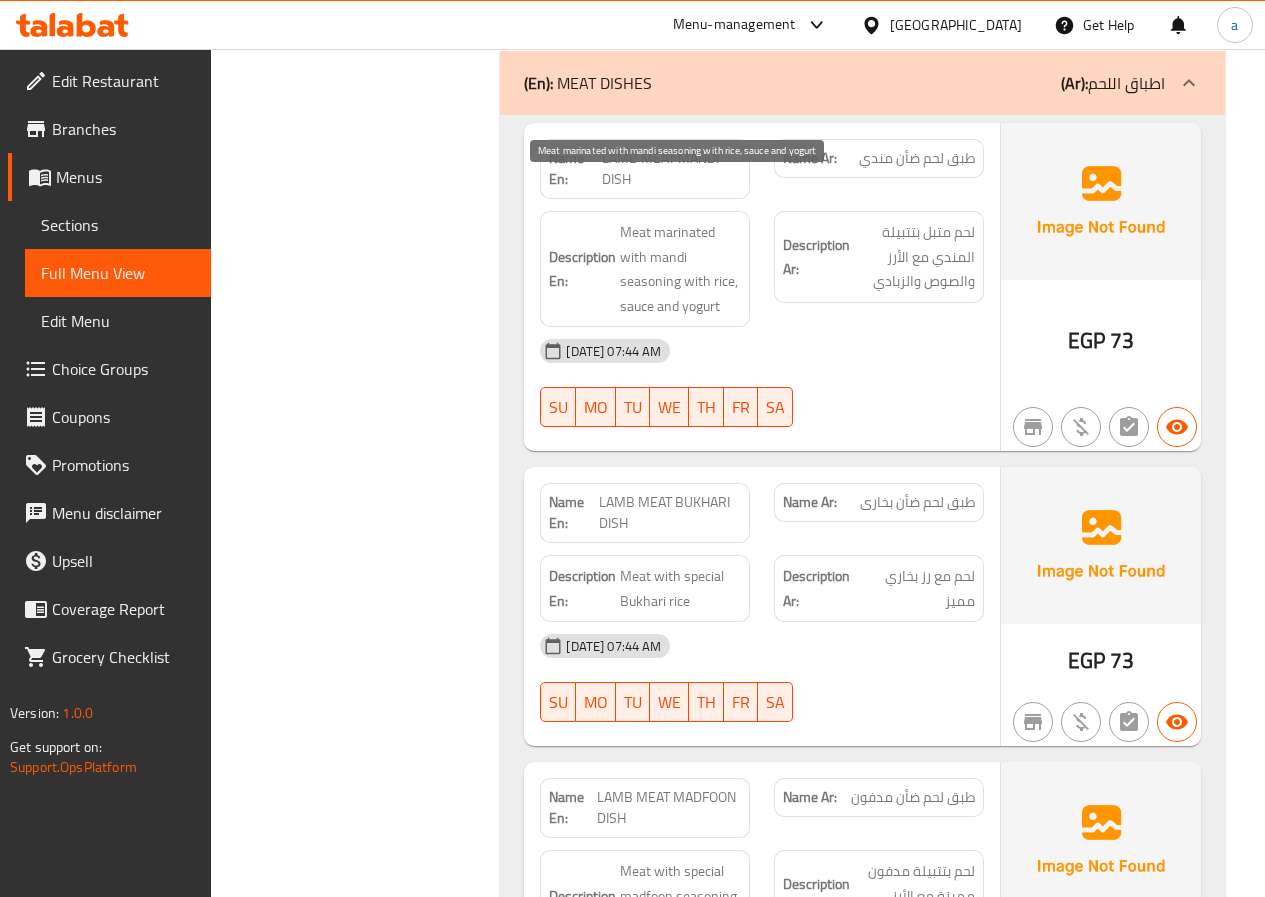 click on "Meat marinated with mandi seasoning with rice, sauce and yogurt" at bounding box center [680, 269] 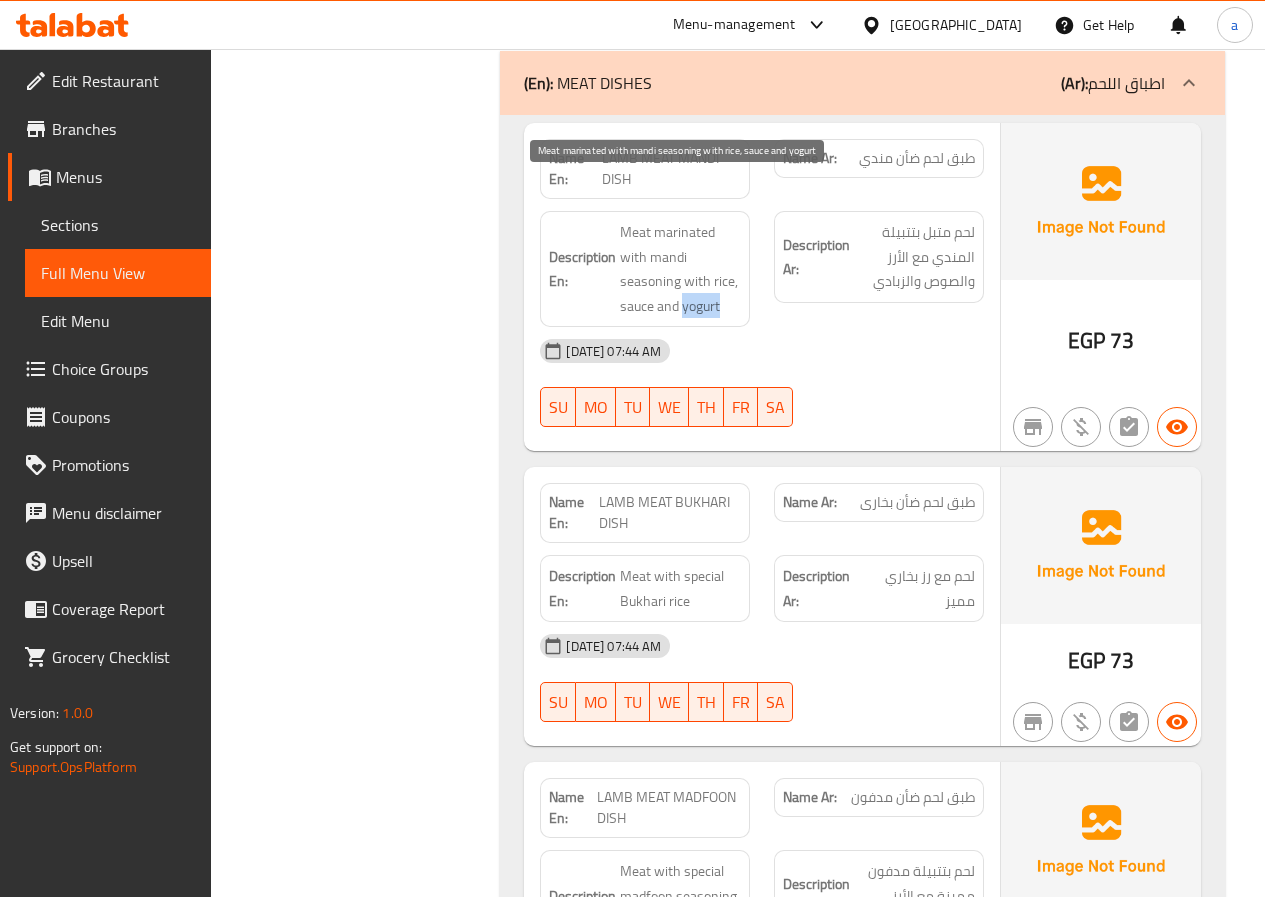 click on "Meat marinated with mandi seasoning with rice, sauce and yogurt" at bounding box center (680, 269) 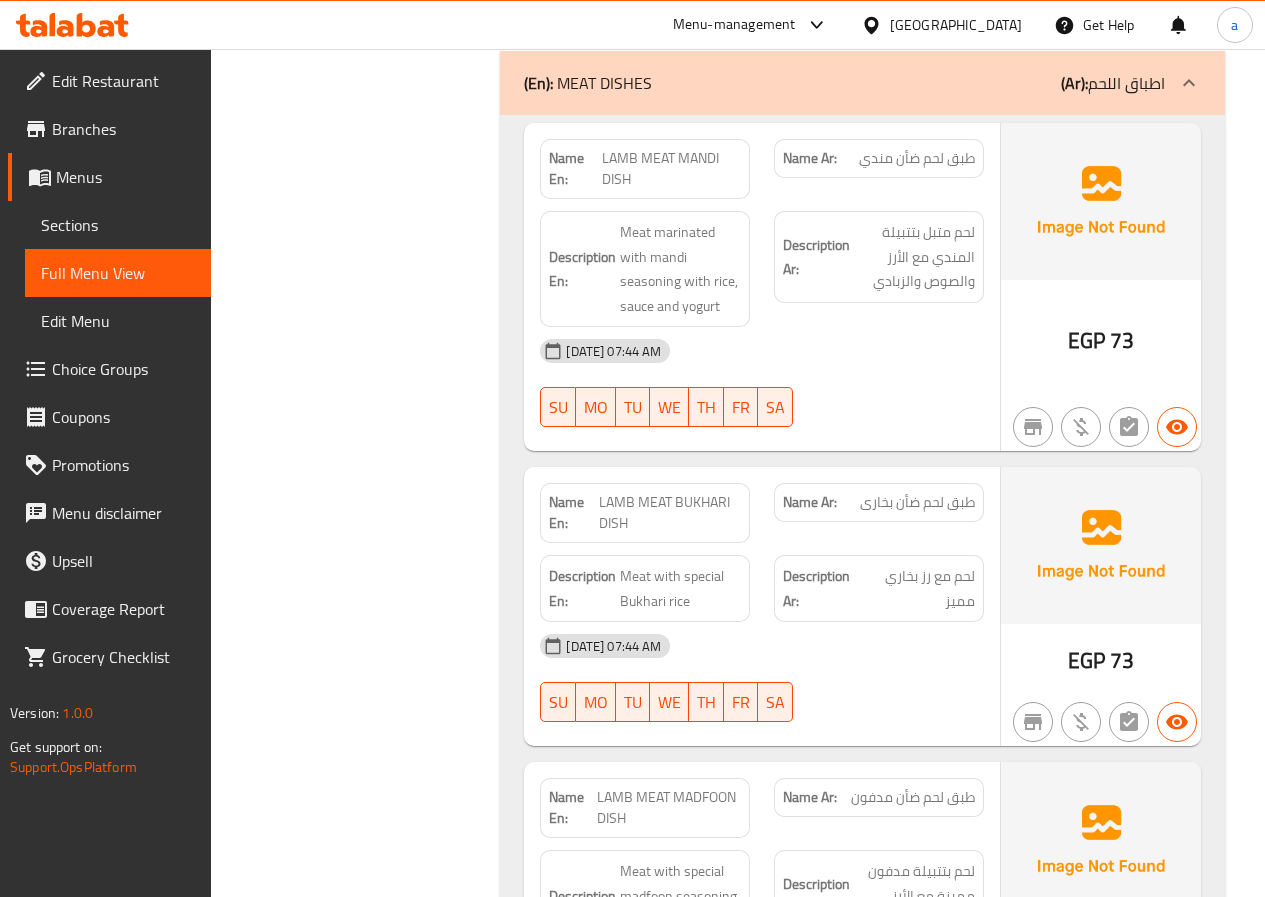 click on "[DATE] 07:44 AM" at bounding box center (762, -1882) 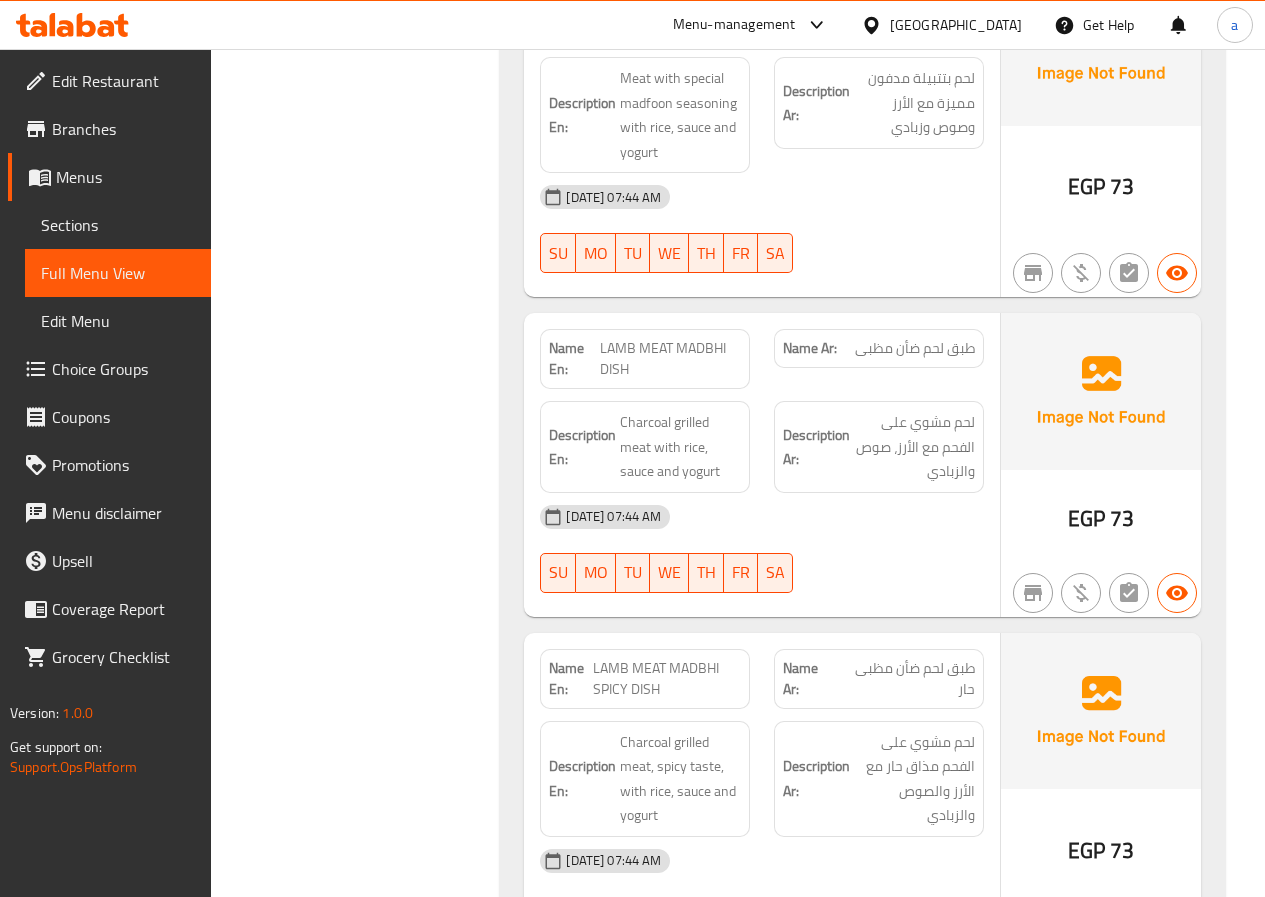 scroll, scrollTop: 3216, scrollLeft: 0, axis: vertical 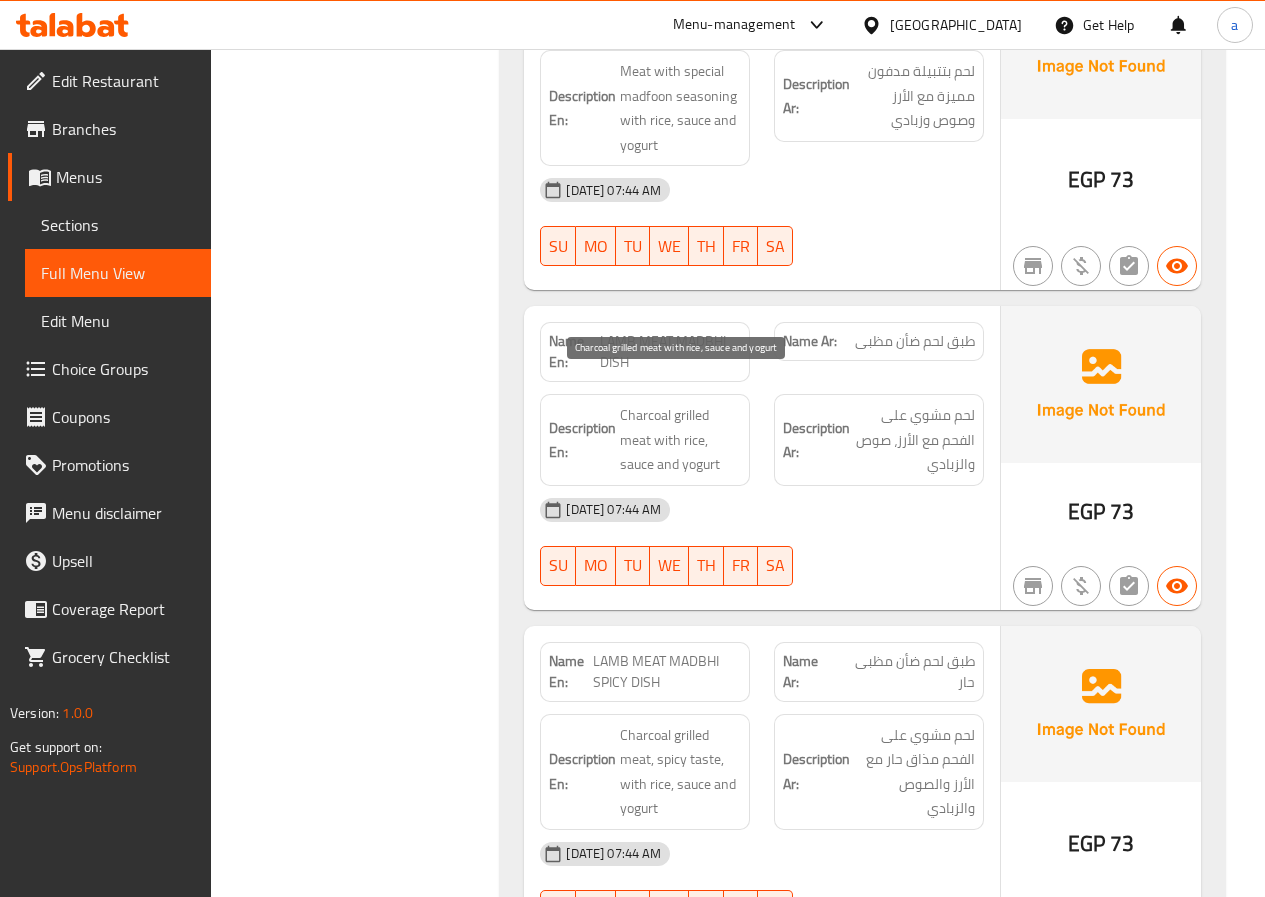 click on "Charcoal grilled meat with rice, sauce and yogurt" at bounding box center (680, 440) 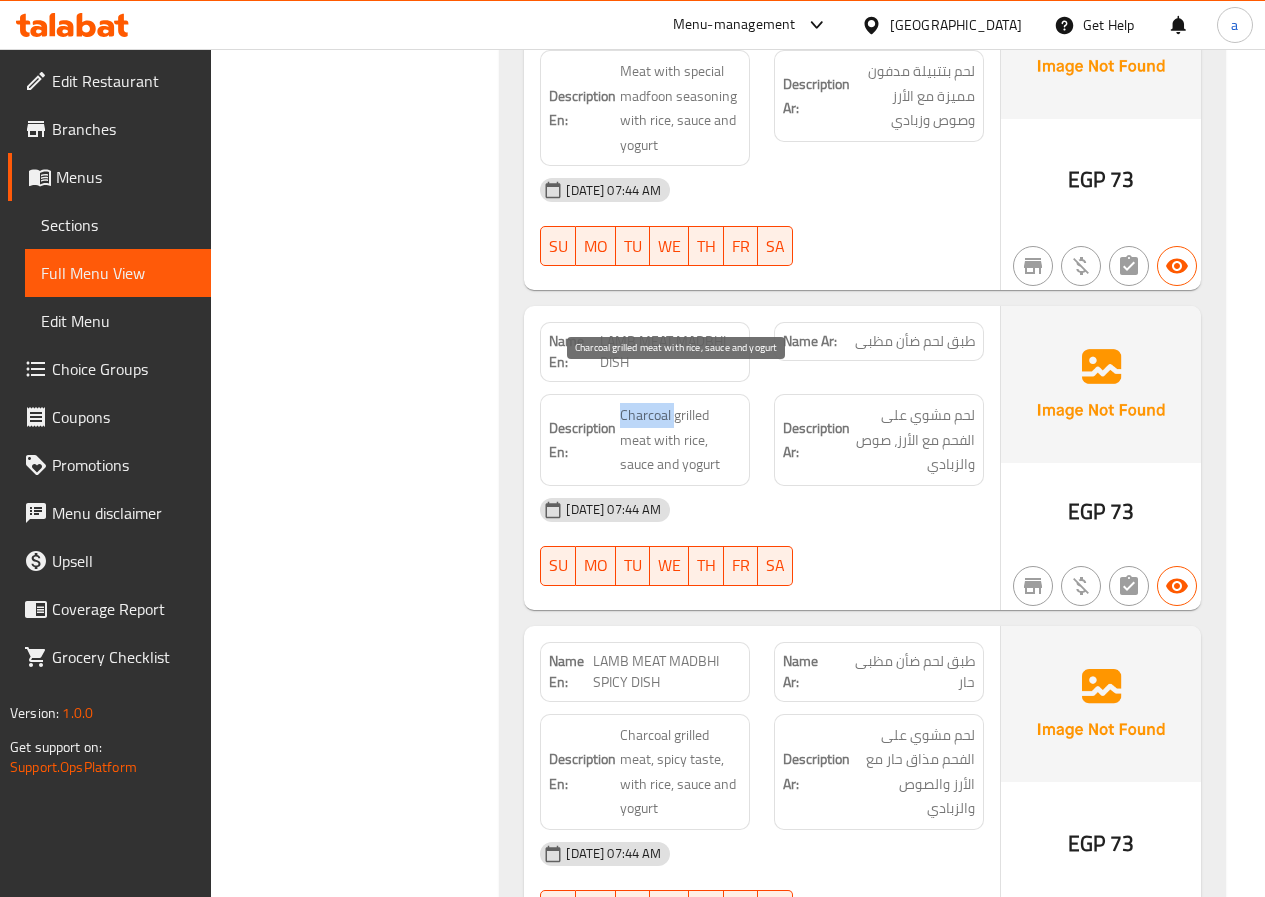 click on "Charcoal grilled meat with rice, sauce and yogurt" at bounding box center (680, 440) 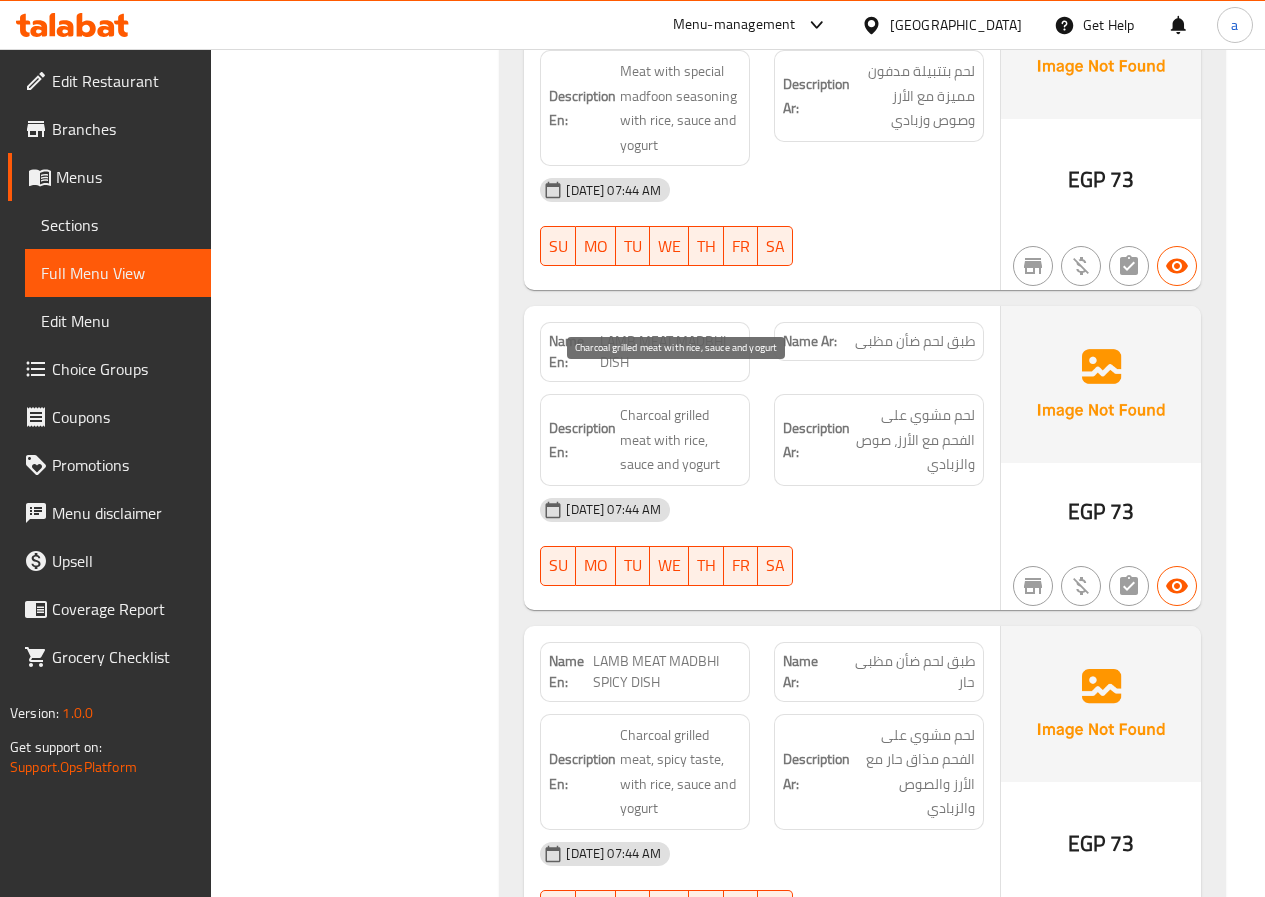 click on "Charcoal grilled meat with rice, sauce and yogurt" at bounding box center [680, 440] 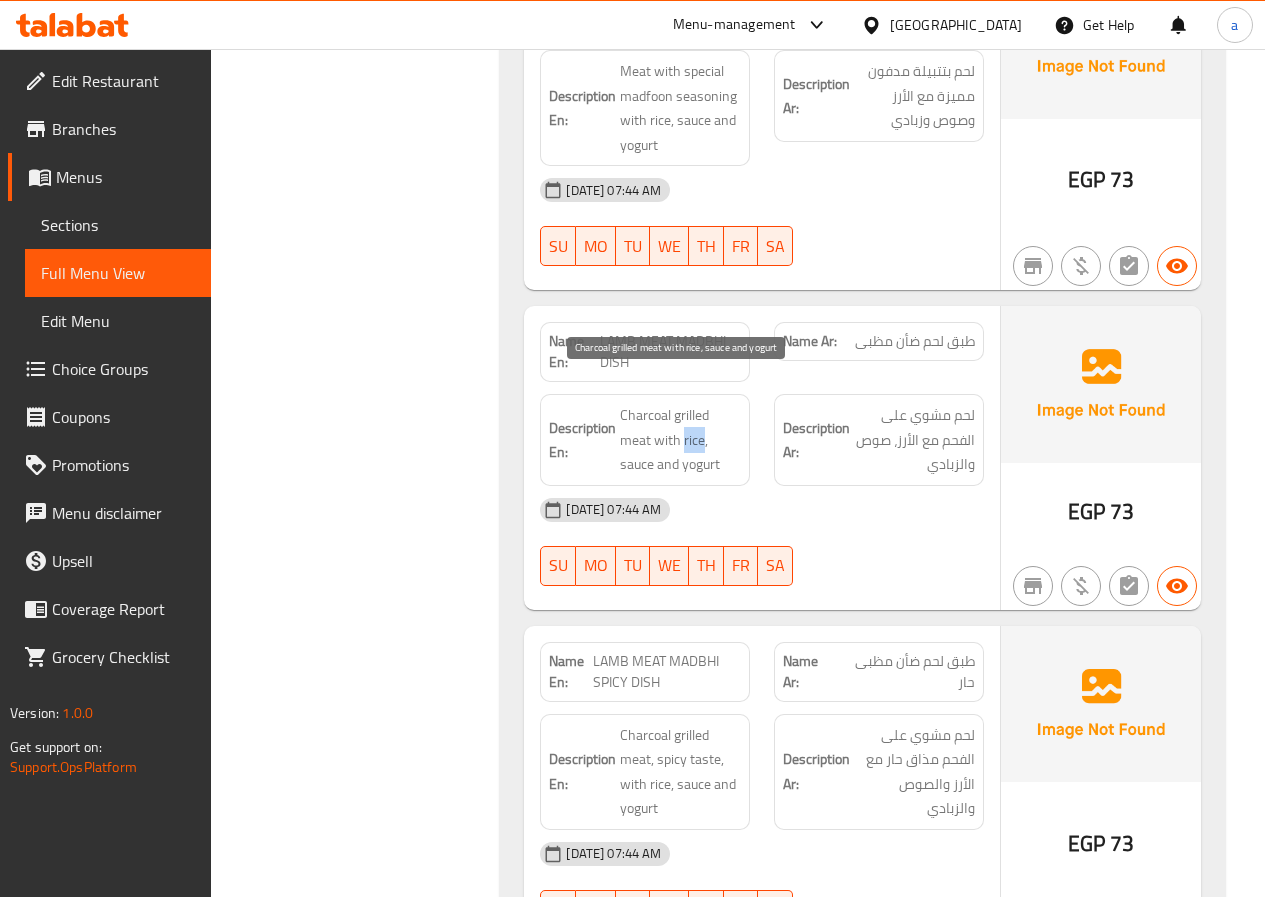 click on "Charcoal grilled meat with rice, sauce and yogurt" at bounding box center [680, 440] 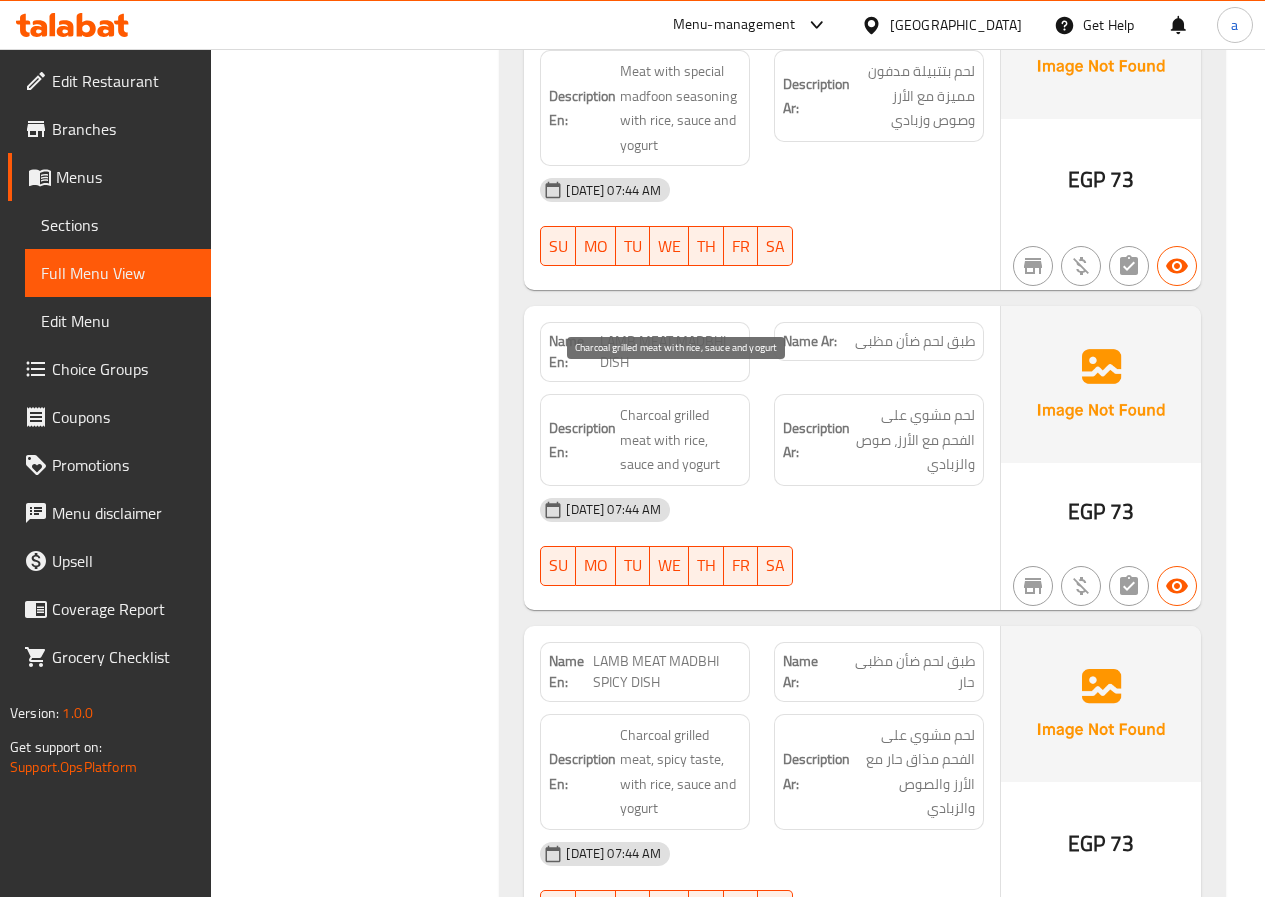 click on "Charcoal grilled meat with rice, sauce and yogurt" at bounding box center [680, 440] 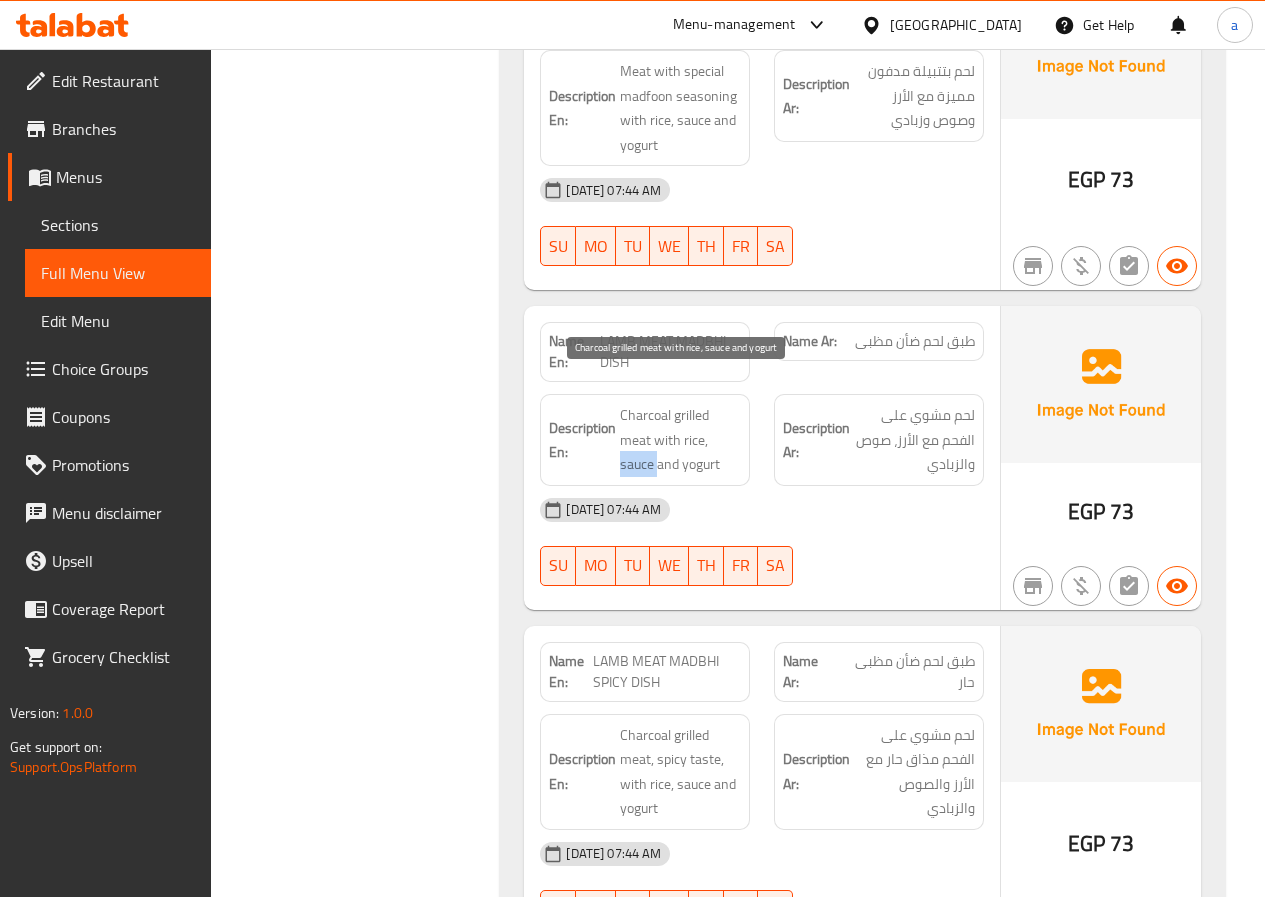 click on "Charcoal grilled meat with rice, sauce and yogurt" at bounding box center [680, 440] 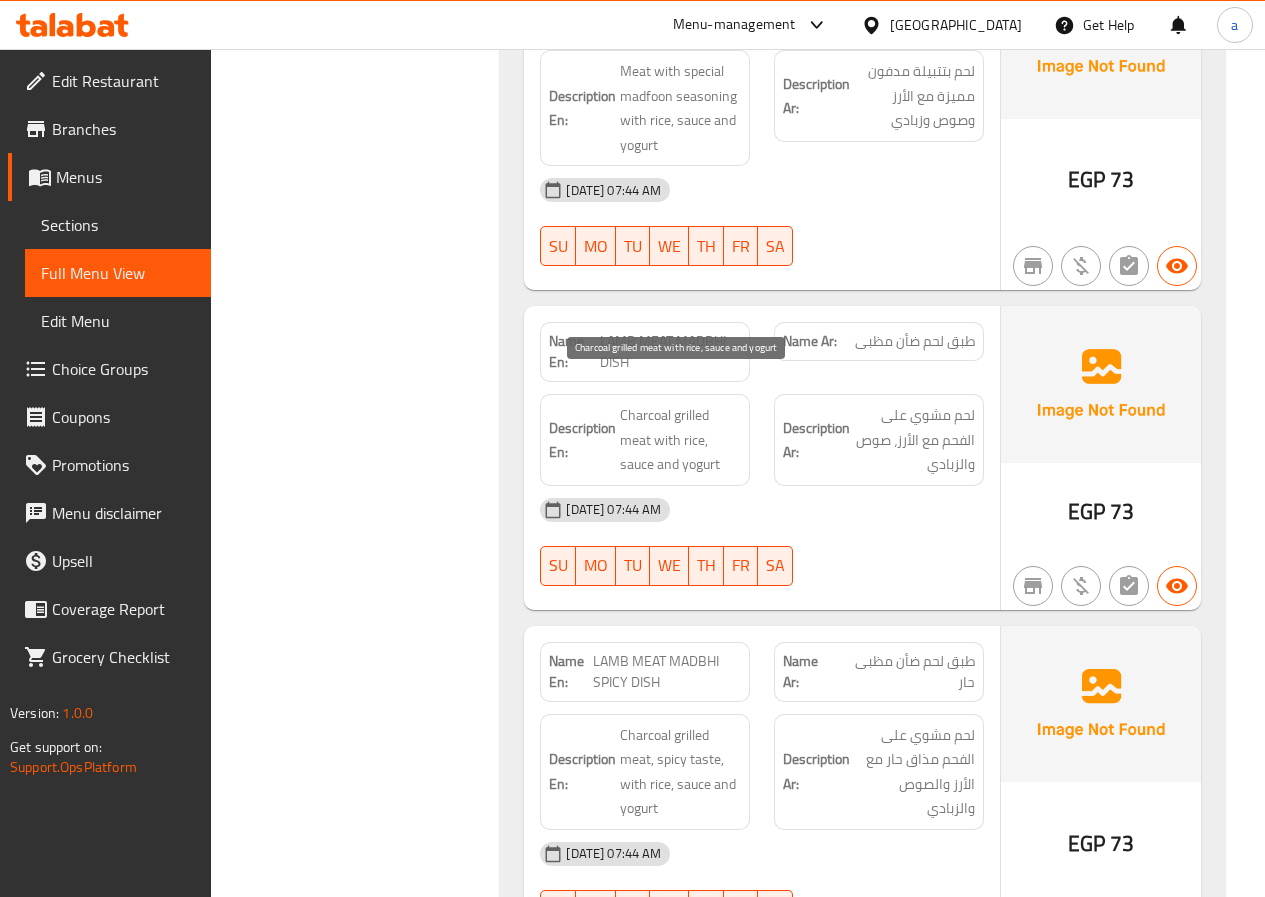click on "Charcoal grilled meat with rice, sauce and yogurt" at bounding box center (680, 440) 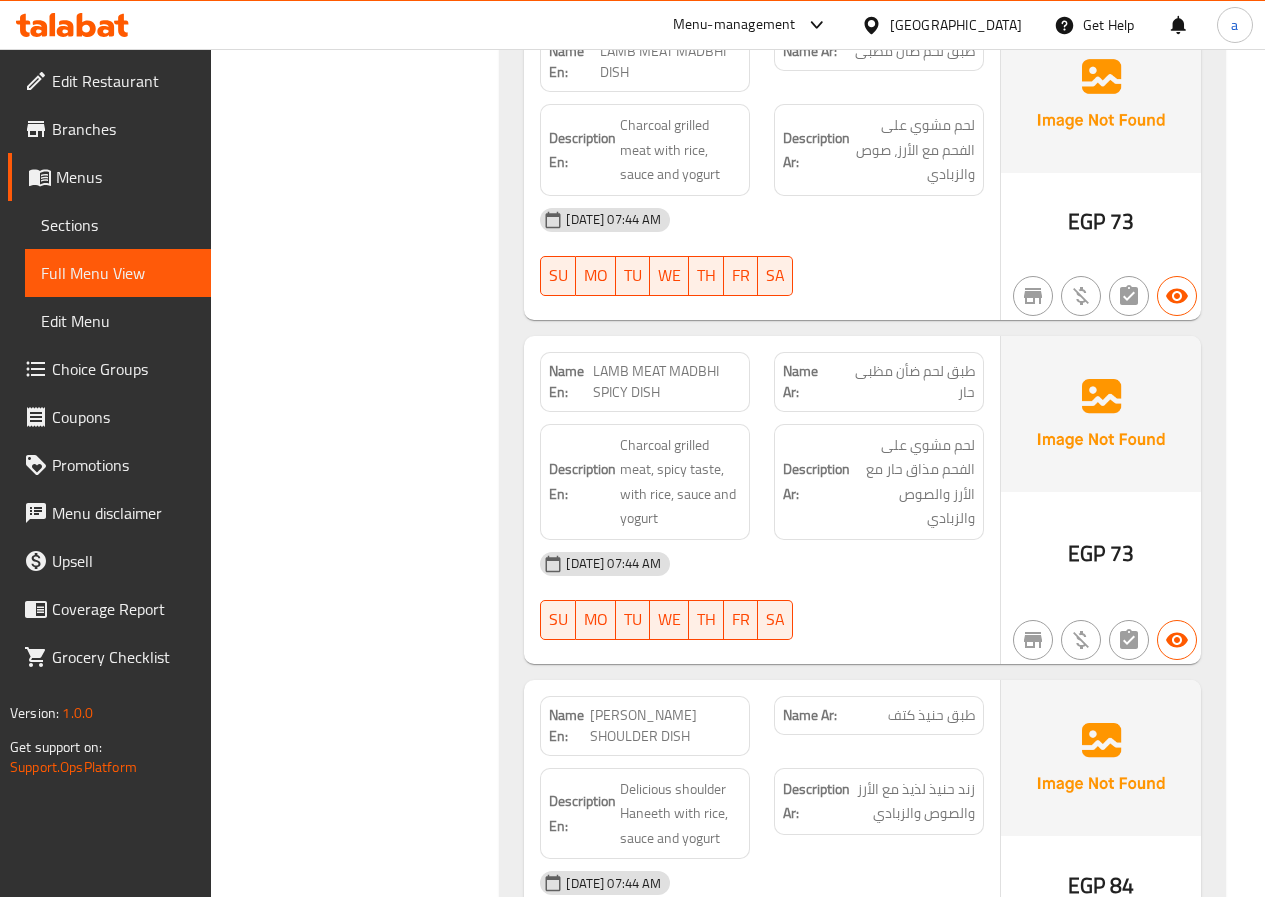scroll, scrollTop: 3516, scrollLeft: 0, axis: vertical 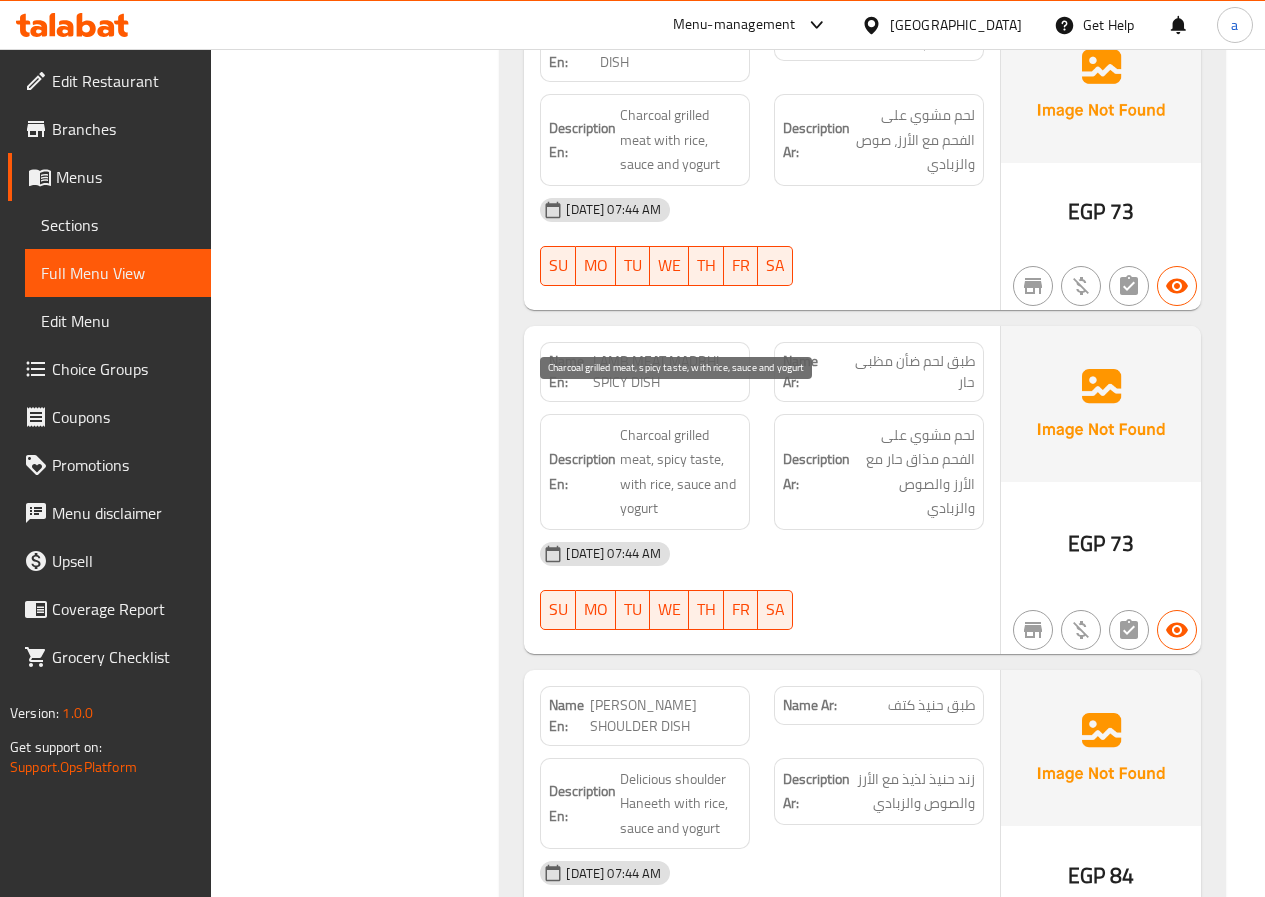 click on "Charcoal grilled meat, spicy taste, with rice, sauce and yogurt" at bounding box center [680, 472] 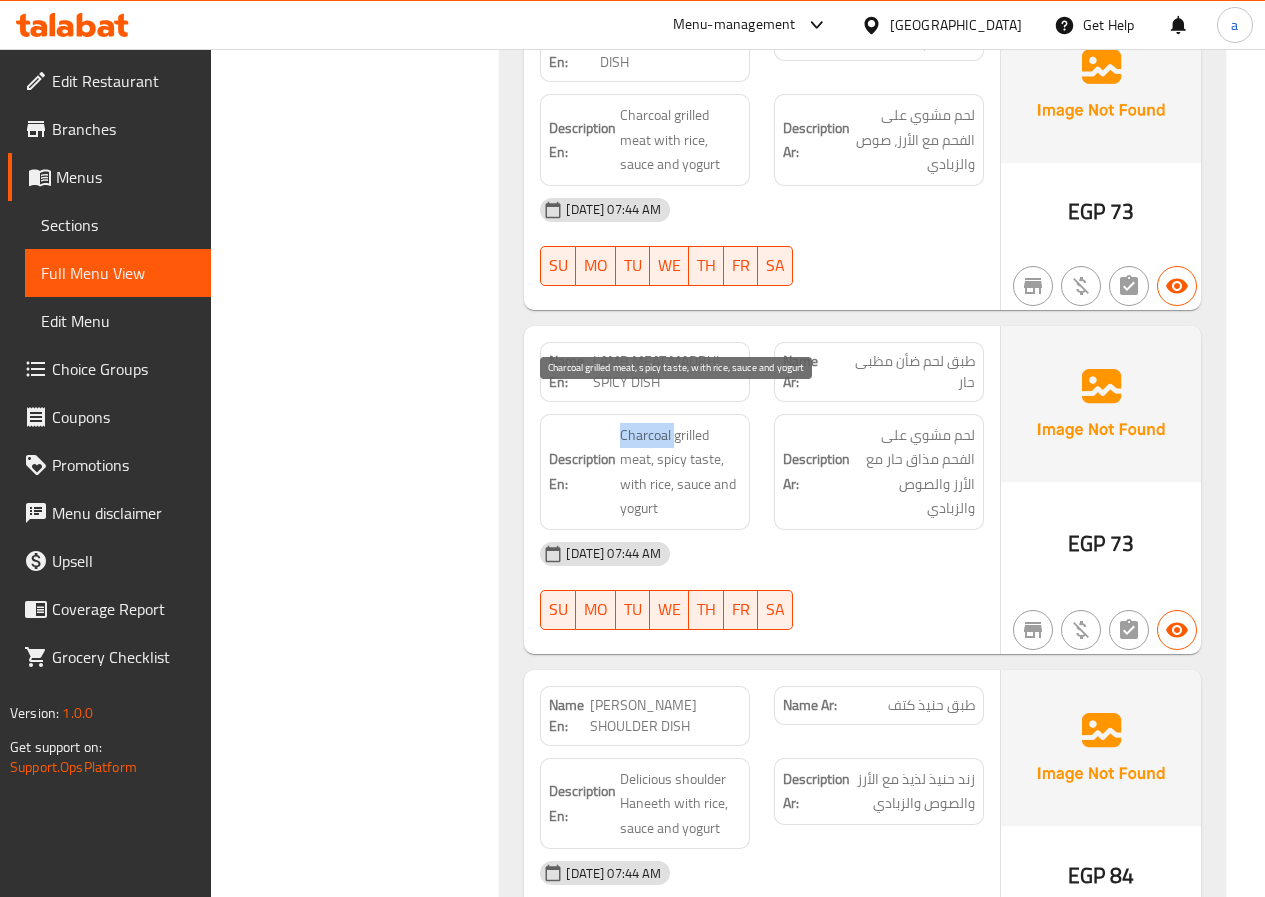 click on "Charcoal grilled meat, spicy taste, with rice, sauce and yogurt" at bounding box center [680, 472] 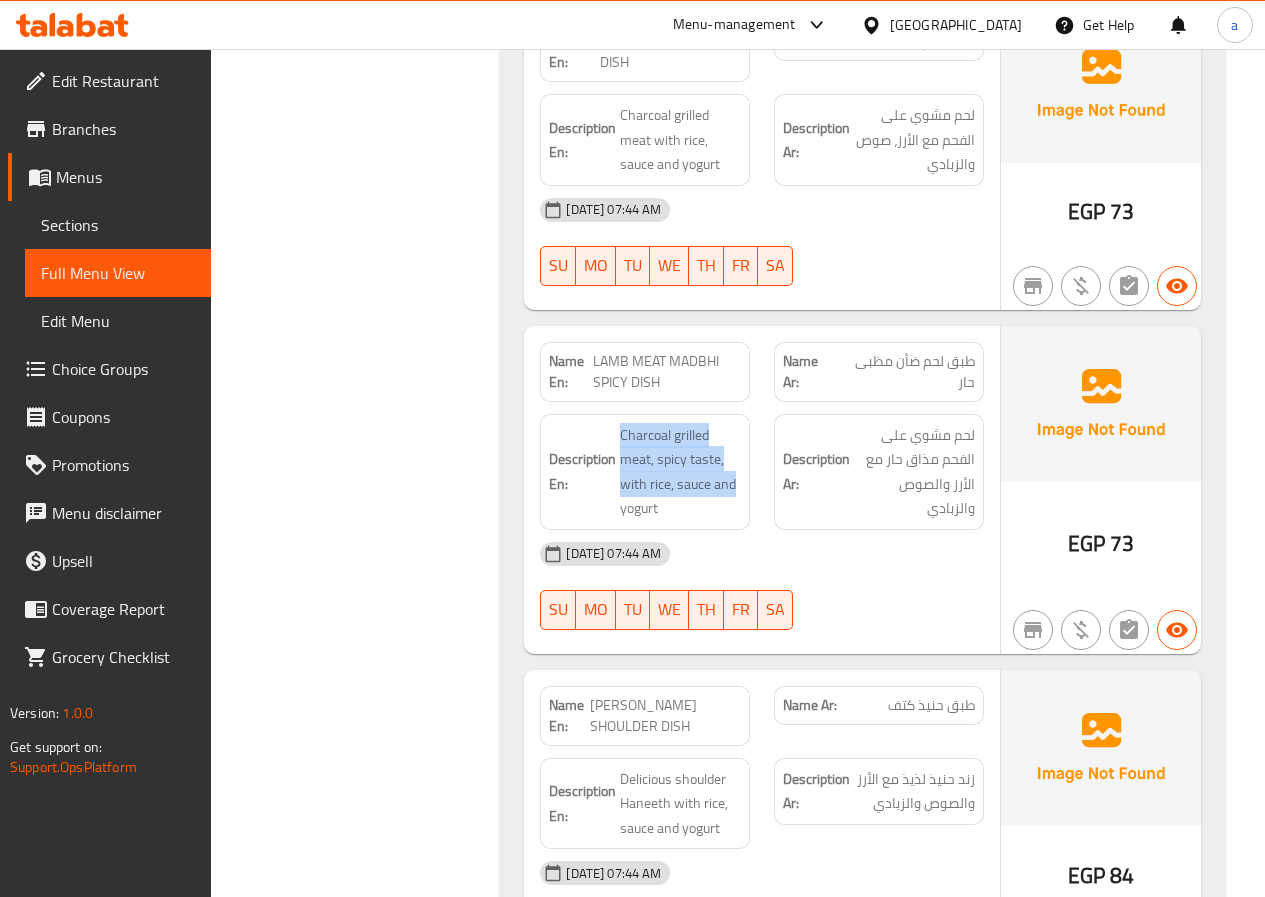 scroll, scrollTop: 1, scrollLeft: 0, axis: vertical 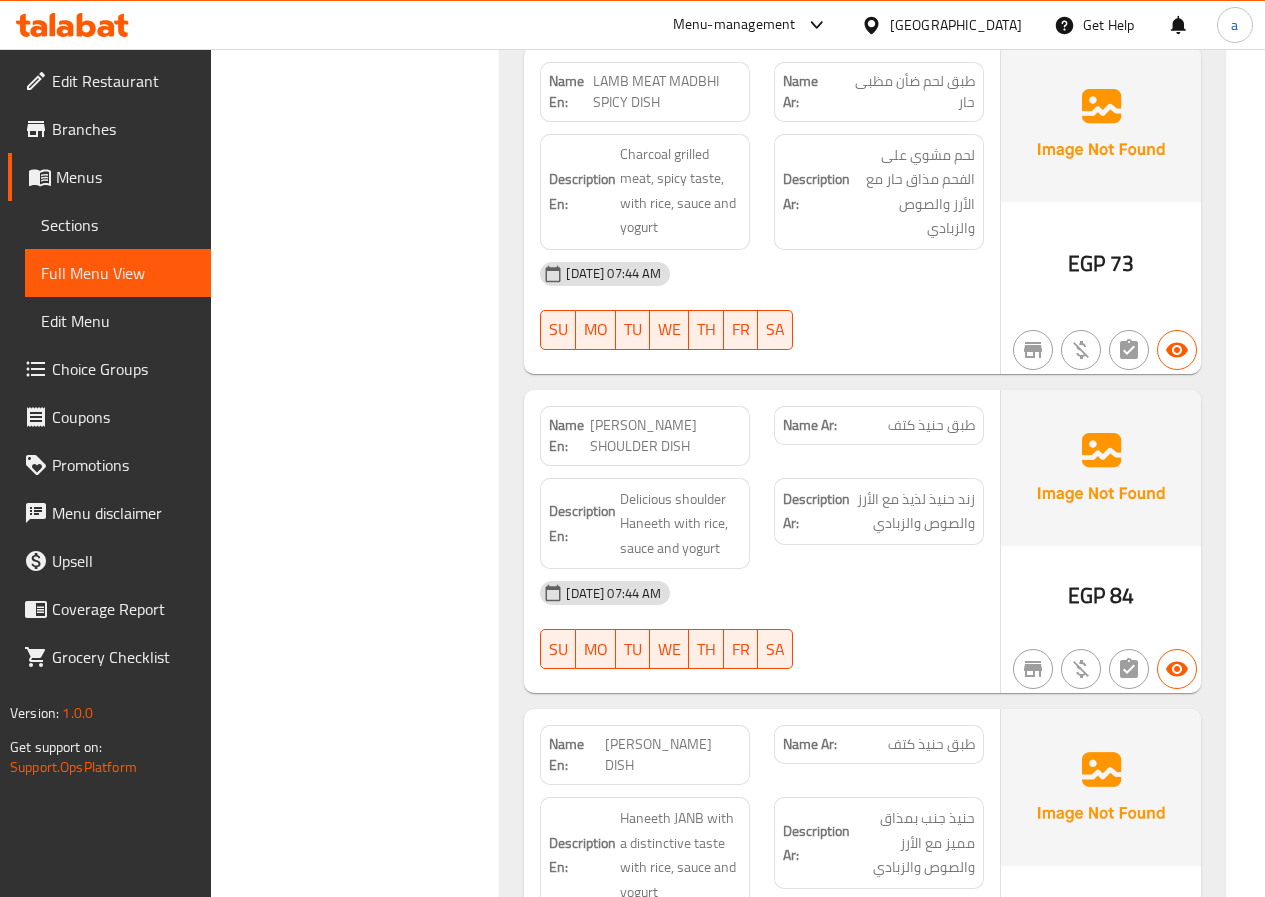 click on "[PERSON_NAME] SHOULDER DISH" at bounding box center (665, 436) 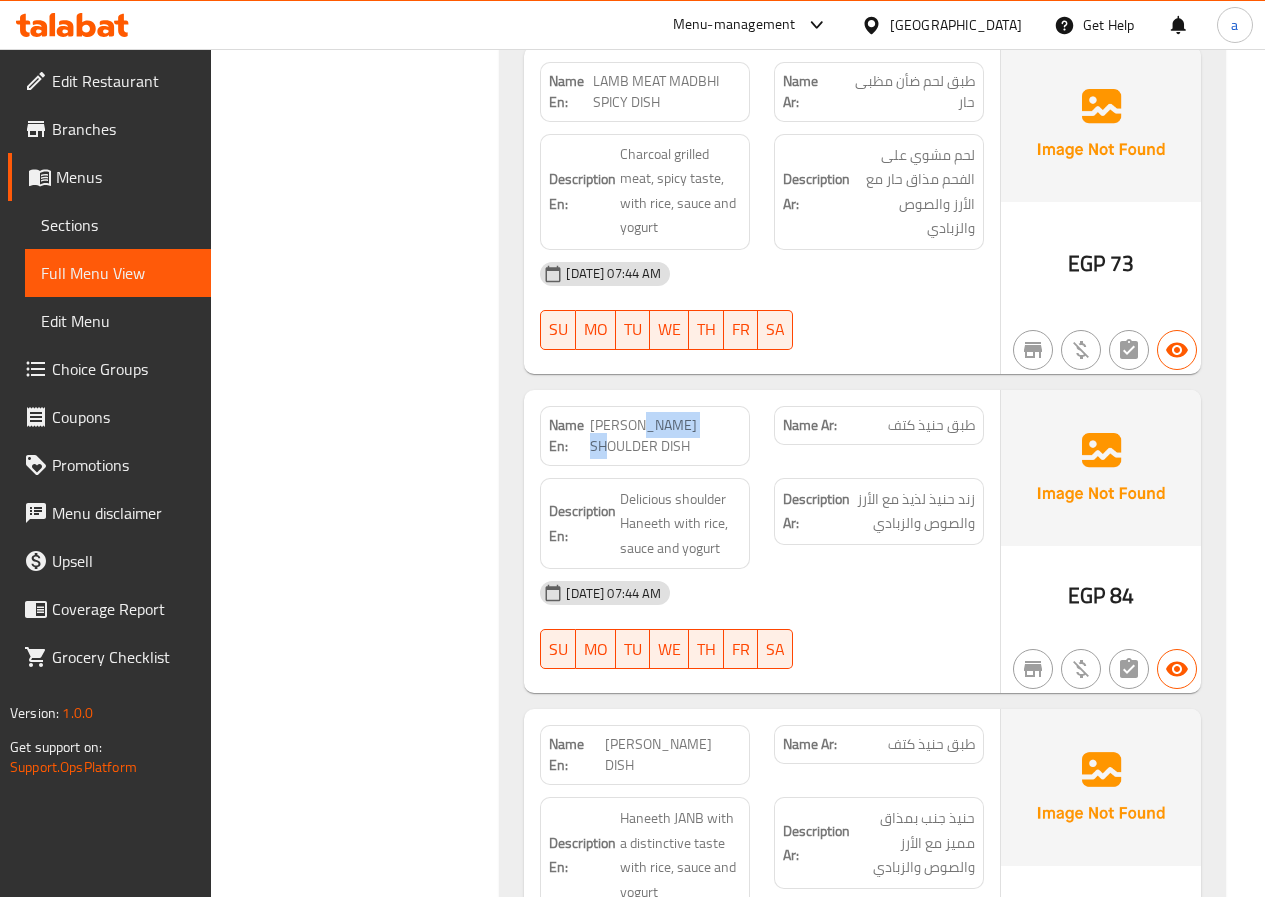 click on "[PERSON_NAME] SHOULDER DISH" at bounding box center [665, 436] 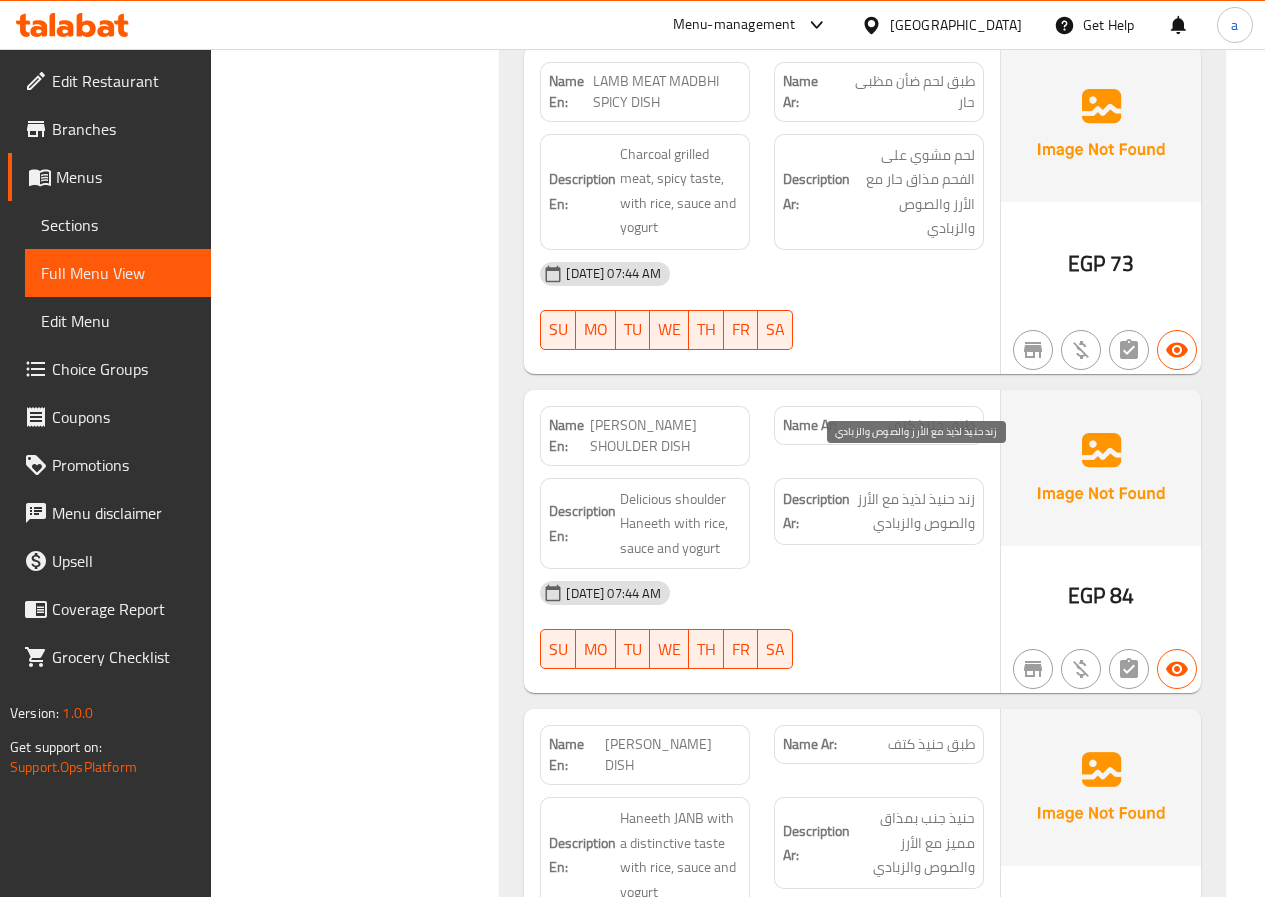 click on "زند حنيذ لذيذ مع الأرز والصوص والزبادي" at bounding box center [914, 511] 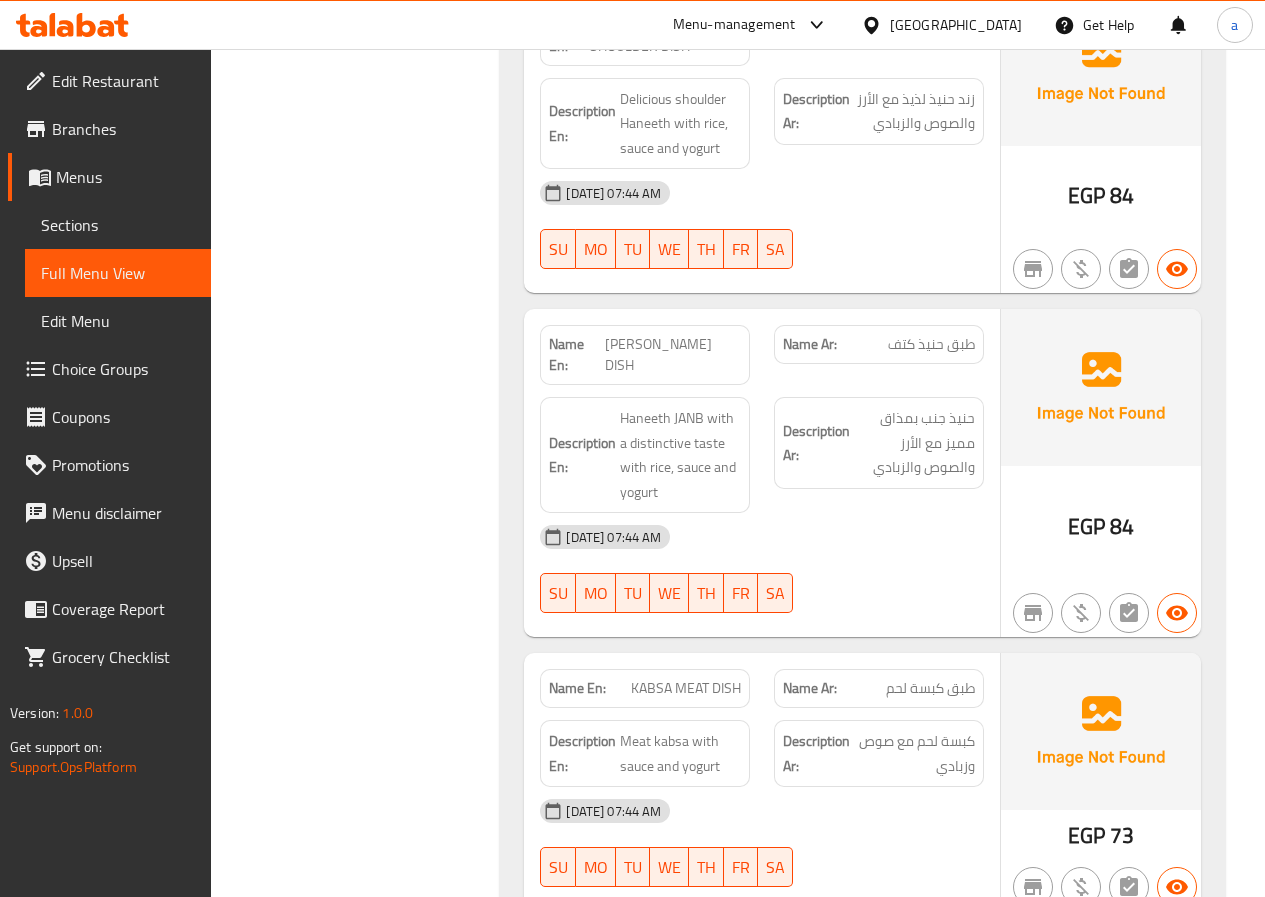 scroll, scrollTop: 4296, scrollLeft: 0, axis: vertical 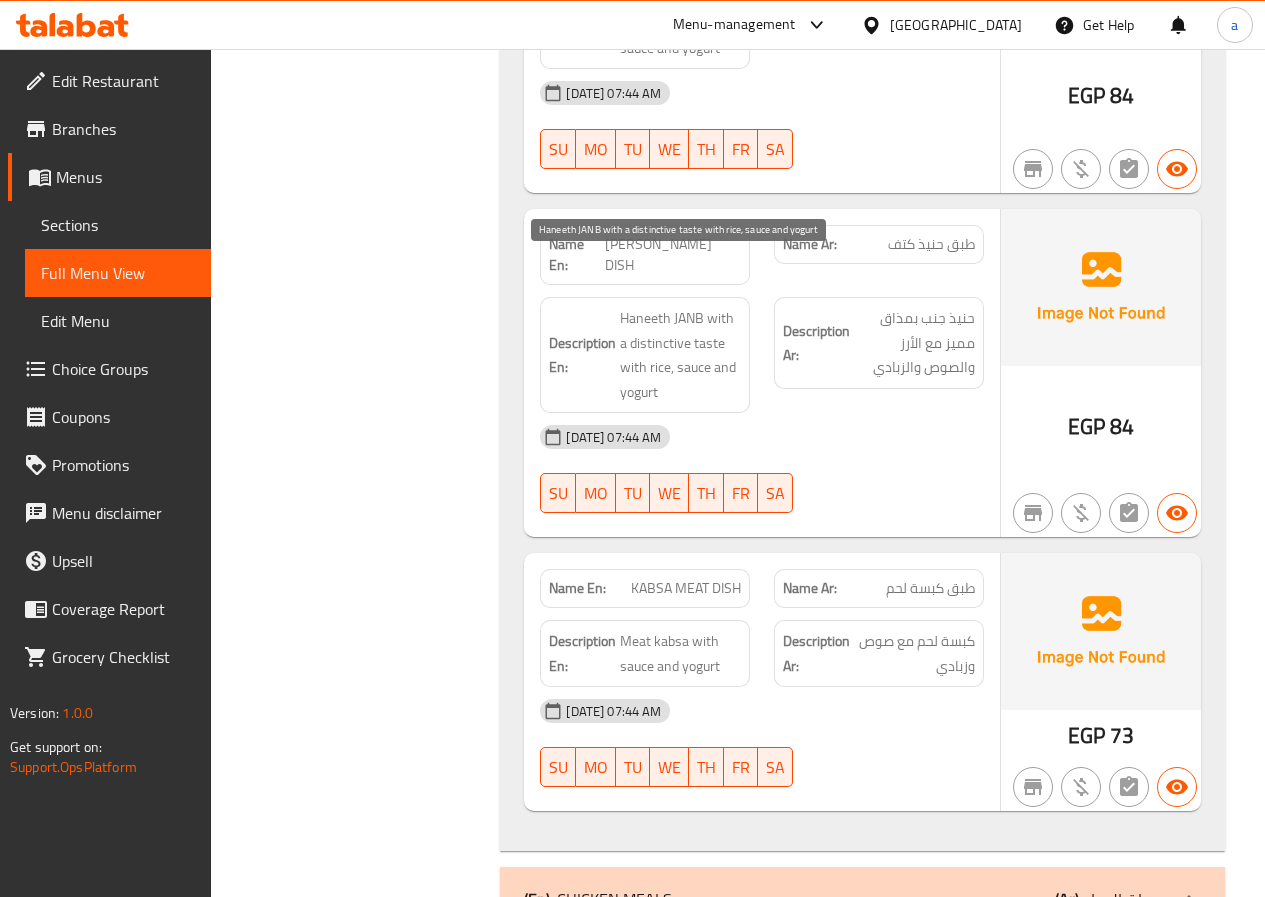 click on "Haneeth JANB with a distinctive taste with rice, sauce and yogurt" at bounding box center [680, 355] 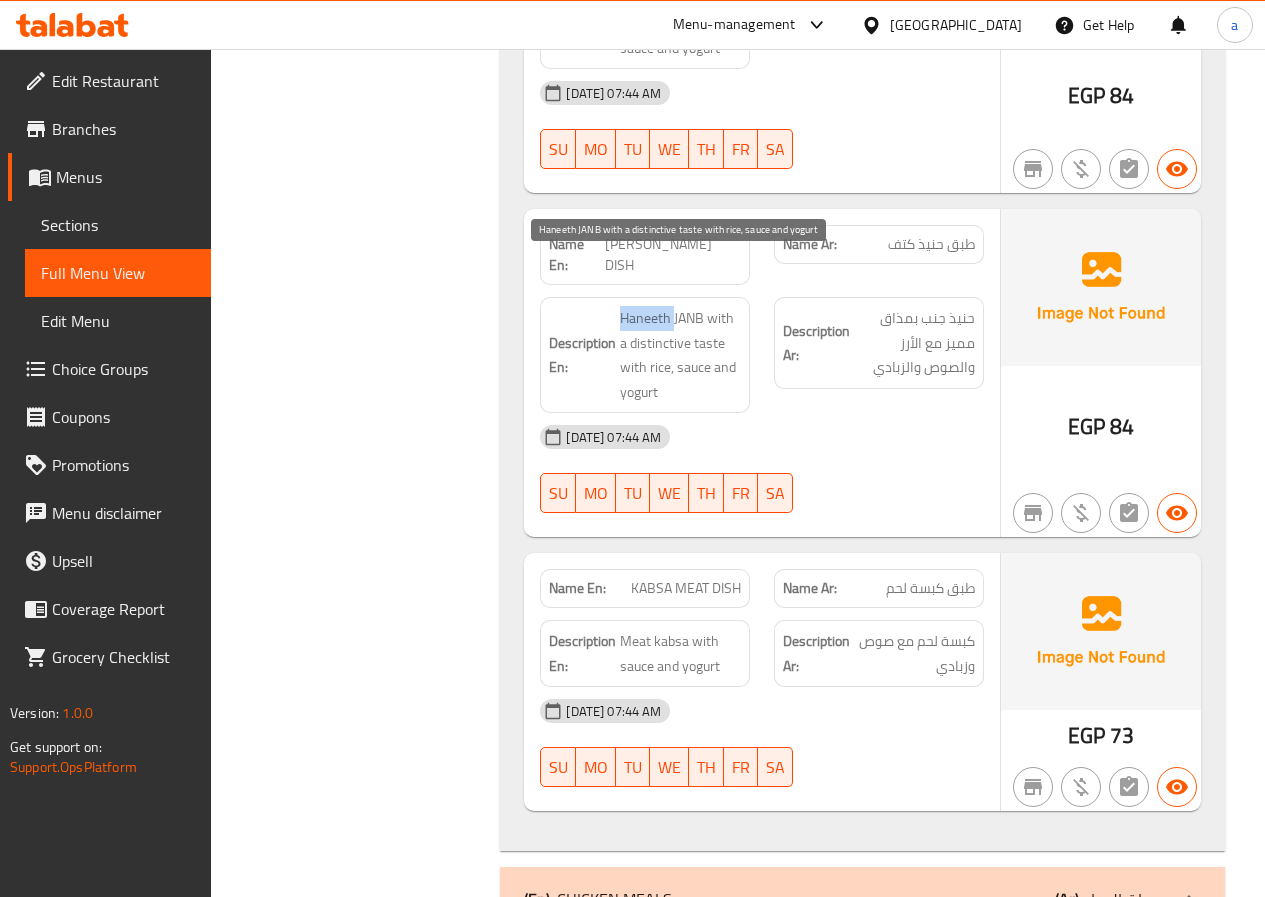 click on "Haneeth JANB with a distinctive taste with rice, sauce and yogurt" at bounding box center (680, 355) 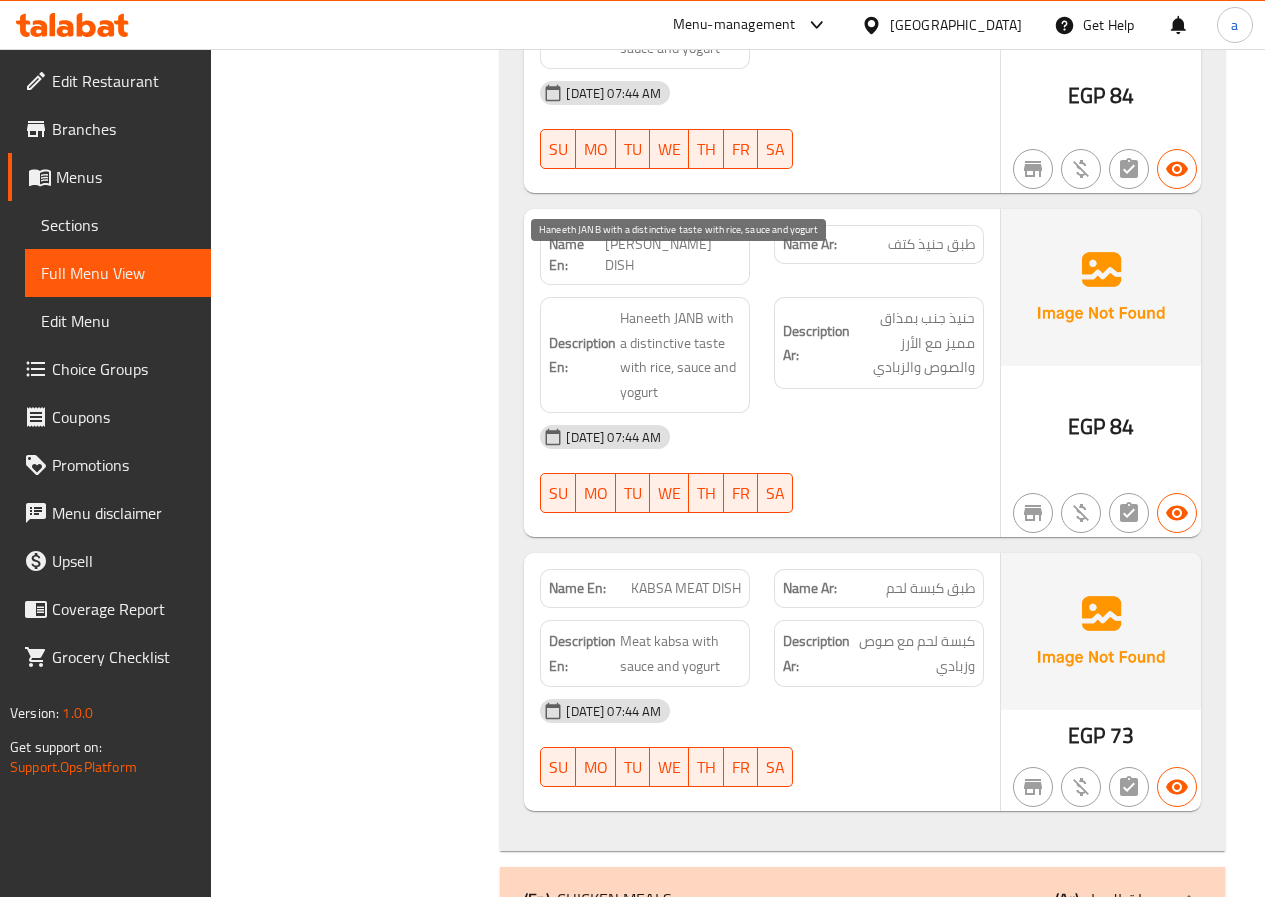 click on "Haneeth JANB with a distinctive taste with rice, sauce and yogurt" at bounding box center [680, 355] 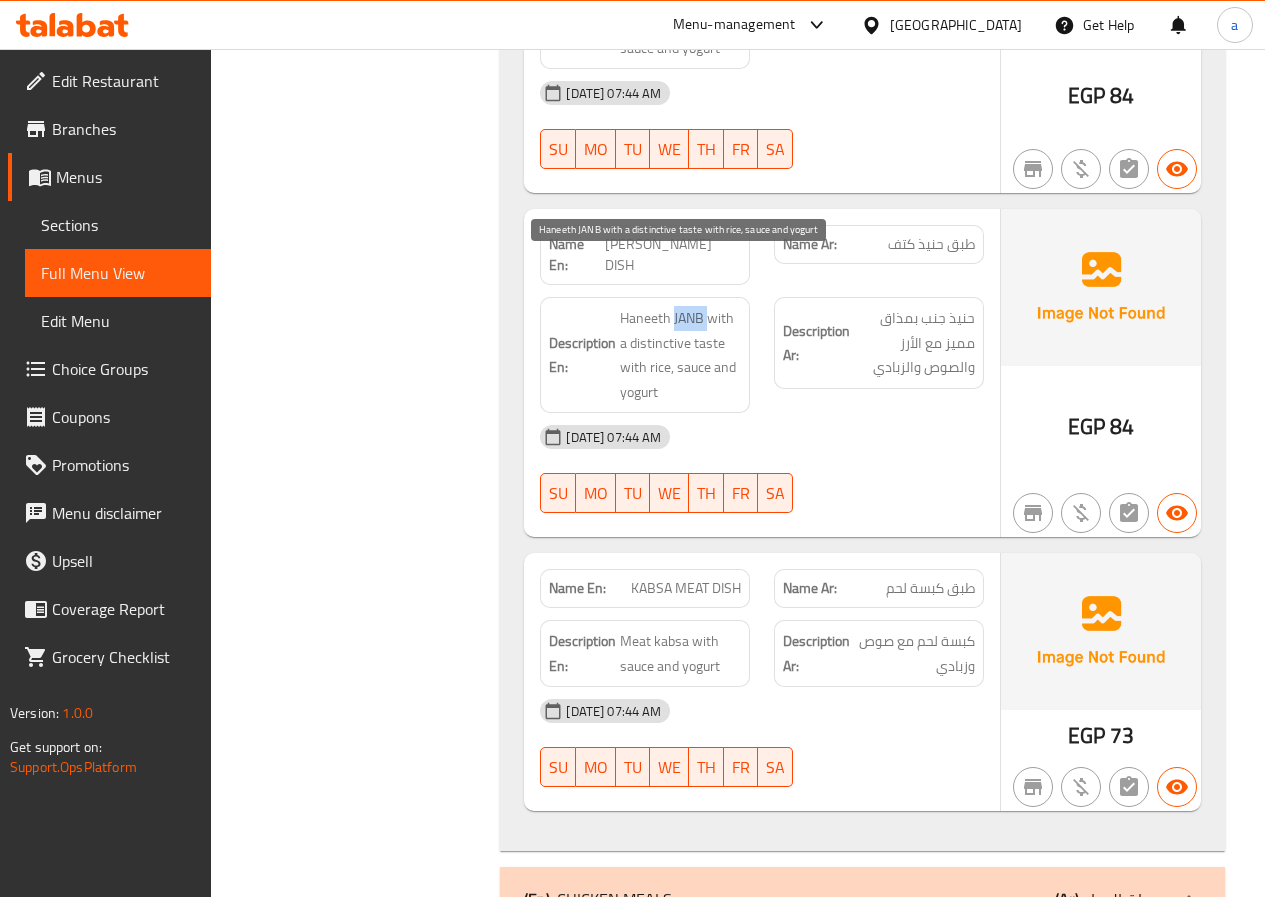 click on "Haneeth JANB with a distinctive taste with rice, sauce and yogurt" at bounding box center (680, 355) 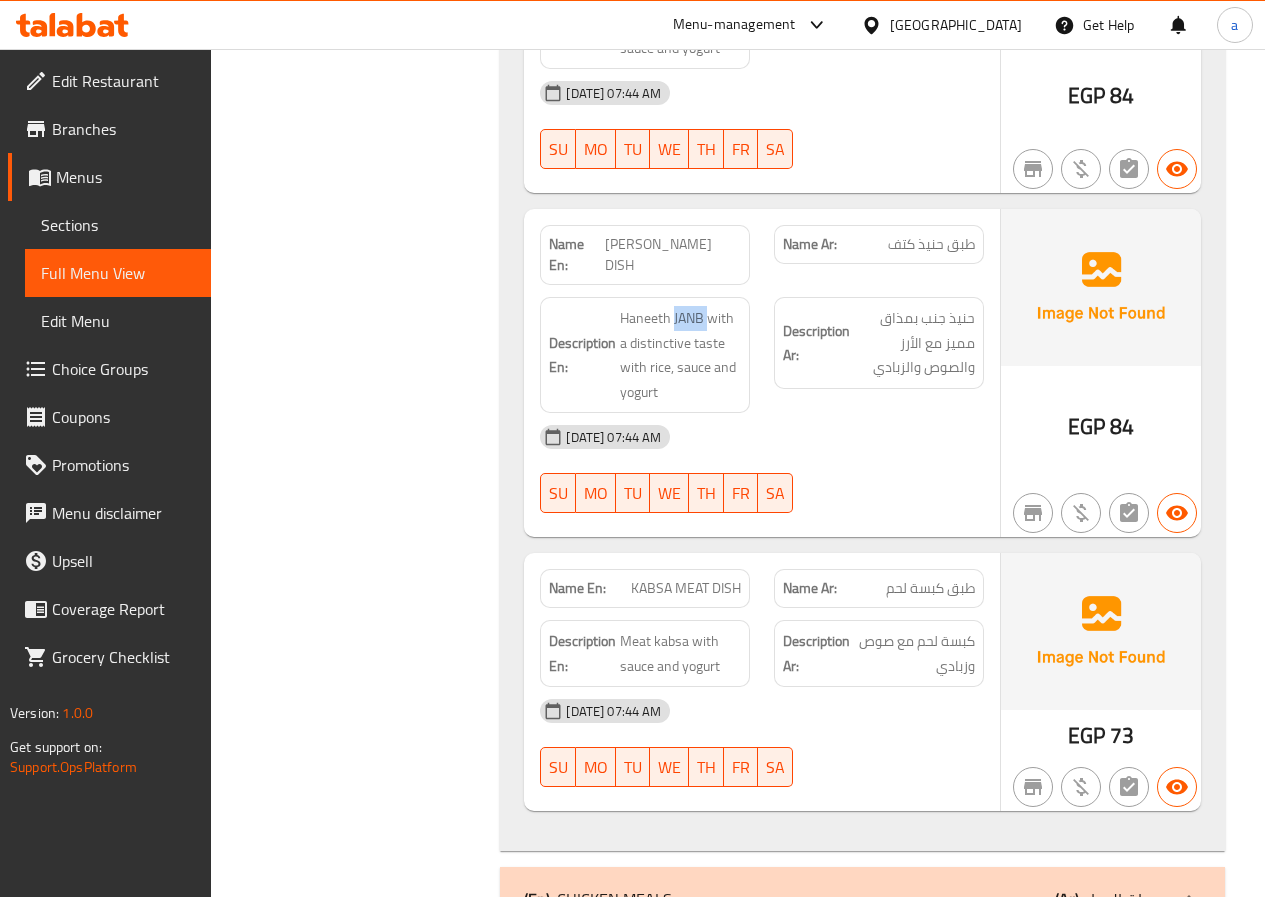 copy on "JANB" 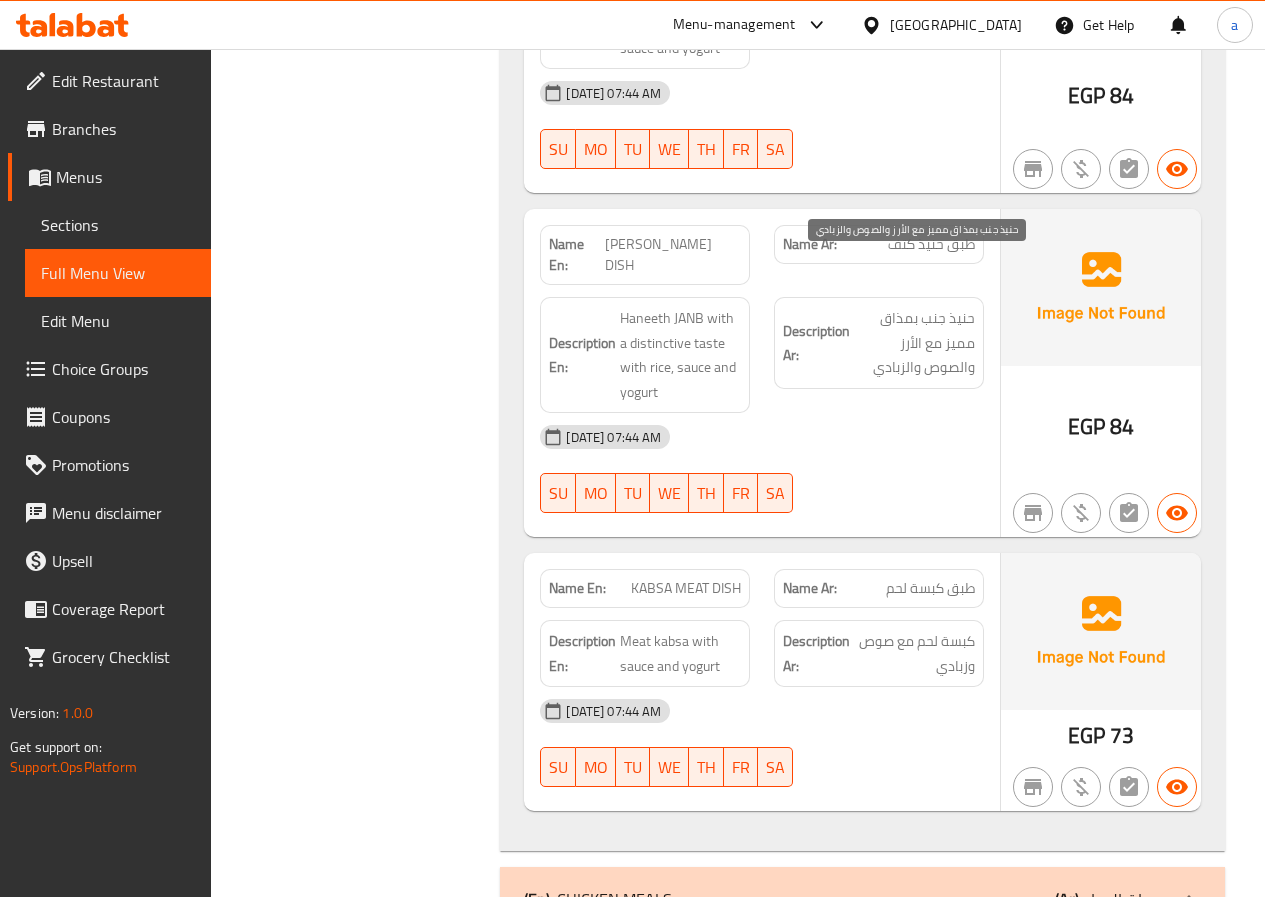 click on "حنيذ جنب بمذاق مميز مع الأرز والصوص والزبادي" at bounding box center (914, 343) 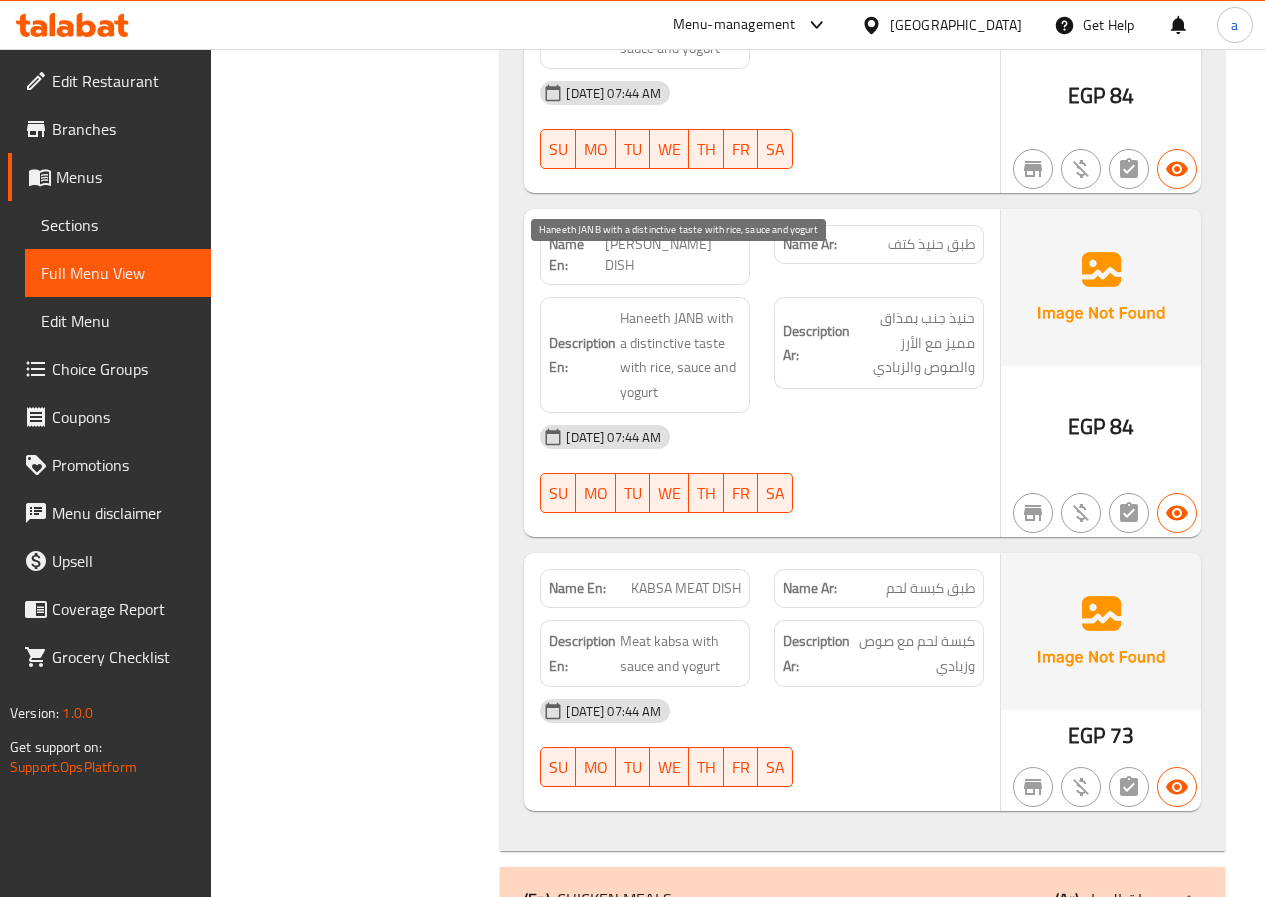click on "Haneeth JANB with a distinctive taste with rice, sauce and yogurt" at bounding box center (680, 355) 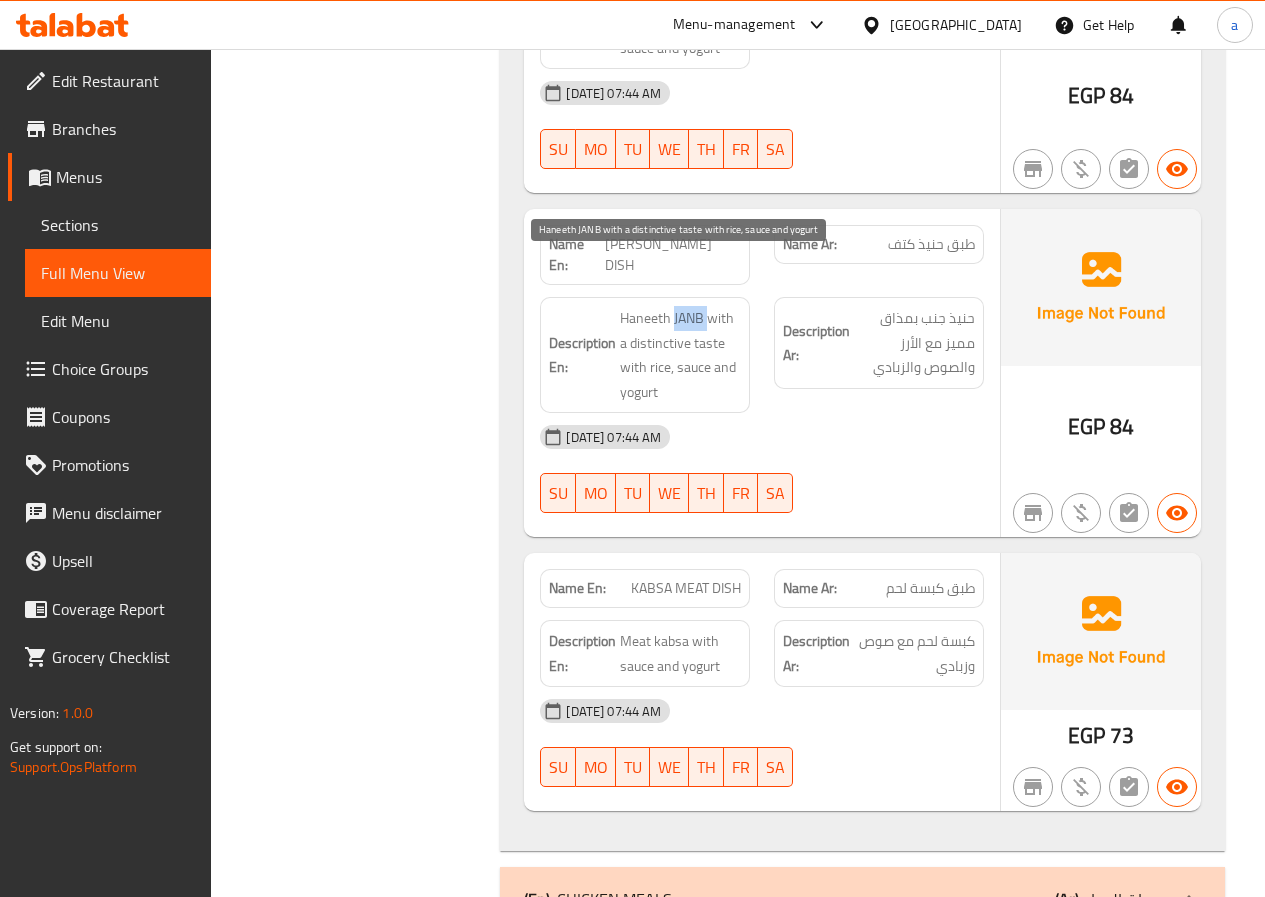 click on "Haneeth JANB with a distinctive taste with rice, sauce and yogurt" at bounding box center [680, 355] 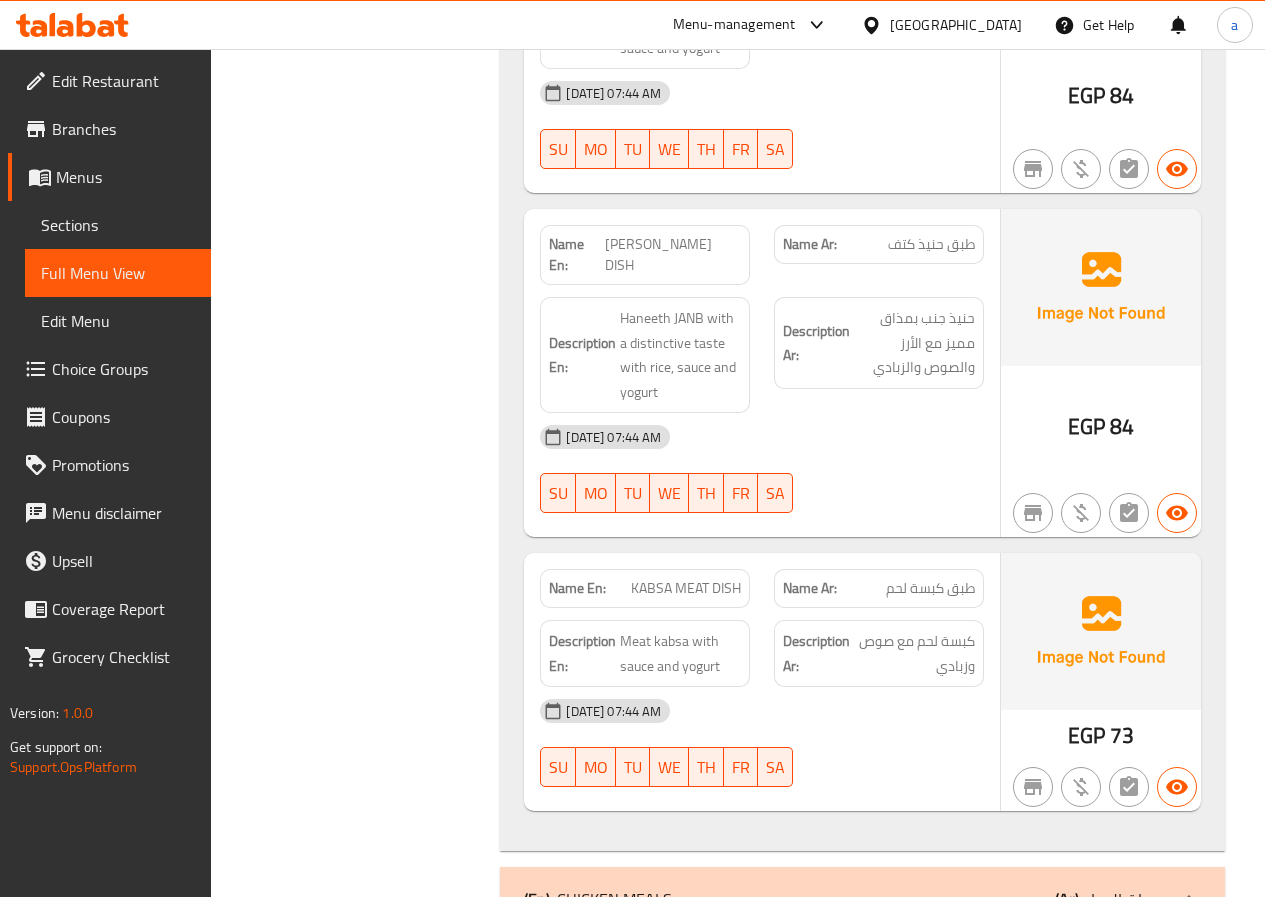 click on "[PERSON_NAME] DISH" at bounding box center [673, 255] 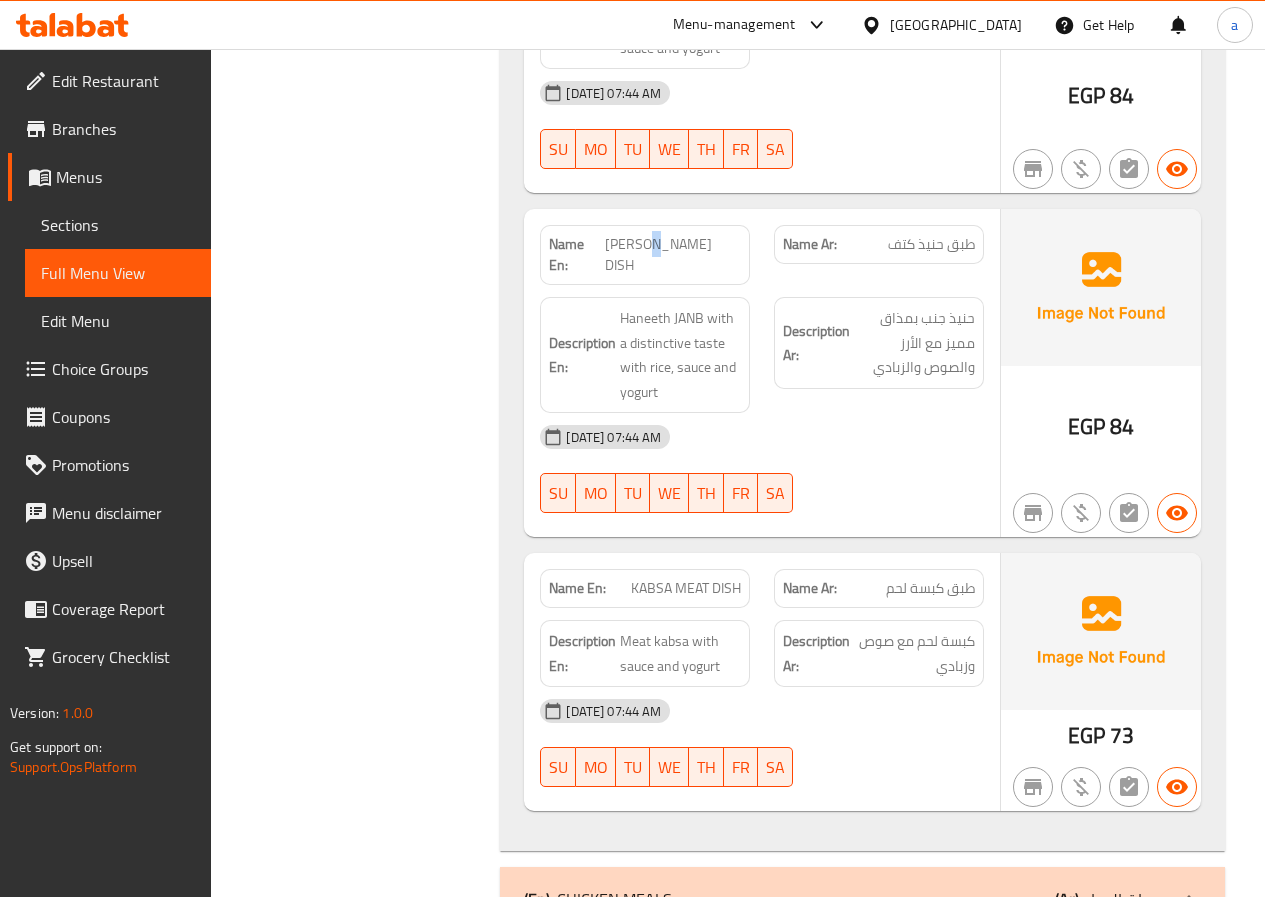 click on "[PERSON_NAME] DISH" at bounding box center [673, 255] 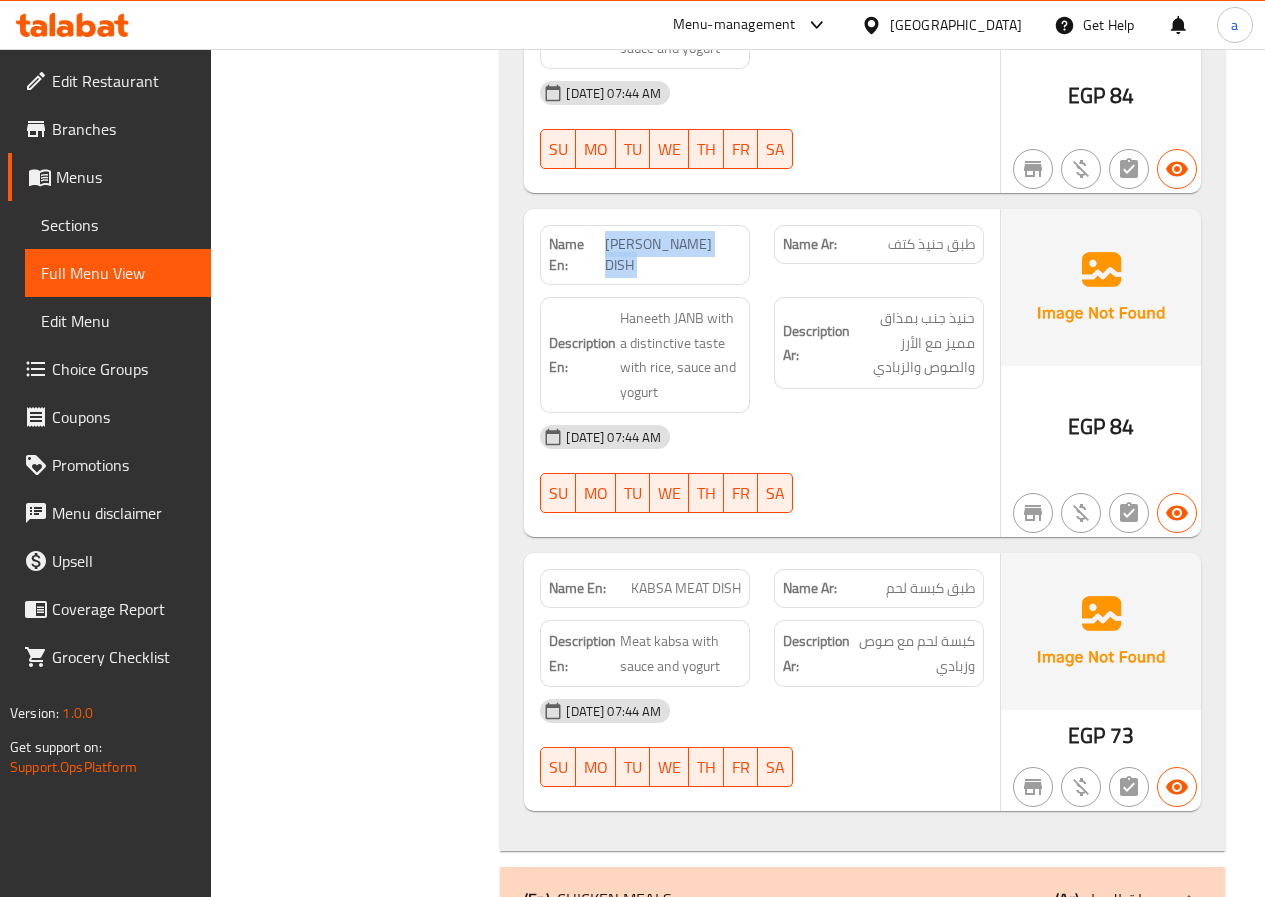 click on "[PERSON_NAME] DISH" at bounding box center [673, 255] 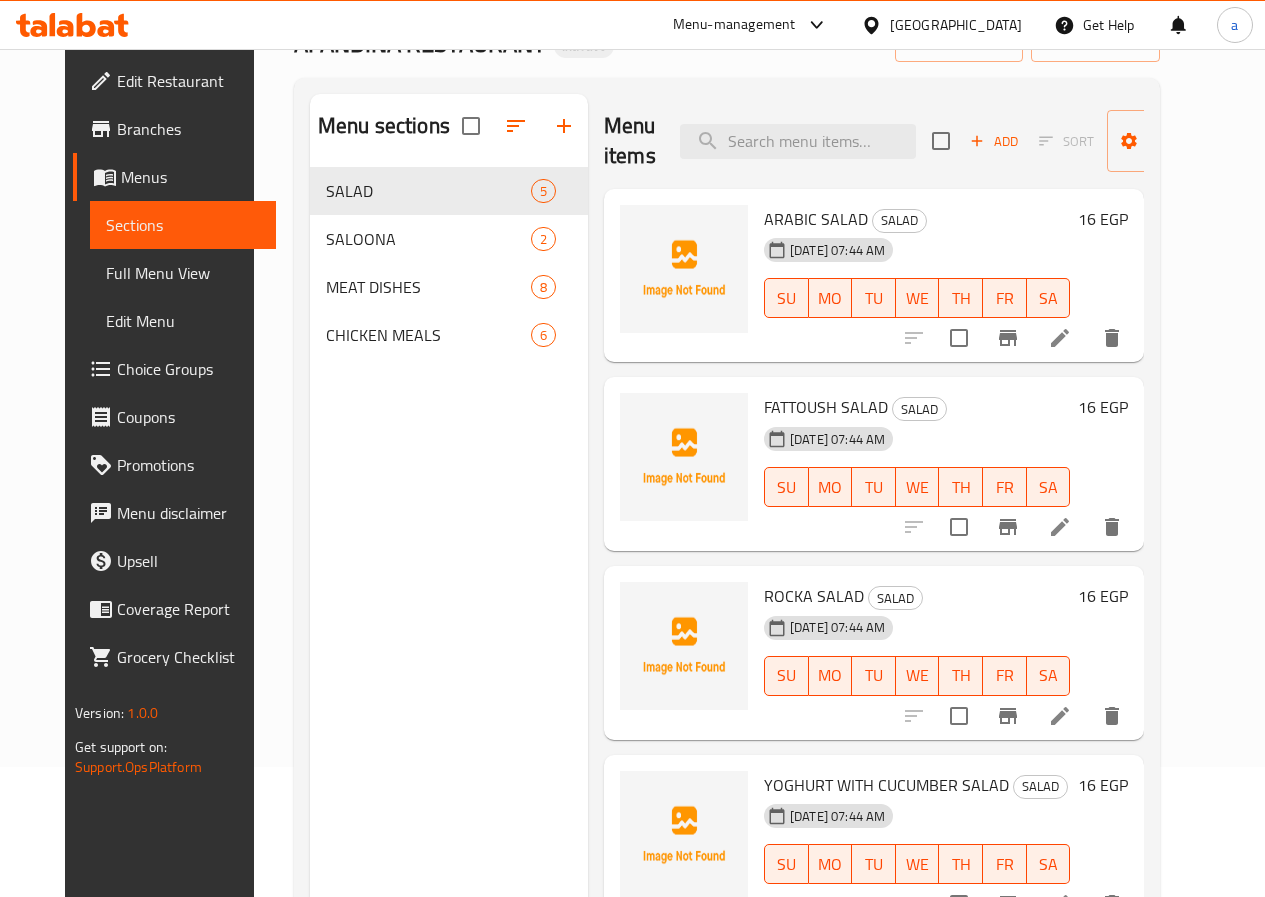 scroll, scrollTop: 100, scrollLeft: 0, axis: vertical 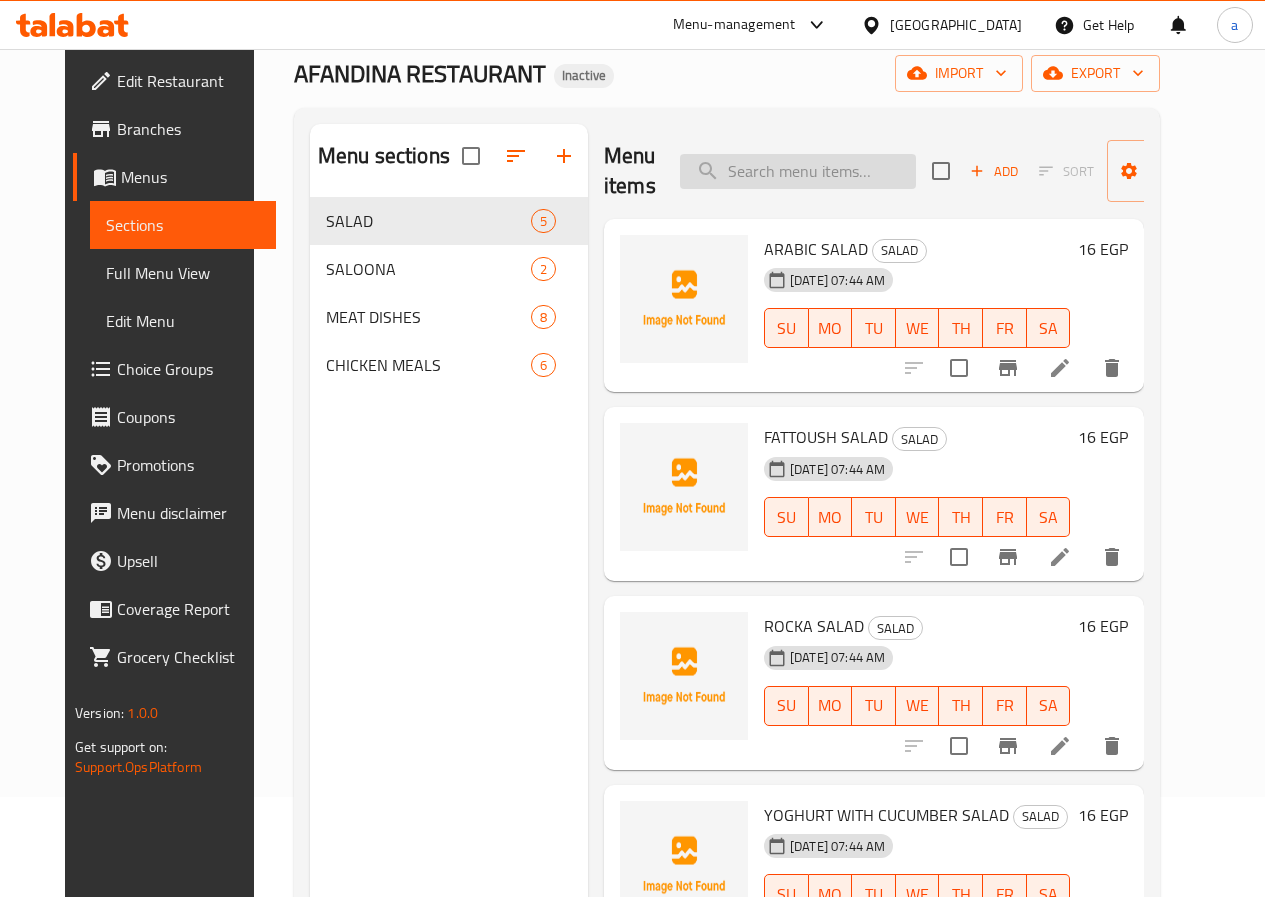 click at bounding box center (798, 171) 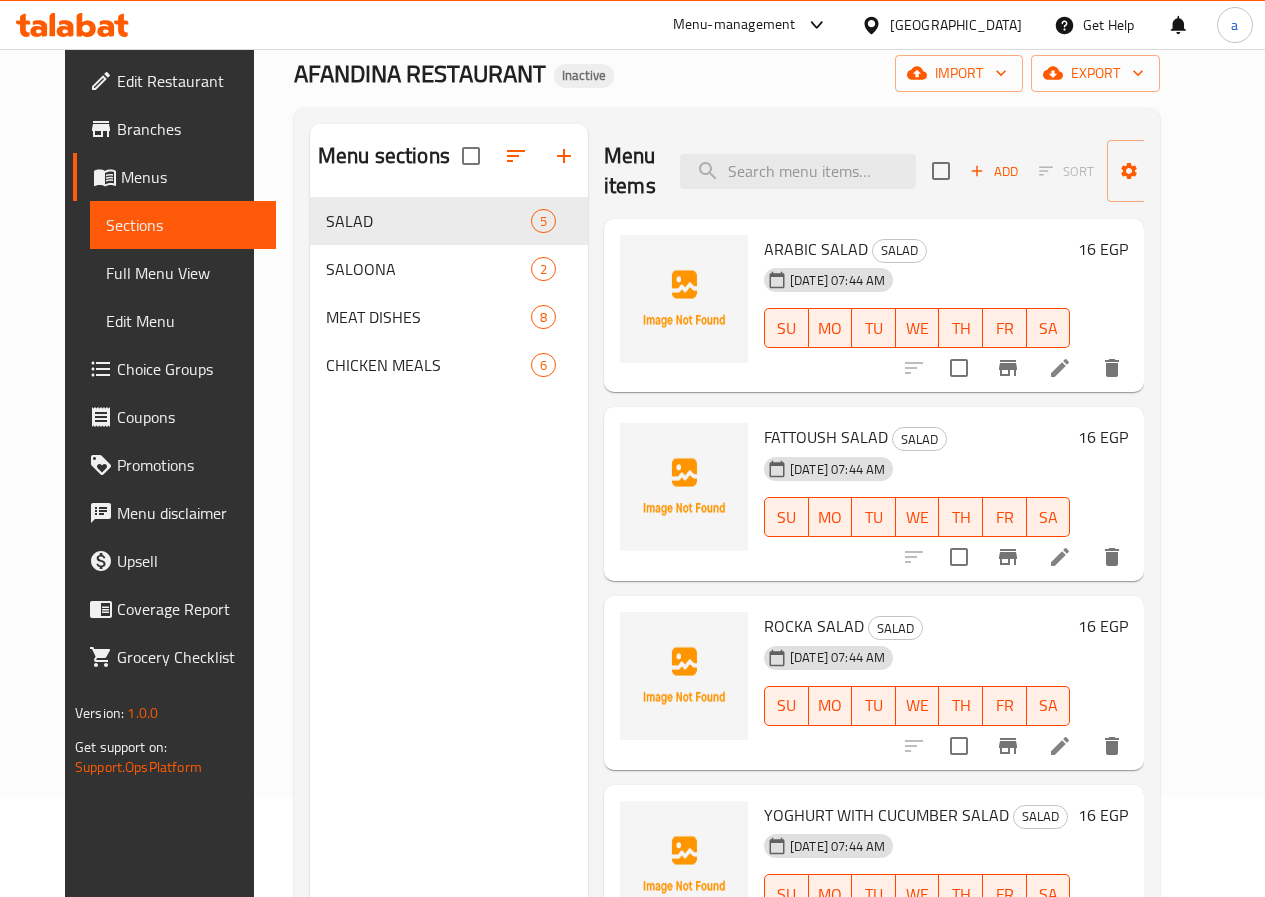 paste on "[PERSON_NAME] DISH" 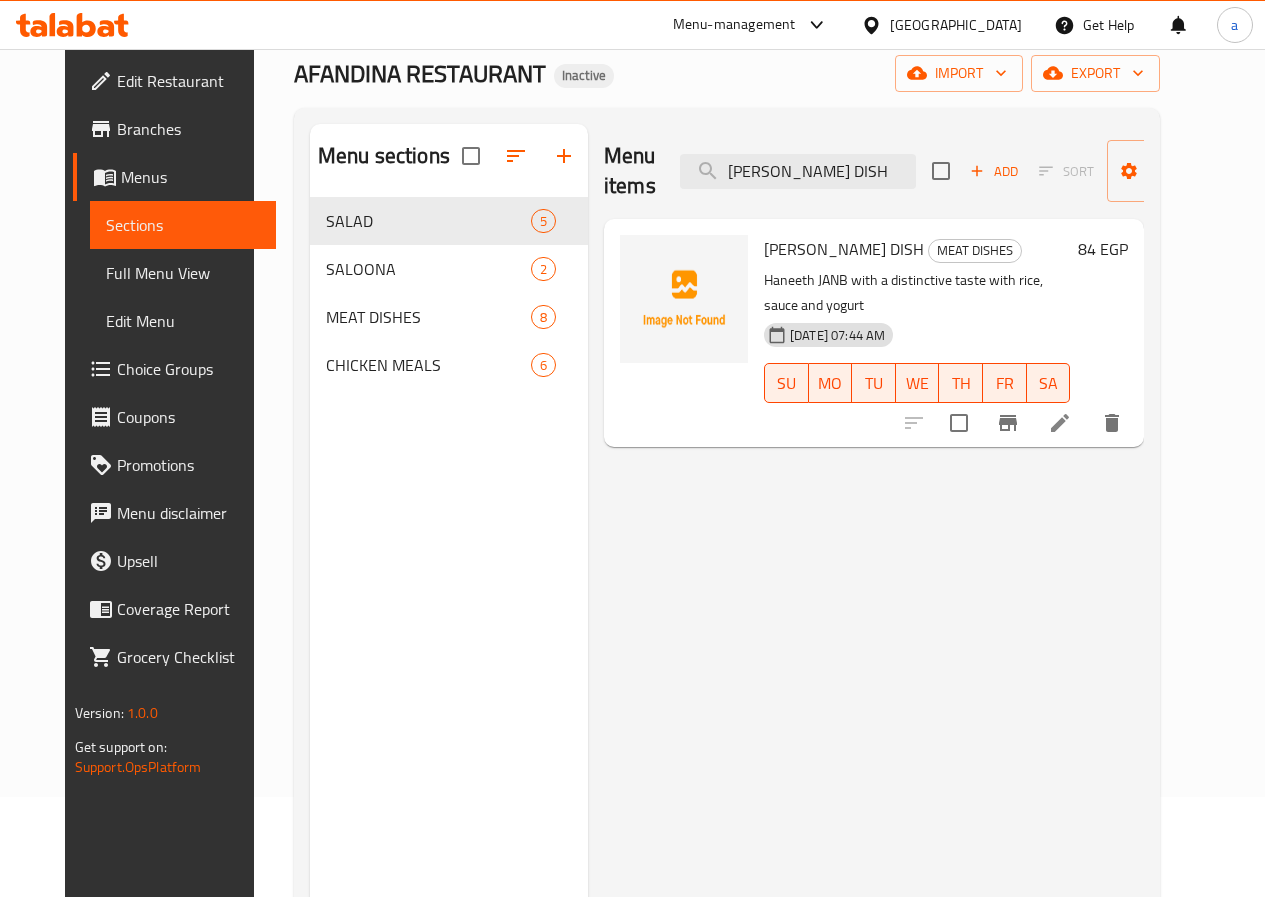 type on "[PERSON_NAME] DISH" 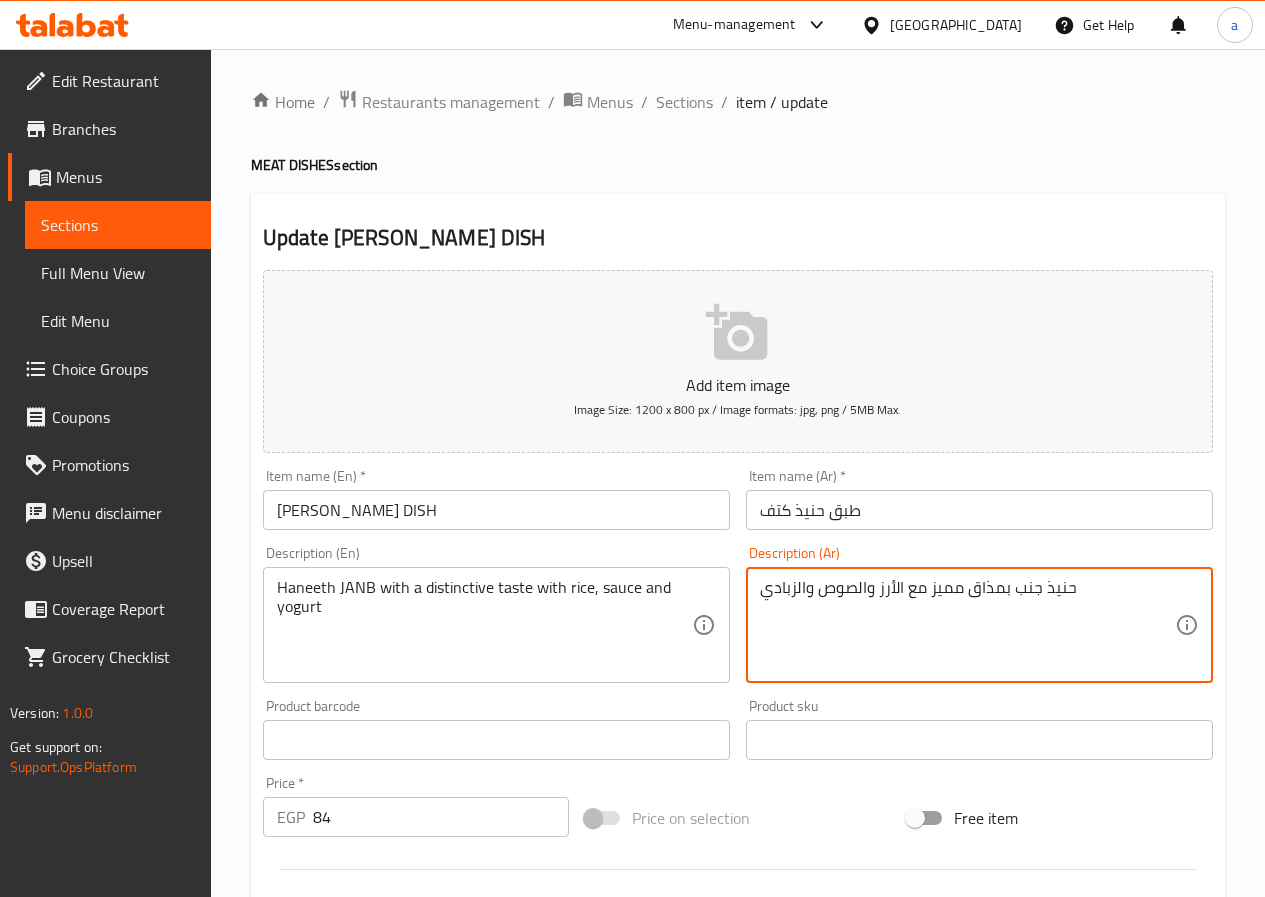 click on "حنيذ جنب بمذاق مميز مع الأرز والصوص والزبادي" at bounding box center (967, 625) 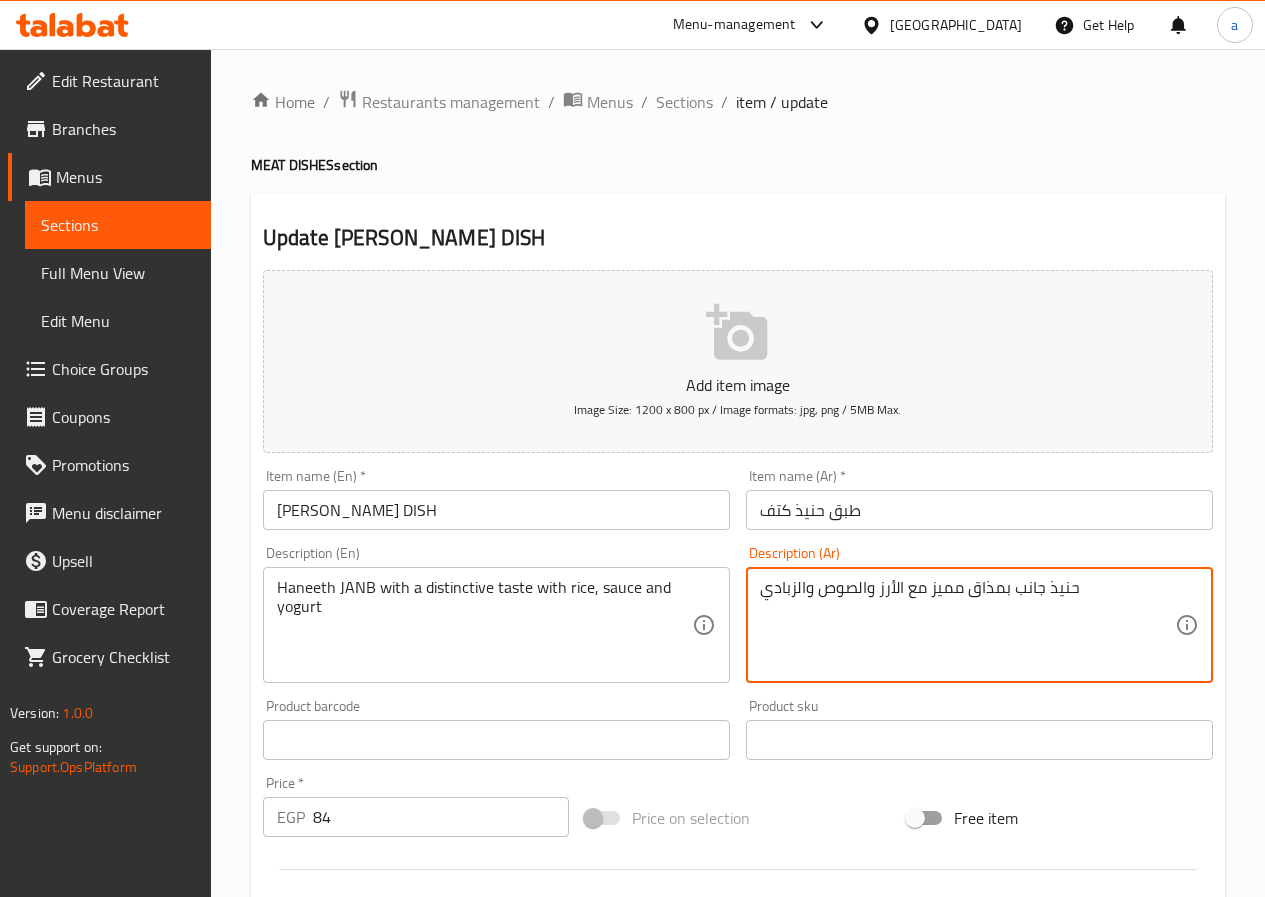 type on "حنيذ جنب بمذاق مميز مع الأرز والصوص والزبادي" 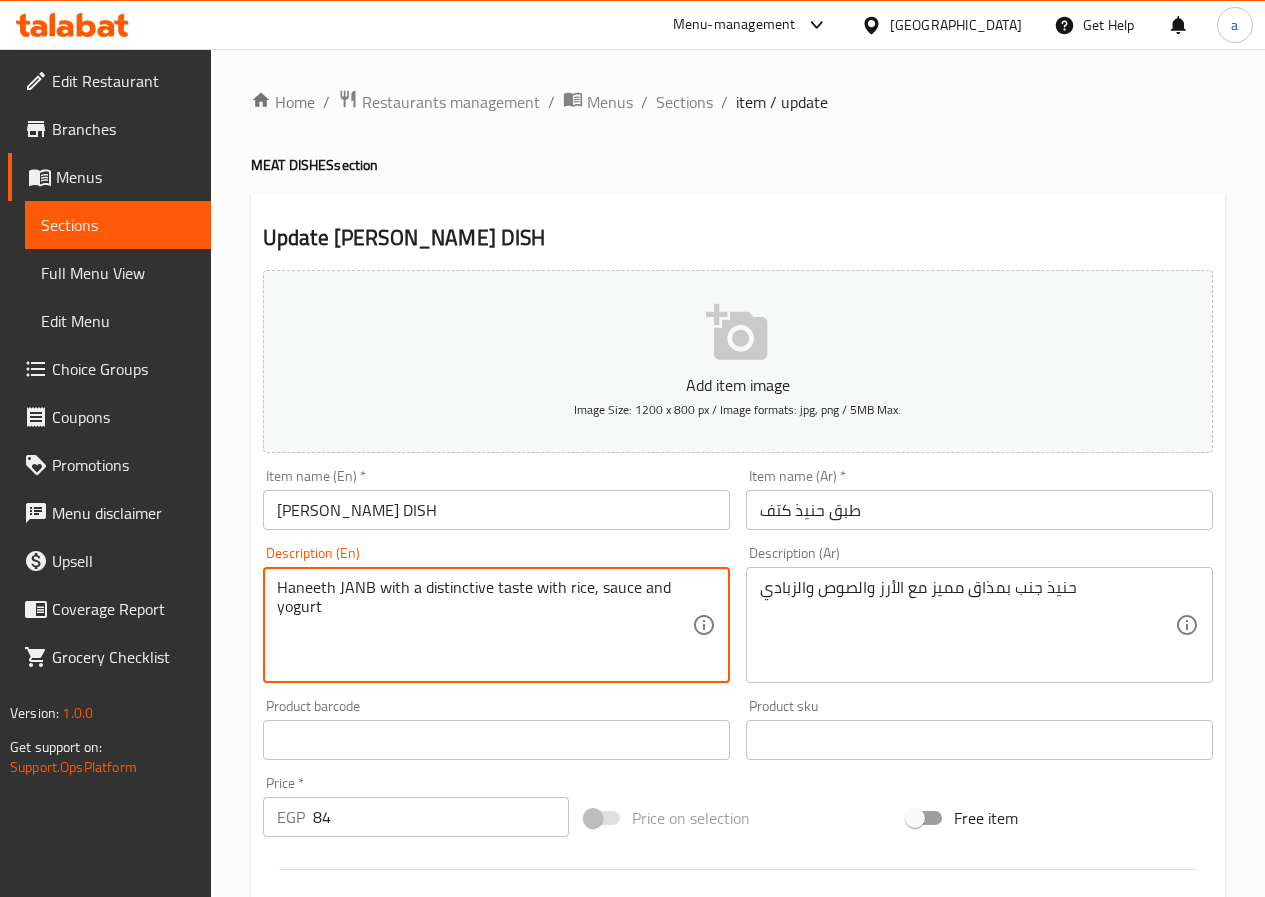 click on "Haneeth JANB with a distinctive taste with rice, sauce and yogurt" at bounding box center (484, 625) 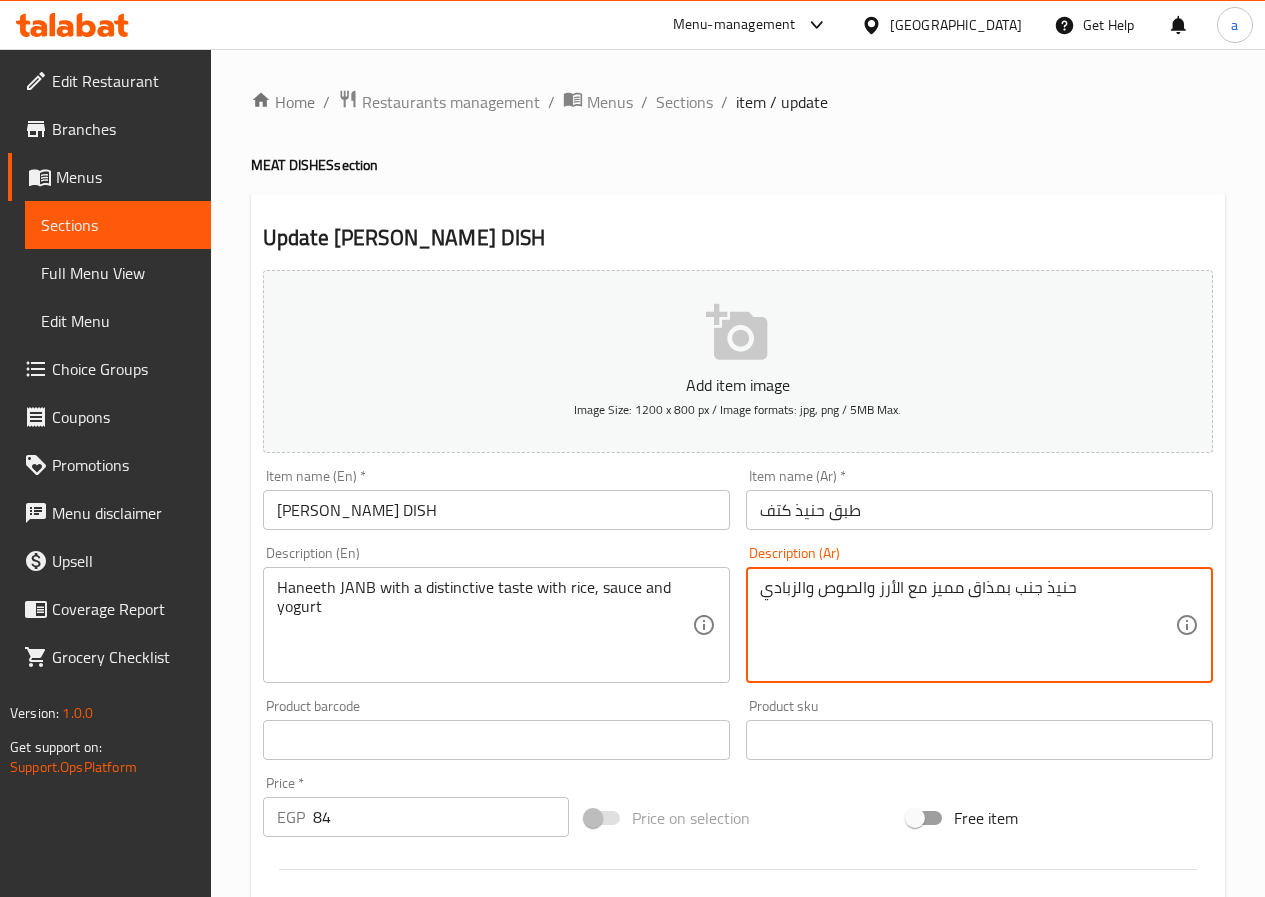 click on "حنيذ جنب بمذاق مميز مع الأرز والصوص والزبادي" at bounding box center (967, 625) 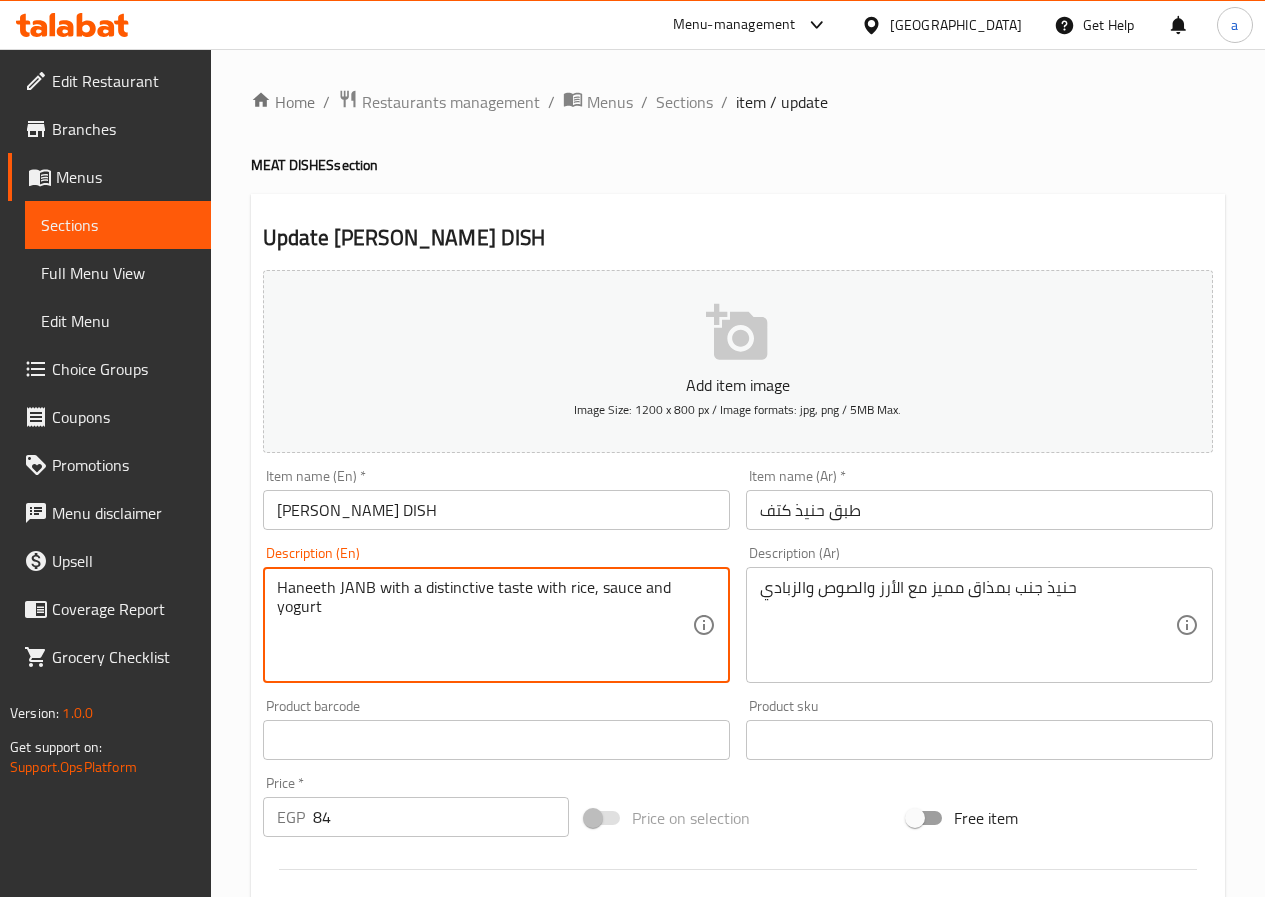 click on "Haneeth JANB with a distinctive taste with rice, sauce and yogurt" at bounding box center (484, 625) 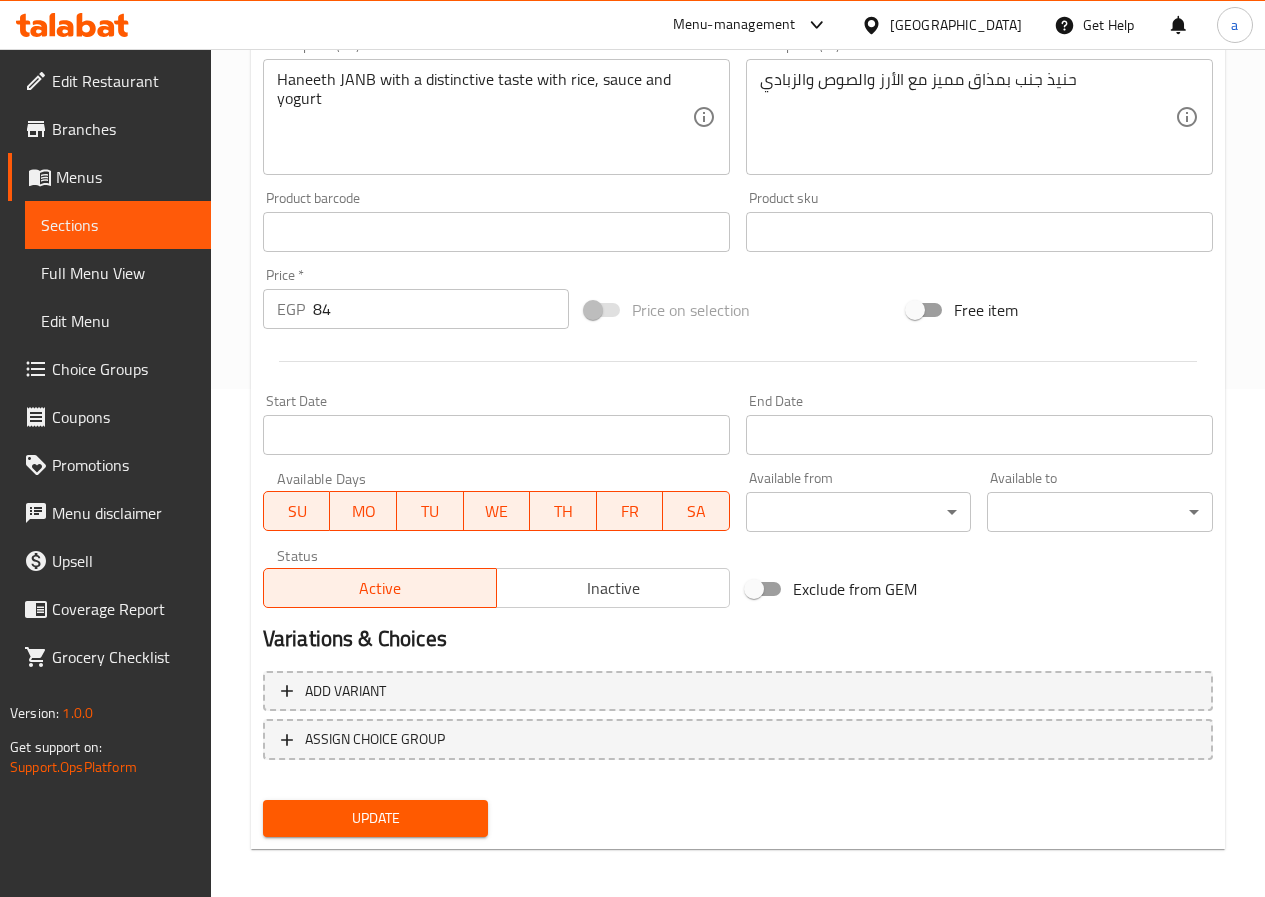 scroll, scrollTop: 516, scrollLeft: 0, axis: vertical 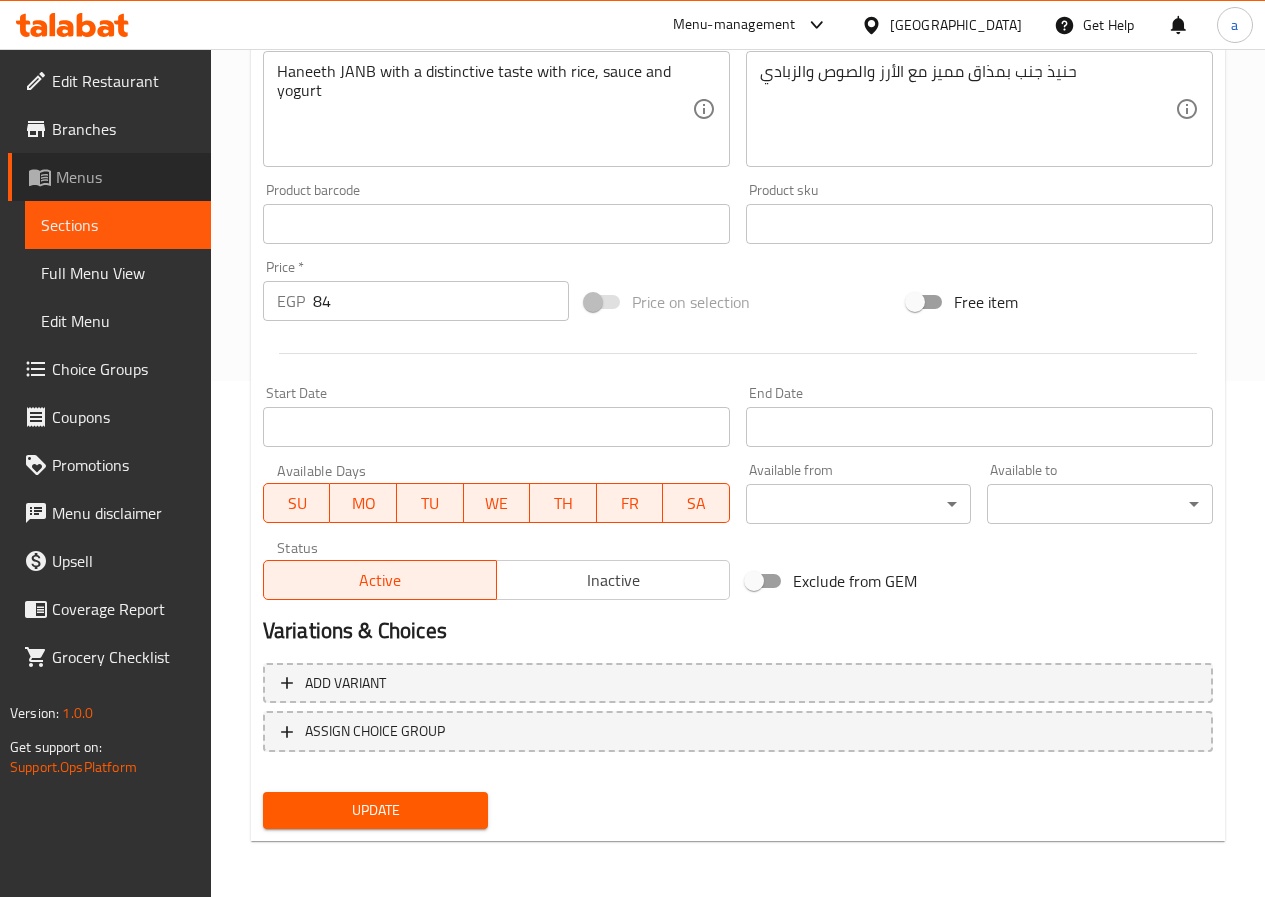click on "Menus" at bounding box center (125, 177) 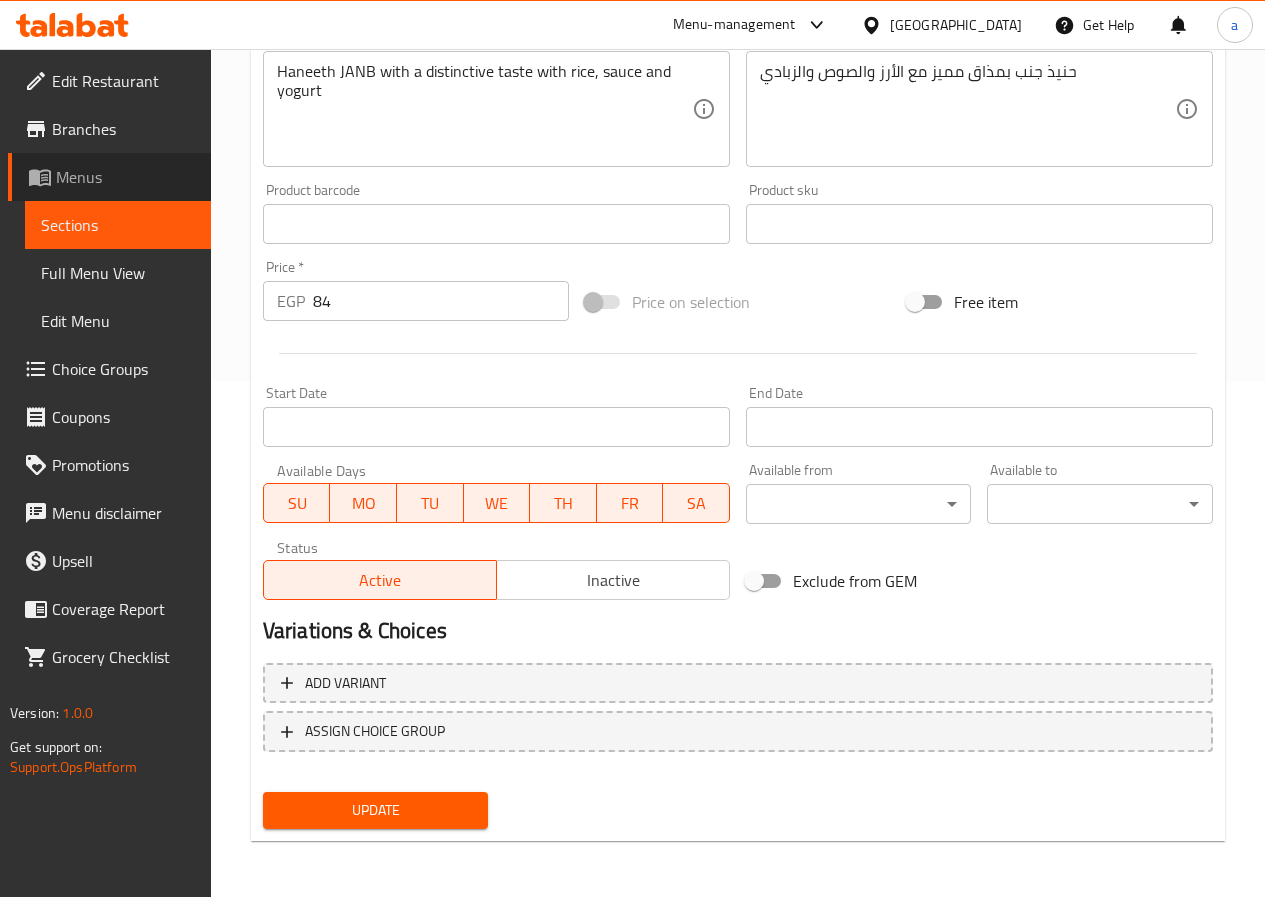 scroll, scrollTop: 0, scrollLeft: 0, axis: both 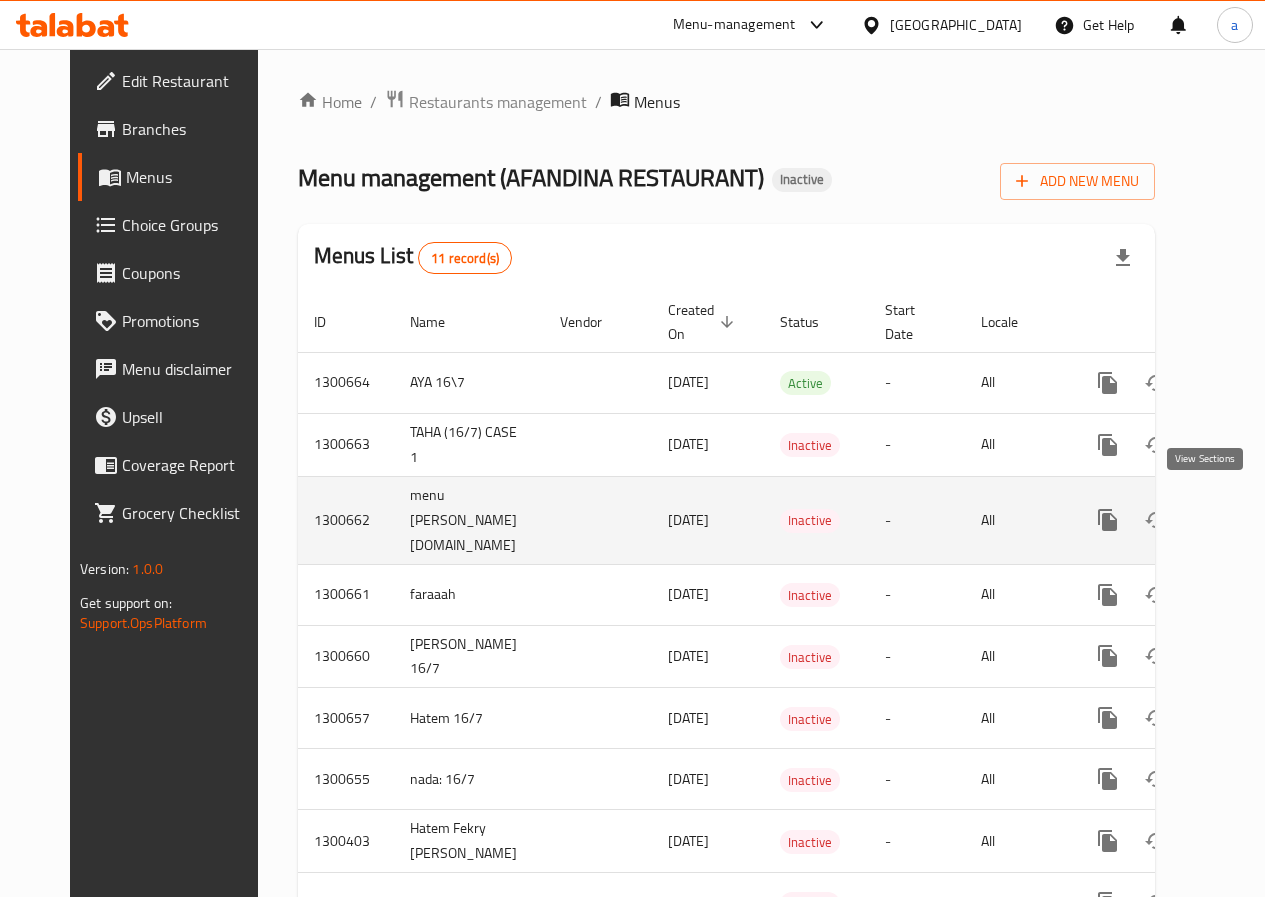 click 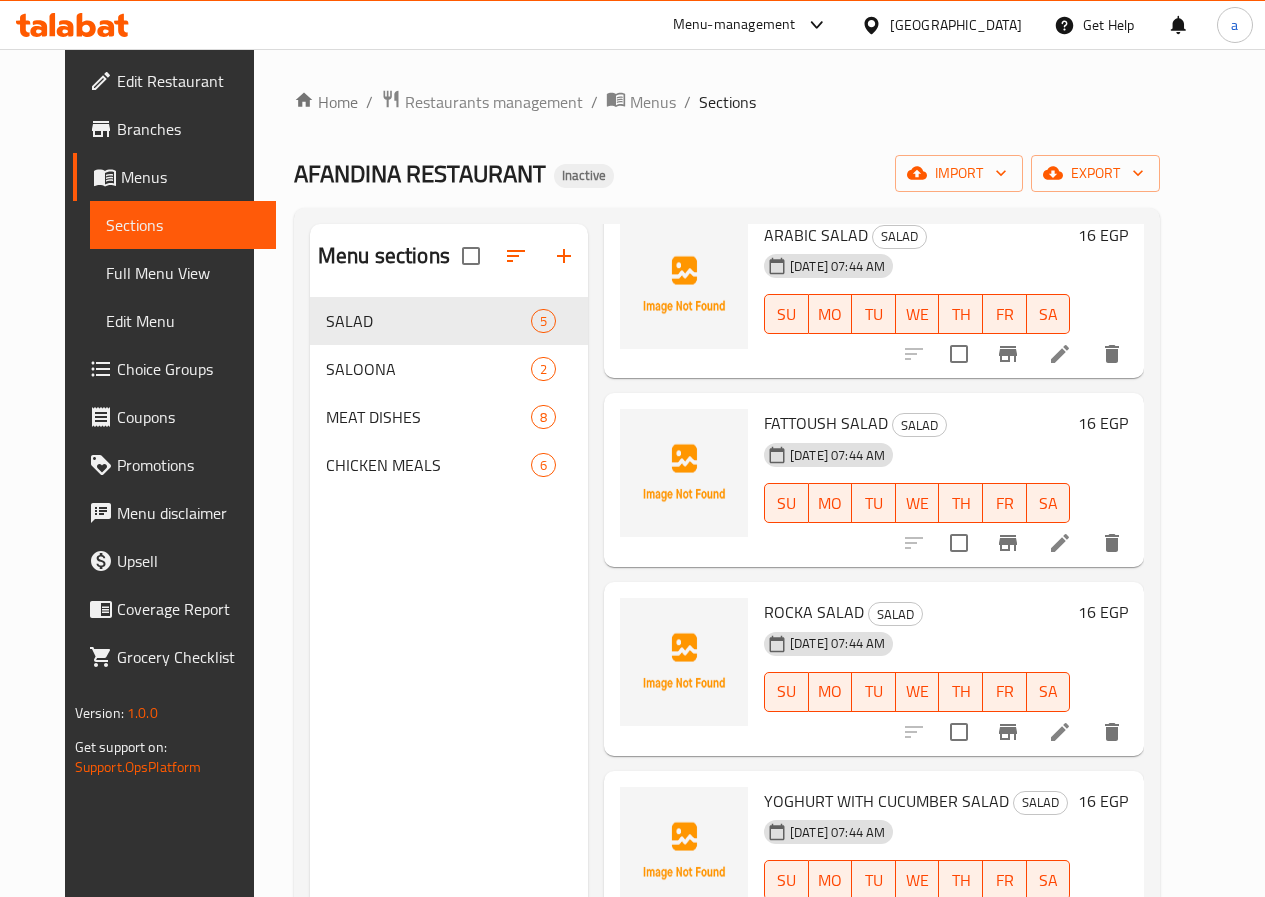scroll, scrollTop: 126, scrollLeft: 0, axis: vertical 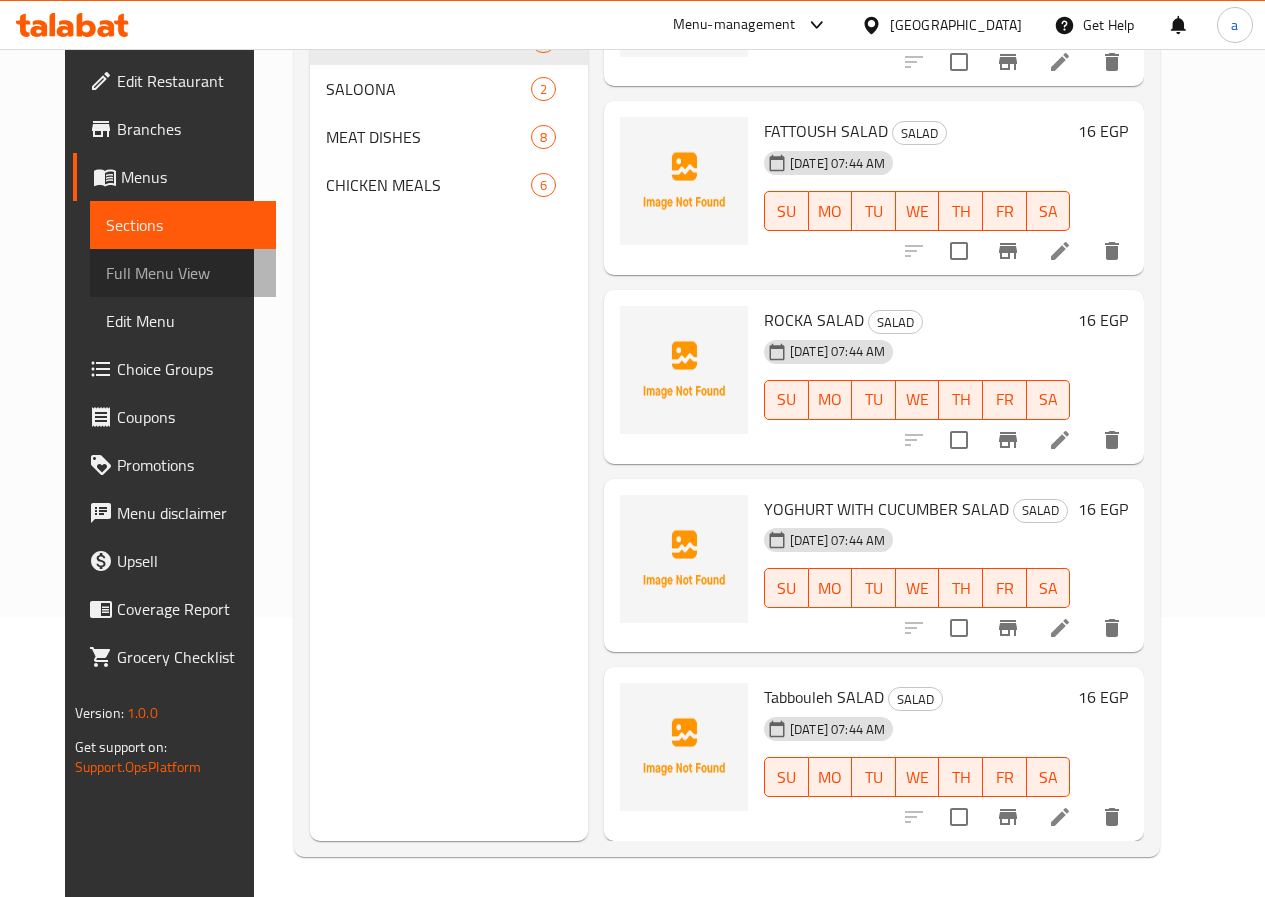 click on "Full Menu View" at bounding box center (183, 273) 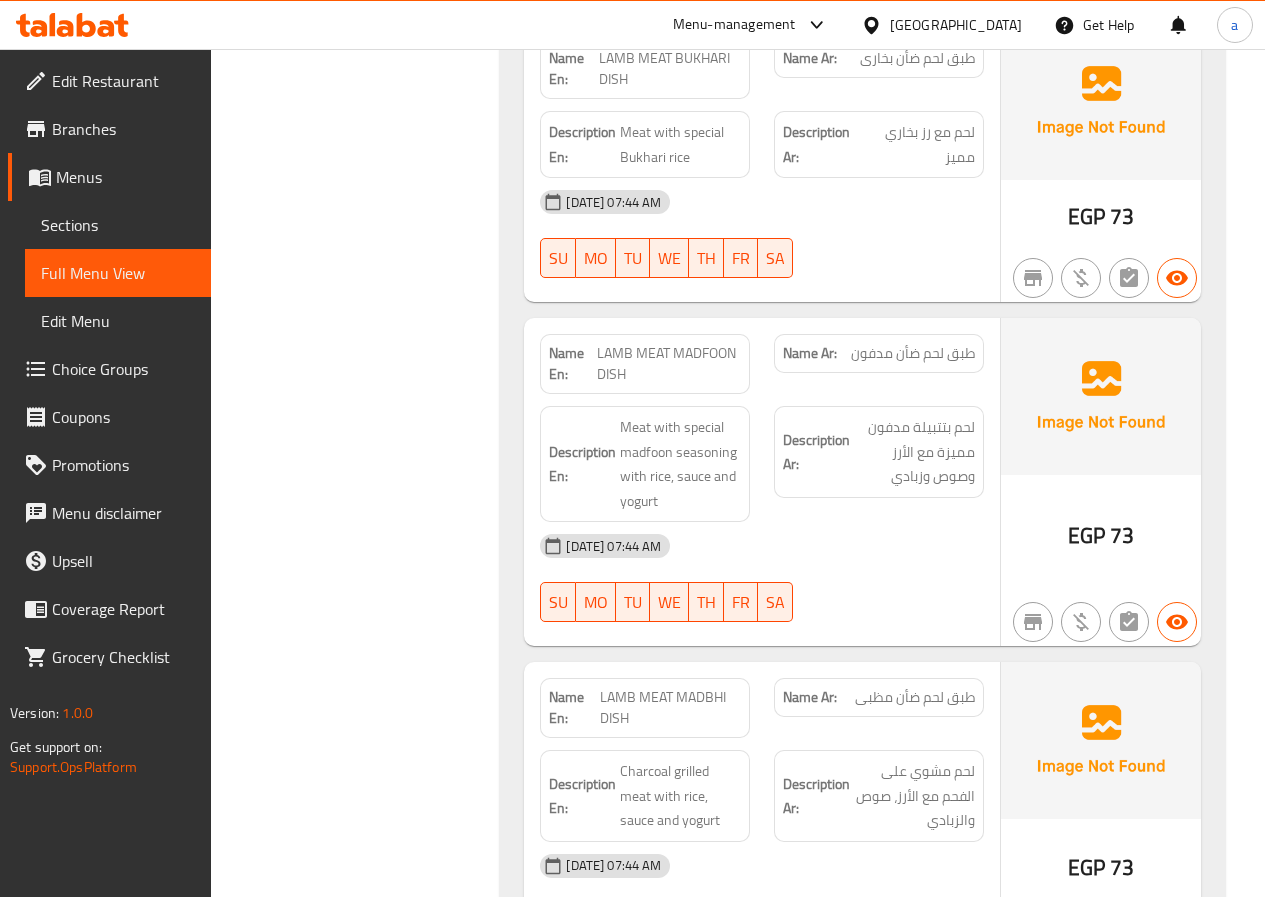 scroll, scrollTop: 2880, scrollLeft: 0, axis: vertical 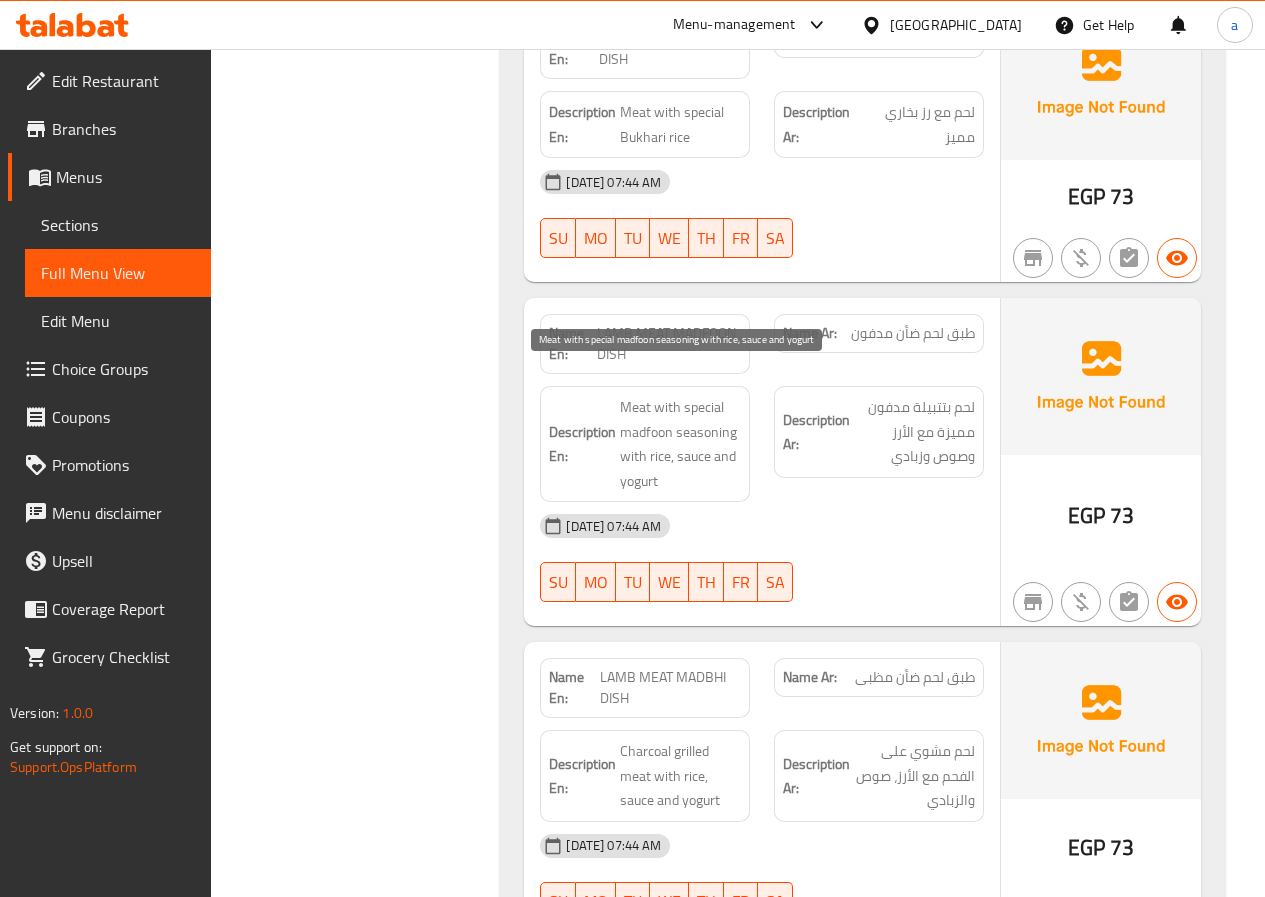 click on "Meat with special madfoon seasoning with rice, sauce and yogurt" at bounding box center [680, 444] 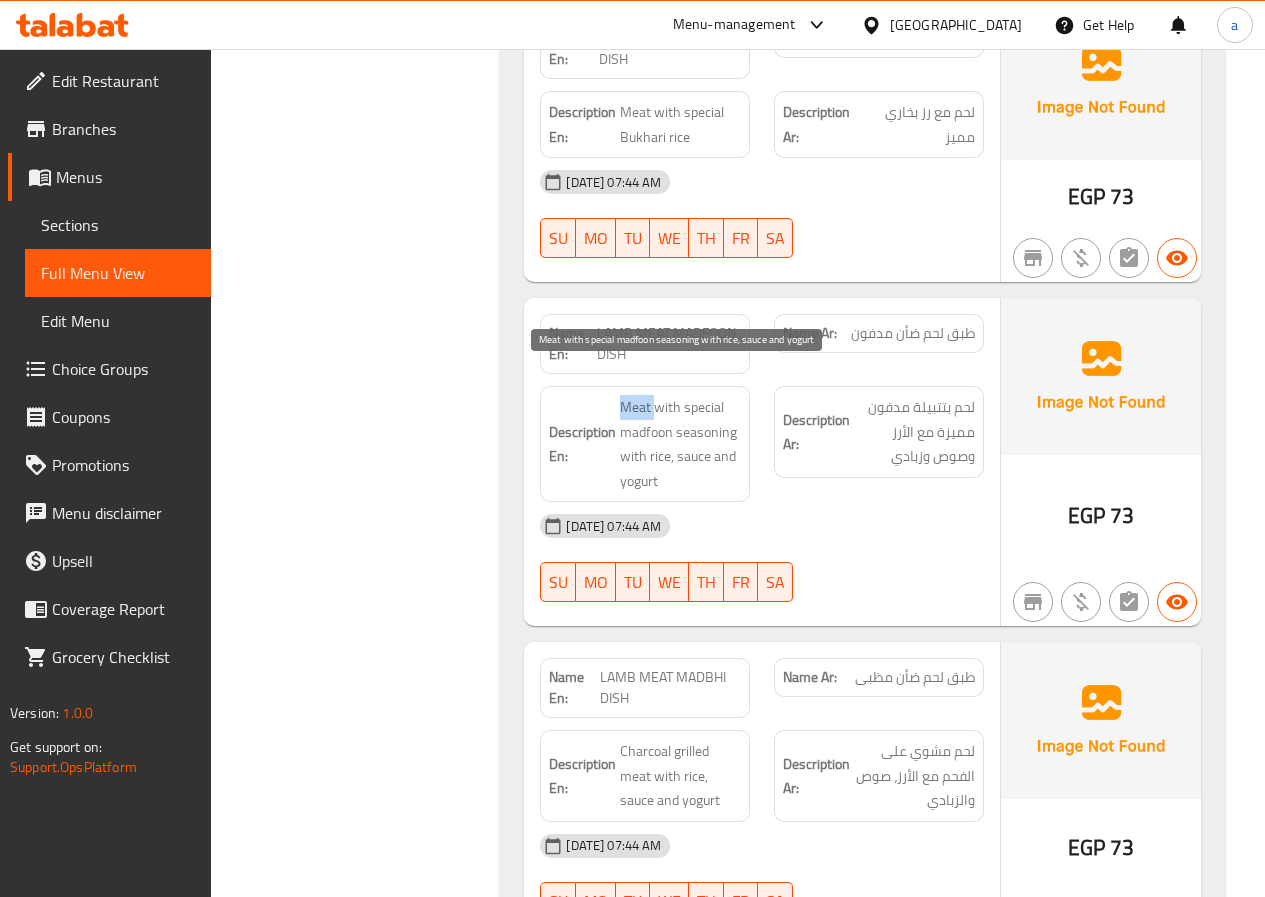 click on "Meat with special madfoon seasoning with rice, sauce and yogurt" at bounding box center [680, 444] 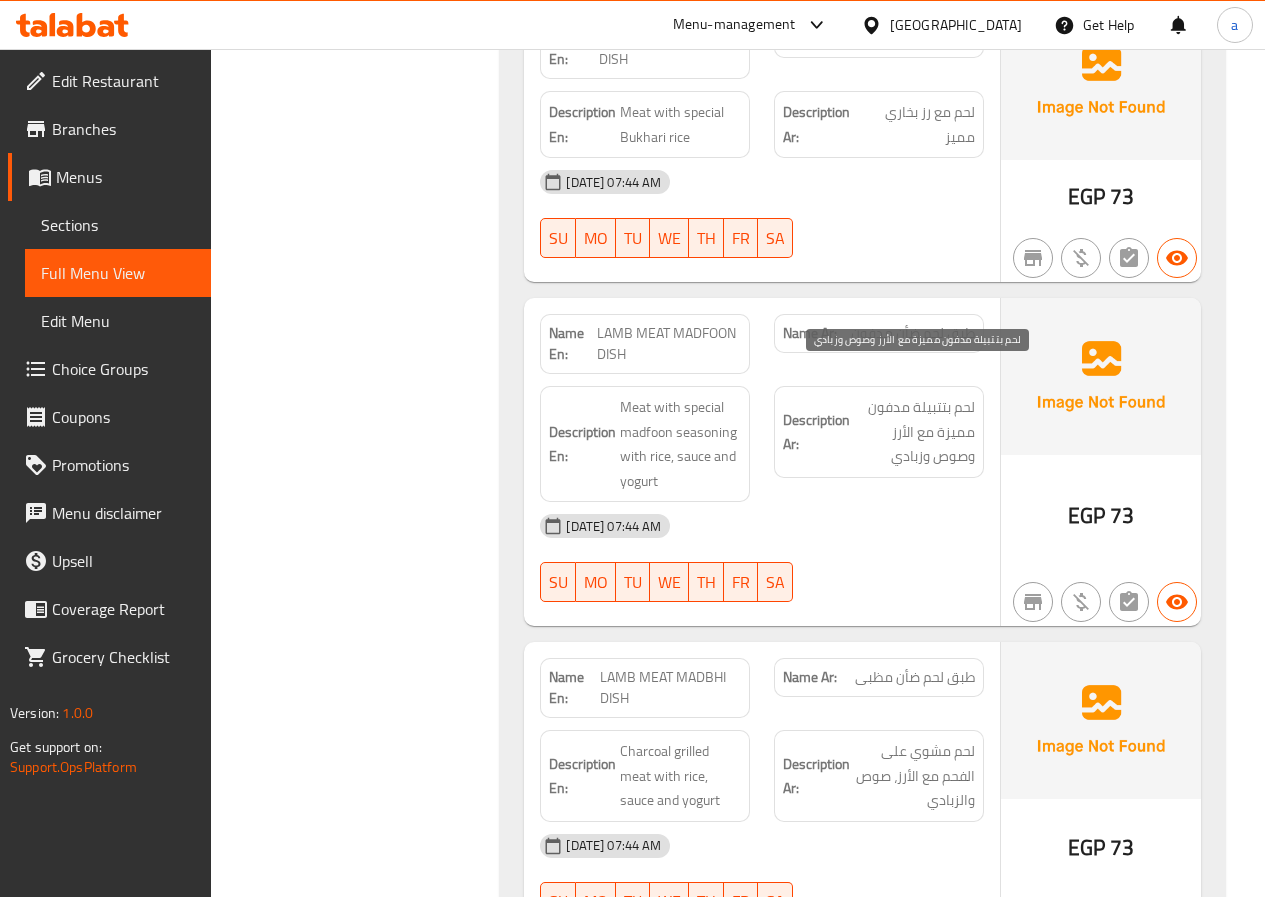 click on "لحم بتتبيلة مدفون مميزة مع الأرز وصوص وزبادي" at bounding box center (914, 432) 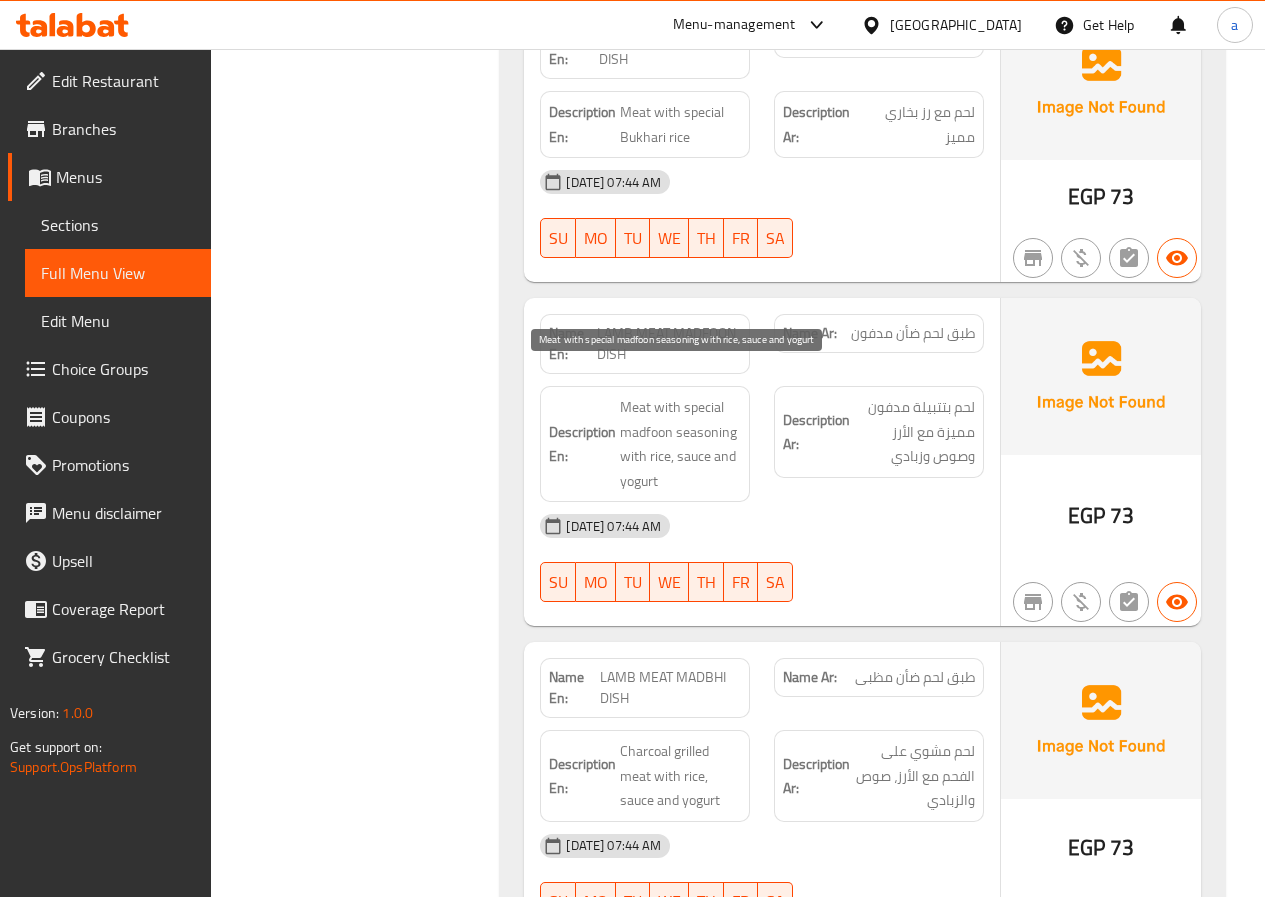 click on "Meat with special madfoon seasoning with rice, sauce and yogurt" at bounding box center (680, 444) 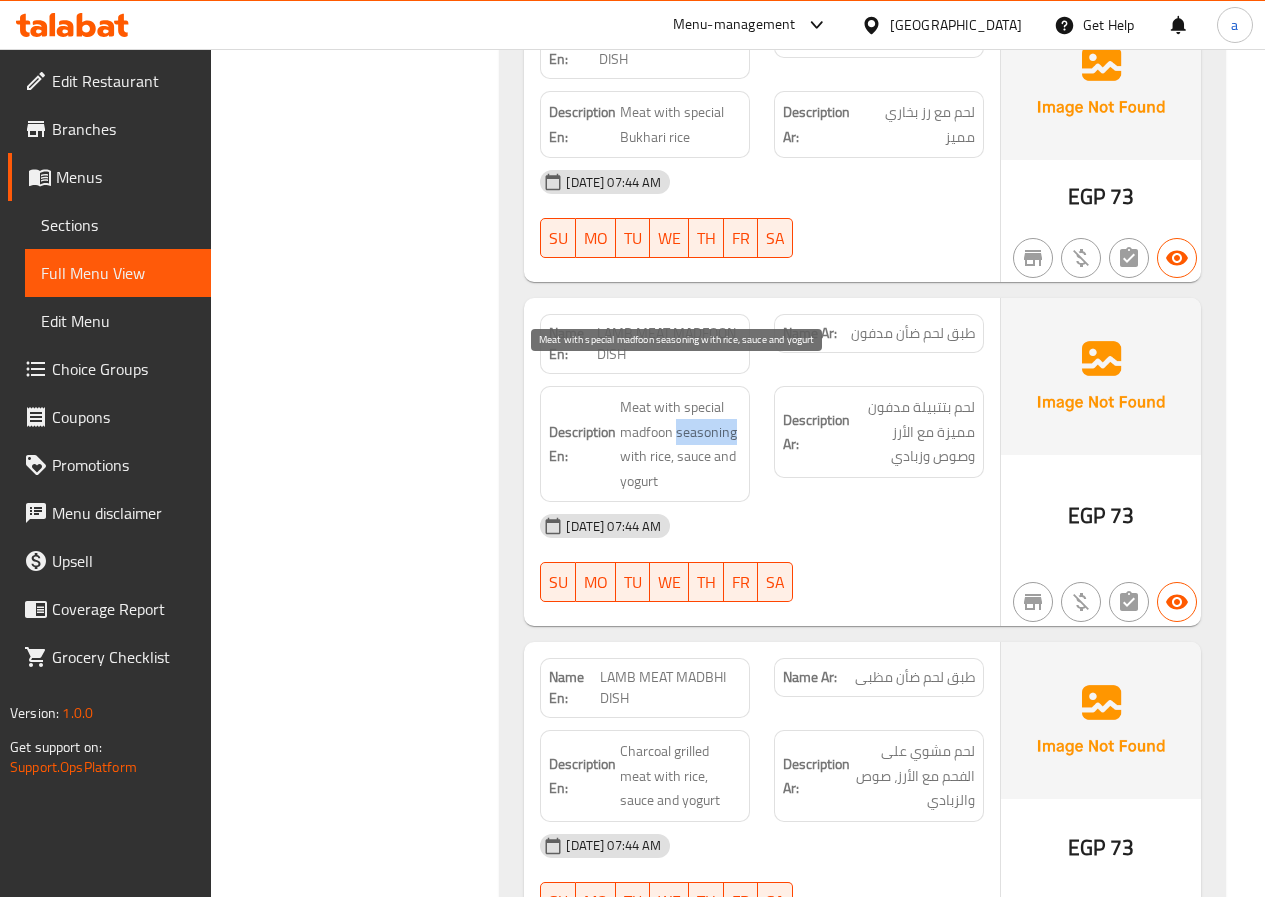 click on "Meat with special madfoon seasoning with rice, sauce and yogurt" at bounding box center (680, 444) 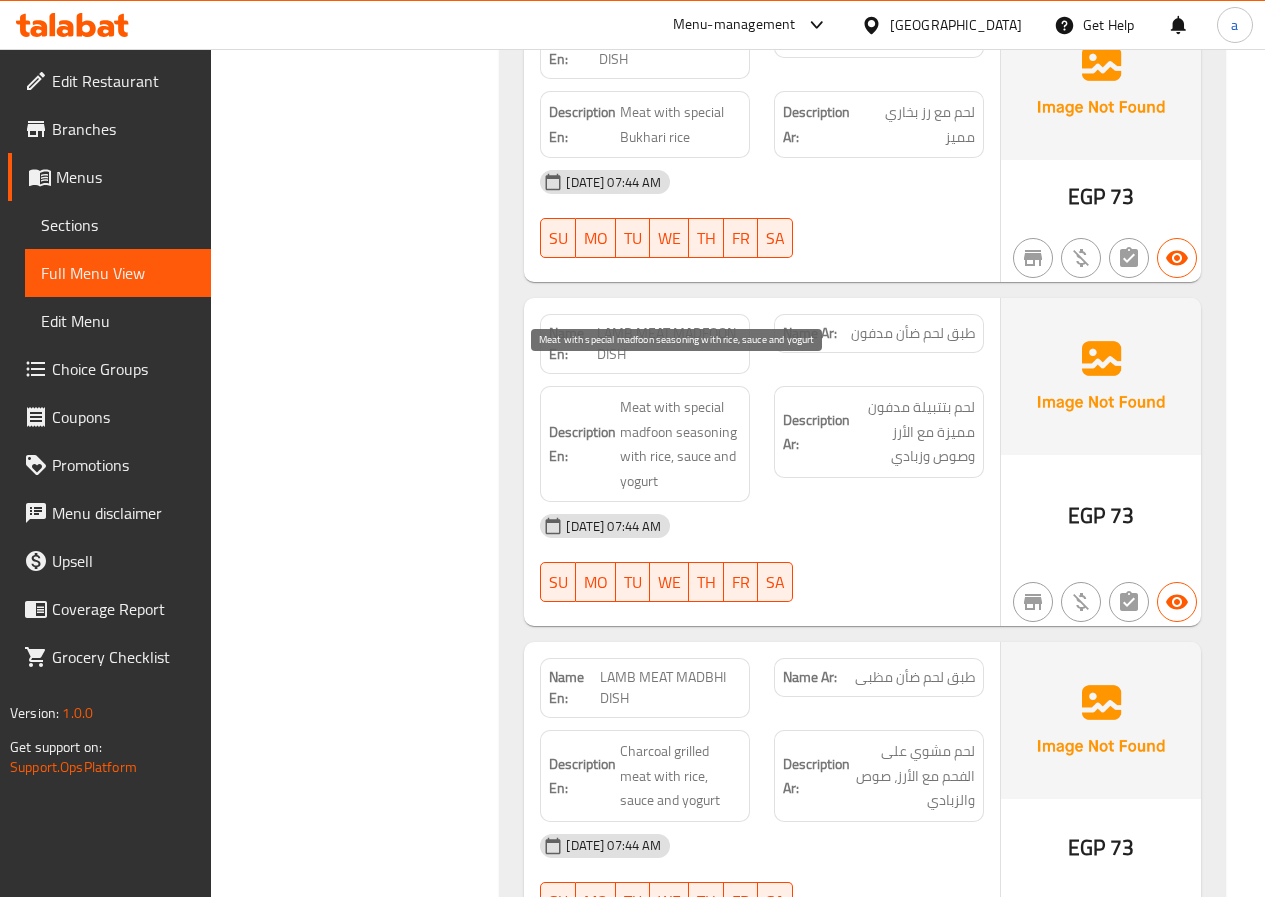 click on "Meat with special madfoon seasoning with rice, sauce and yogurt" at bounding box center [680, 444] 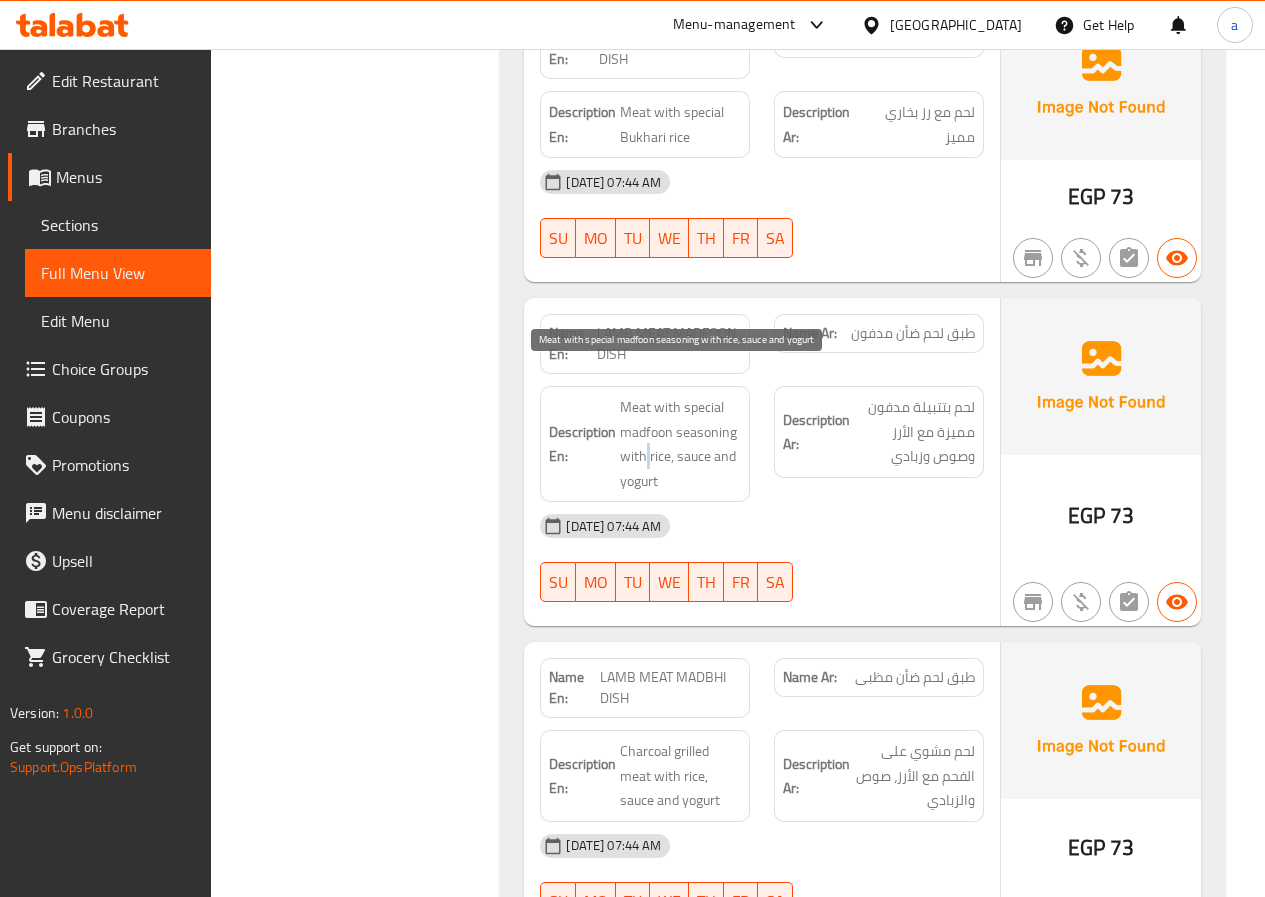 click on "Meat with special madfoon seasoning with rice, sauce and yogurt" at bounding box center [680, 444] 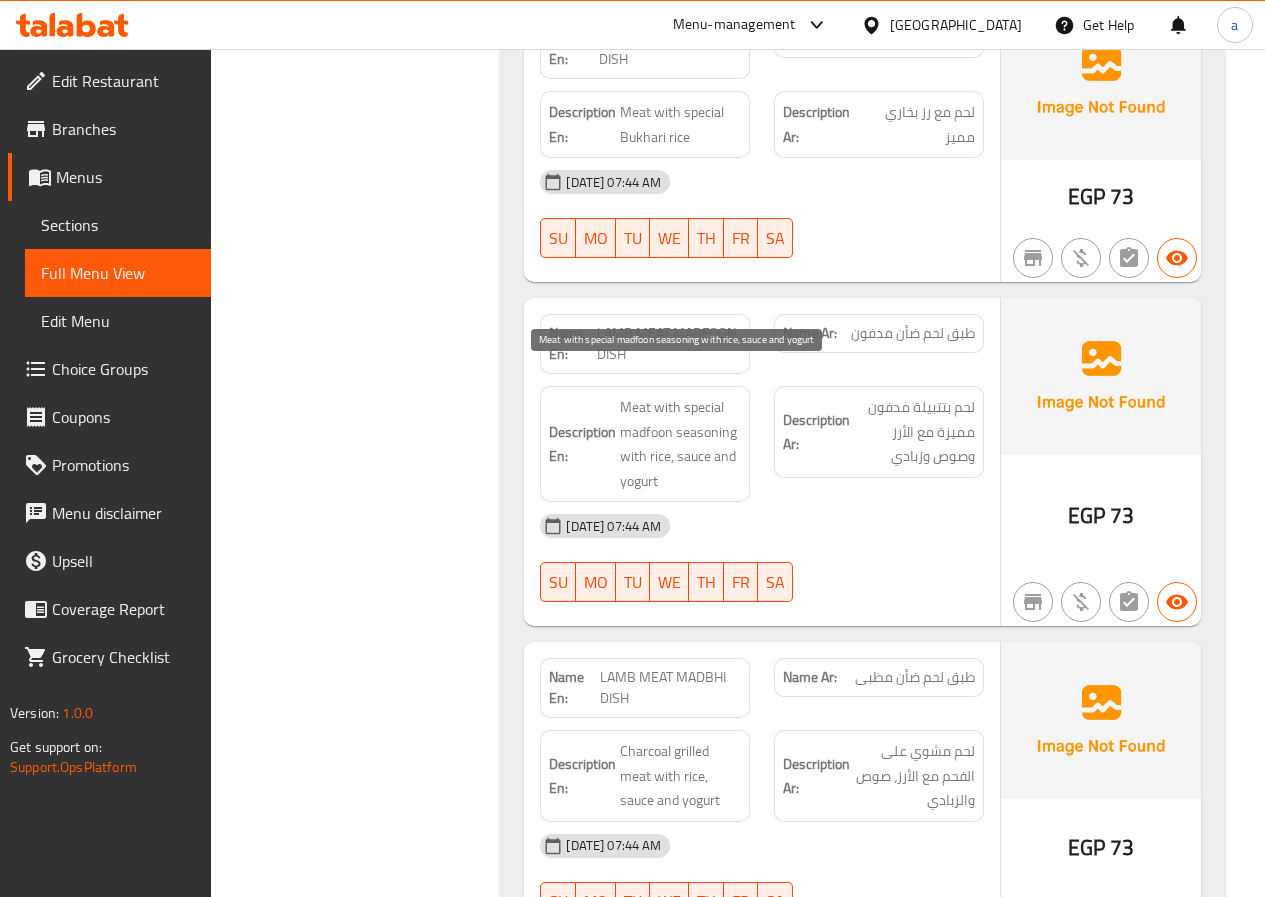 click on "Meat with special madfoon seasoning with rice, sauce and yogurt" at bounding box center [680, 444] 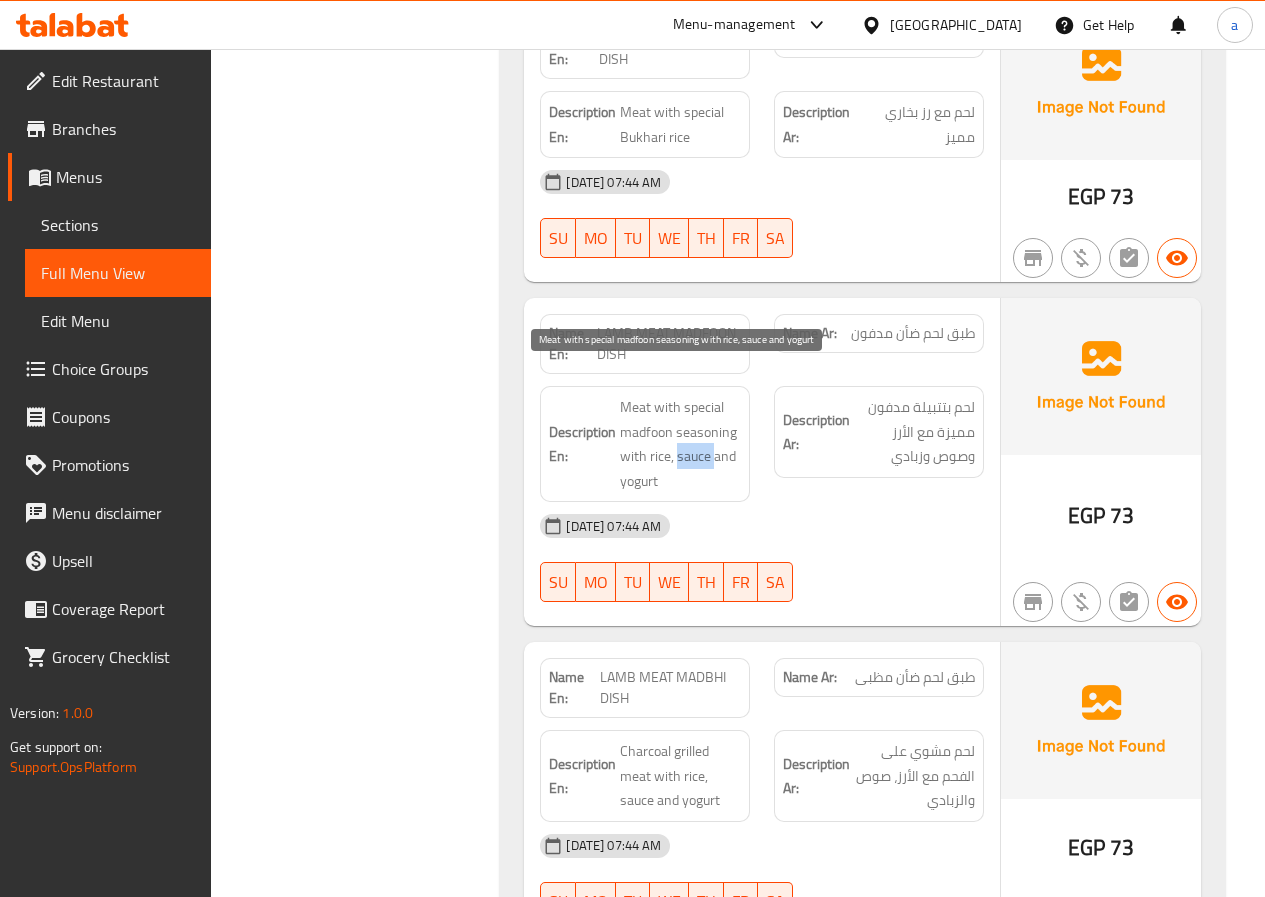 click on "Meat with special madfoon seasoning with rice, sauce and yogurt" at bounding box center (680, 444) 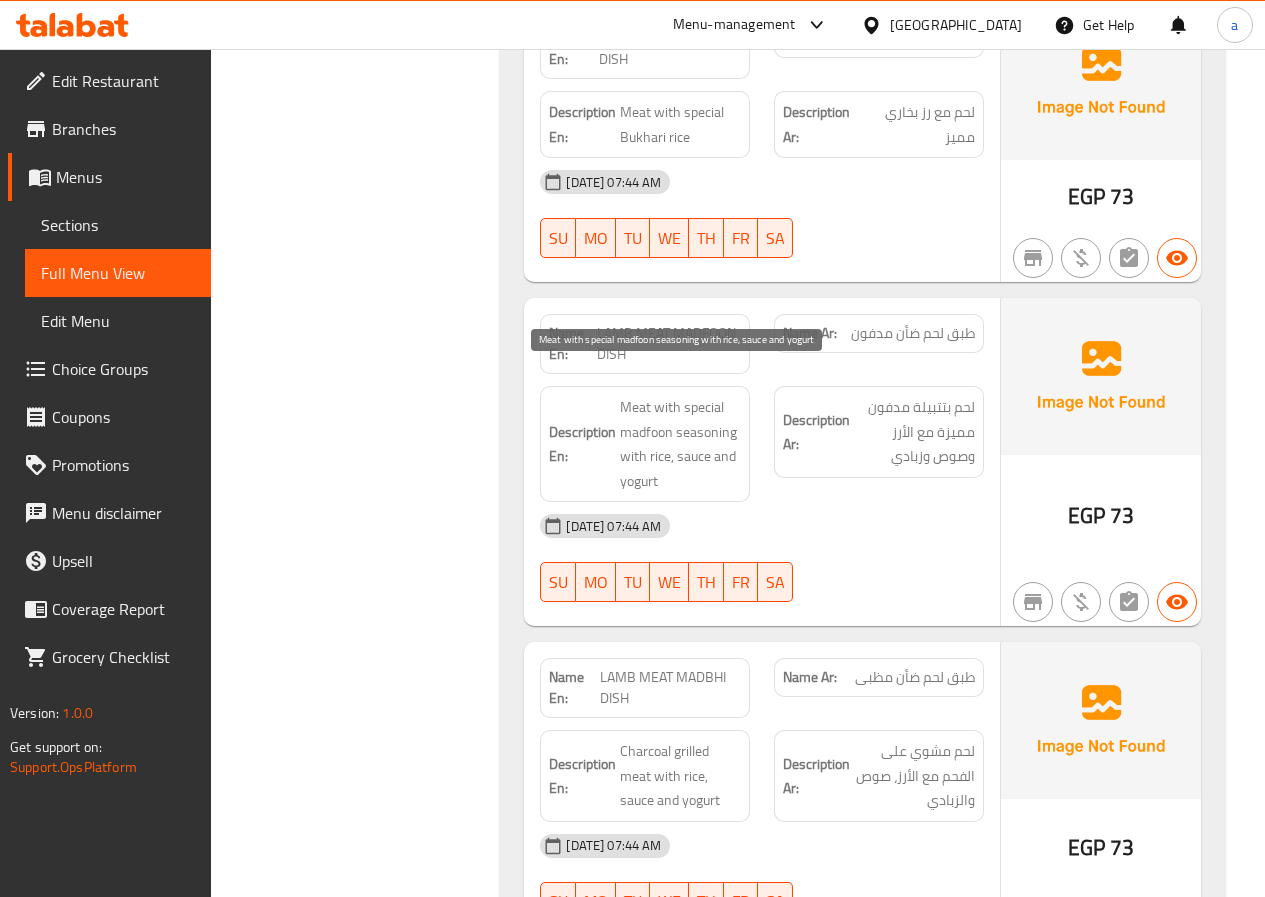 click on "Meat with special madfoon seasoning with rice, sauce and yogurt" at bounding box center (680, 444) 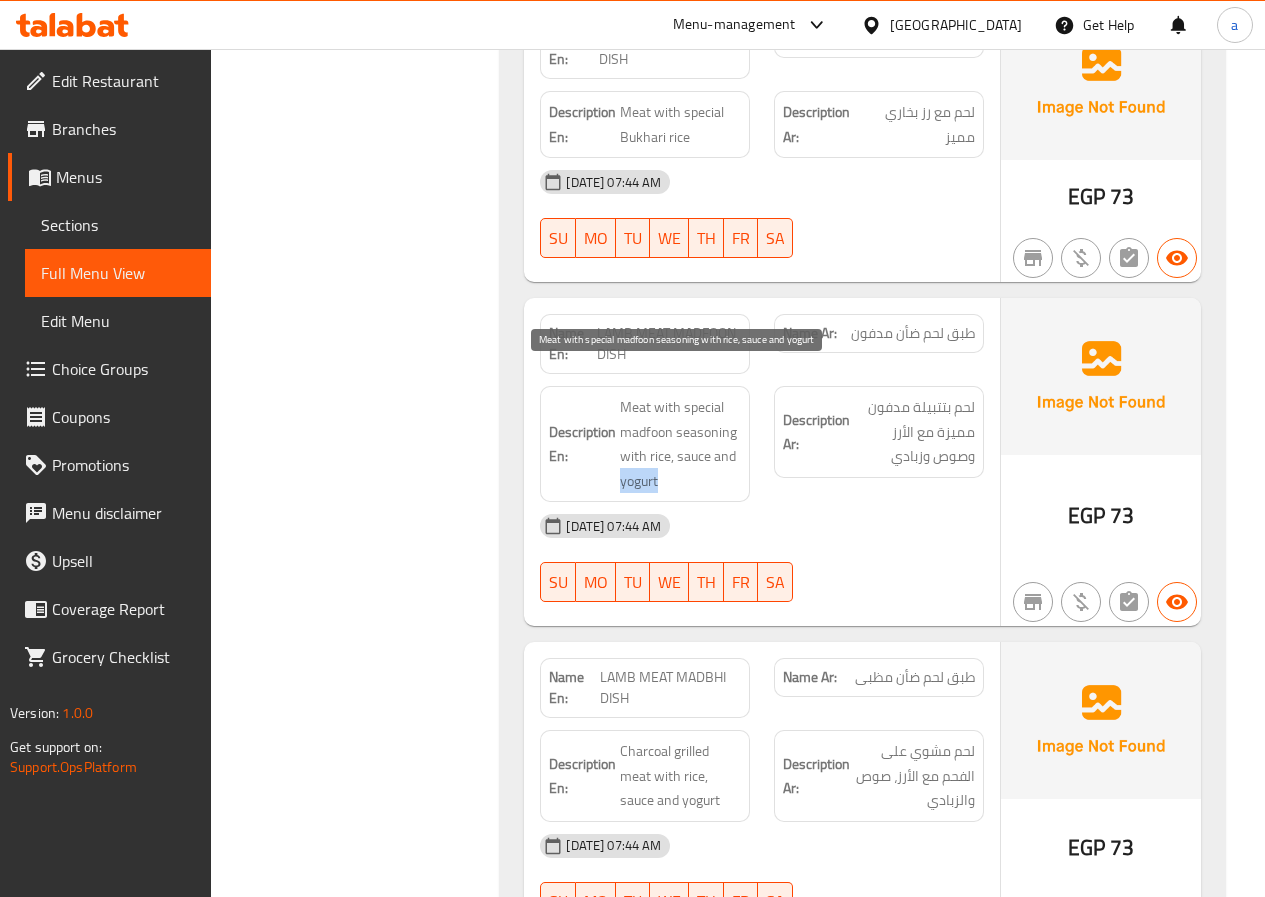 click on "Meat with special madfoon seasoning with rice, sauce and yogurt" at bounding box center [680, 444] 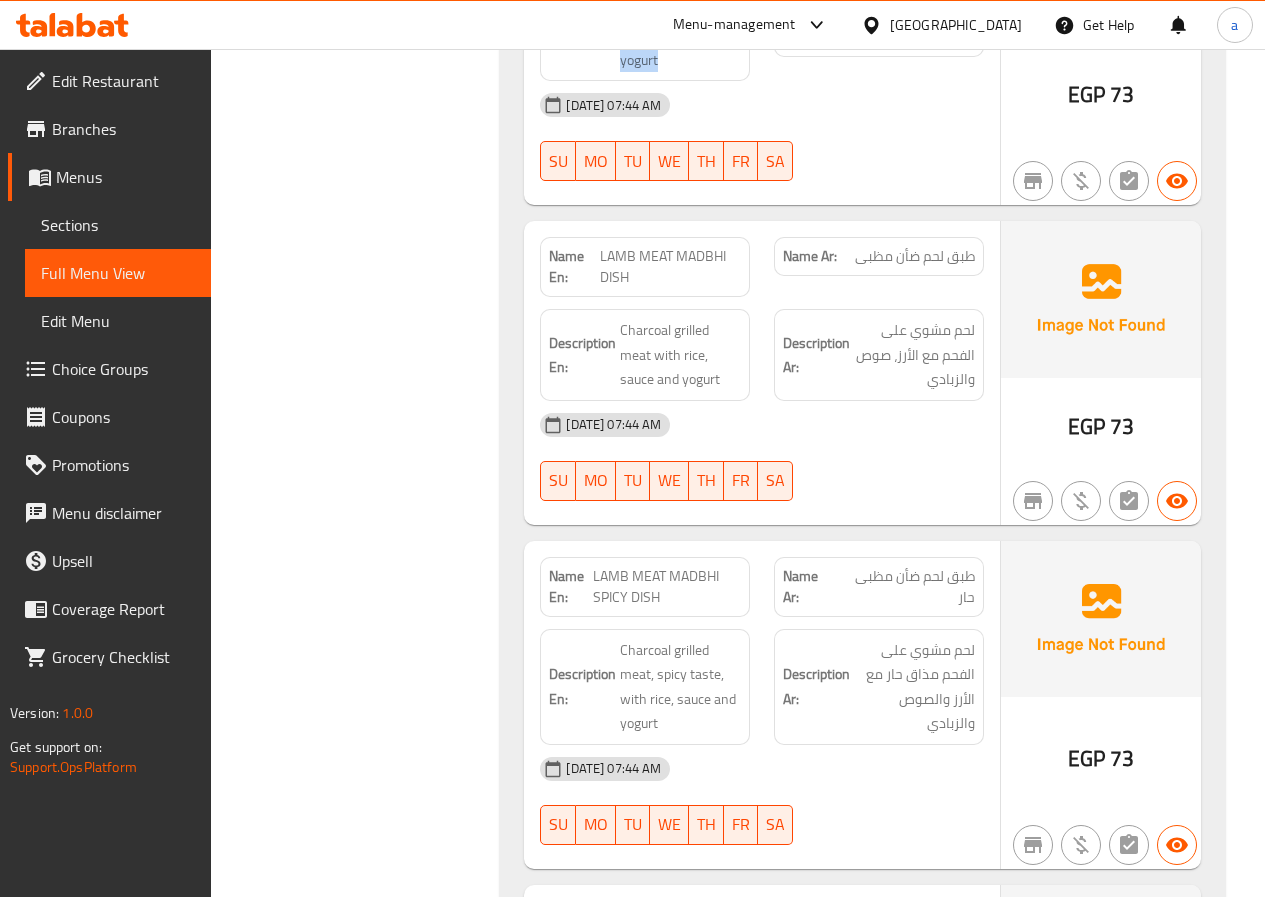 scroll, scrollTop: 3180, scrollLeft: 0, axis: vertical 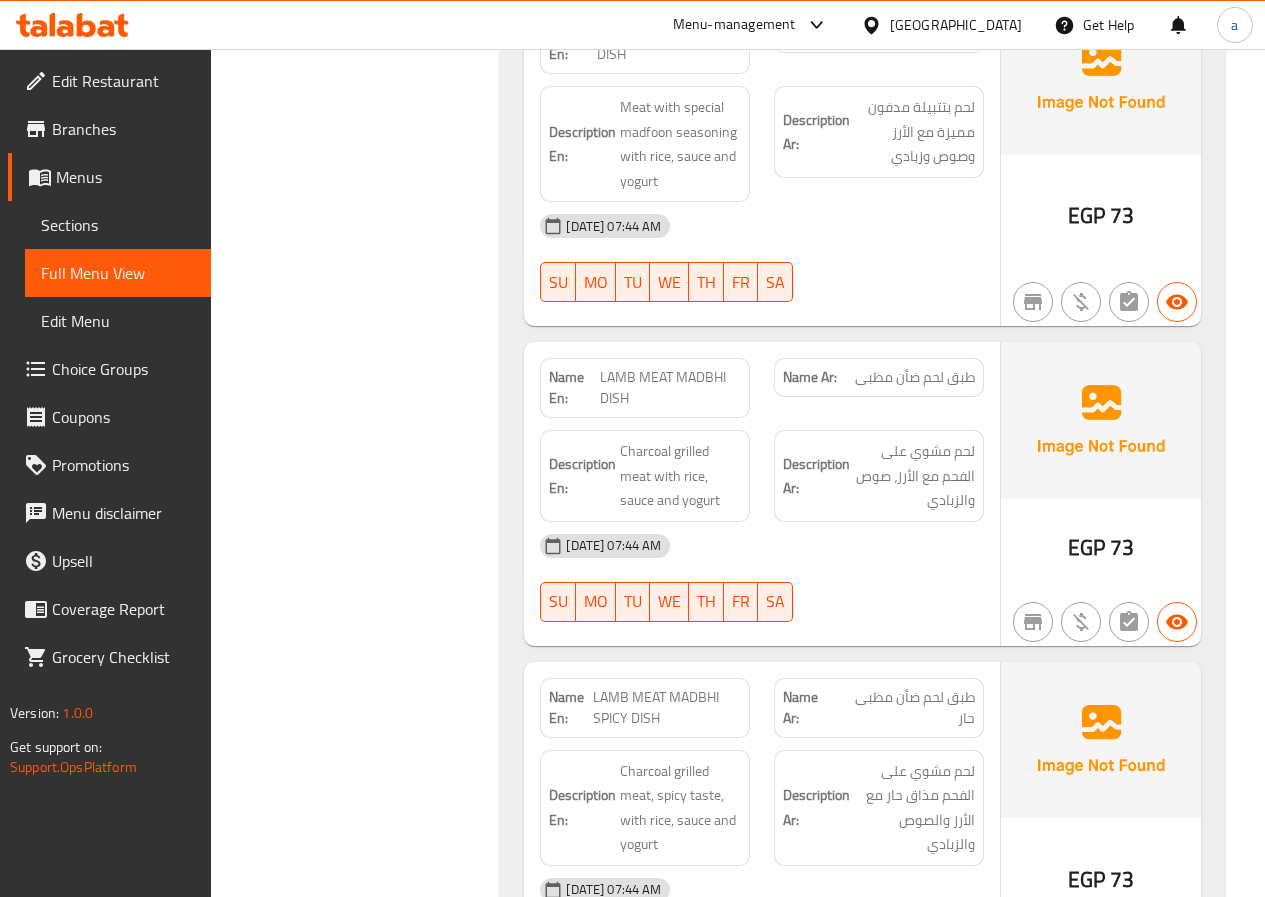 click on "LAMB MEAT MADBHI DISH" at bounding box center (665, -1982) 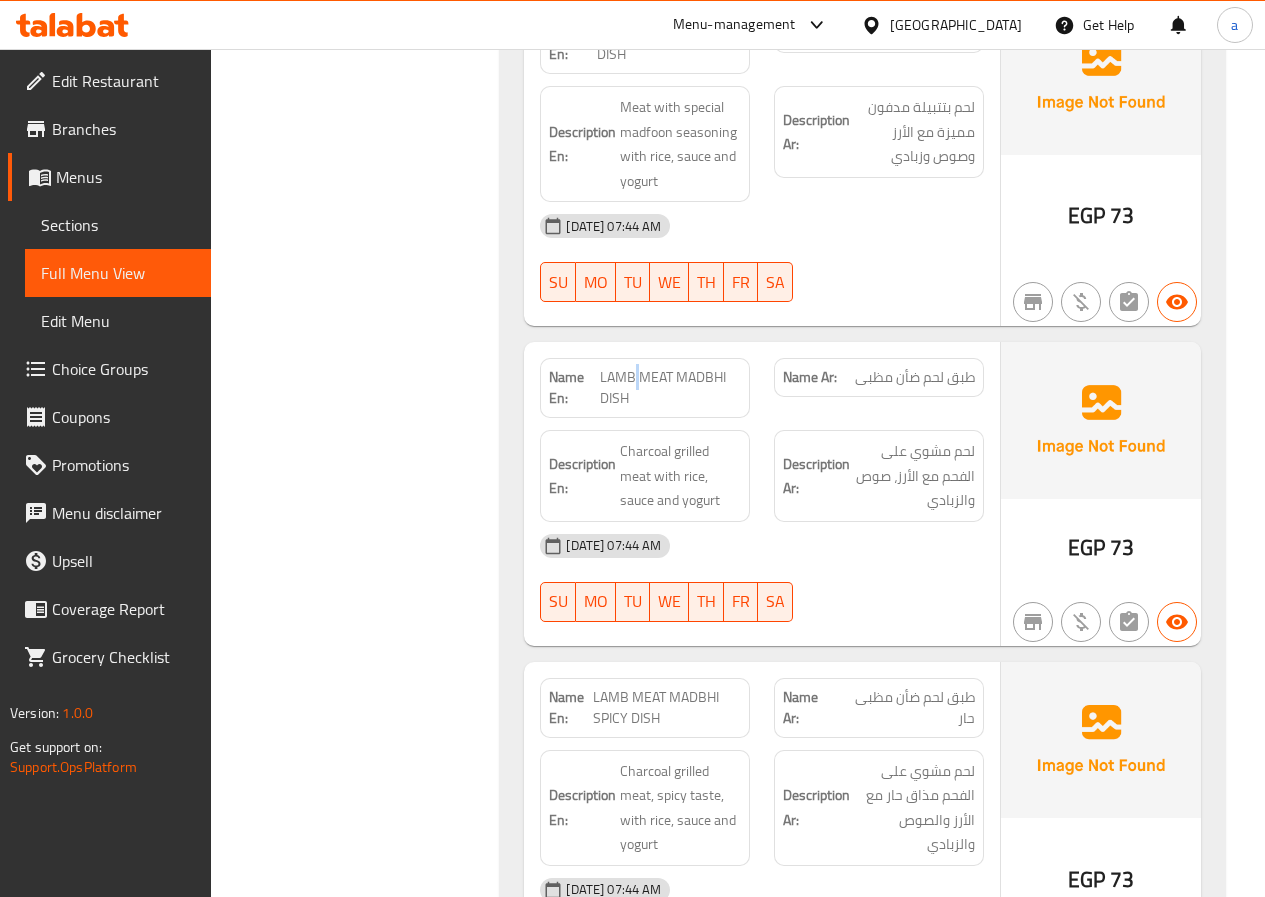click on "LAMB MEAT MADBHI DISH" at bounding box center [665, -1982] 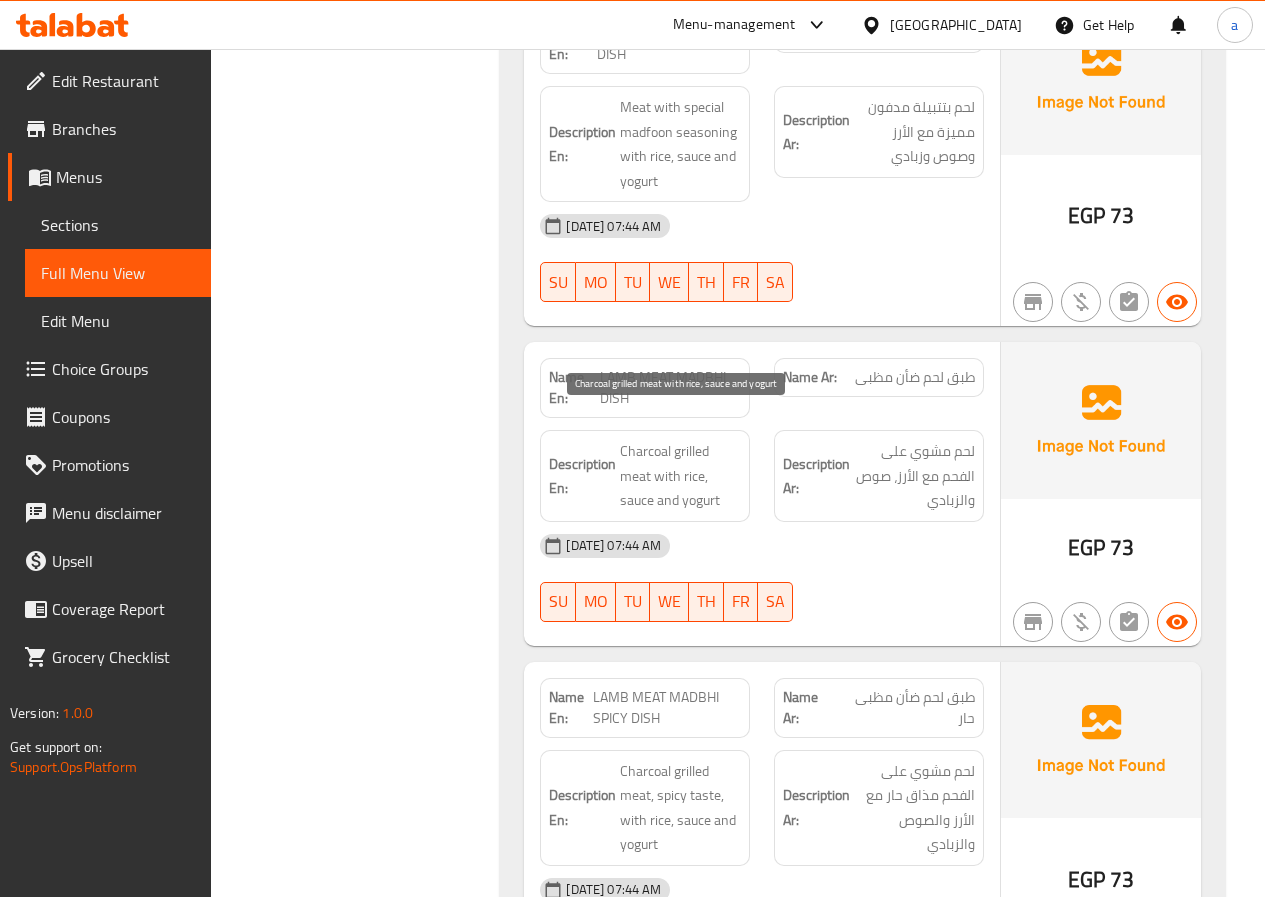 click on "Charcoal grilled meat with rice, sauce and yogurt" at bounding box center (680, 476) 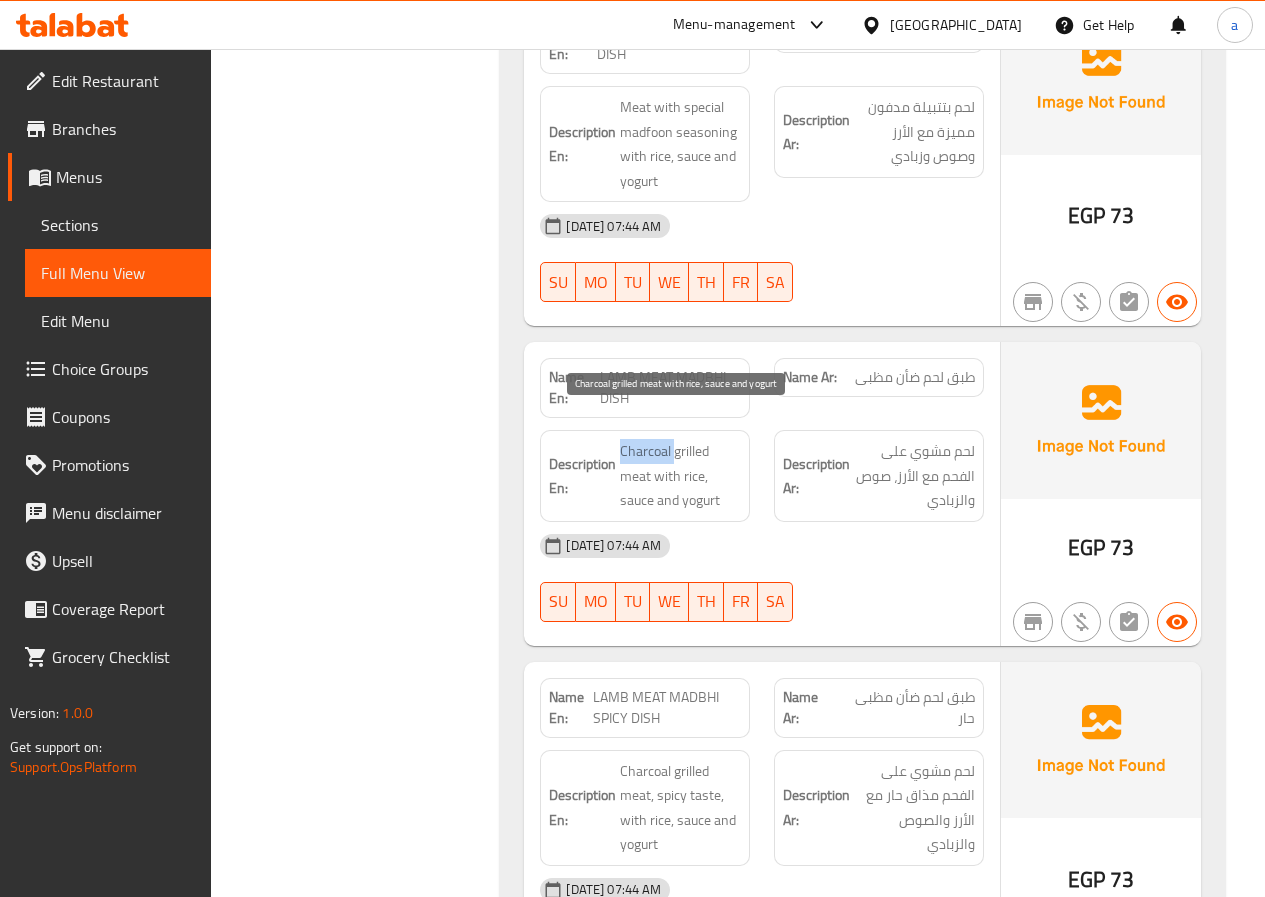 click on "Charcoal grilled meat with rice, sauce and yogurt" at bounding box center [680, 476] 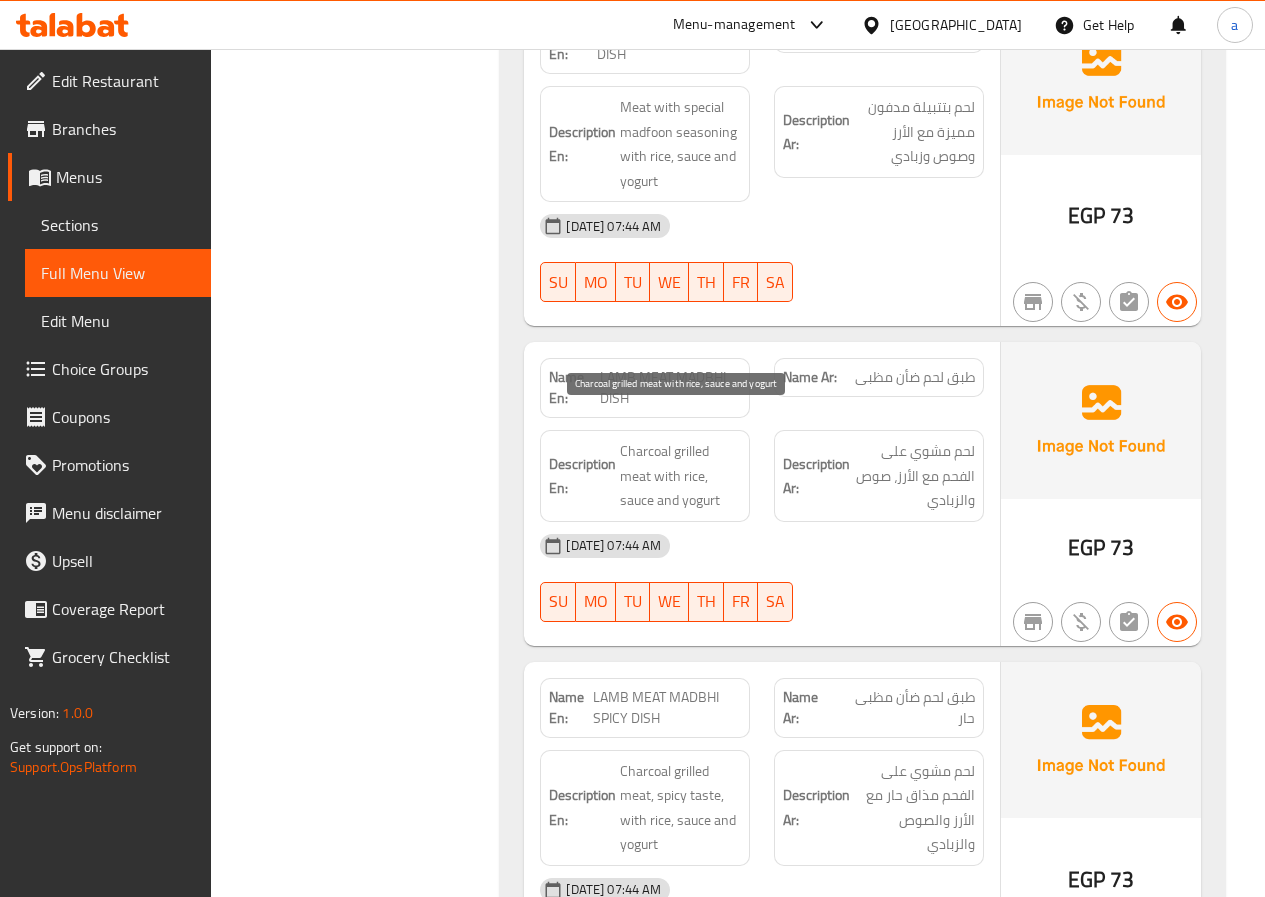 click on "Charcoal grilled meat with rice, sauce and yogurt" at bounding box center [680, 476] 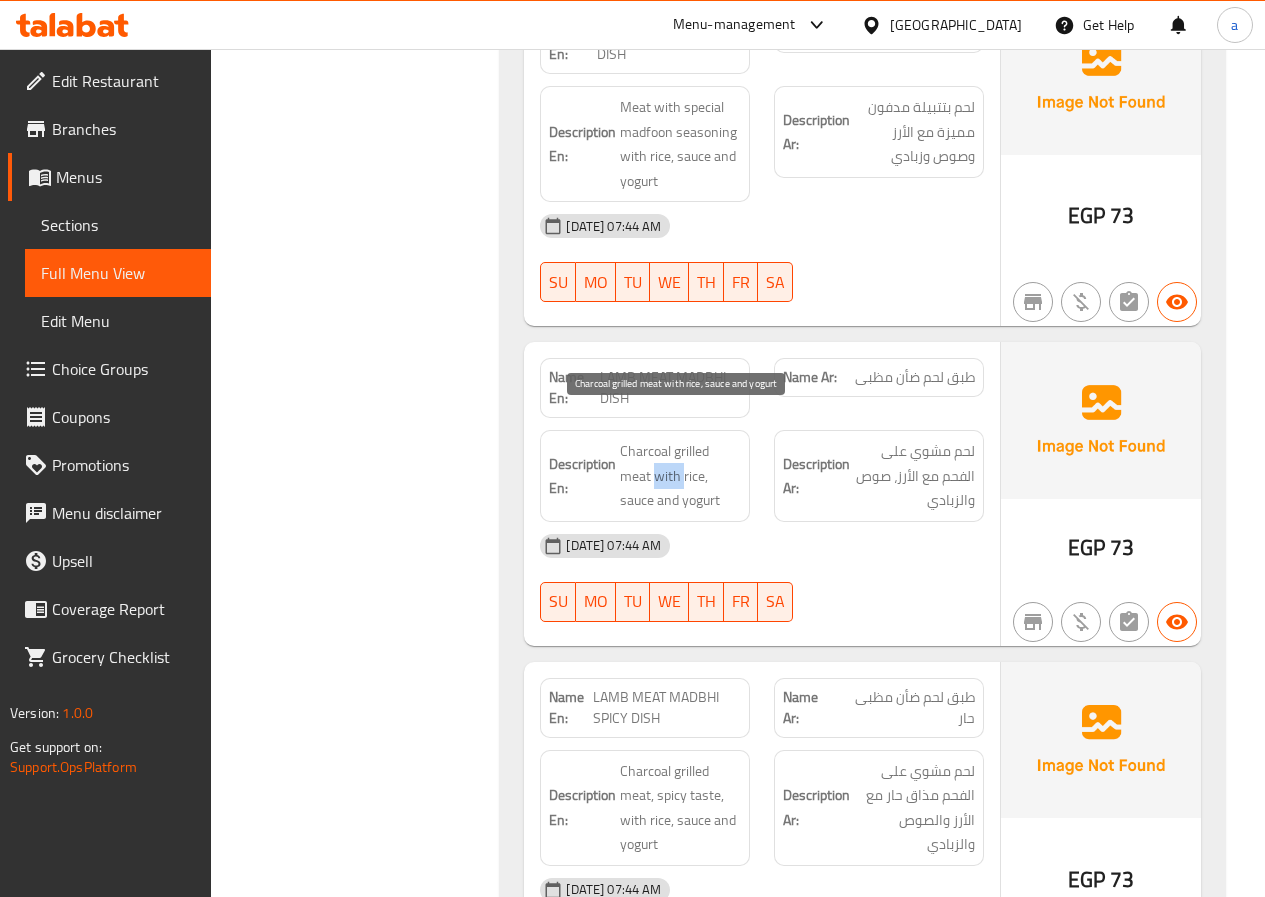 click on "Charcoal grilled meat with rice, sauce and yogurt" at bounding box center (680, 476) 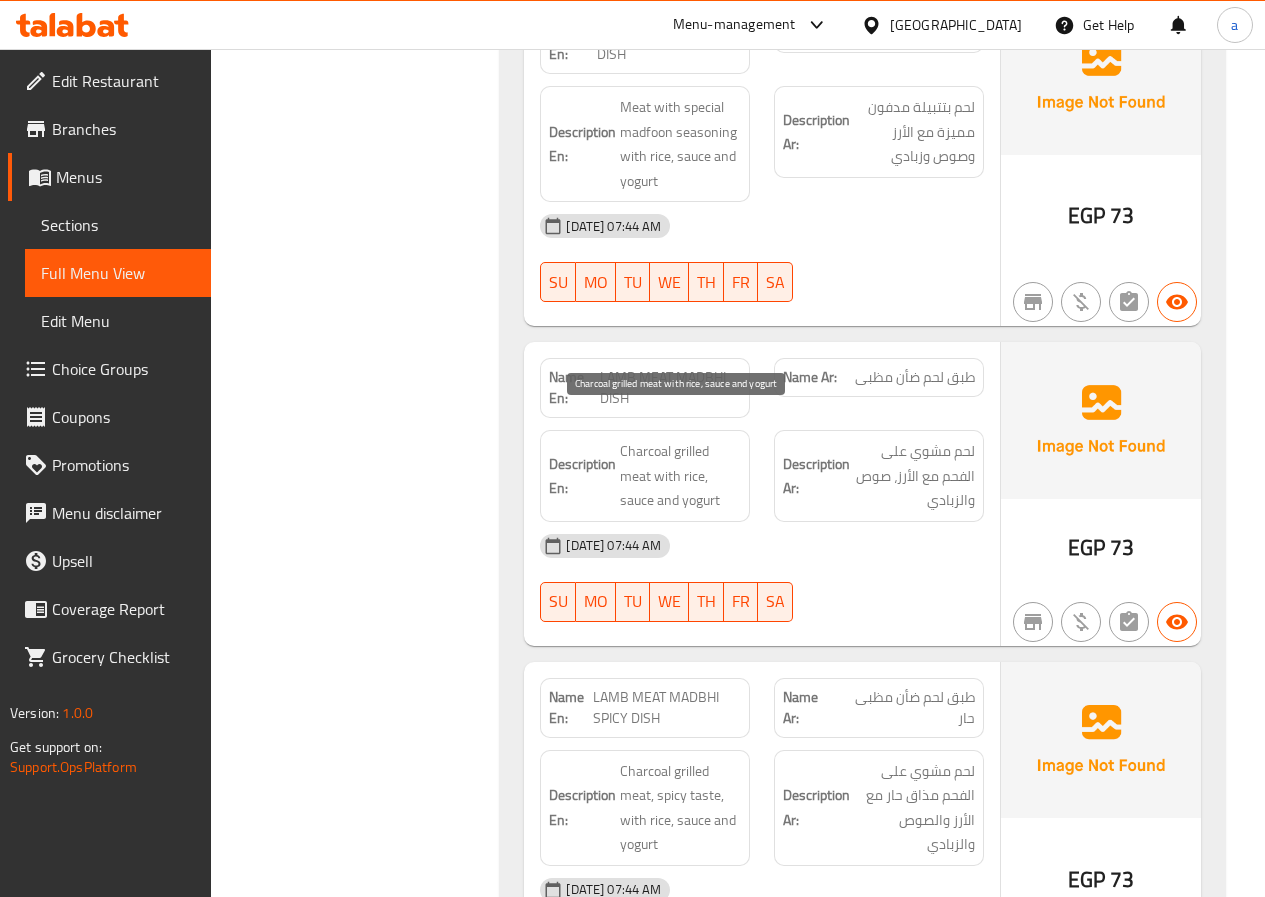 click on "Charcoal grilled meat with rice, sauce and yogurt" at bounding box center [680, 476] 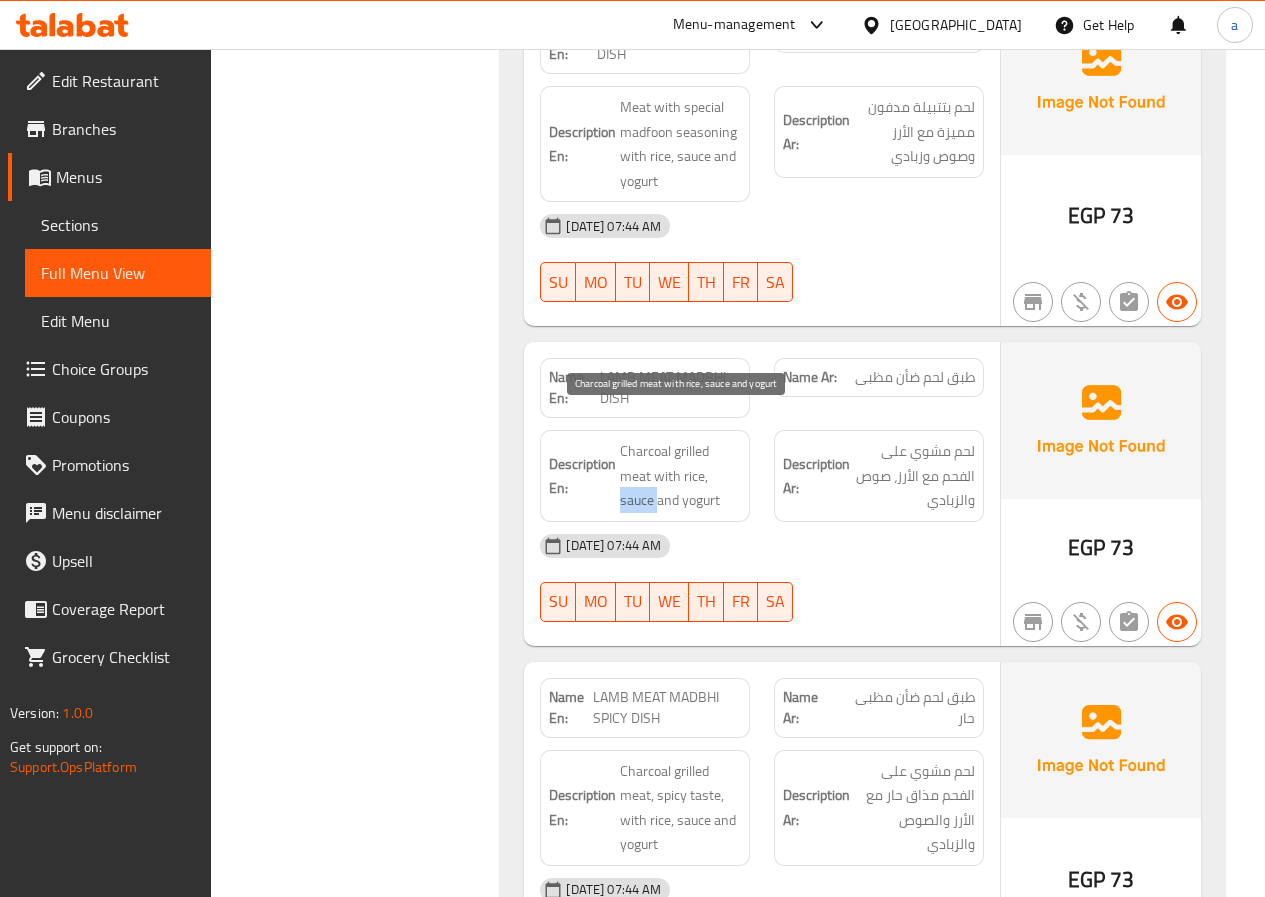 click on "Charcoal grilled meat with rice, sauce and yogurt" at bounding box center [680, 476] 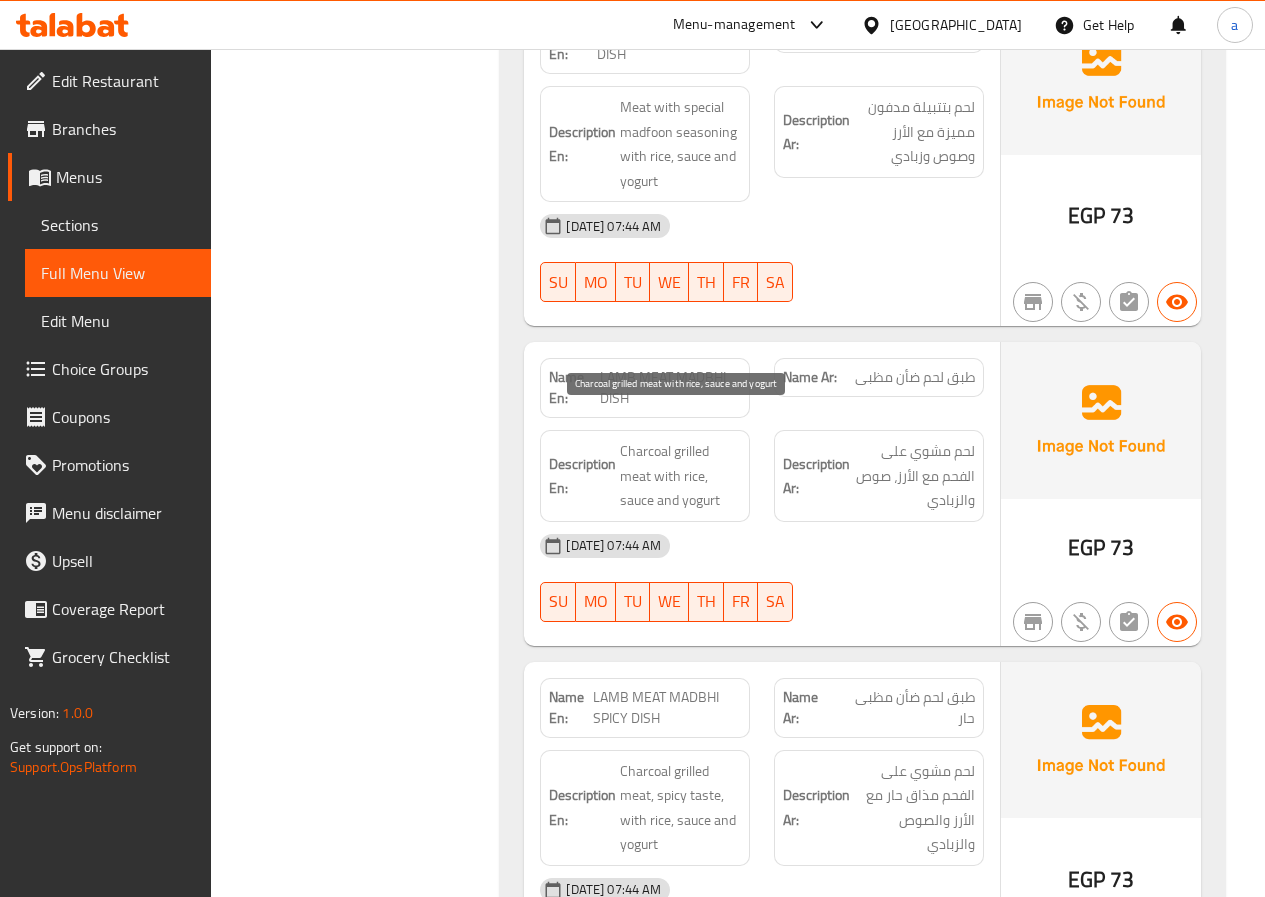 click on "Charcoal grilled meat with rice, sauce and yogurt" at bounding box center [680, 476] 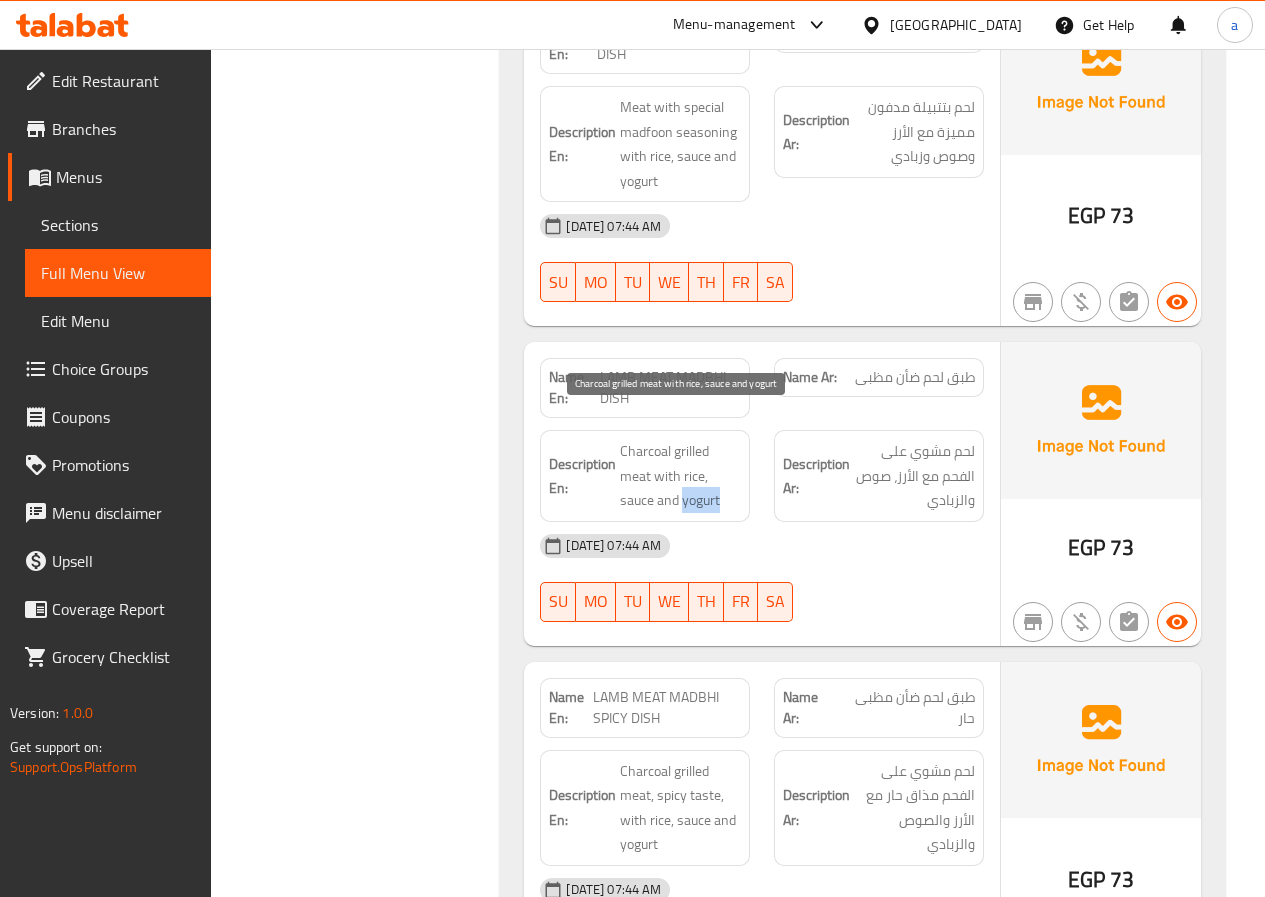 click on "Charcoal grilled meat with rice, sauce and yogurt" at bounding box center [680, 476] 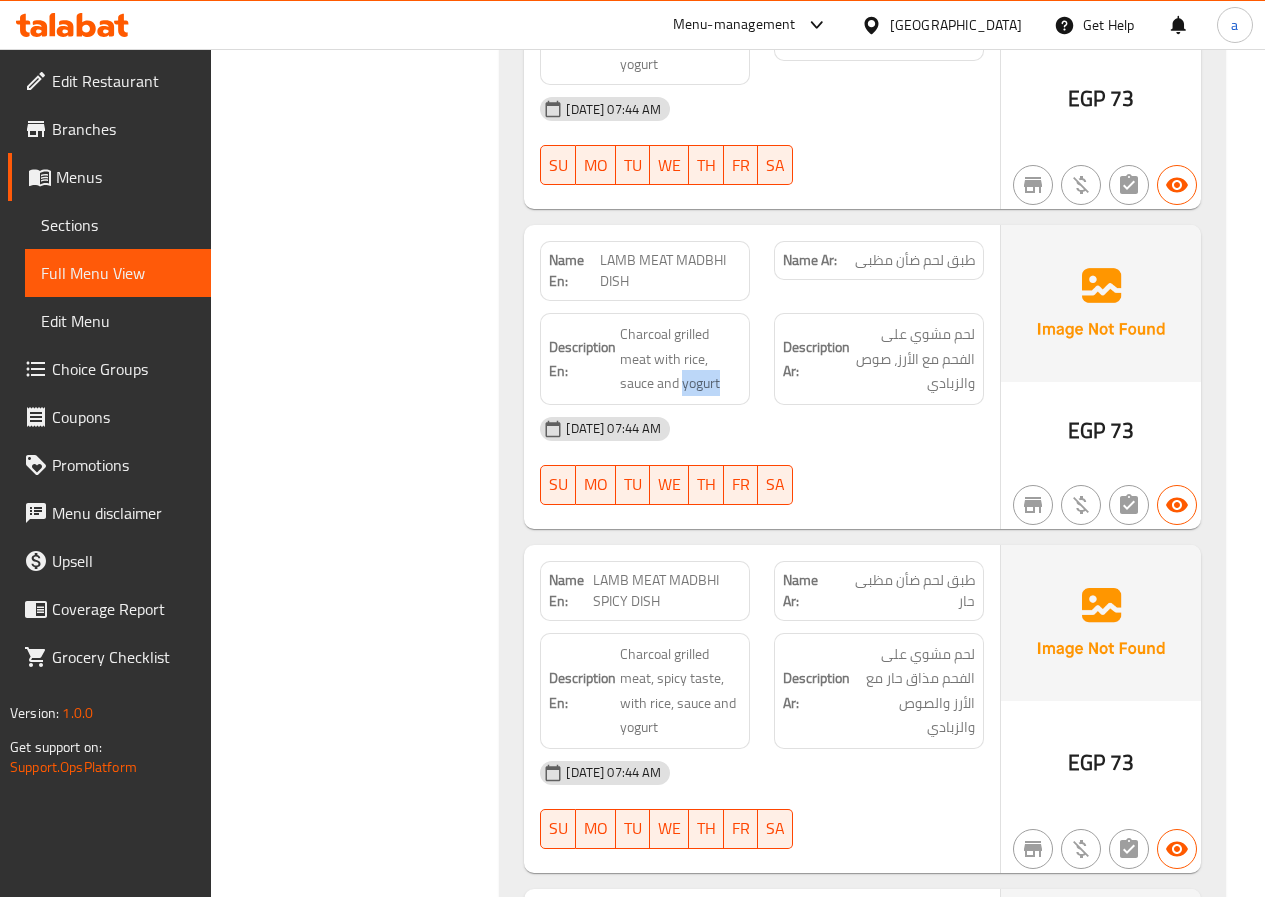 scroll, scrollTop: 3480, scrollLeft: 0, axis: vertical 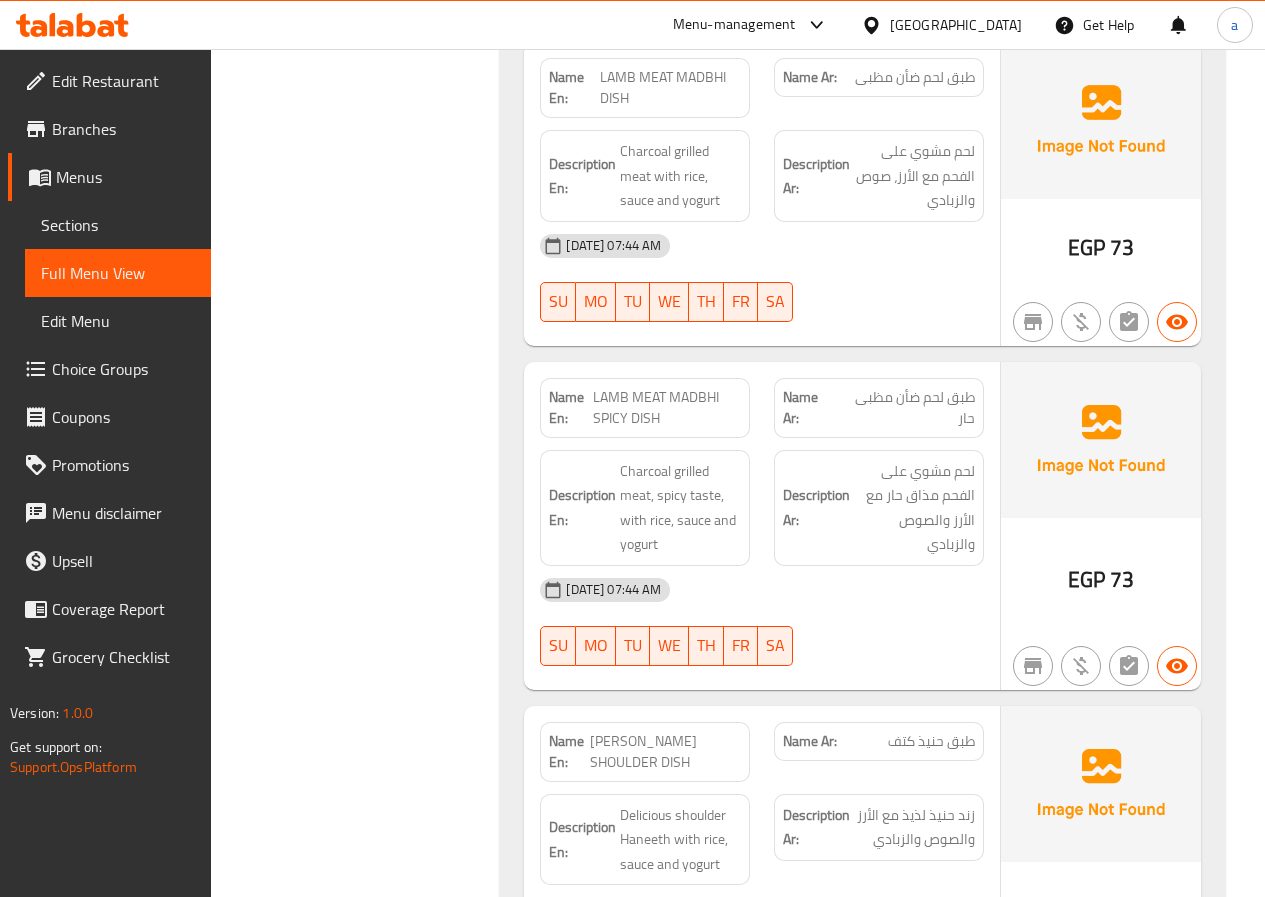 click on "LAMB MEAT MADBHI SPICY DISH" at bounding box center (690, -2023) 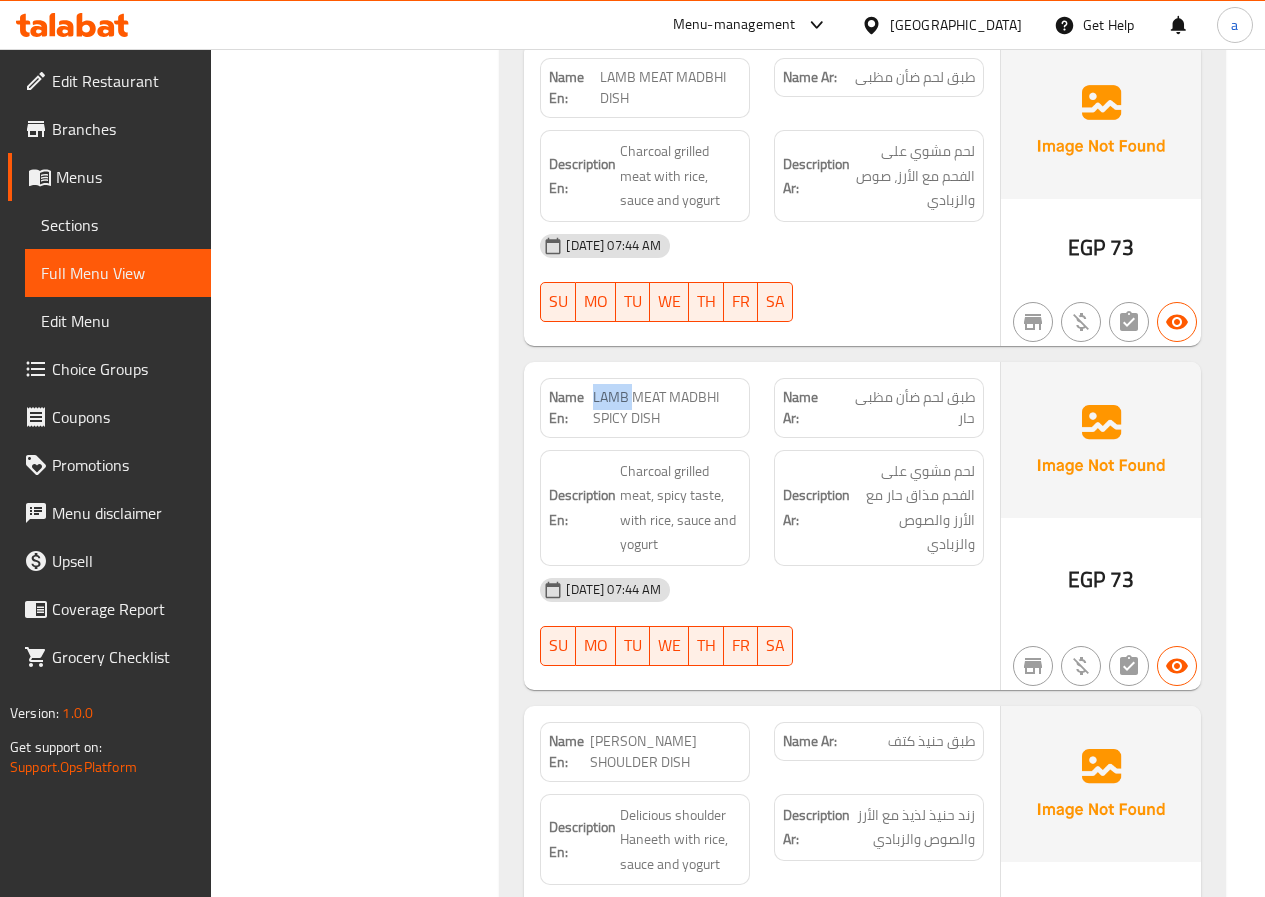 click on "LAMB MEAT MADBHI SPICY DISH" at bounding box center [690, -2023] 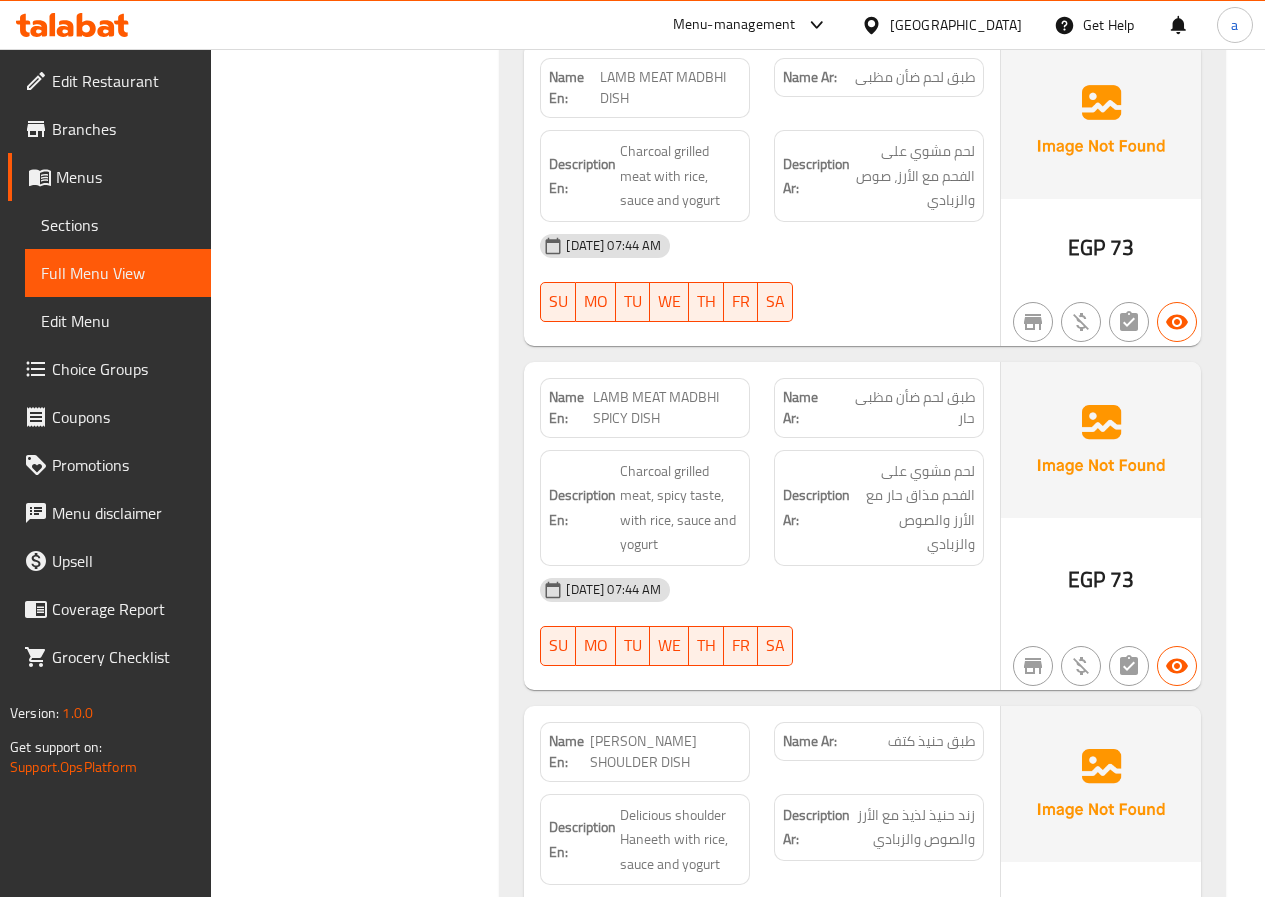 click on "طبق لحم ضأن مظبى حار" at bounding box center (940, -2023) 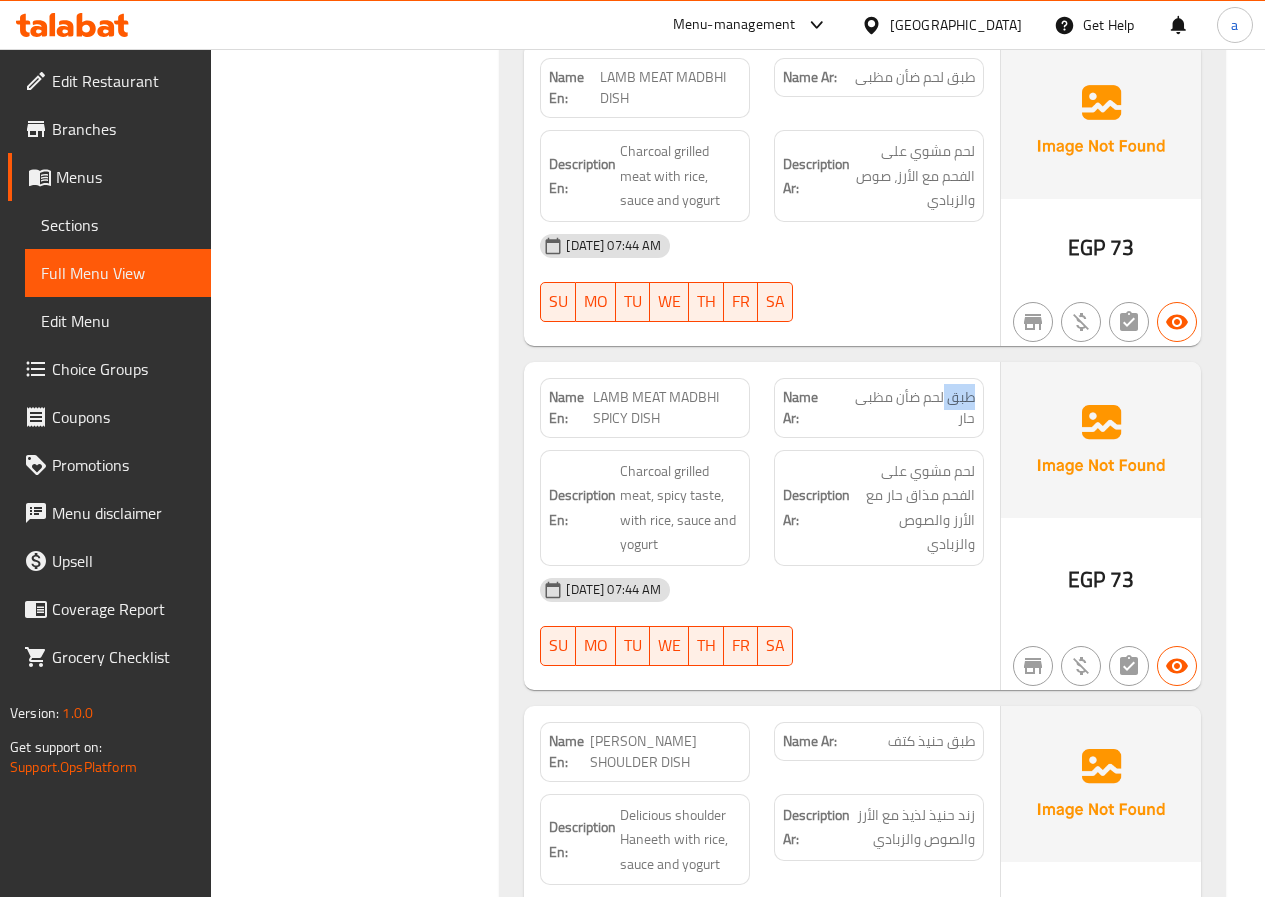 click on "طبق لحم ضأن مظبى حار" at bounding box center (940, -2023) 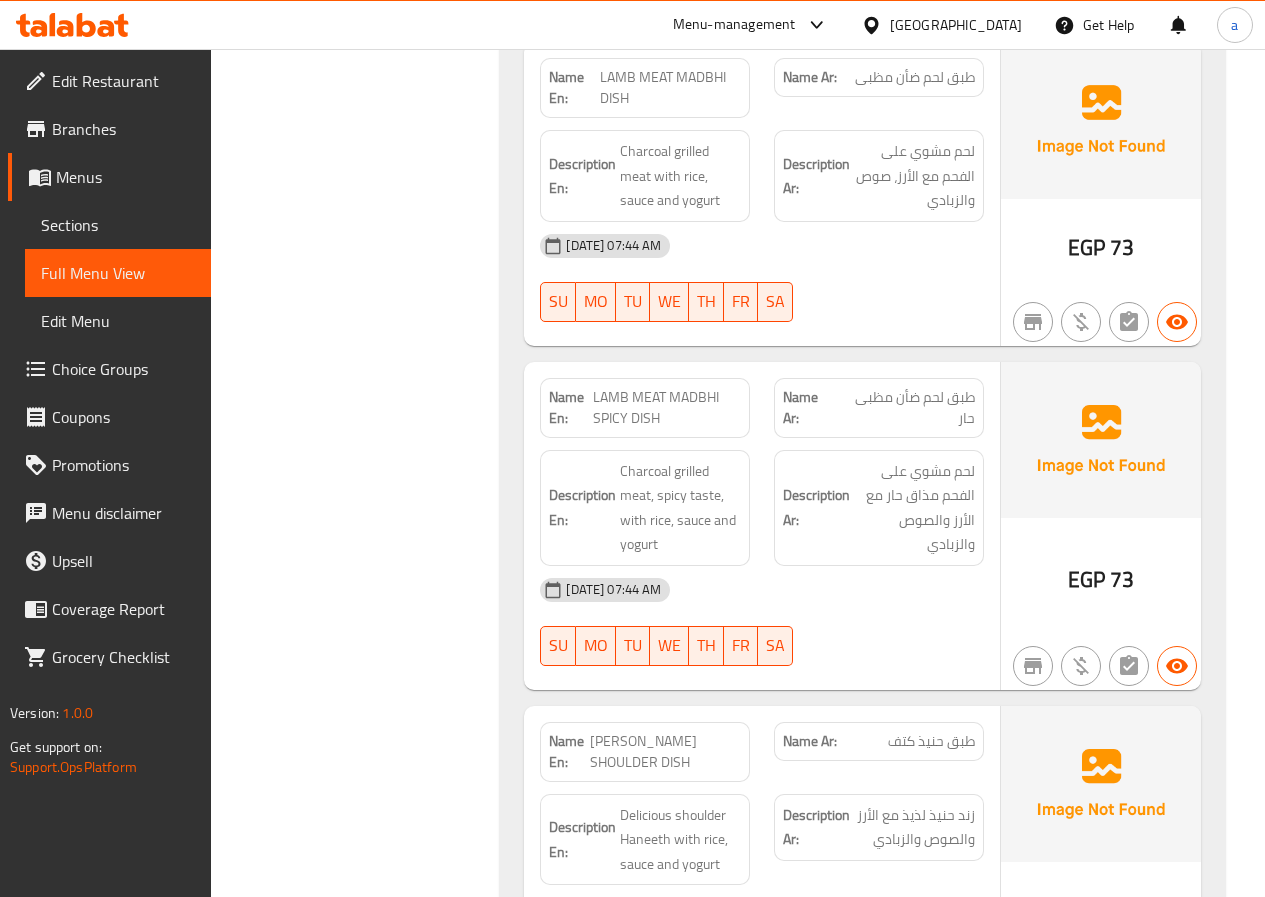 click on "LAMB MEAT MADBHI SPICY DISH" at bounding box center [690, -2023] 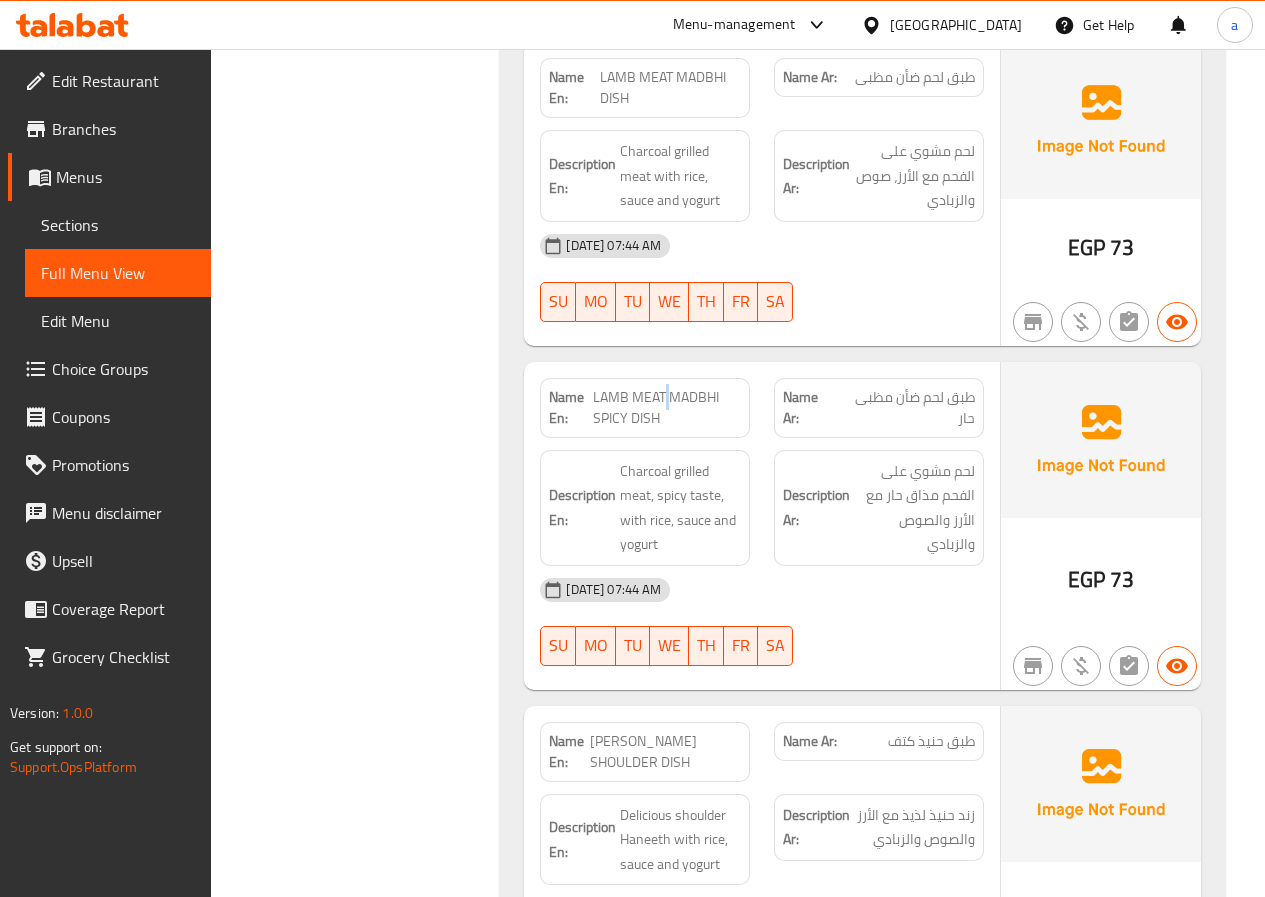 click on "LAMB MEAT MADBHI SPICY DISH" at bounding box center (690, -2023) 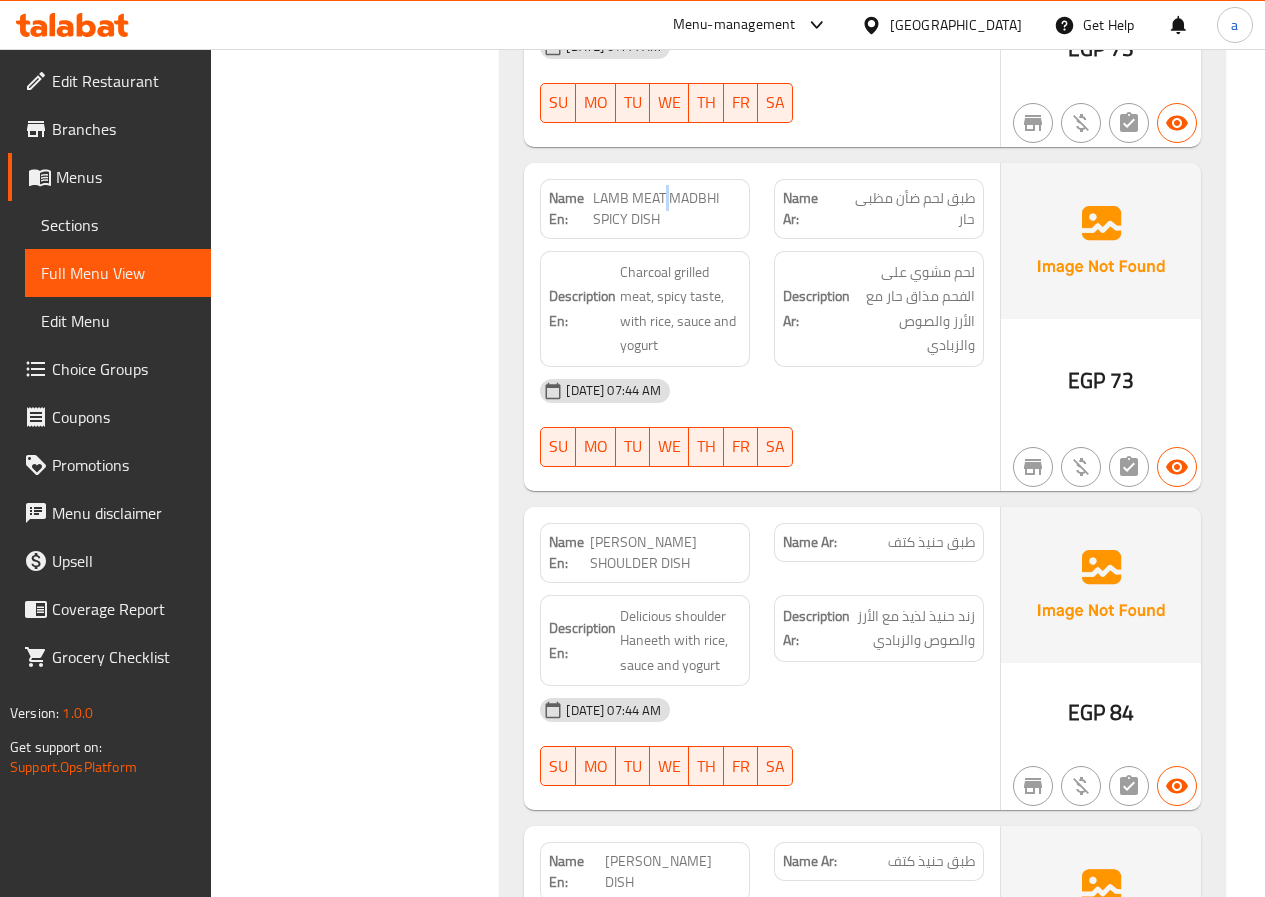 scroll, scrollTop: 3680, scrollLeft: 0, axis: vertical 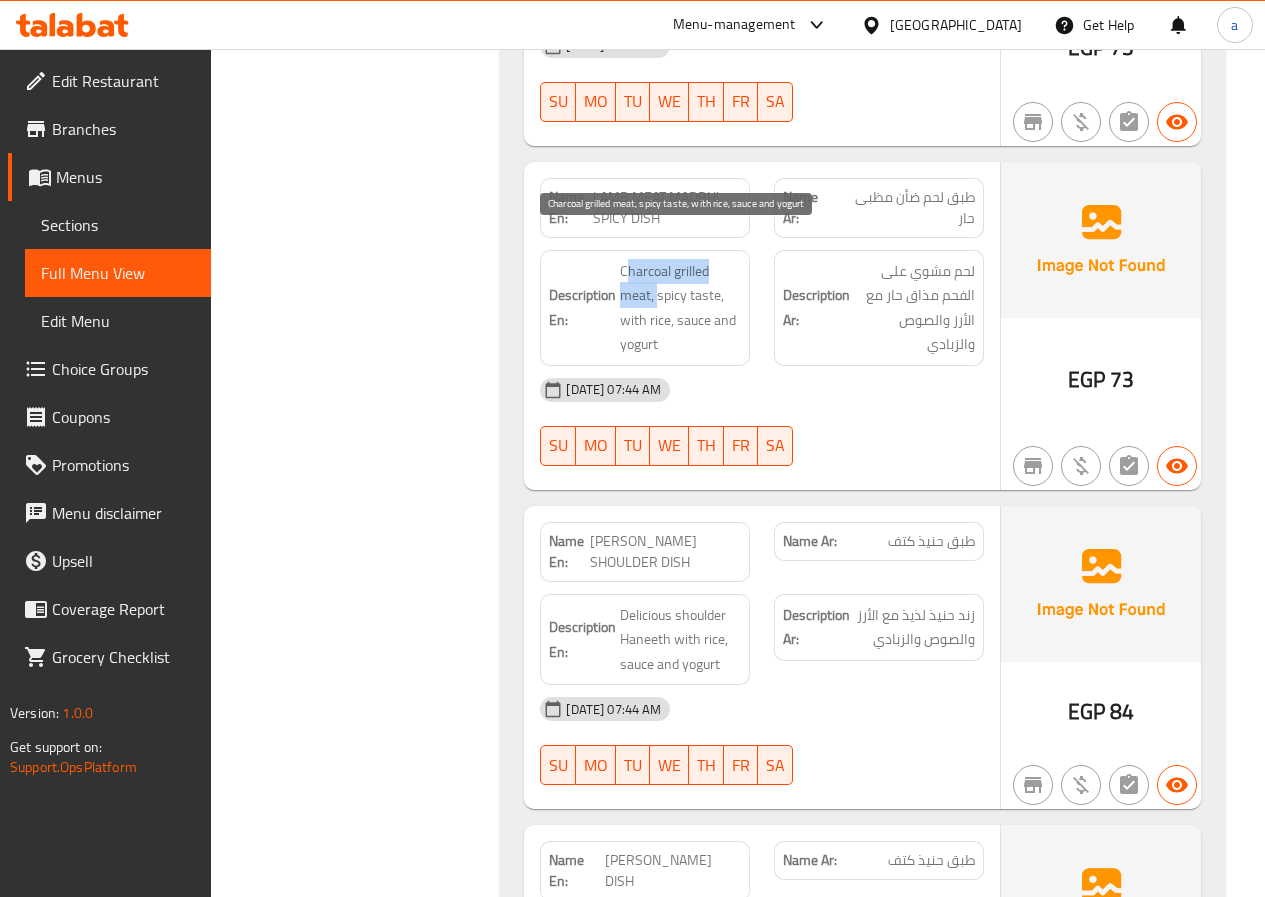 drag, startPoint x: 624, startPoint y: 232, endPoint x: 658, endPoint y: 277, distance: 56.400356 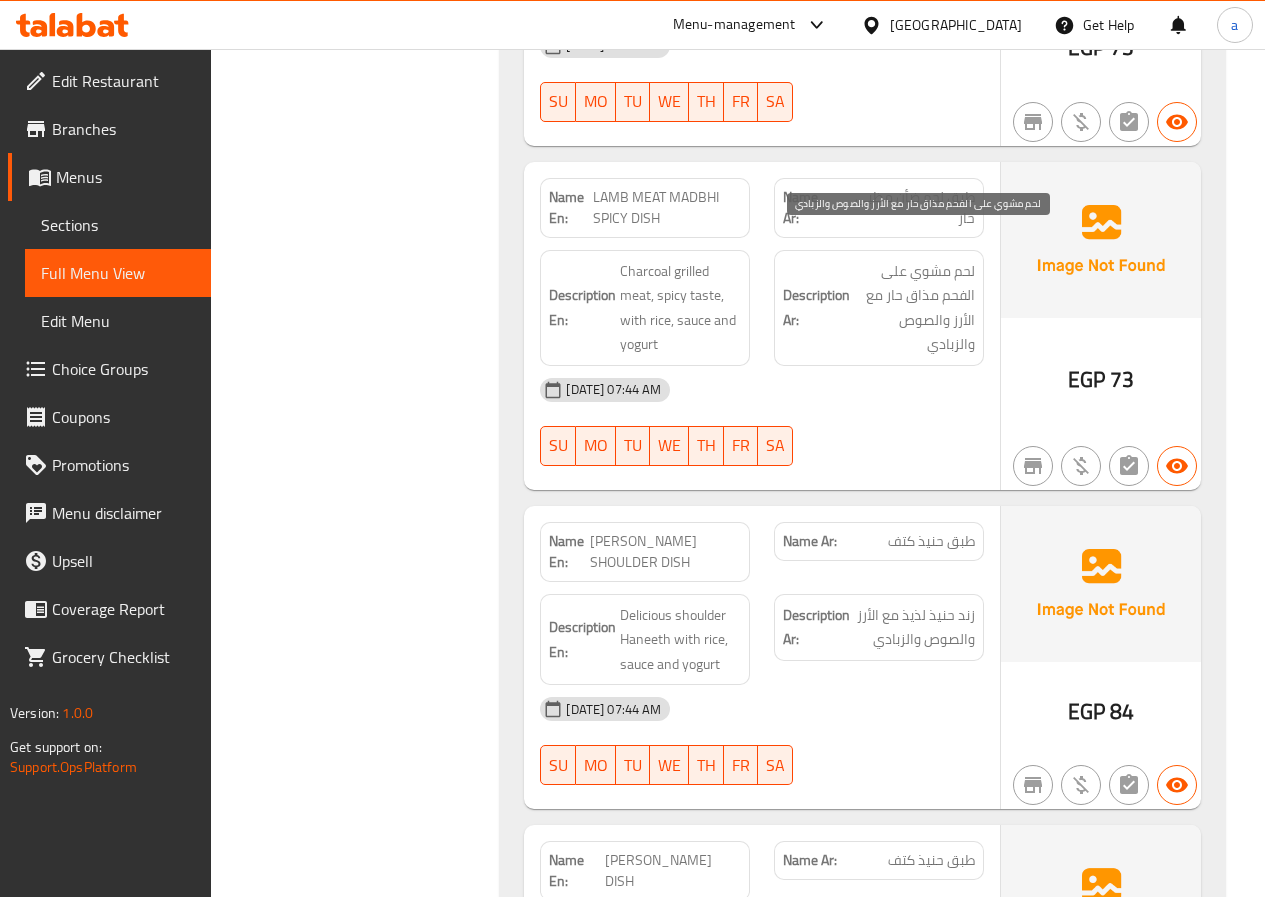 click on "لحم مشوي على الفحم مذاق حار مع الأرز والصوص والزبادي" at bounding box center (914, 308) 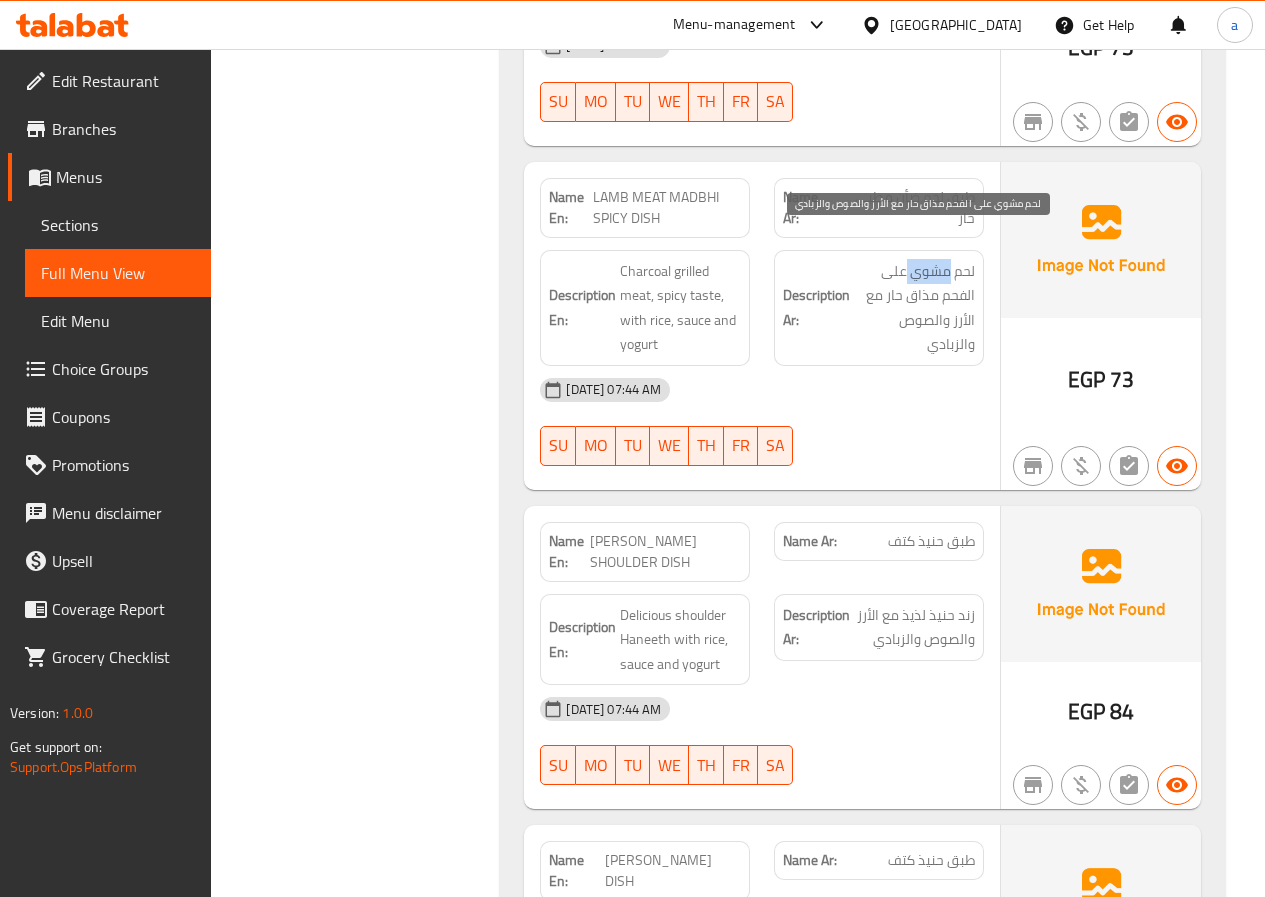 click on "لحم مشوي على الفحم مذاق حار مع الأرز والصوص والزبادي" at bounding box center [914, 308] 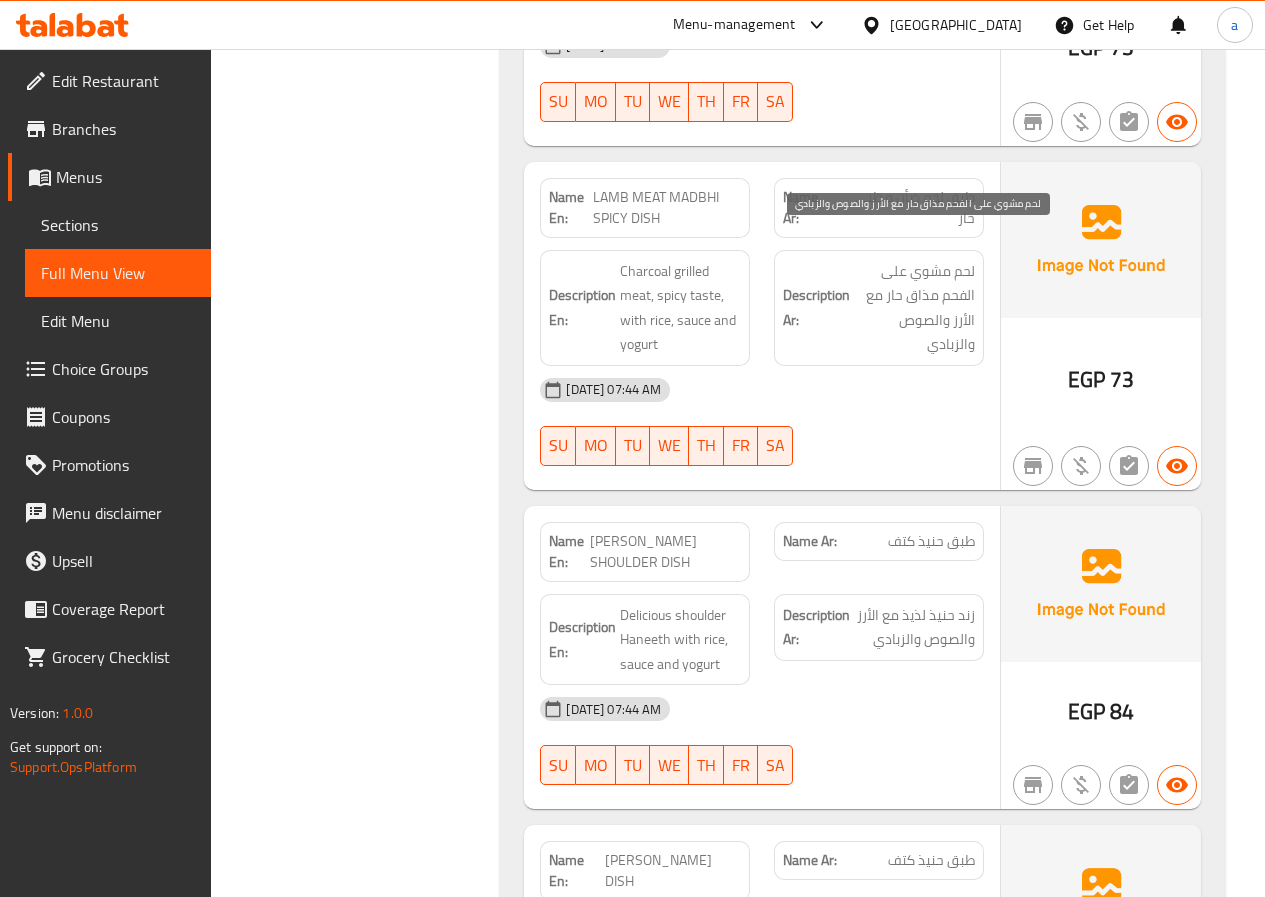 click on "لحم مشوي على الفحم مذاق حار مع الأرز والصوص والزبادي" at bounding box center (914, 308) 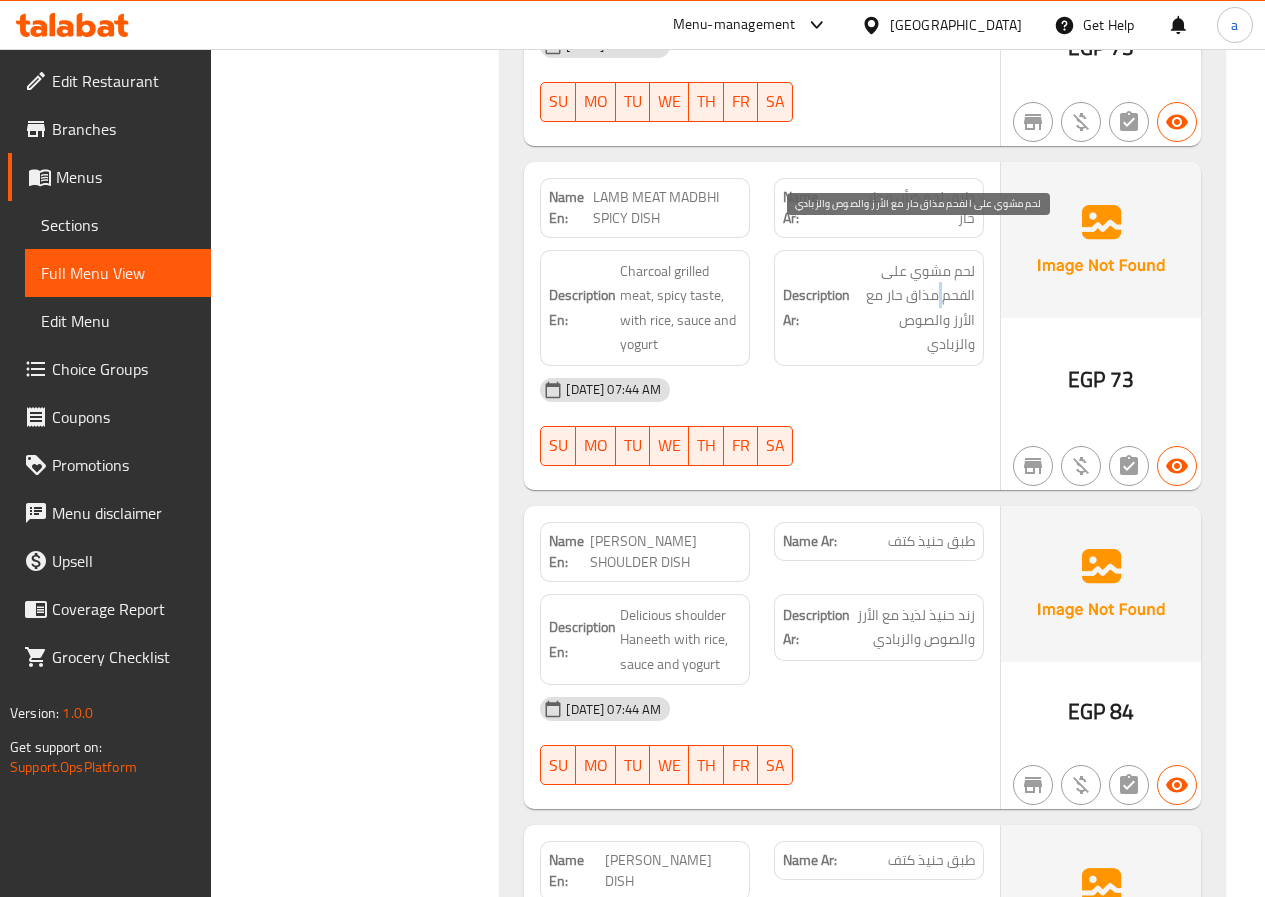click on "لحم مشوي على الفحم مذاق حار مع الأرز والصوص والزبادي" at bounding box center [914, 308] 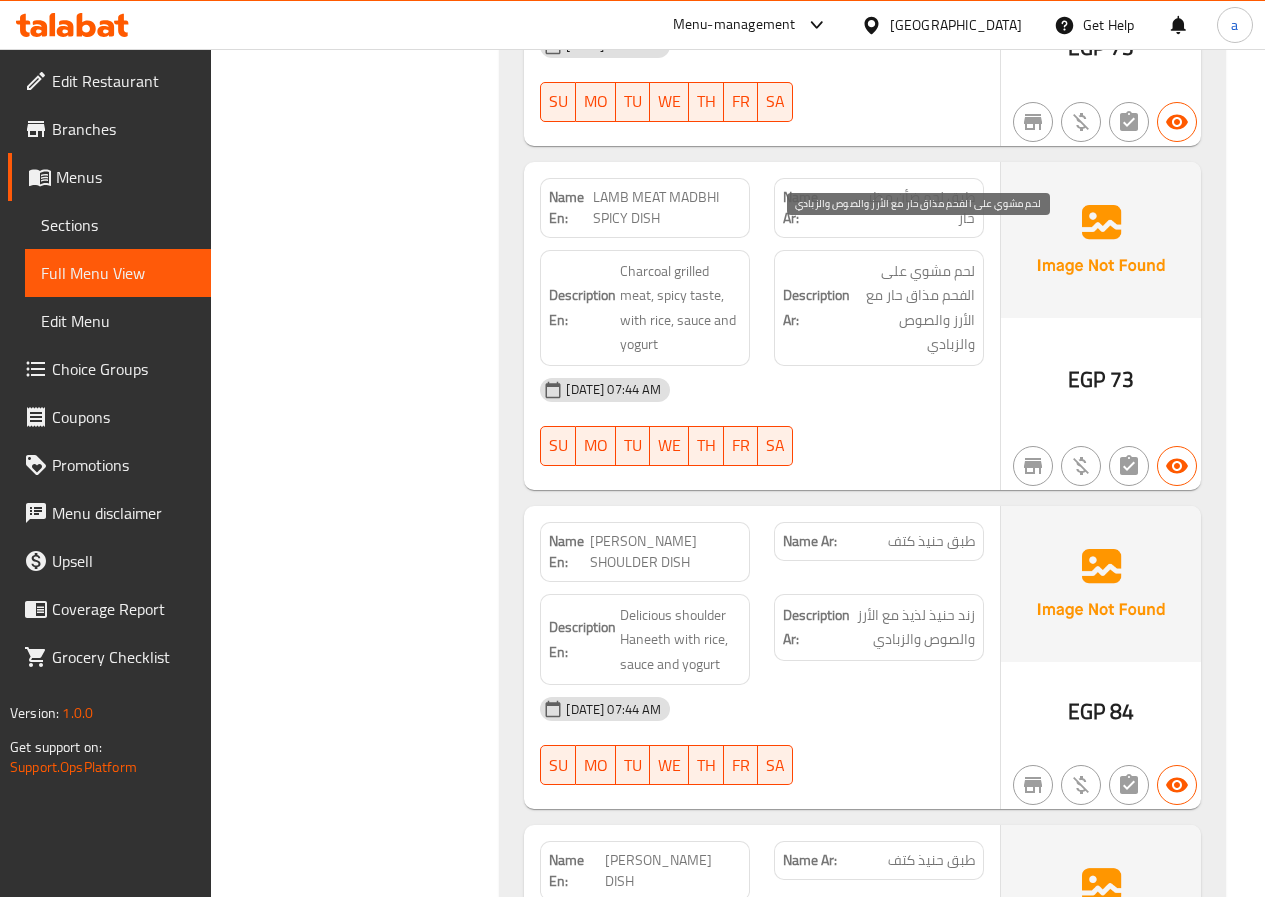 click on "لحم مشوي على الفحم مذاق حار مع الأرز والصوص والزبادي" at bounding box center [914, 308] 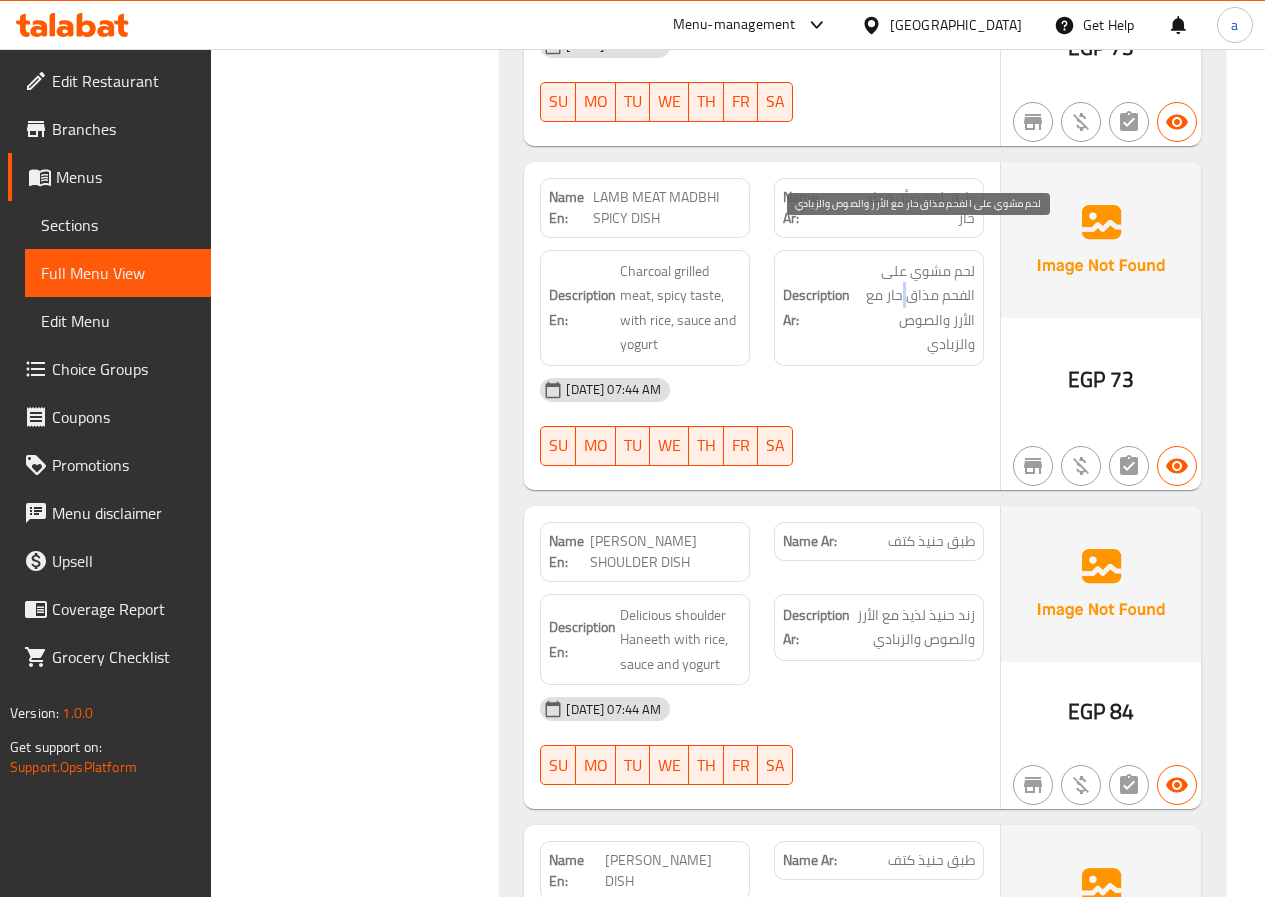 click on "لحم مشوي على الفحم مذاق حار مع الأرز والصوص والزبادي" at bounding box center (914, 308) 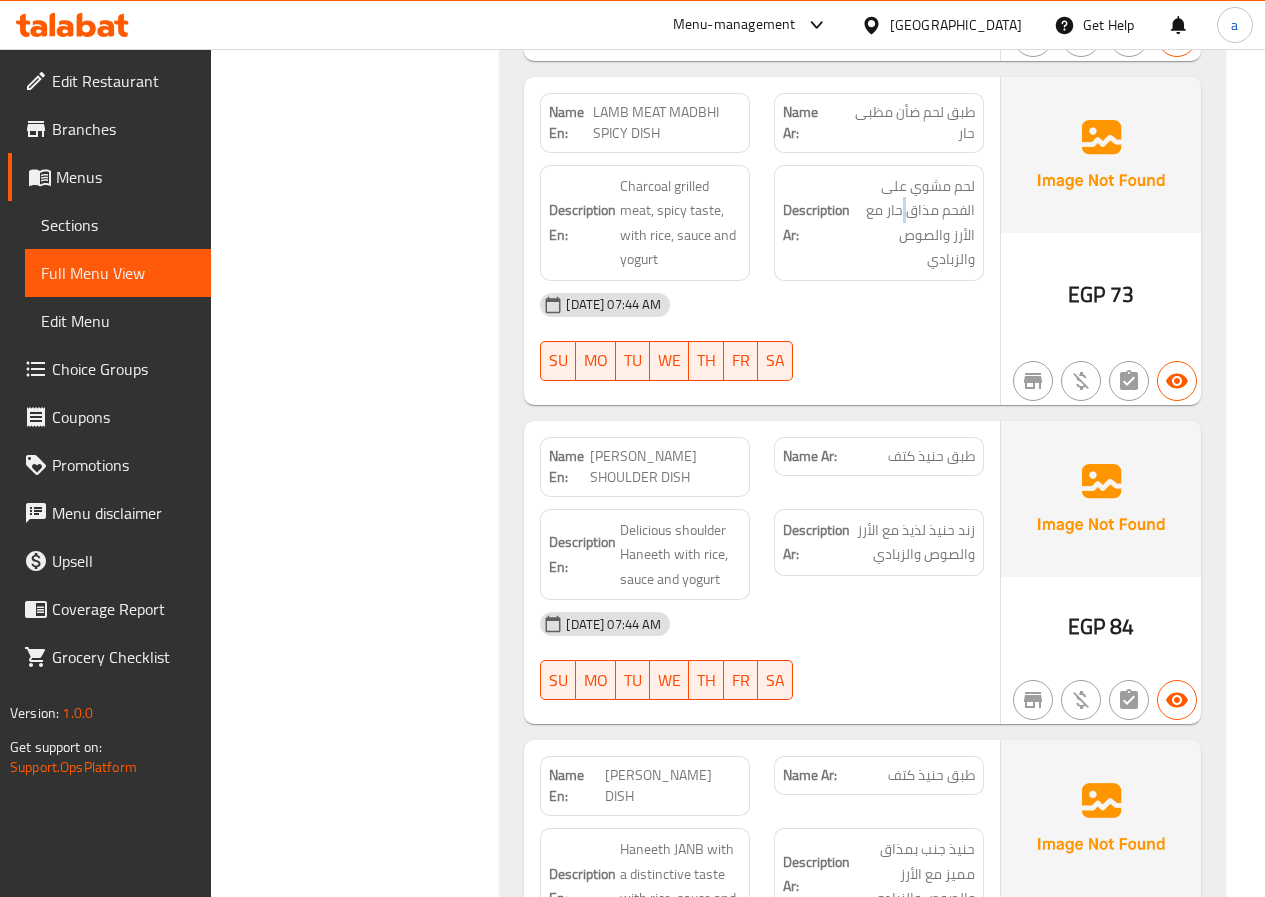 scroll, scrollTop: 3880, scrollLeft: 0, axis: vertical 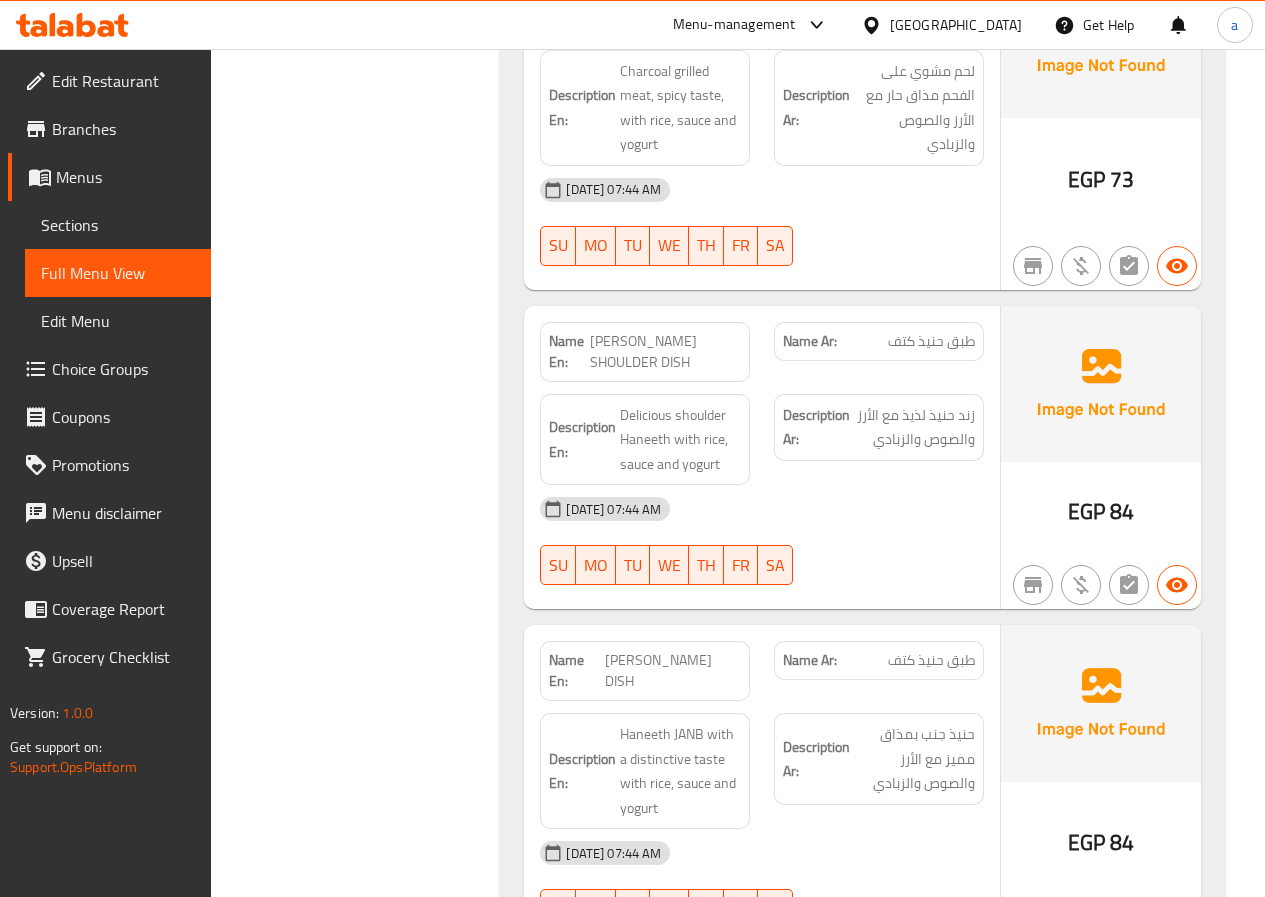 click on "[PERSON_NAME] SHOULDER DISH" at bounding box center [665, 352] 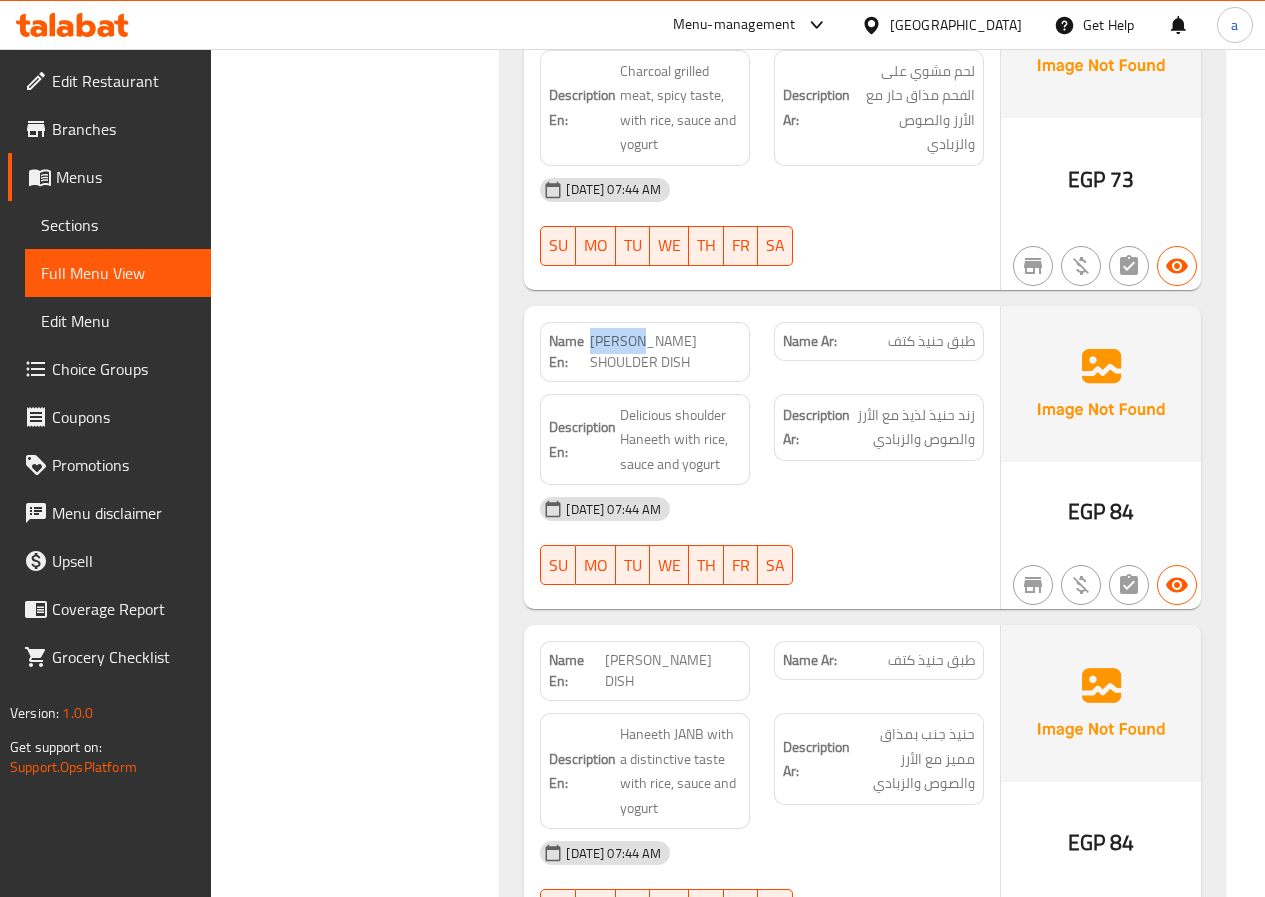 click on "[PERSON_NAME] SHOULDER DISH" at bounding box center (665, 352) 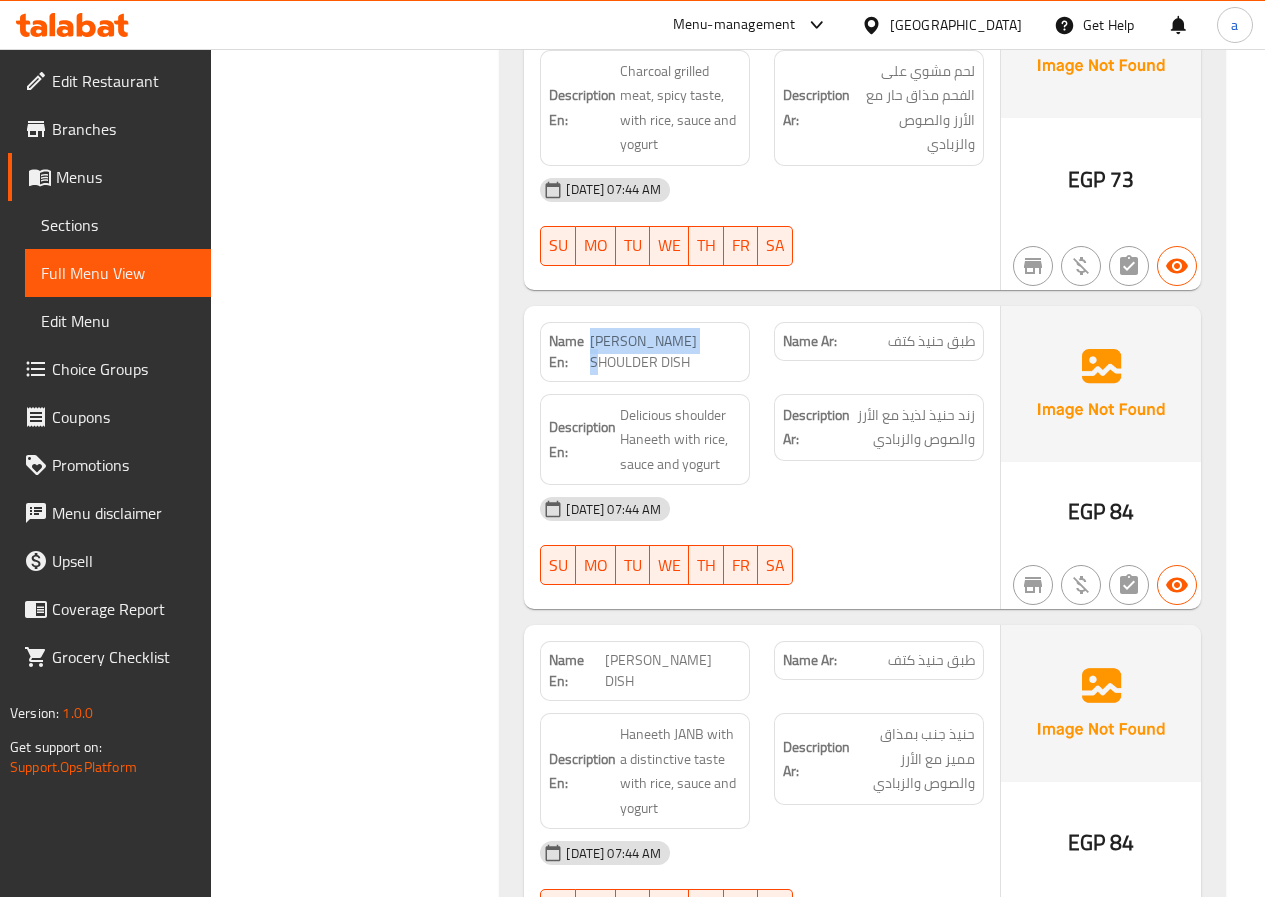 click on "[PERSON_NAME] SHOULDER DISH" at bounding box center [665, 352] 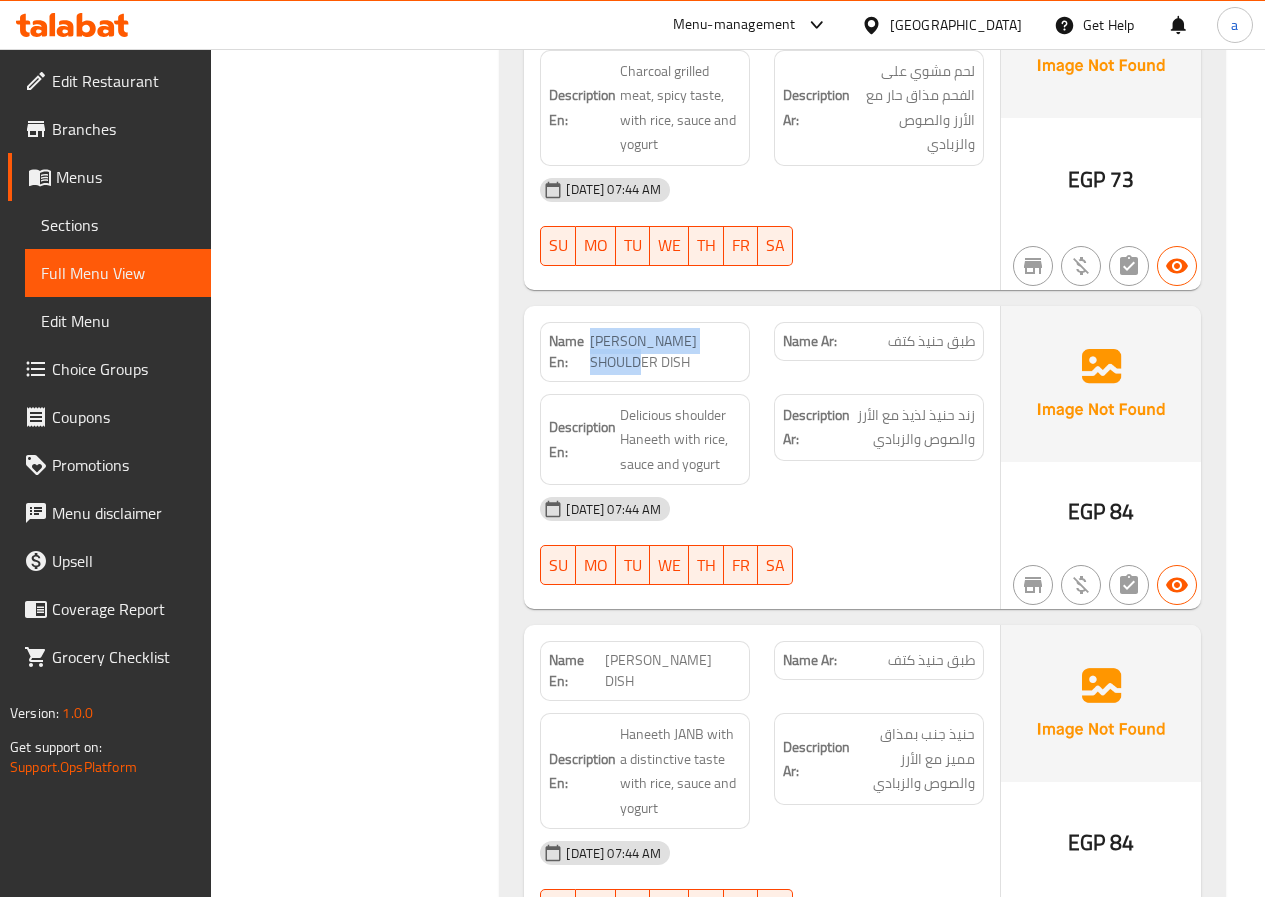 click on "[PERSON_NAME] SHOULDER DISH" at bounding box center (665, 352) 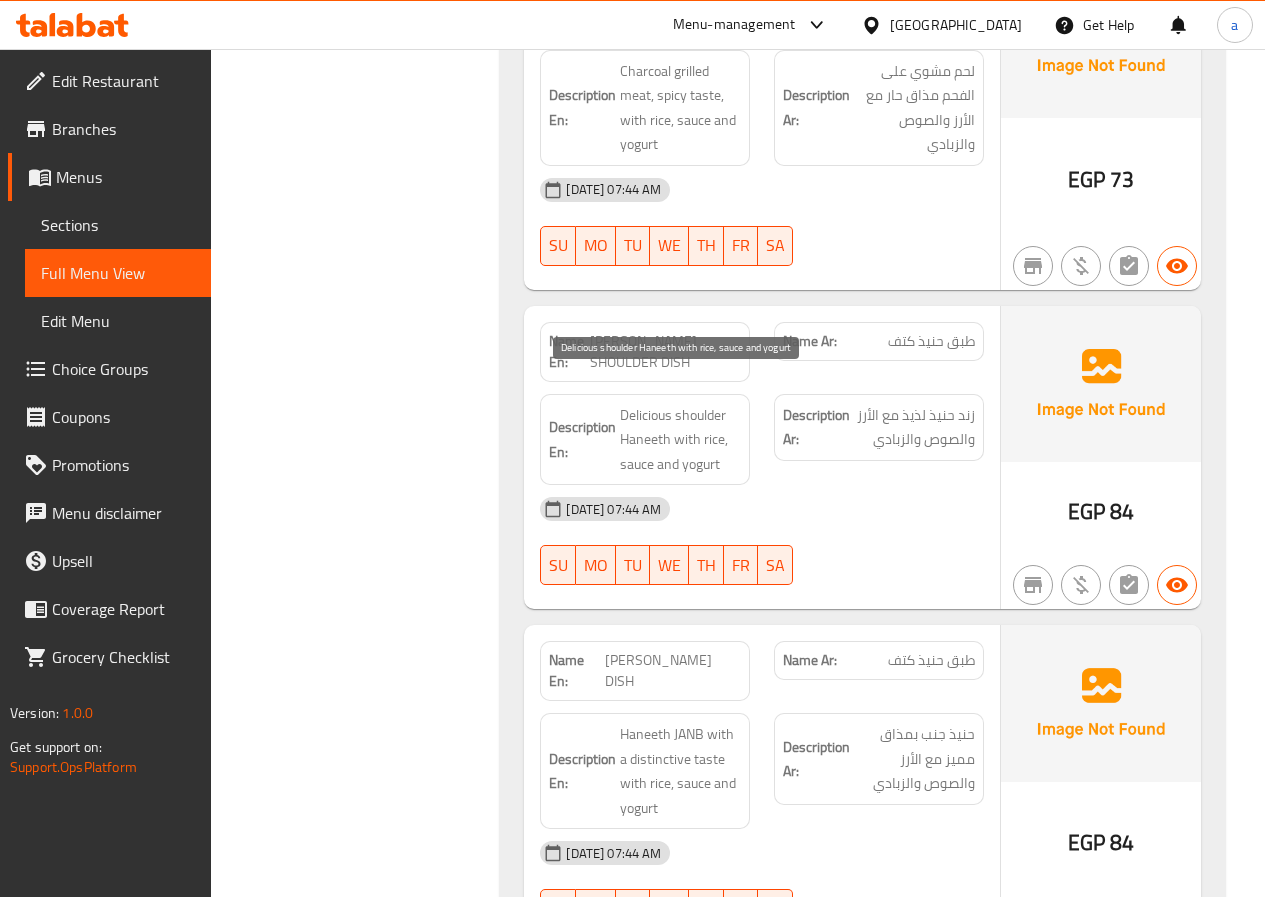 click on "Delicious shoulder Haneeth with rice, sauce and yogurt" at bounding box center (680, 440) 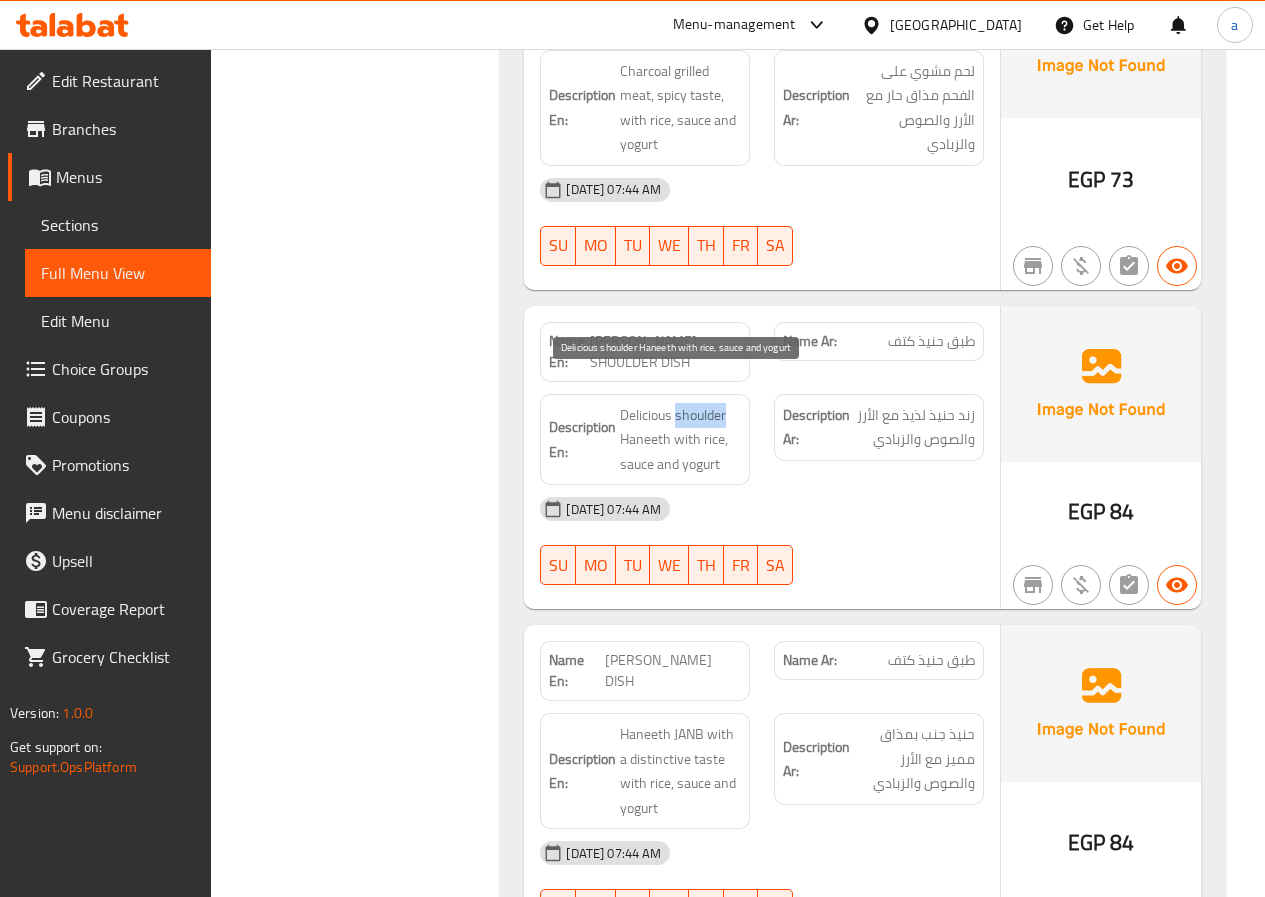 click on "Delicious shoulder Haneeth with rice, sauce and yogurt" at bounding box center (680, 440) 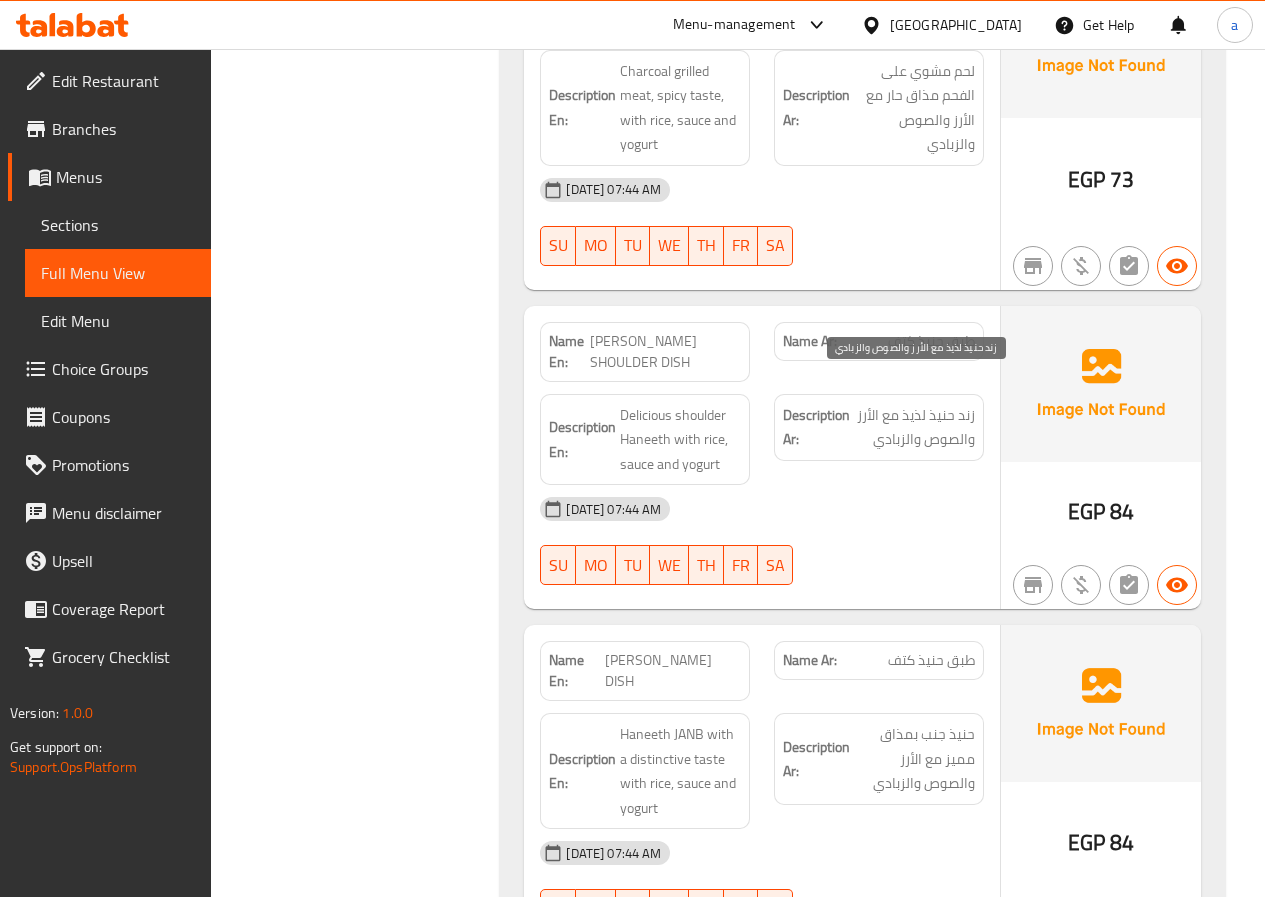 click on "زند حنيذ لذيذ مع الأرز والصوص والزبادي" at bounding box center [914, 427] 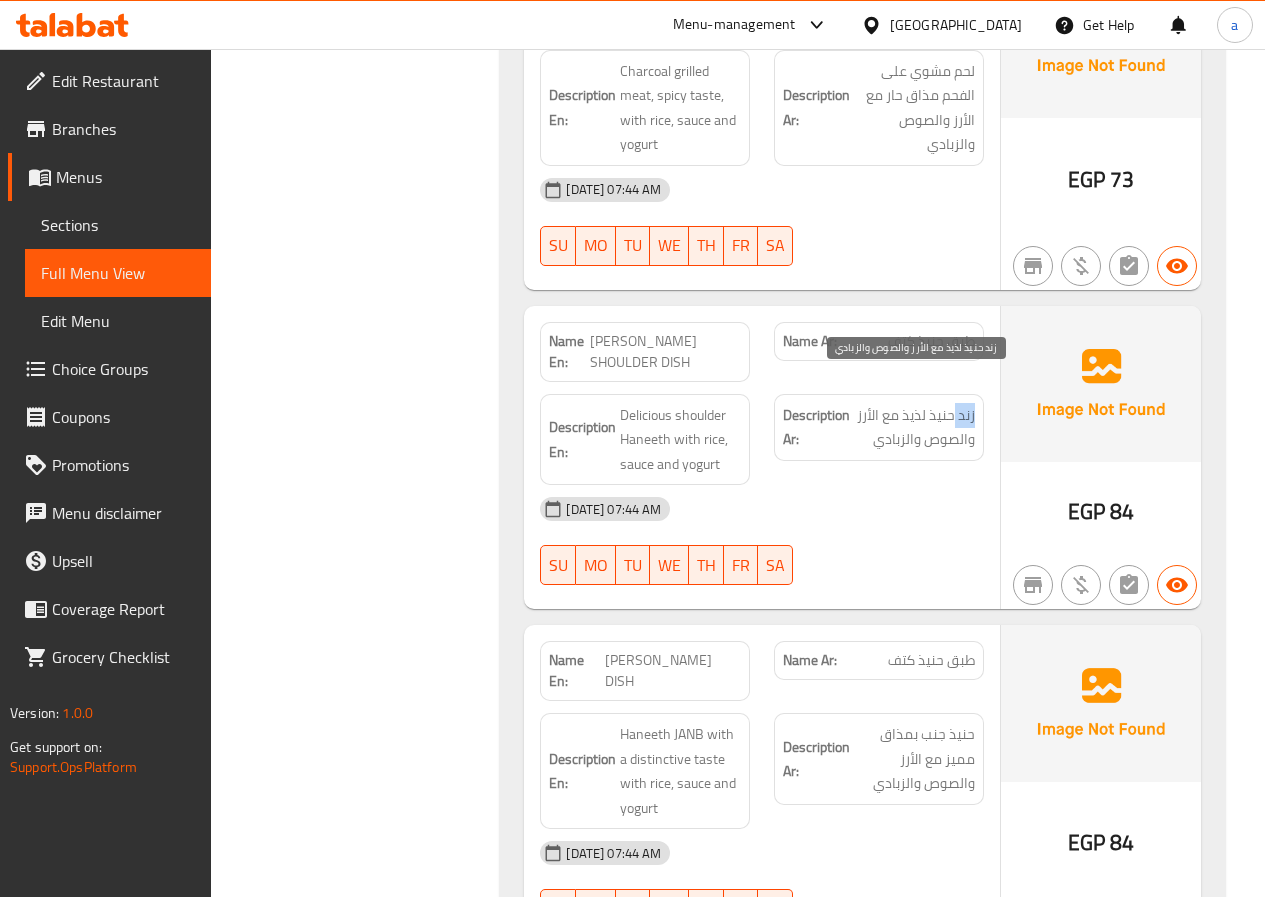 click on "زند حنيذ لذيذ مع الأرز والصوص والزبادي" at bounding box center (914, 427) 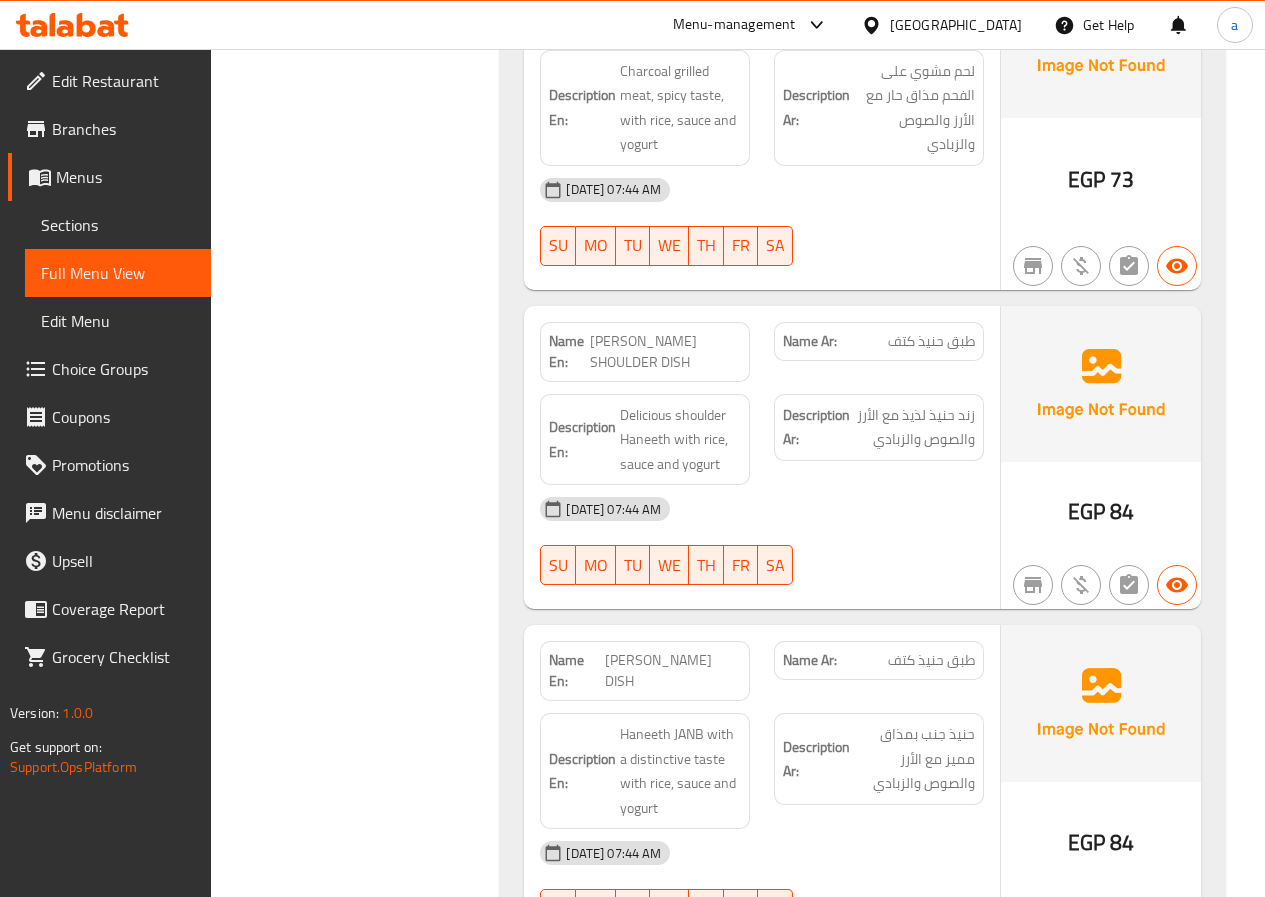 click on "طبق حنيذ كتف" at bounding box center [931, 341] 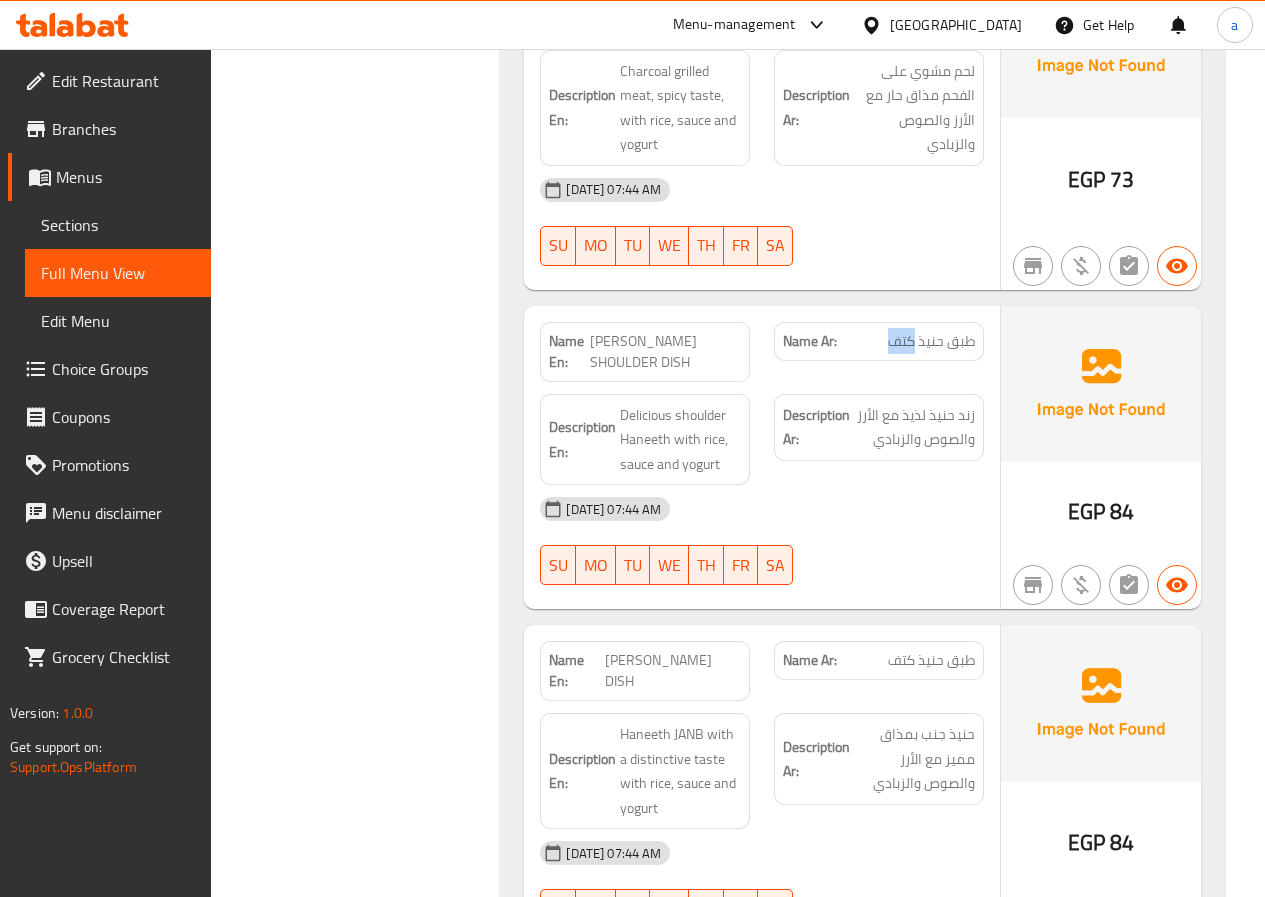 click on "طبق حنيذ كتف" at bounding box center (931, 341) 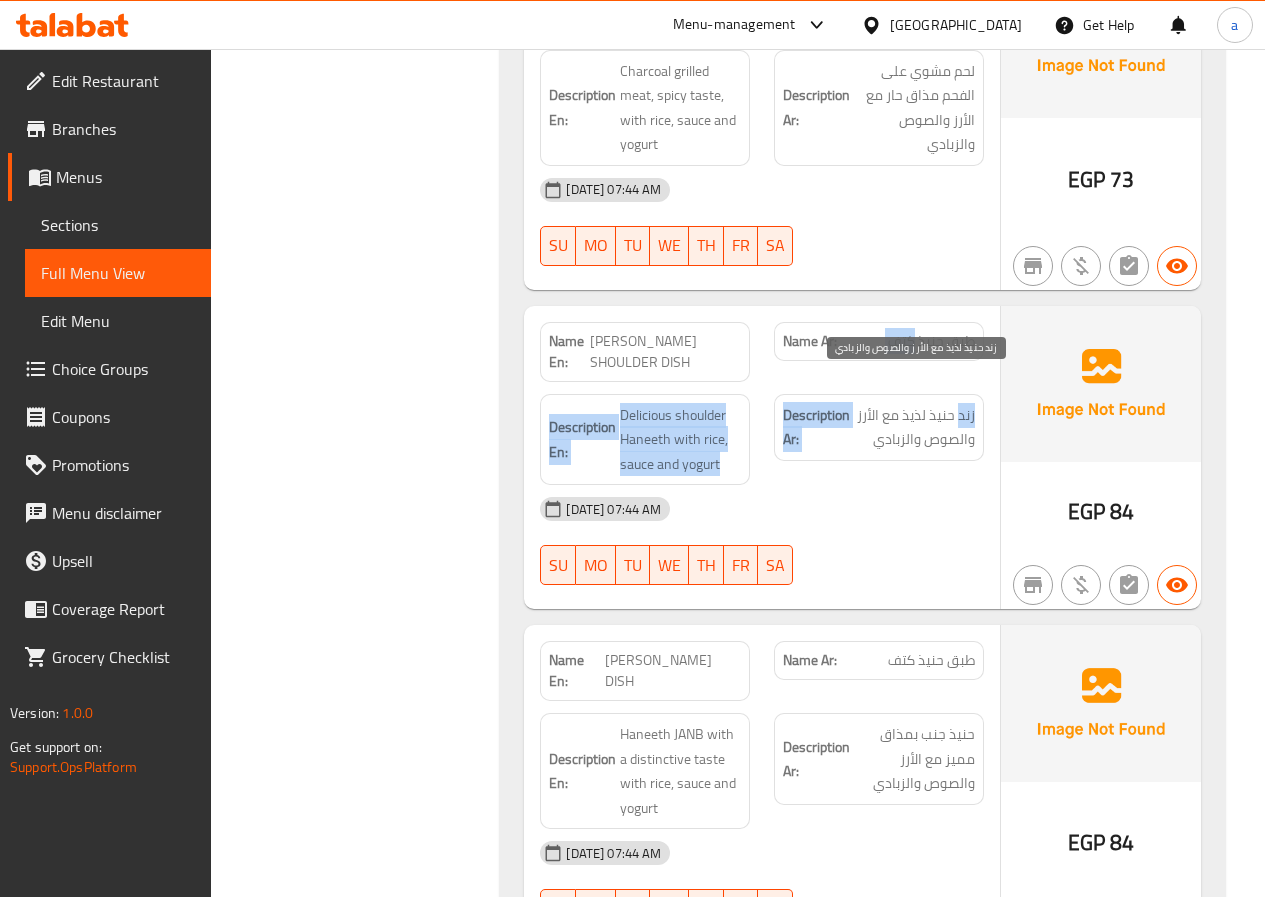 click on "زند حنيذ لذيذ مع الأرز والصوص والزبادي" at bounding box center (914, 427) 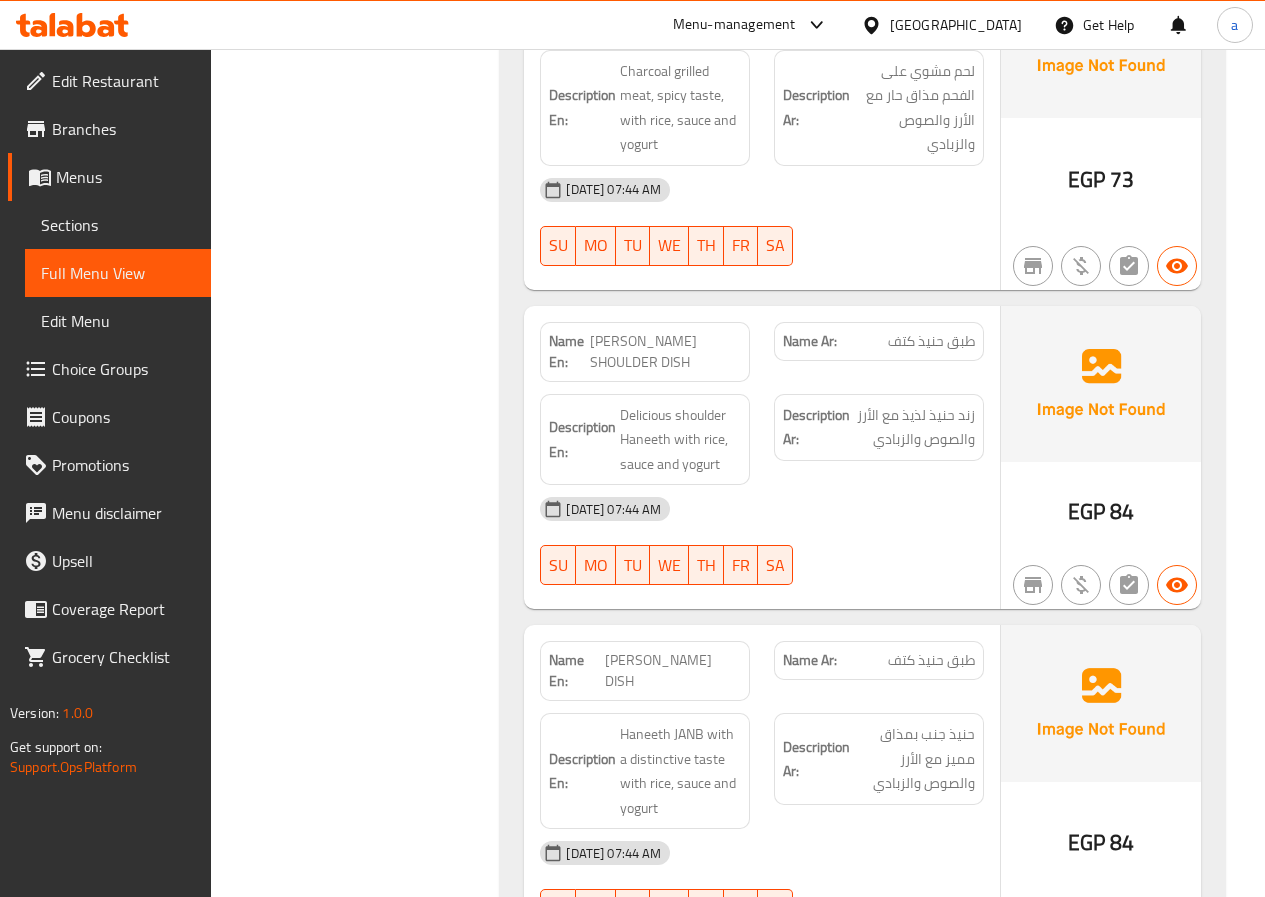 click on "Description Ar: زند حنيذ لذيذ مع الأرز والصوص والزبادي" at bounding box center [879, 440] 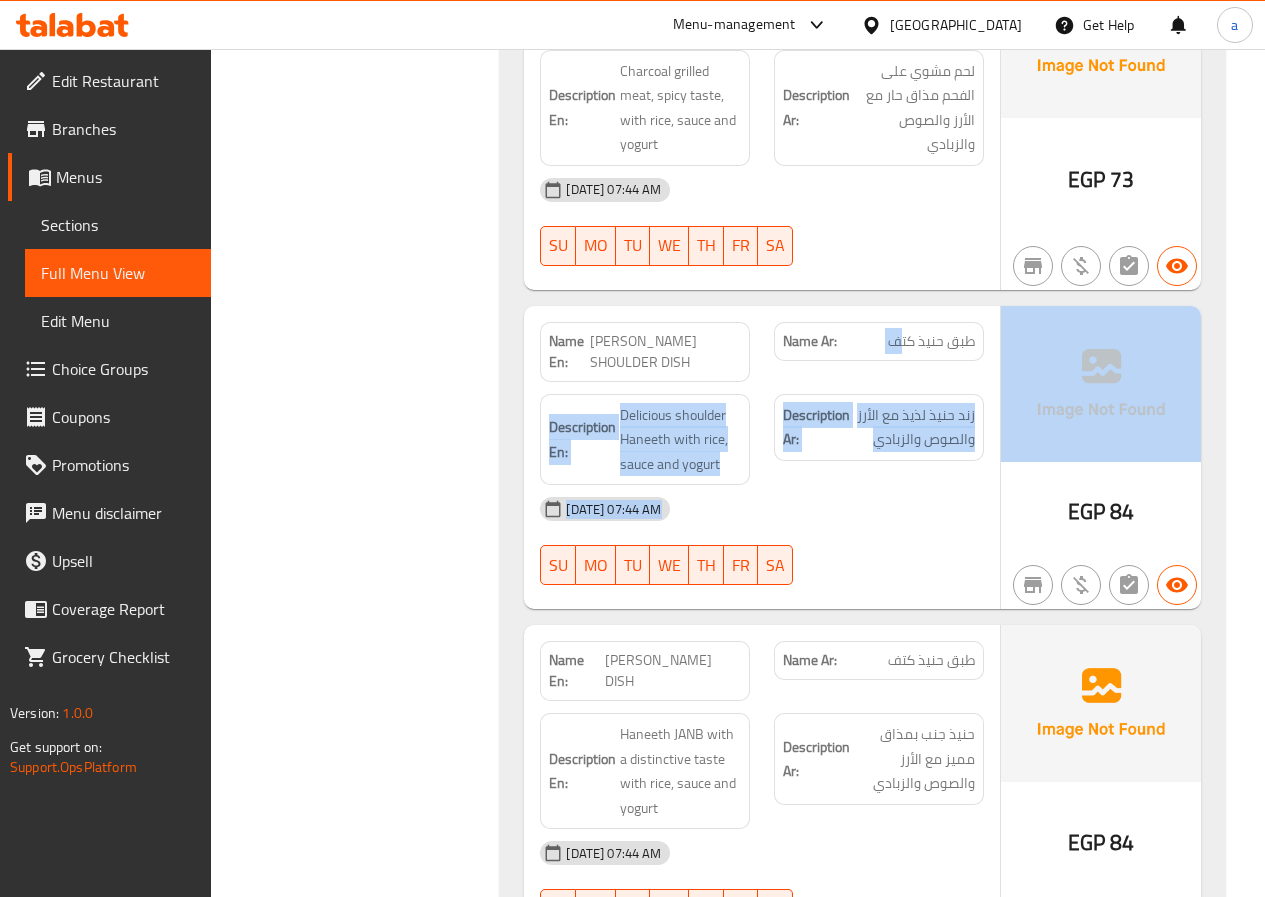 drag, startPoint x: 901, startPoint y: 321, endPoint x: 1056, endPoint y: 322, distance: 155.00322 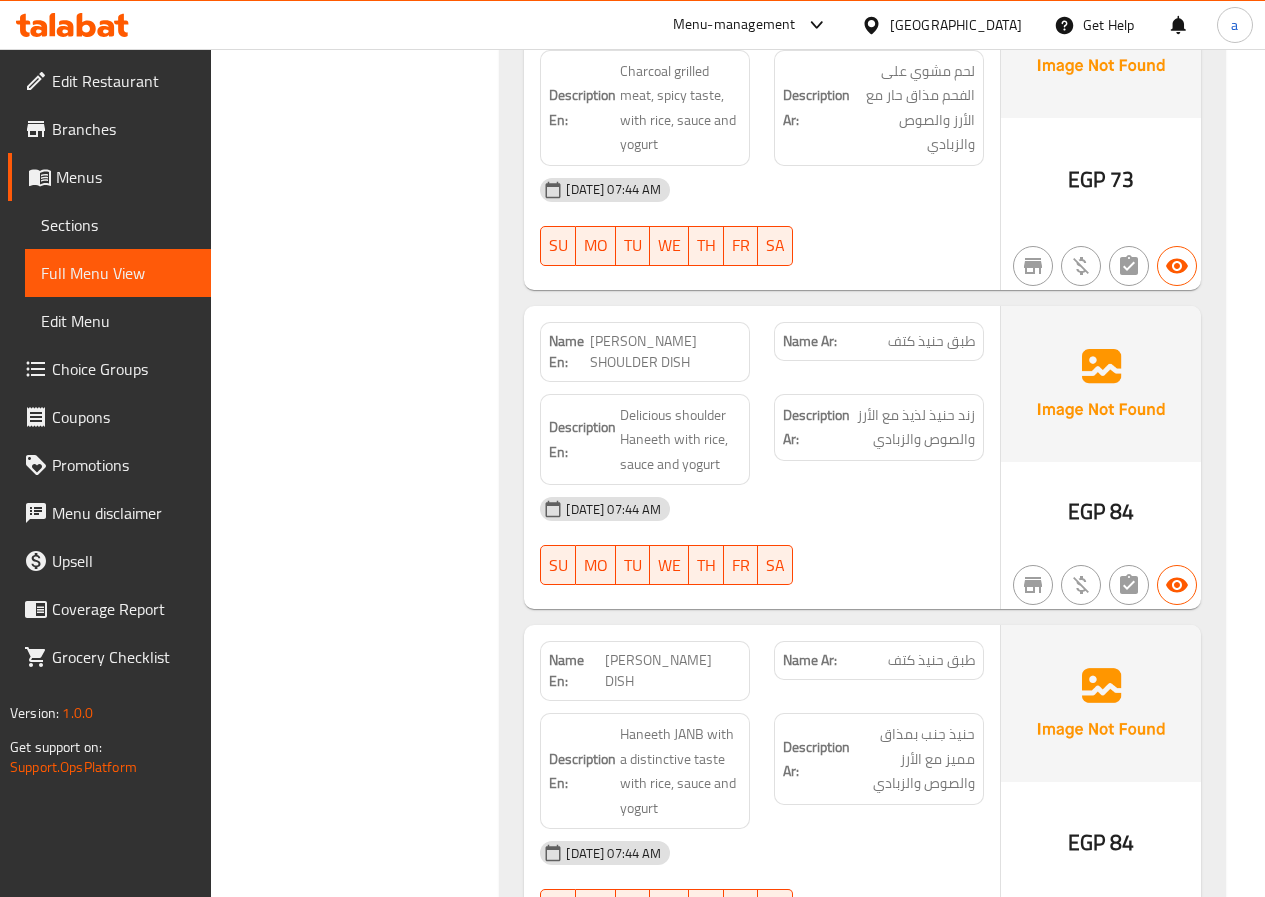 click on "Name En: [PERSON_NAME] SHOULDER DISH" at bounding box center [645, 352] 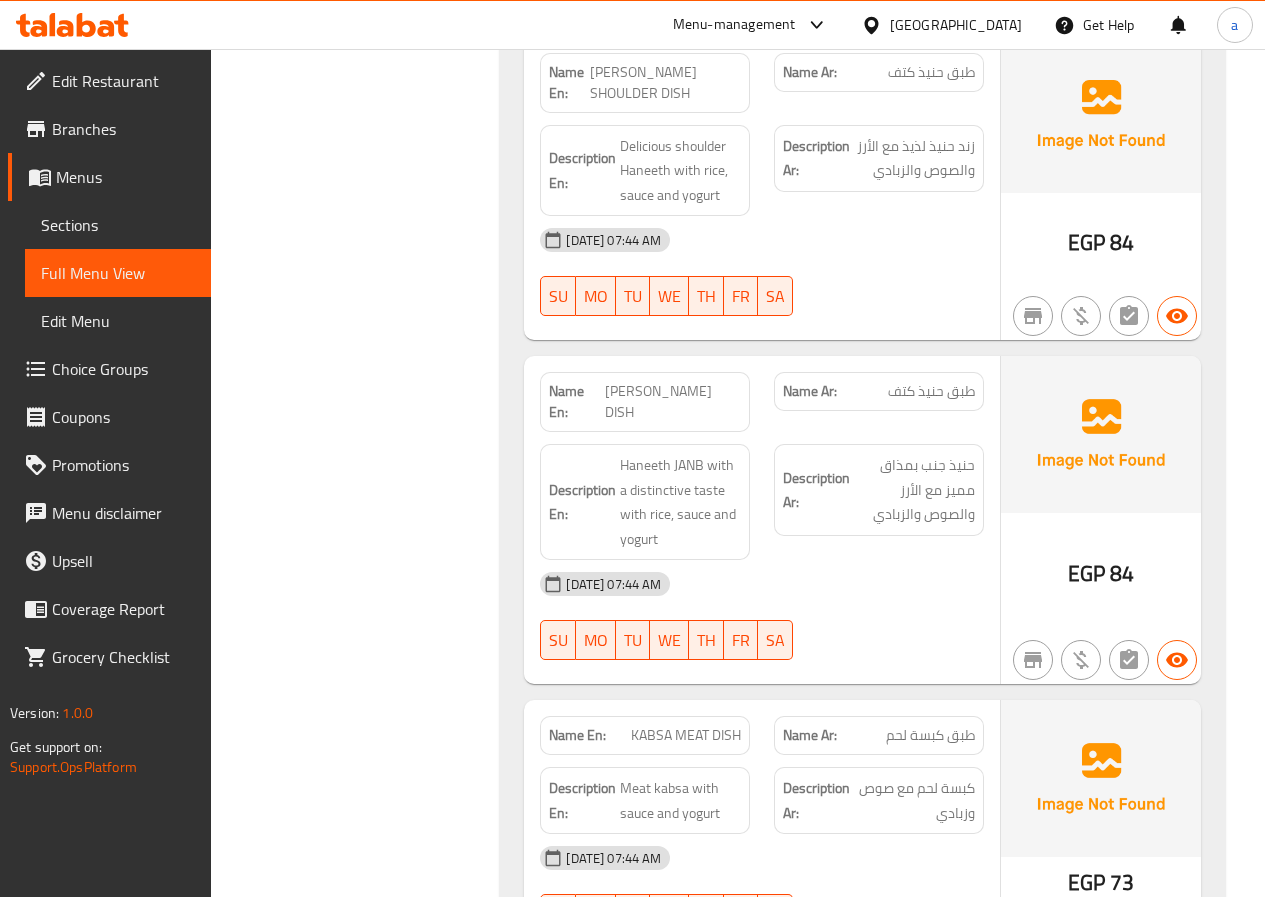 scroll, scrollTop: 4180, scrollLeft: 0, axis: vertical 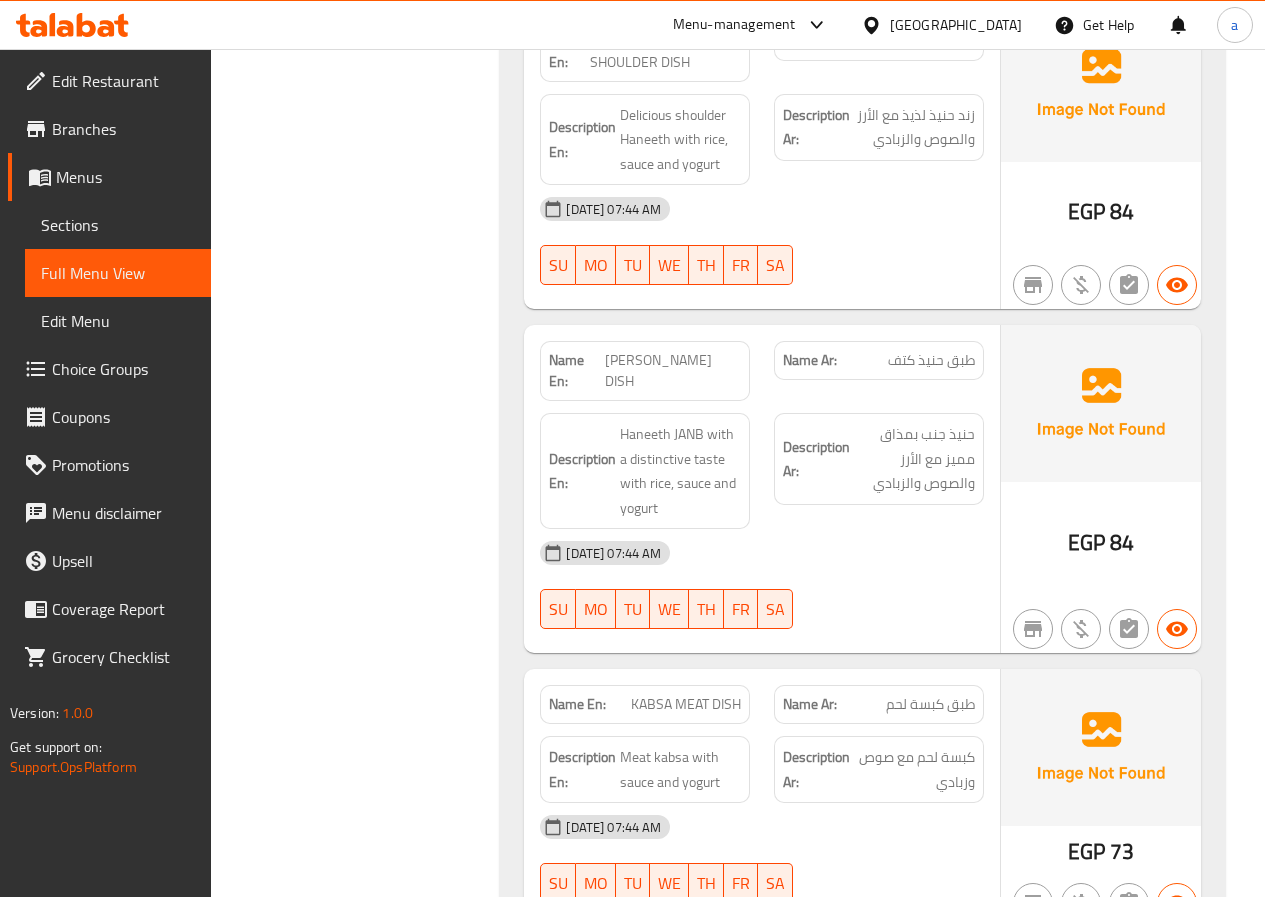 click on "طبق حنيذ كتف" at bounding box center [931, 360] 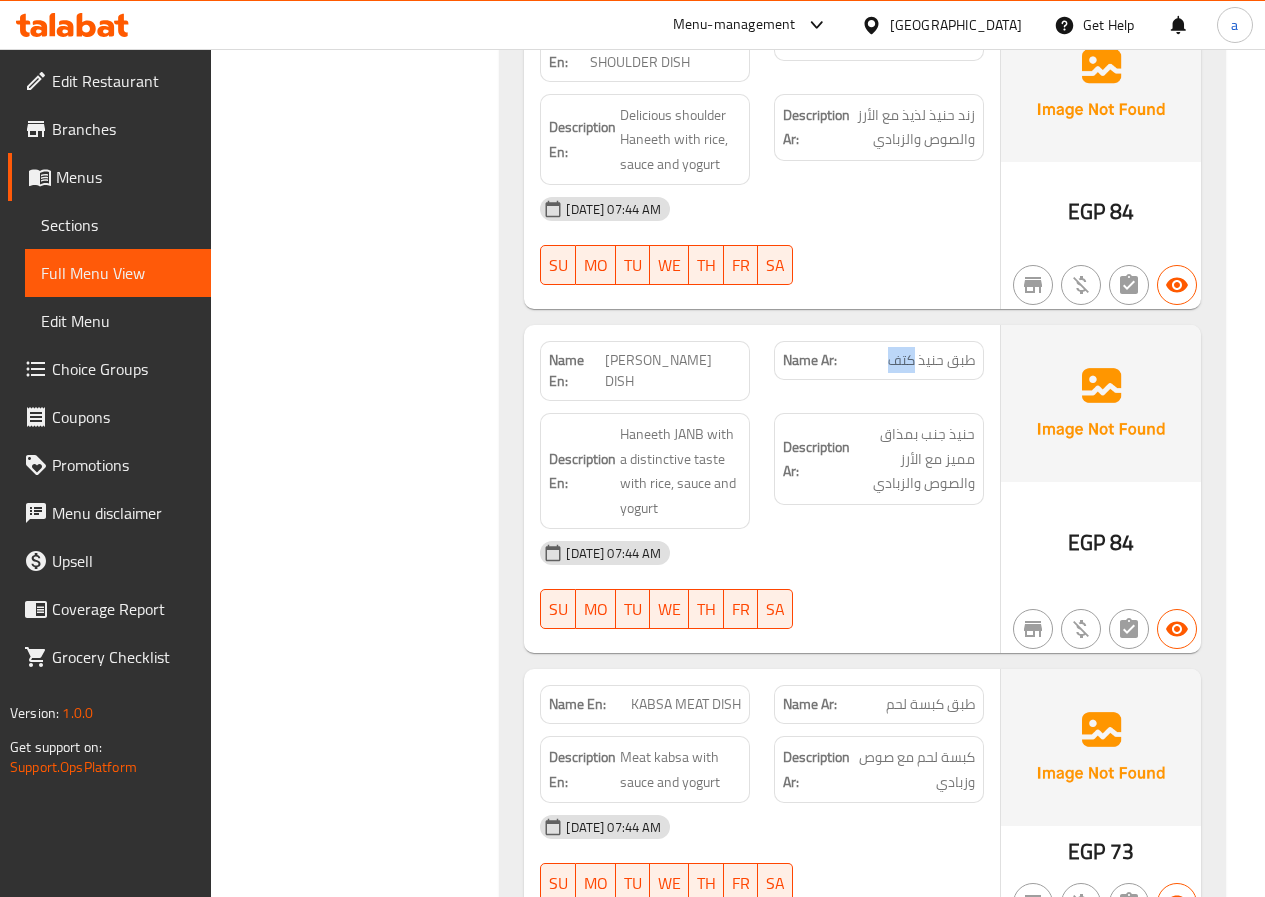 click on "طبق حنيذ كتف" at bounding box center [931, 360] 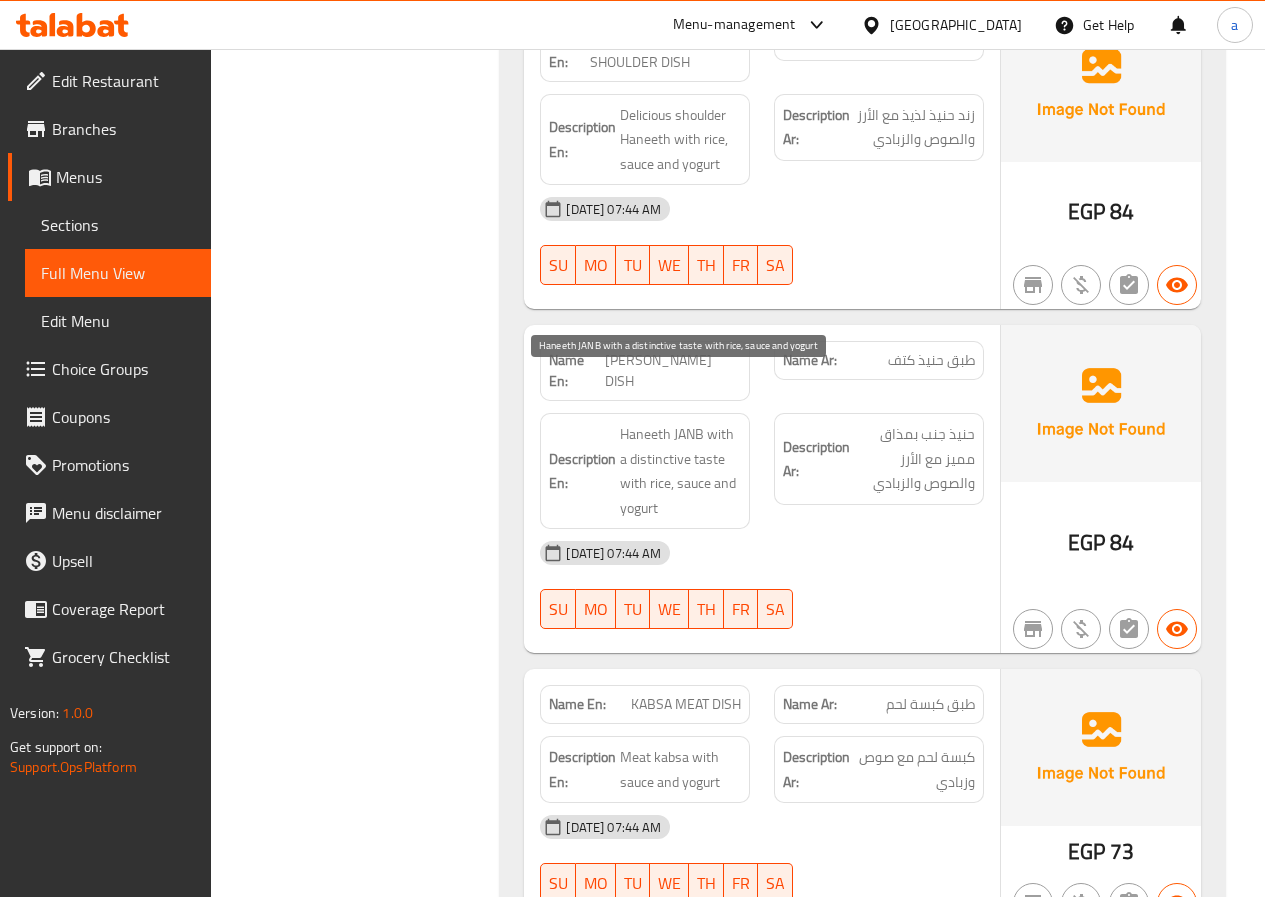 click on "Haneeth JANB with a distinctive taste with rice, sauce and yogurt" at bounding box center (680, 471) 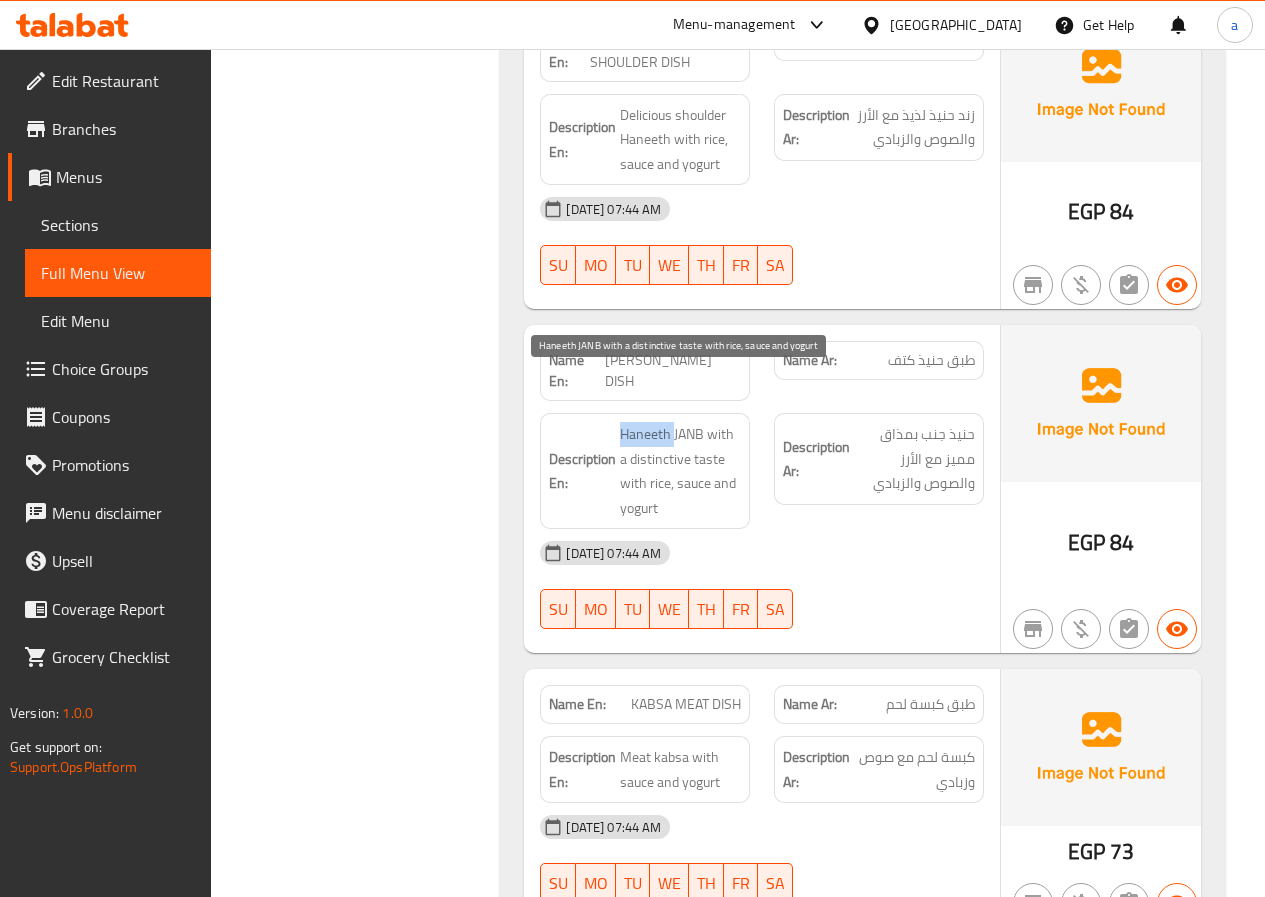click on "Haneeth JANB with a distinctive taste with rice, sauce and yogurt" at bounding box center [680, 471] 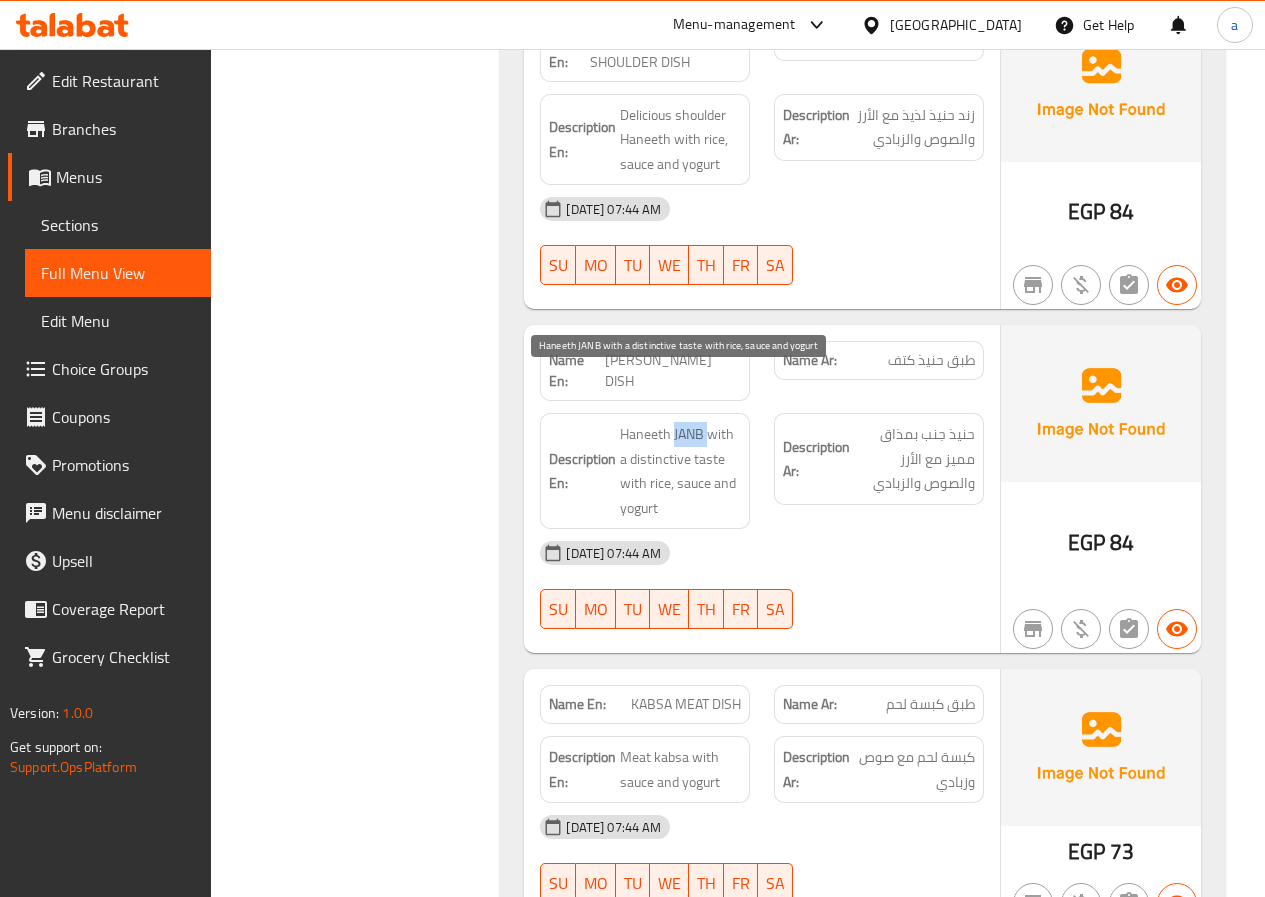 click on "Haneeth JANB with a distinctive taste with rice, sauce and yogurt" at bounding box center [680, 471] 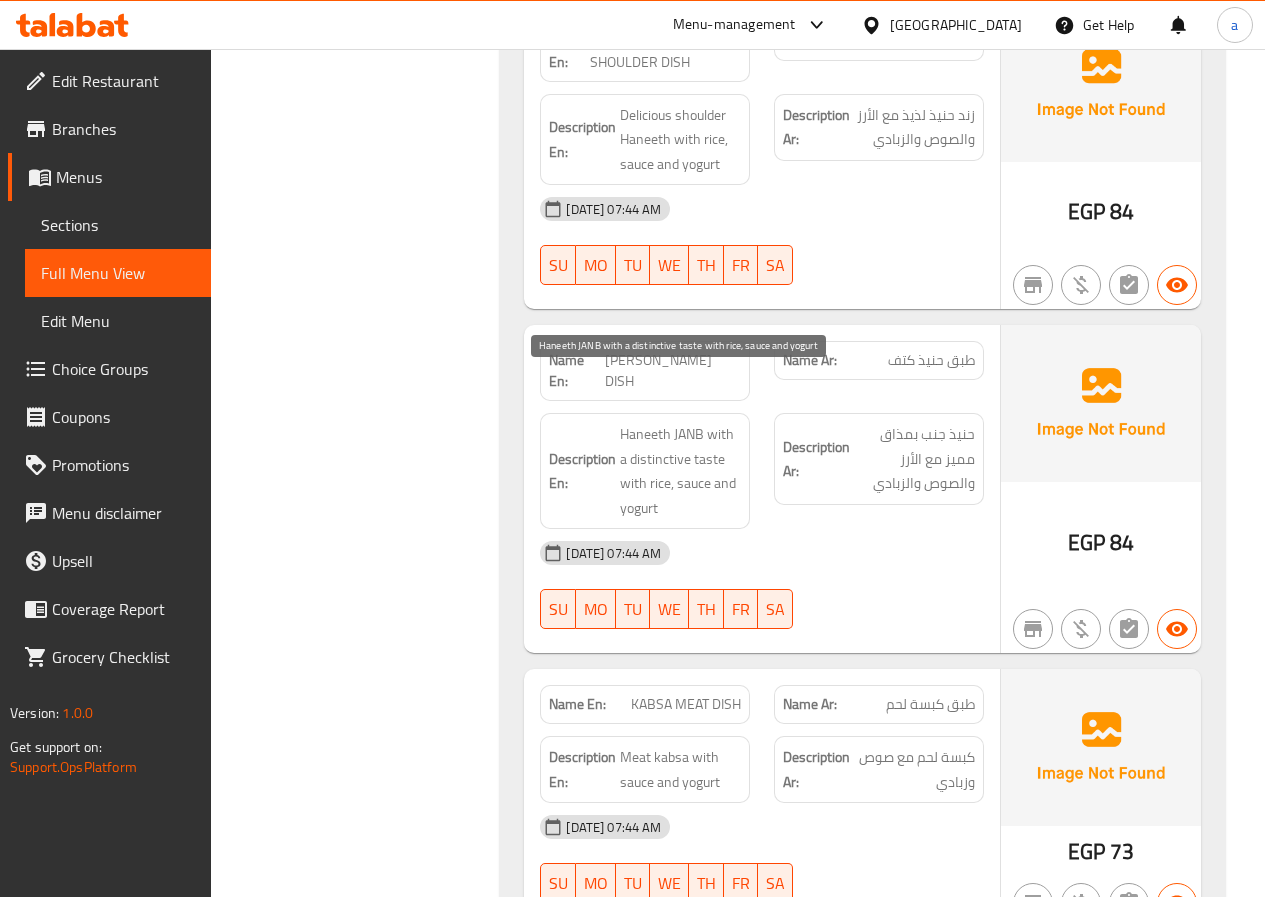 click on "Haneeth JANB with a distinctive taste with rice, sauce and yogurt" at bounding box center [680, 471] 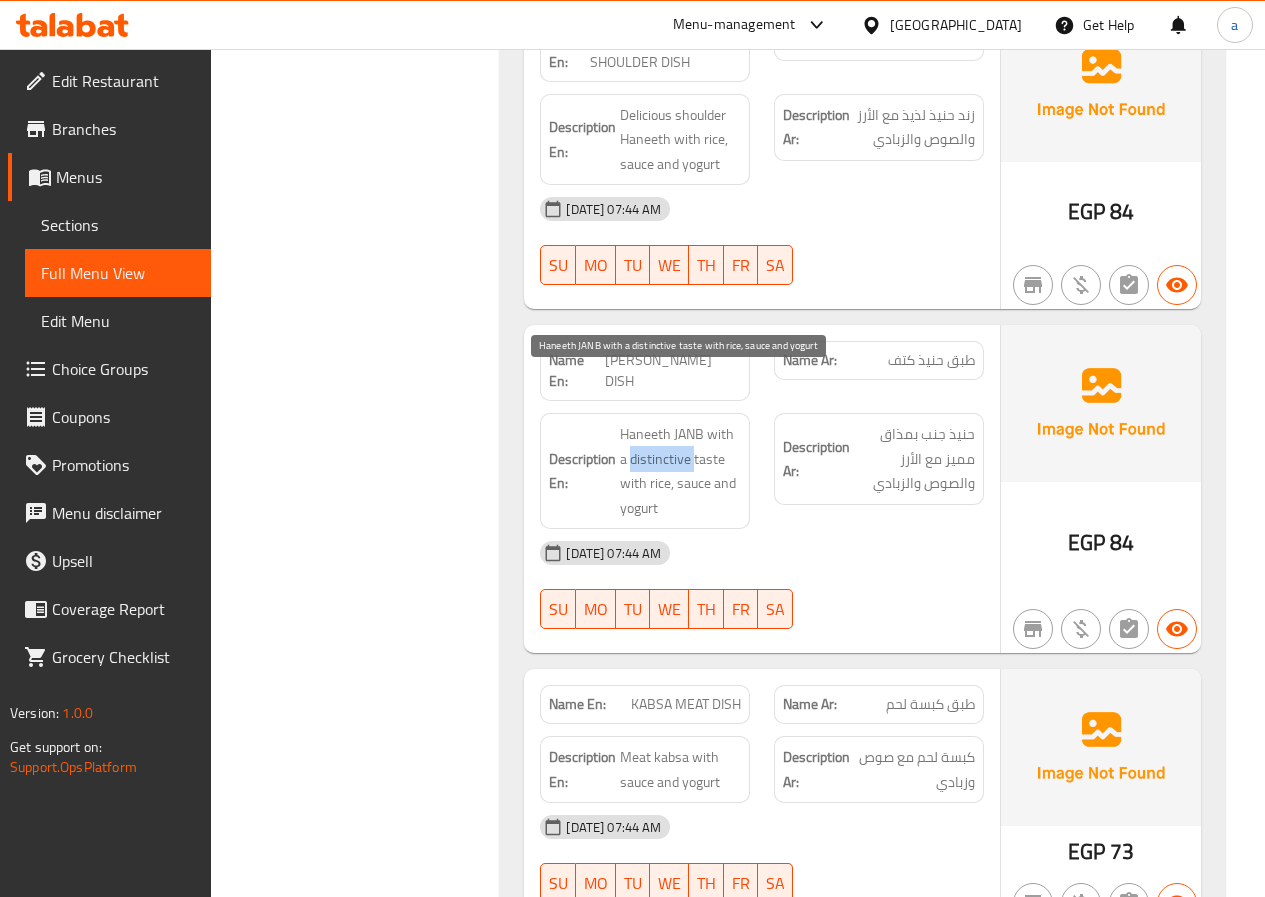 click on "Haneeth JANB with a distinctive taste with rice, sauce and yogurt" at bounding box center [680, 471] 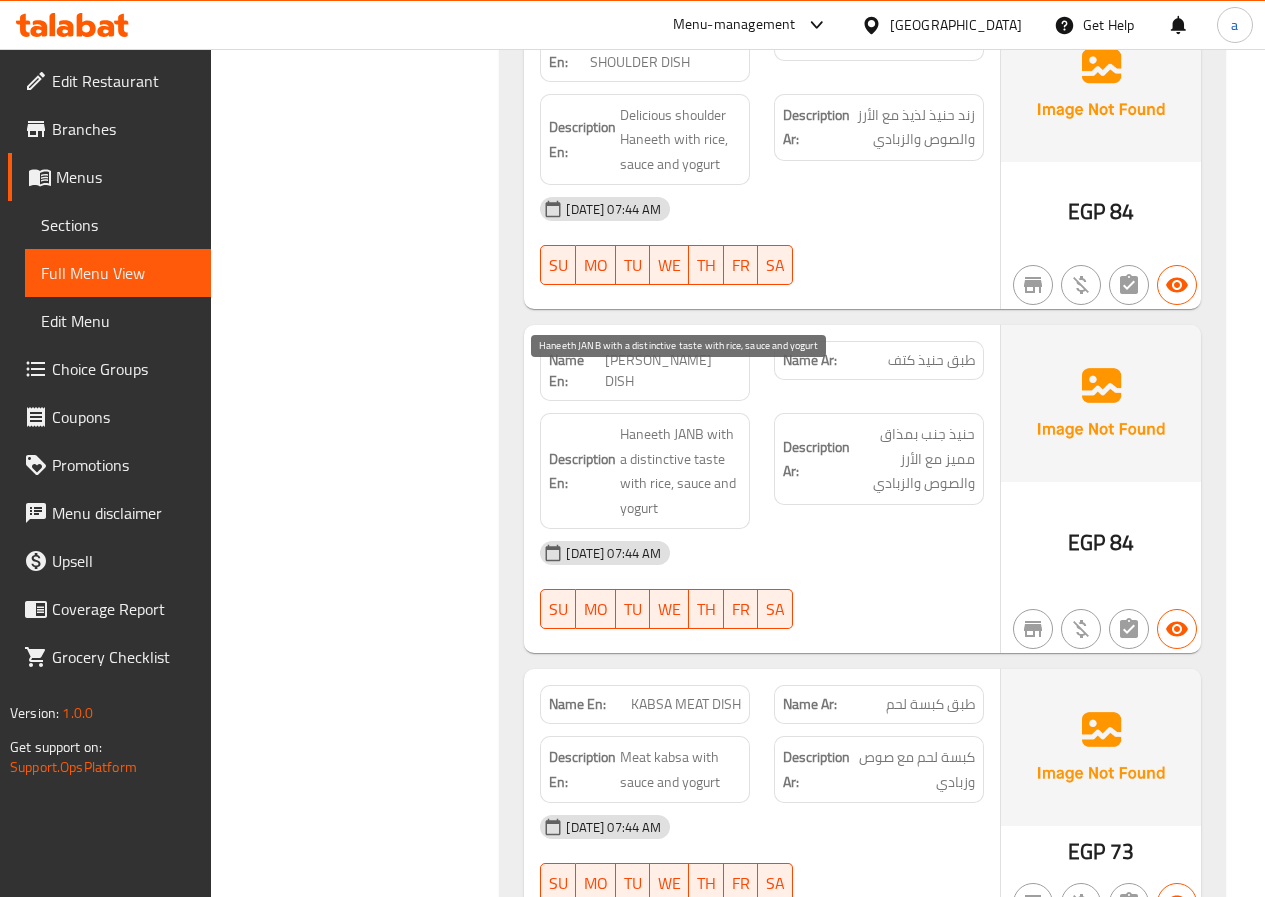 click on "Haneeth JANB with a distinctive taste with rice, sauce and yogurt" at bounding box center (680, 471) 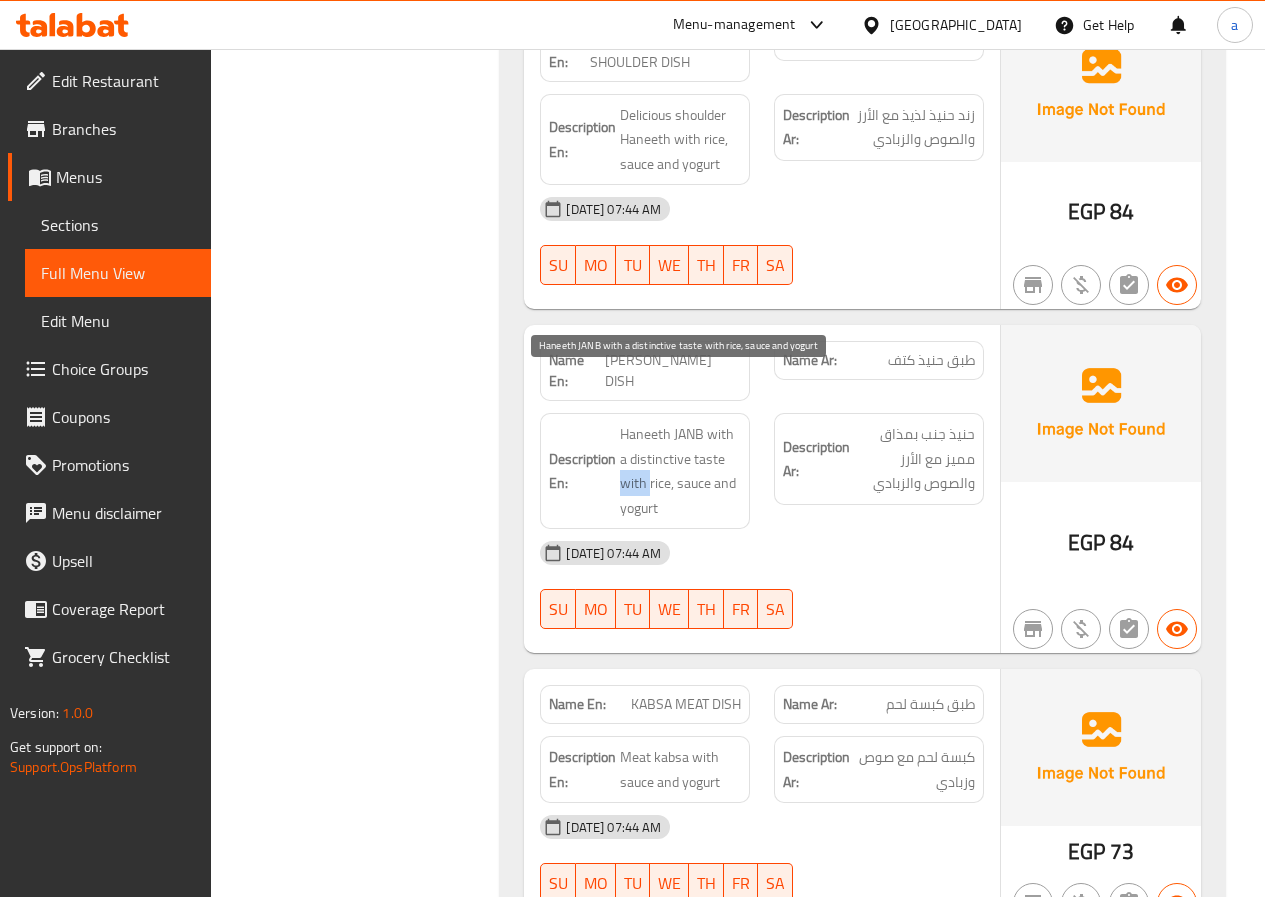 click on "Haneeth JANB with a distinctive taste with rice, sauce and yogurt" at bounding box center (680, 471) 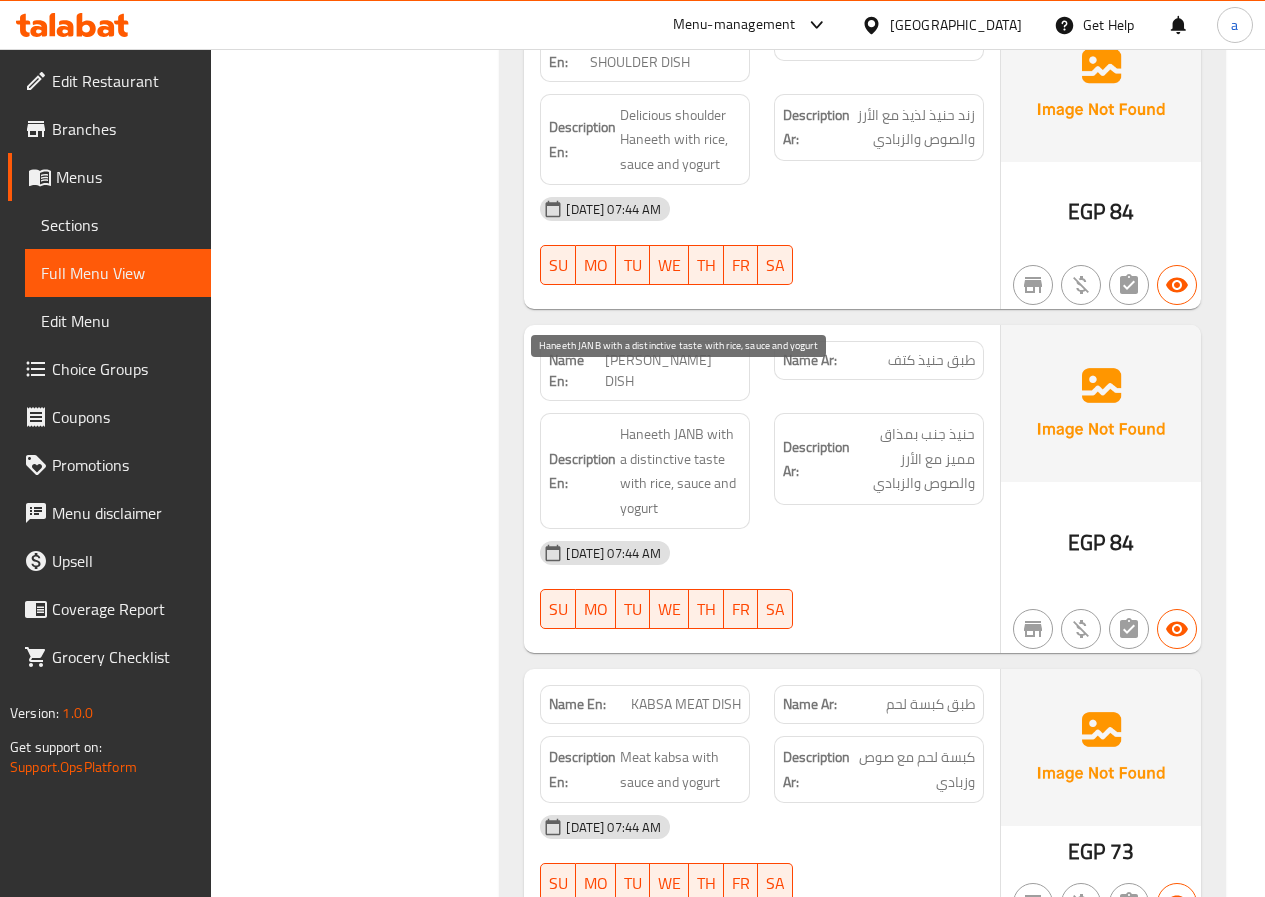 click on "Haneeth JANB with a distinctive taste with rice, sauce and yogurt" at bounding box center [680, 471] 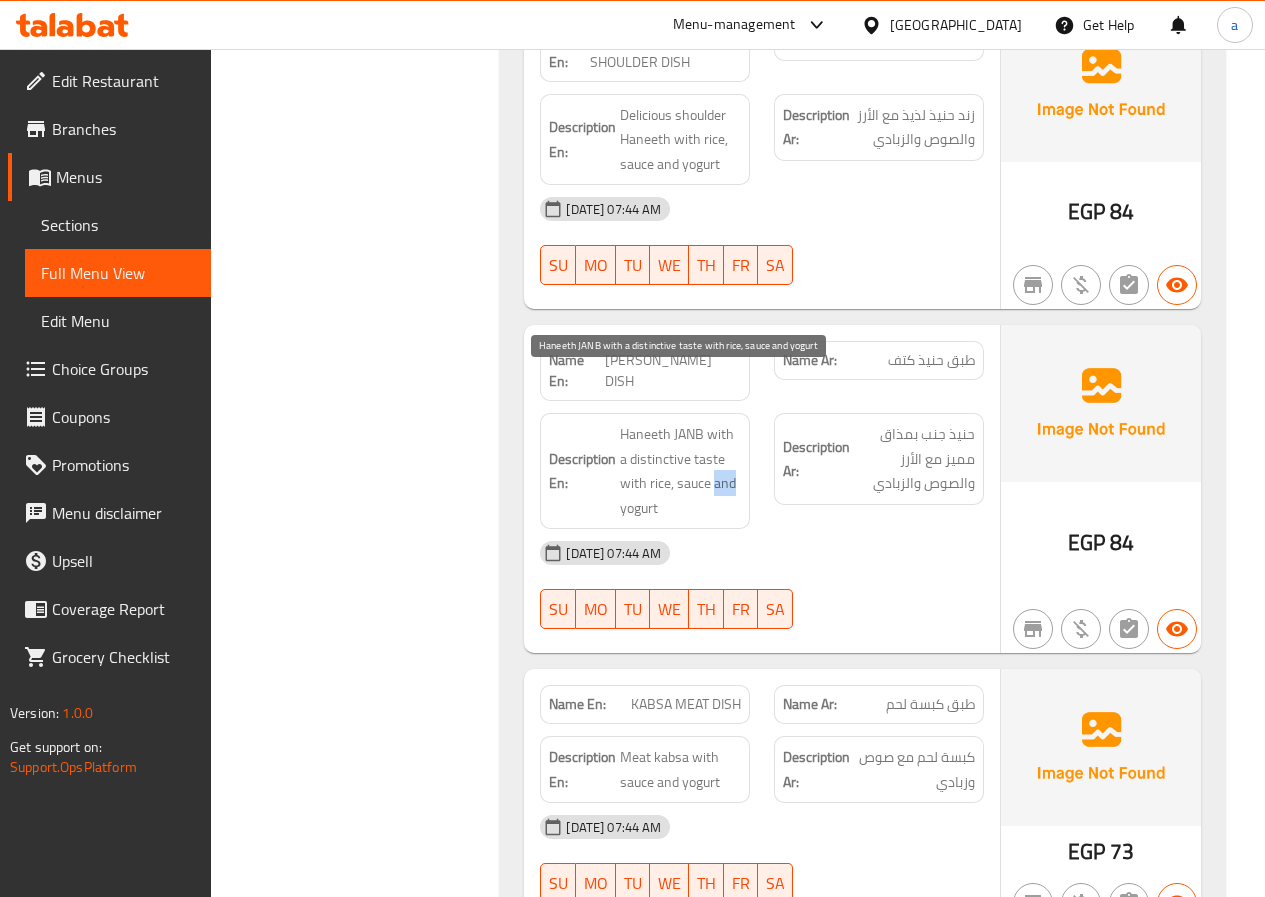 click on "Haneeth JANB with a distinctive taste with rice, sauce and yogurt" at bounding box center (680, 471) 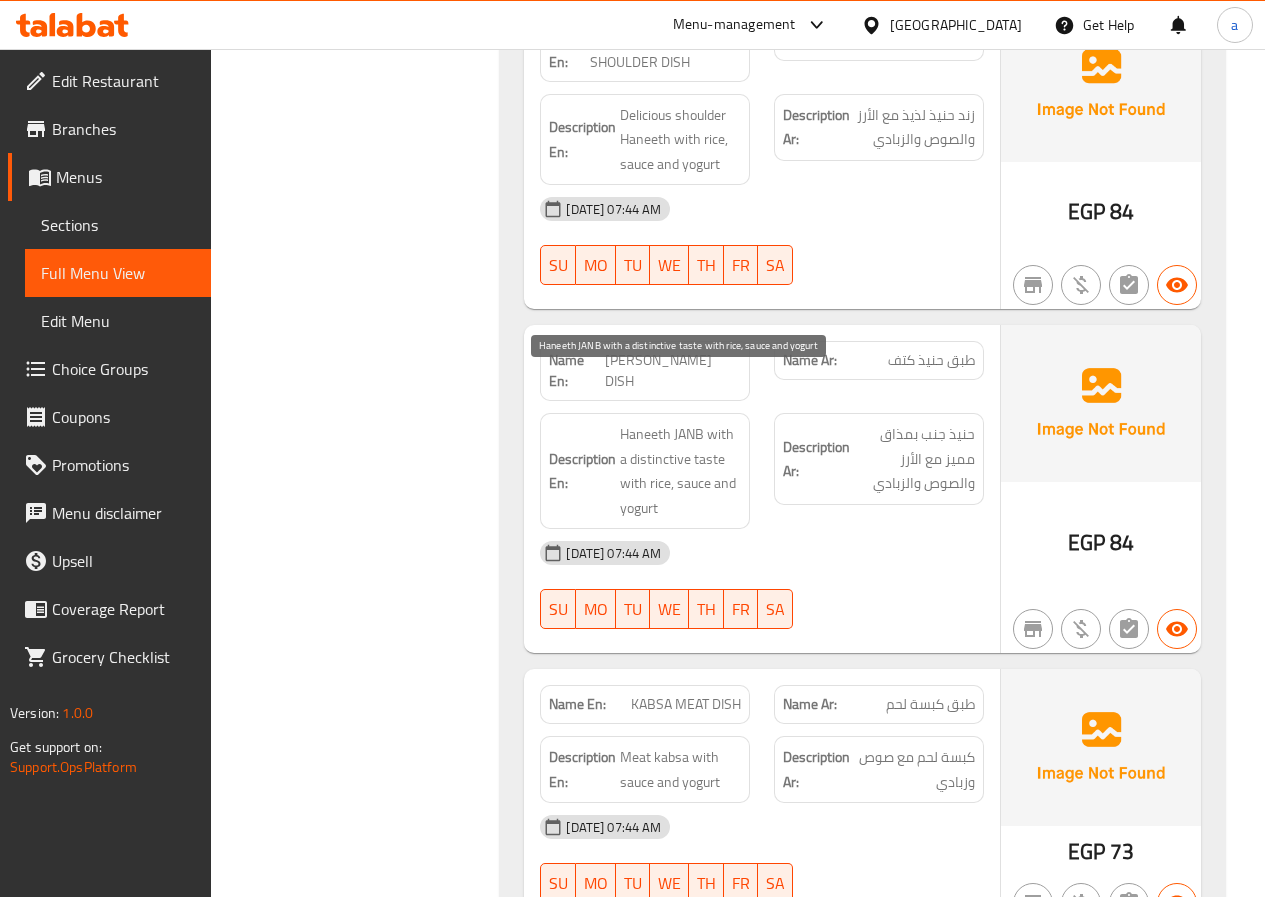 click on "Haneeth JANB with a distinctive taste with rice, sauce and yogurt" at bounding box center (680, 471) 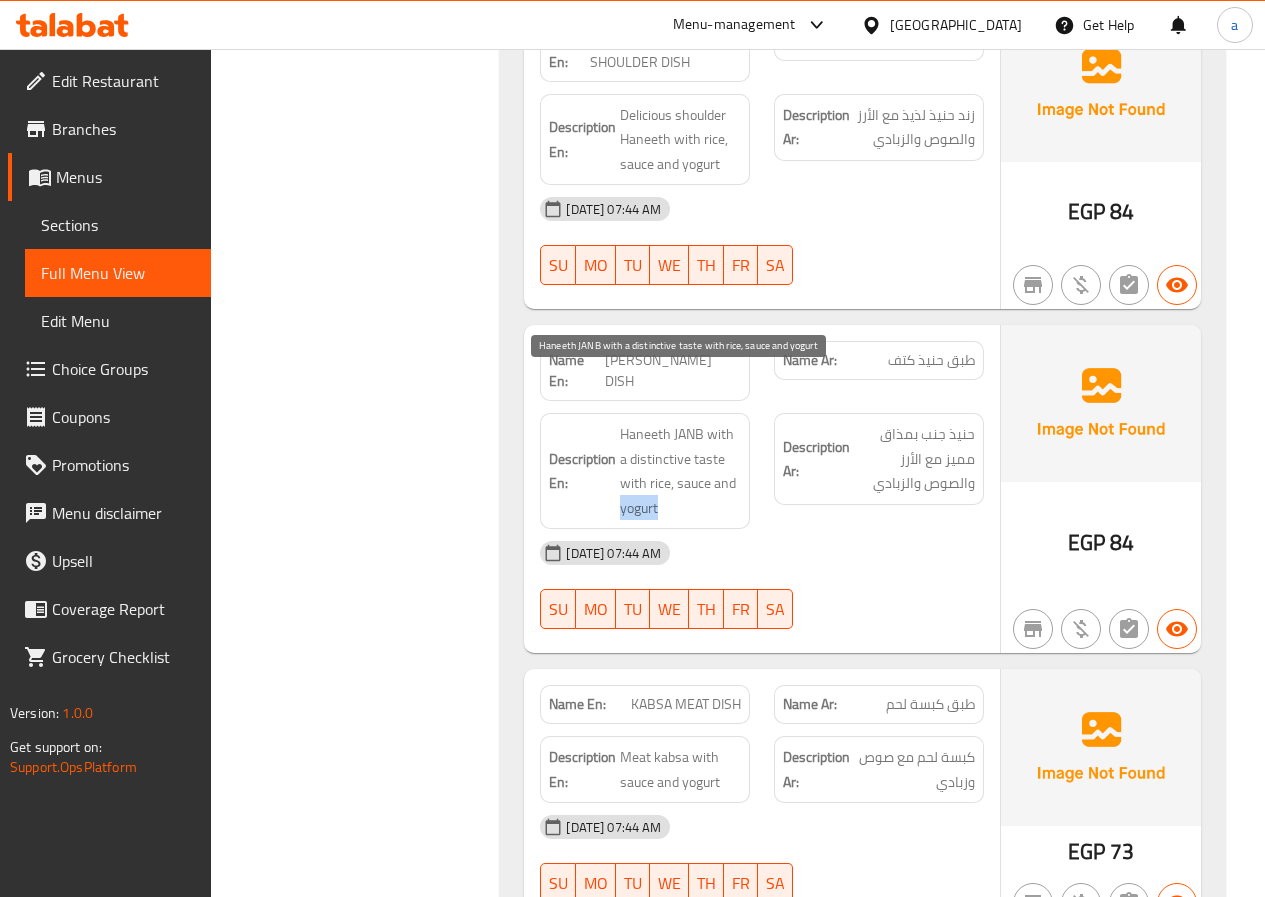 click on "Haneeth JANB with a distinctive taste with rice, sauce and yogurt" at bounding box center (680, 471) 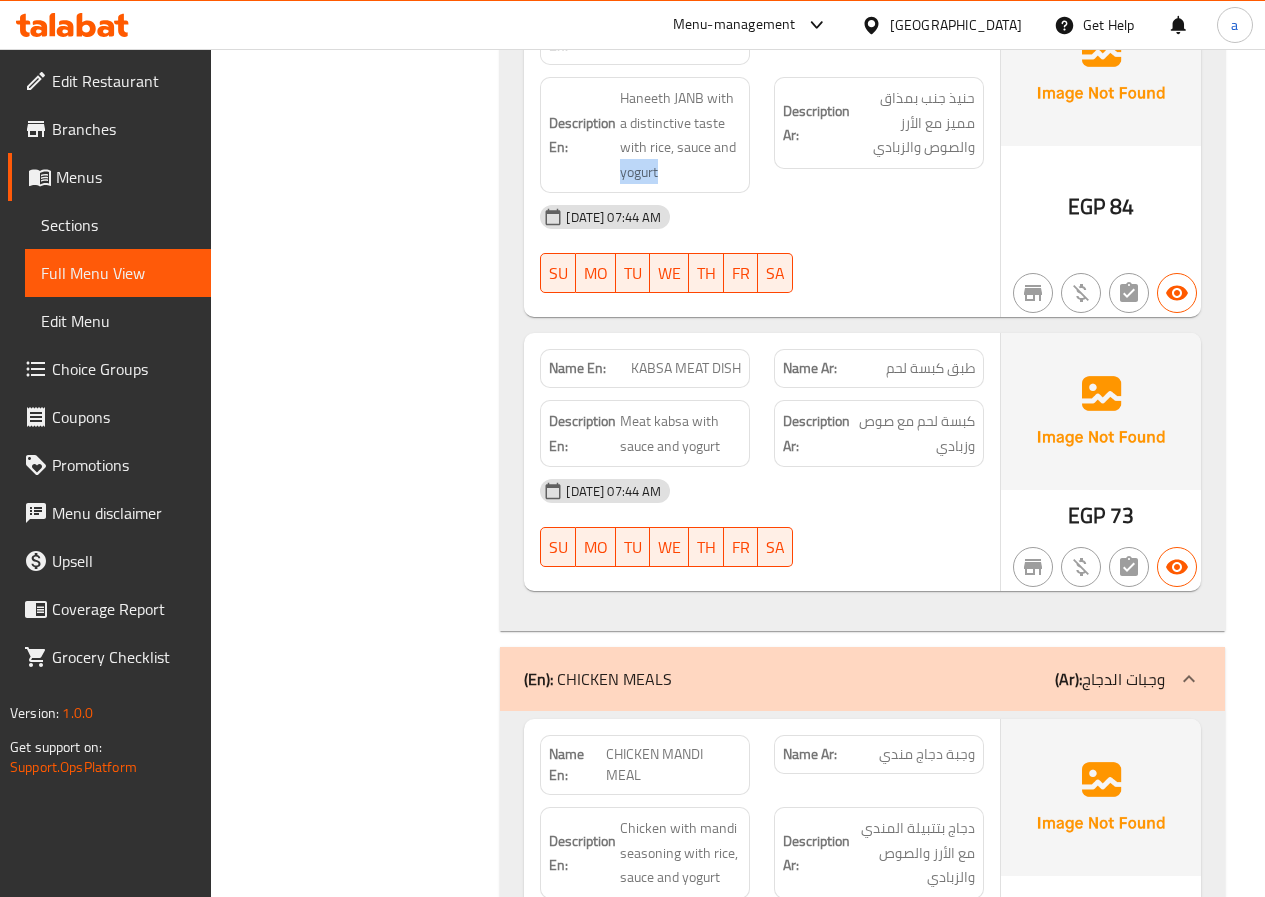 scroll, scrollTop: 4480, scrollLeft: 0, axis: vertical 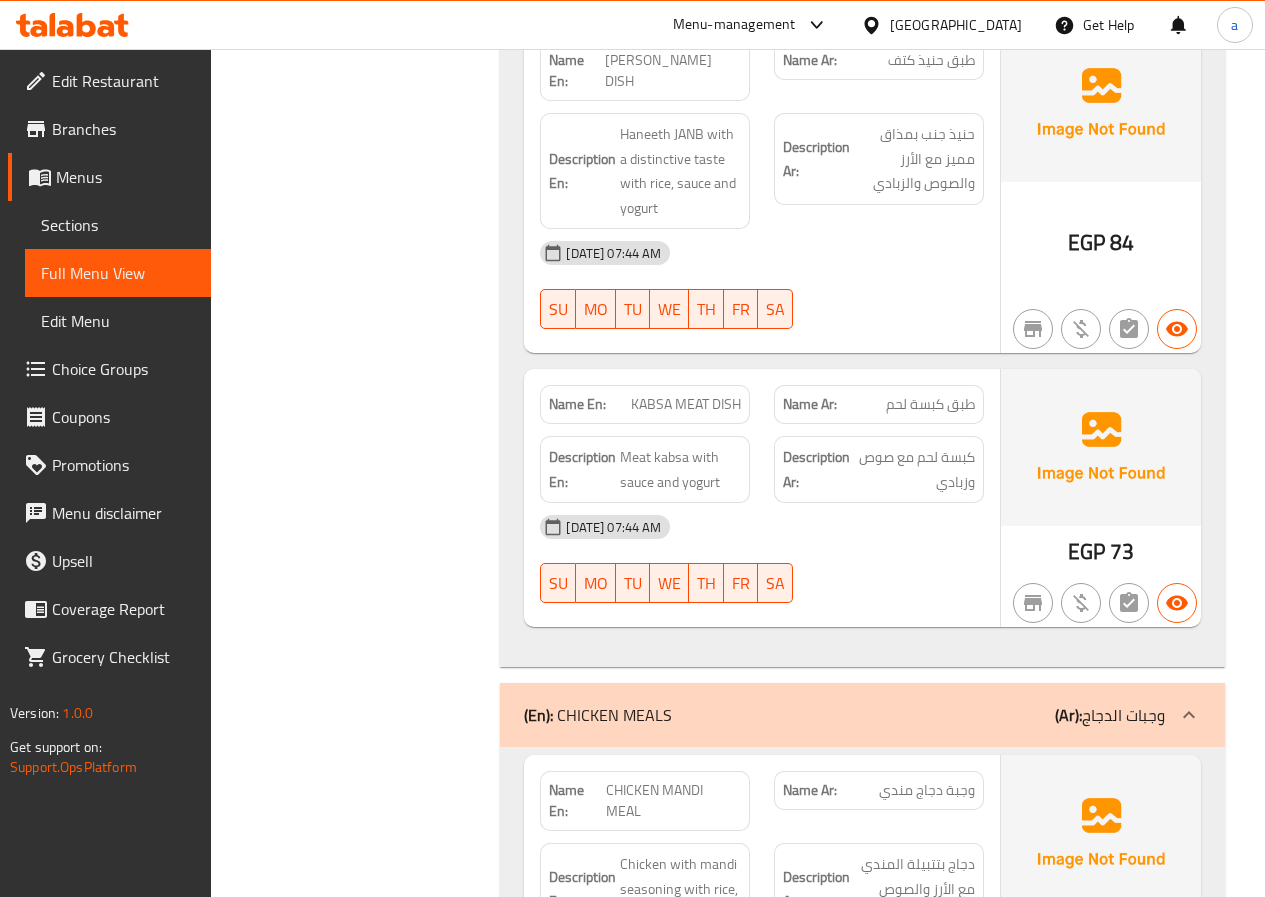 click on "KABSA MEAT DISH" at bounding box center (686, 404) 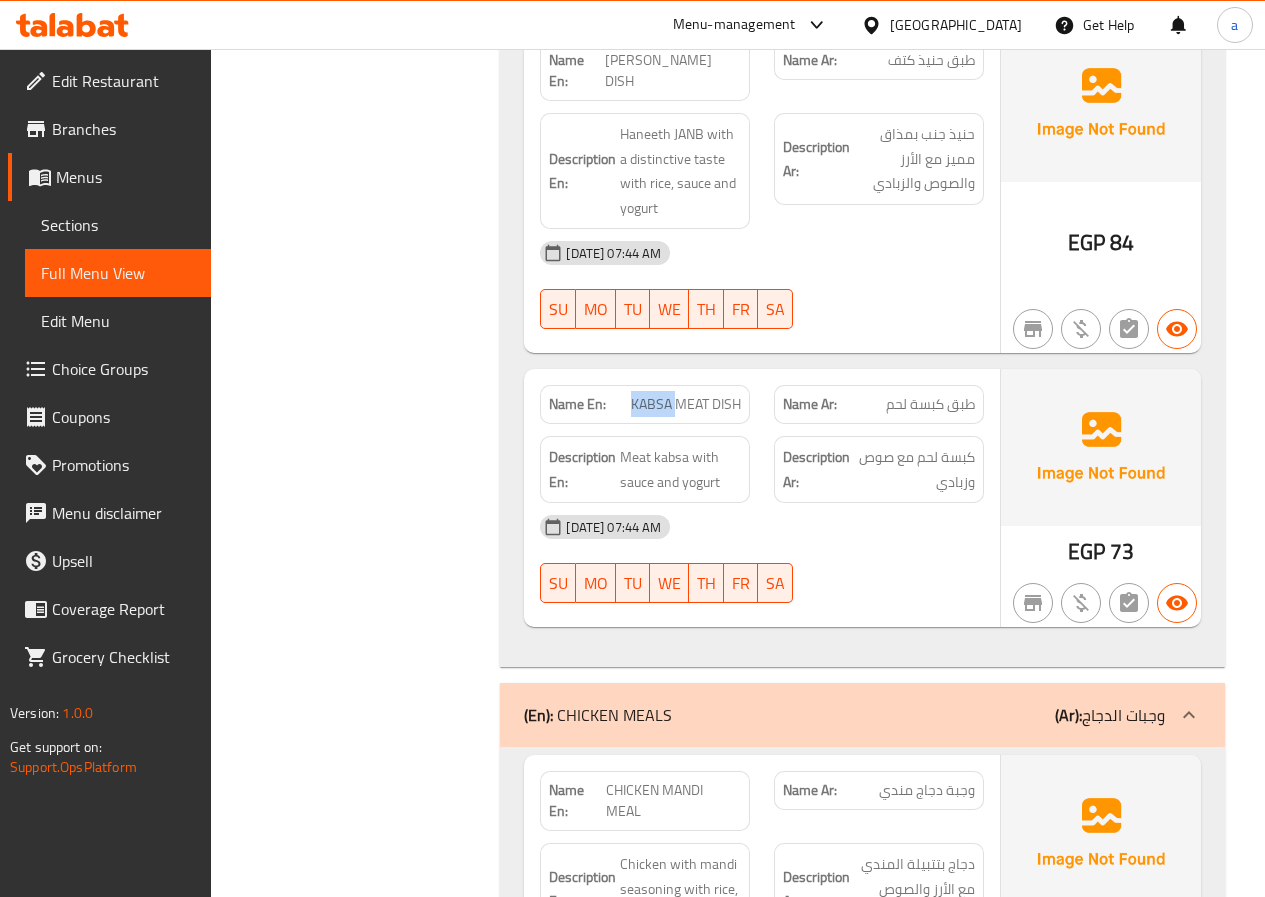 click on "KABSA MEAT DISH" at bounding box center (686, 404) 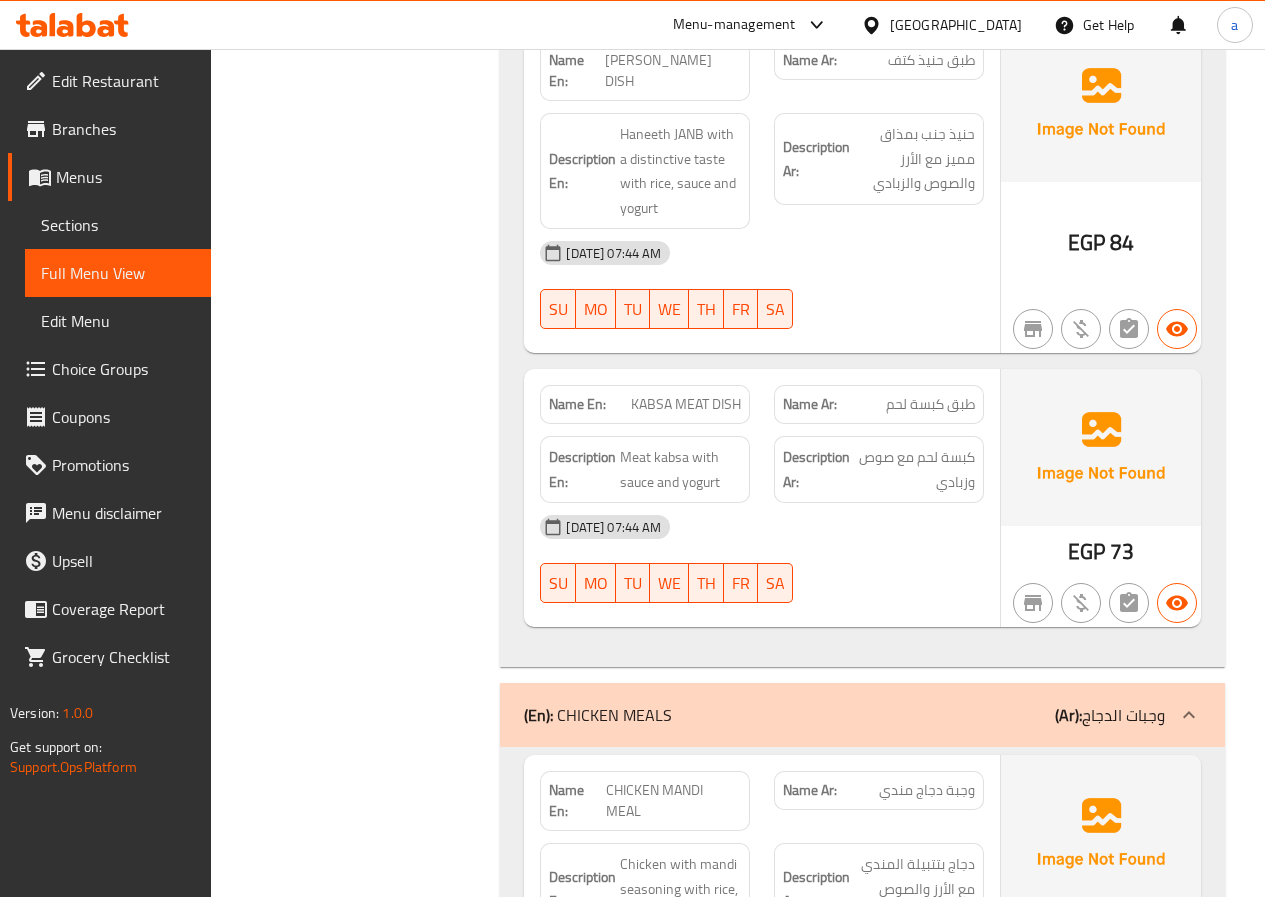 click on "KABSA MEAT DISH" at bounding box center [686, 404] 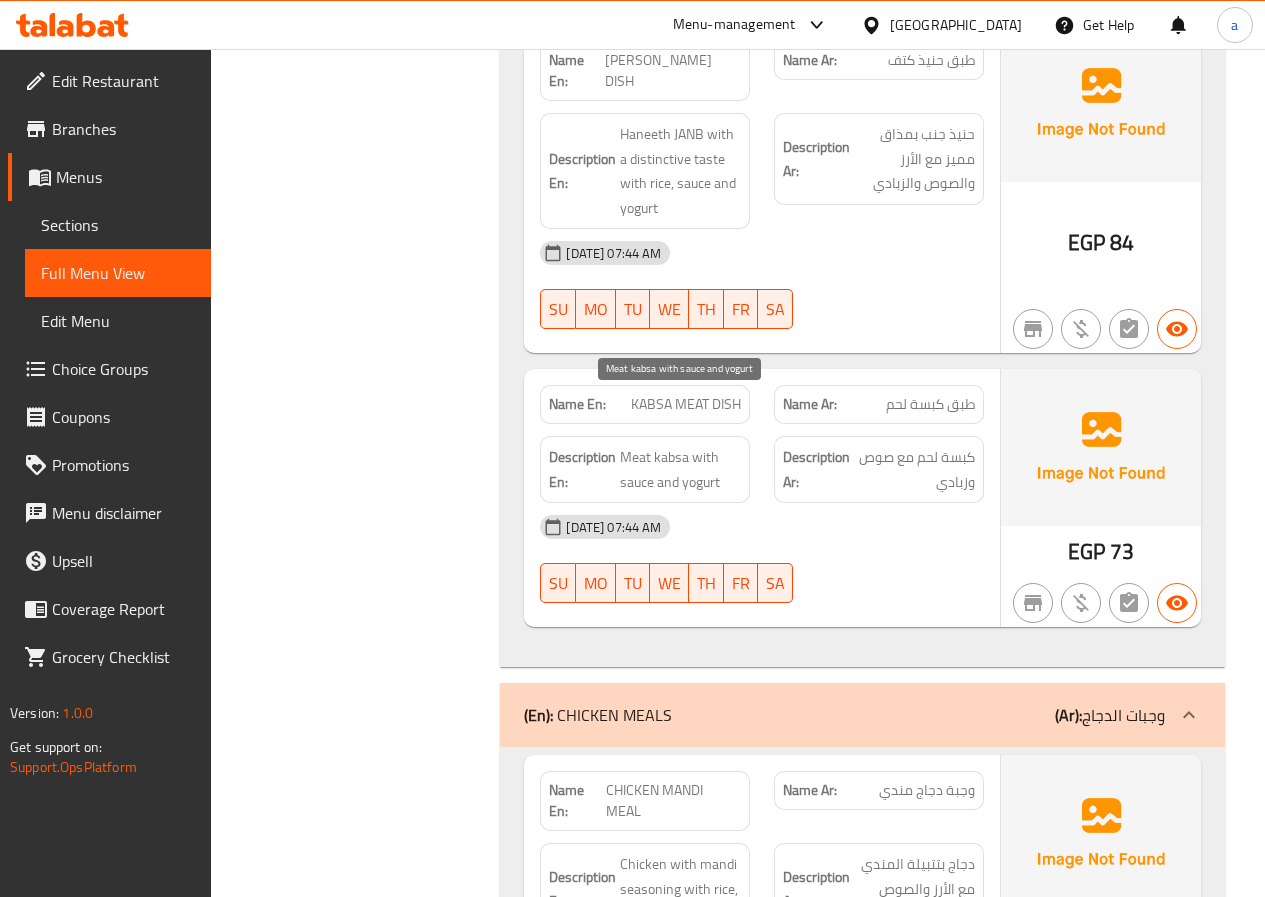click on "Meat kabsa with sauce and yogurt" at bounding box center (680, 469) 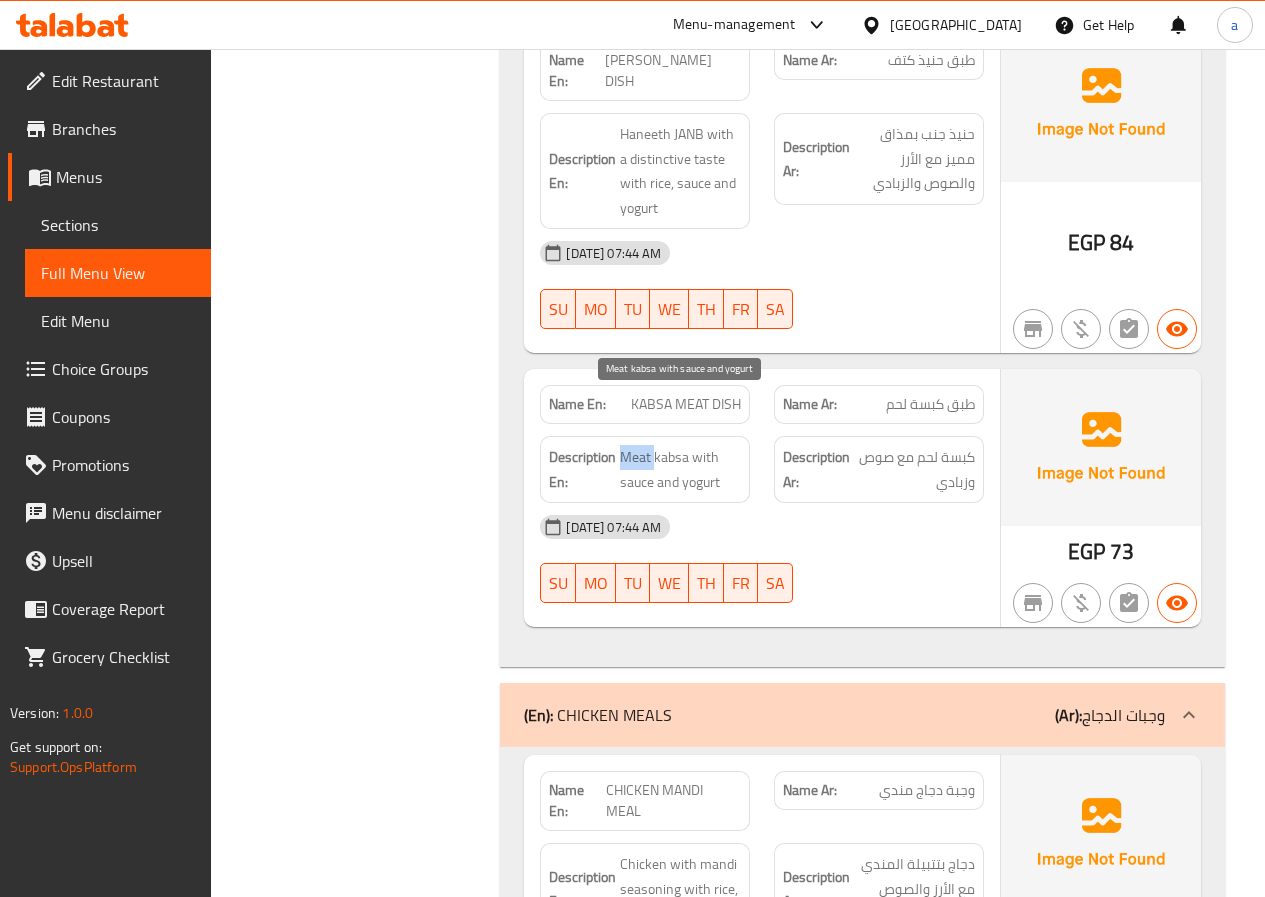 click on "Meat kabsa with sauce and yogurt" at bounding box center [680, 469] 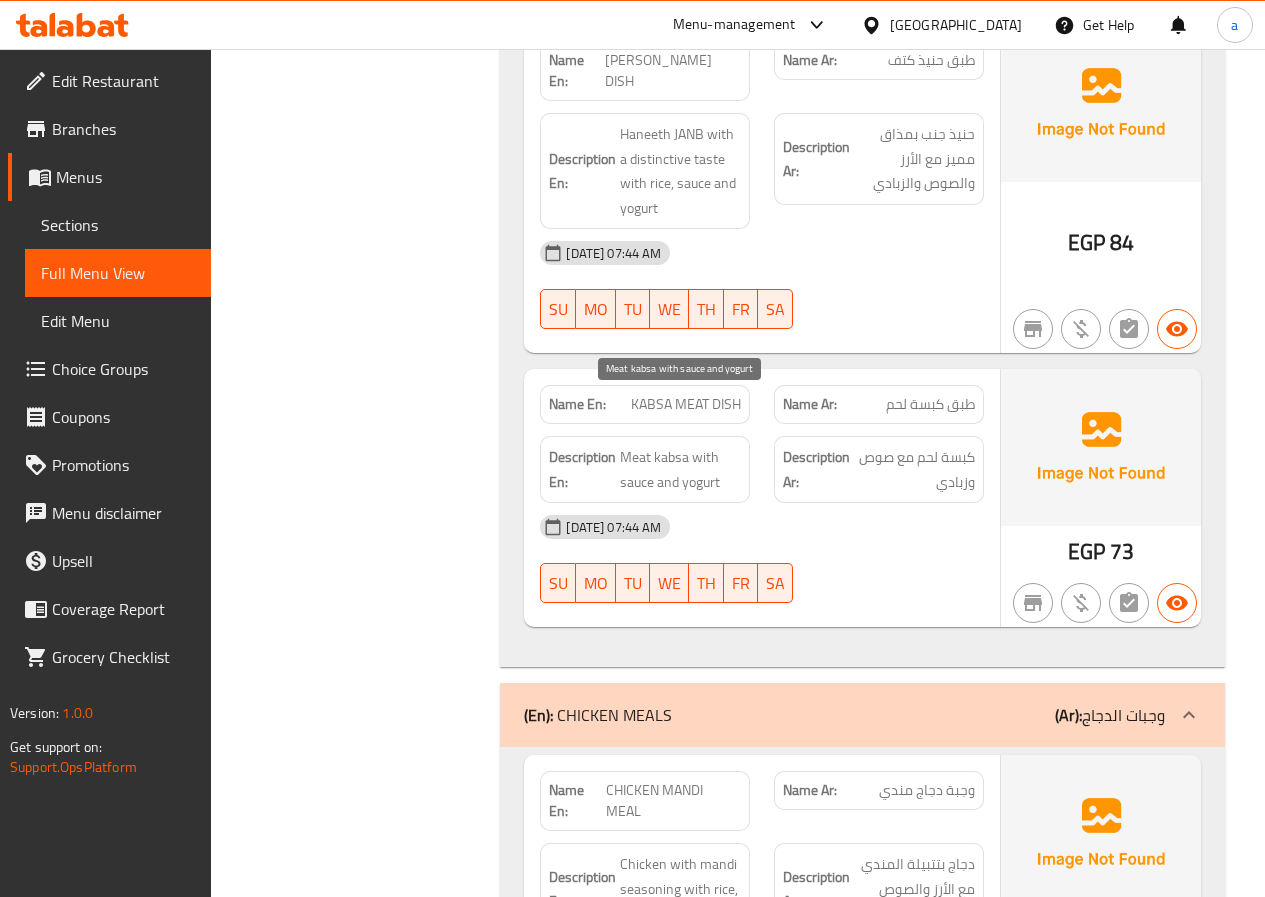 click on "Meat kabsa with sauce and yogurt" at bounding box center [680, 469] 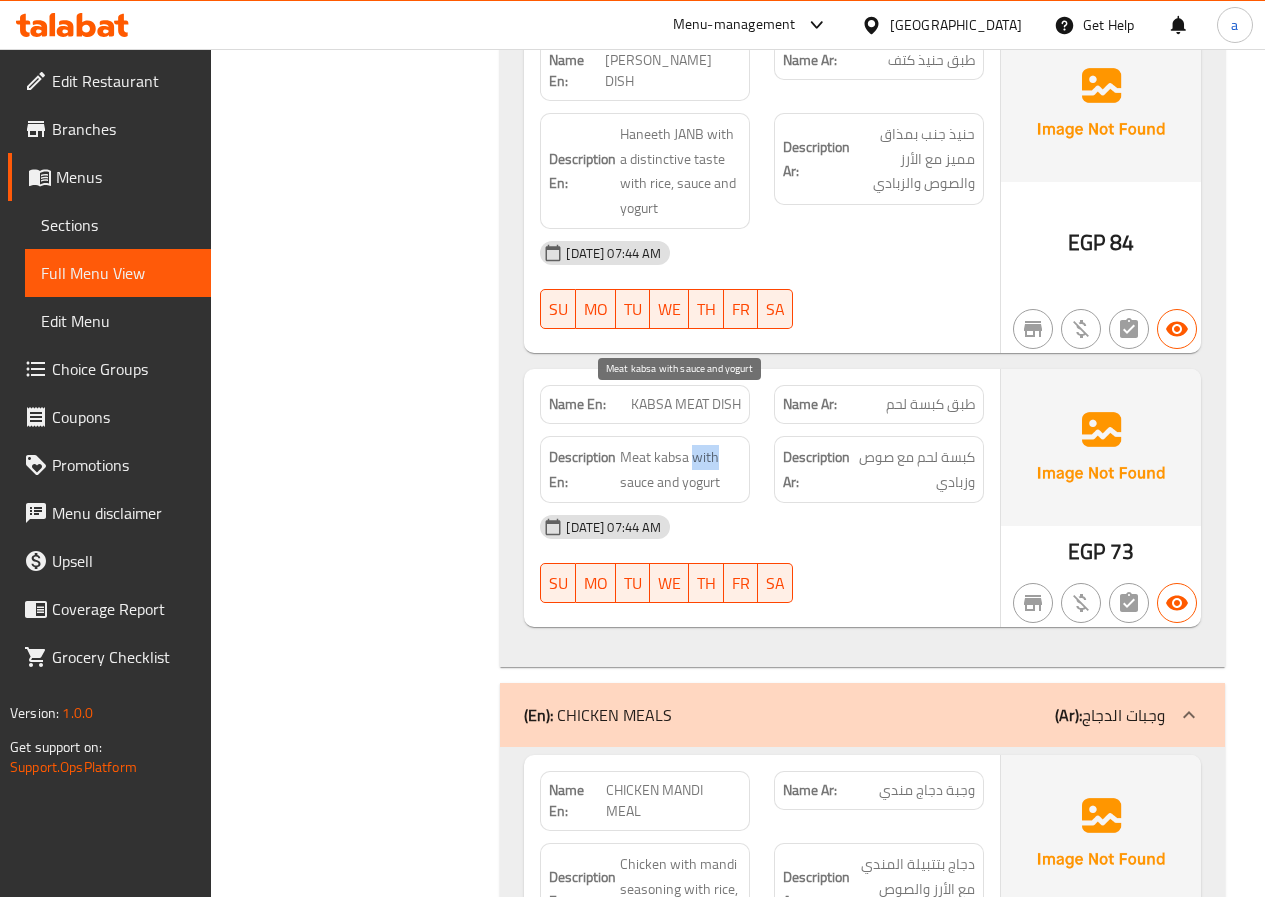 click on "Meat kabsa with sauce and yogurt" at bounding box center [680, 469] 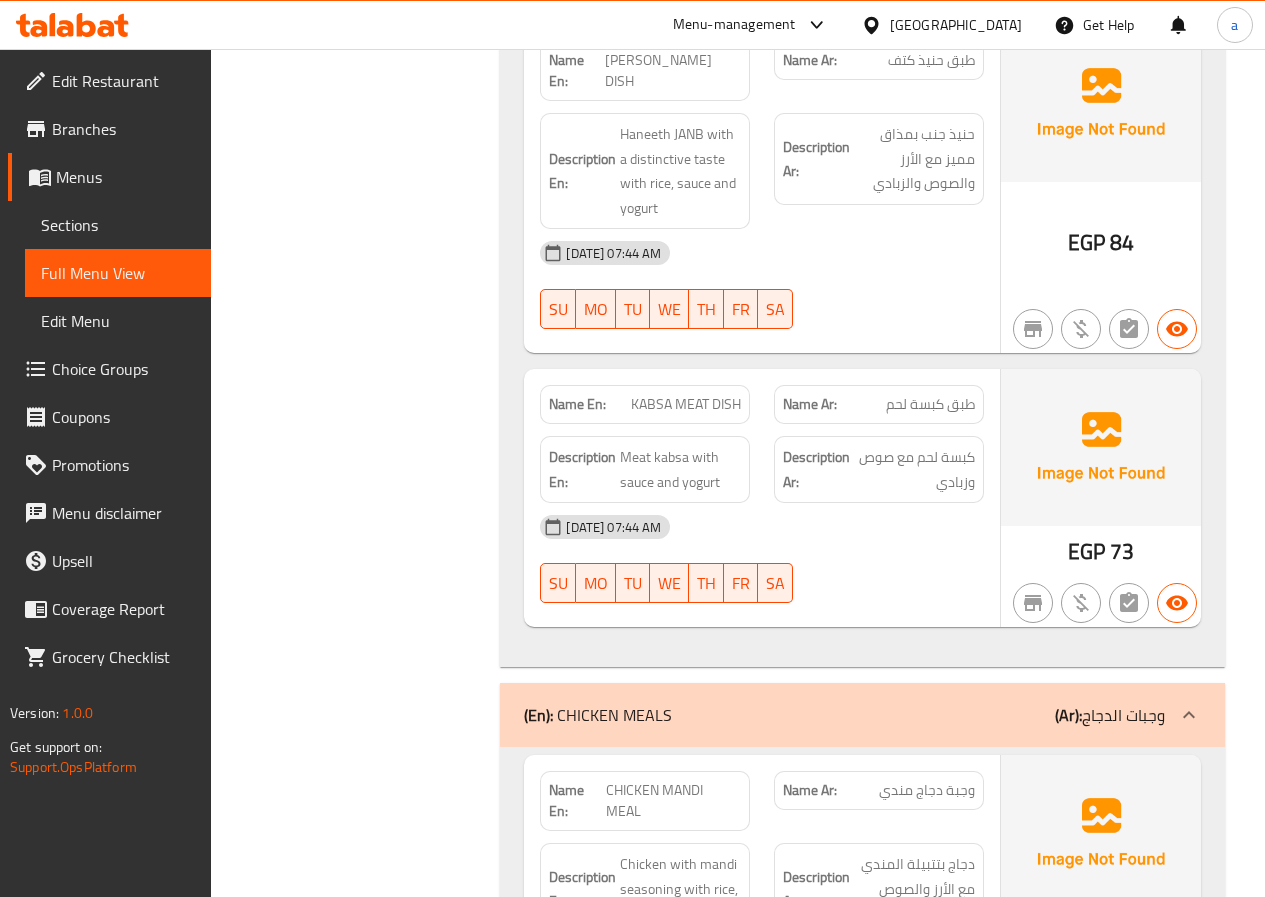 click on "Description En: Meat kabsa with sauce and yogurt" at bounding box center [645, 469] 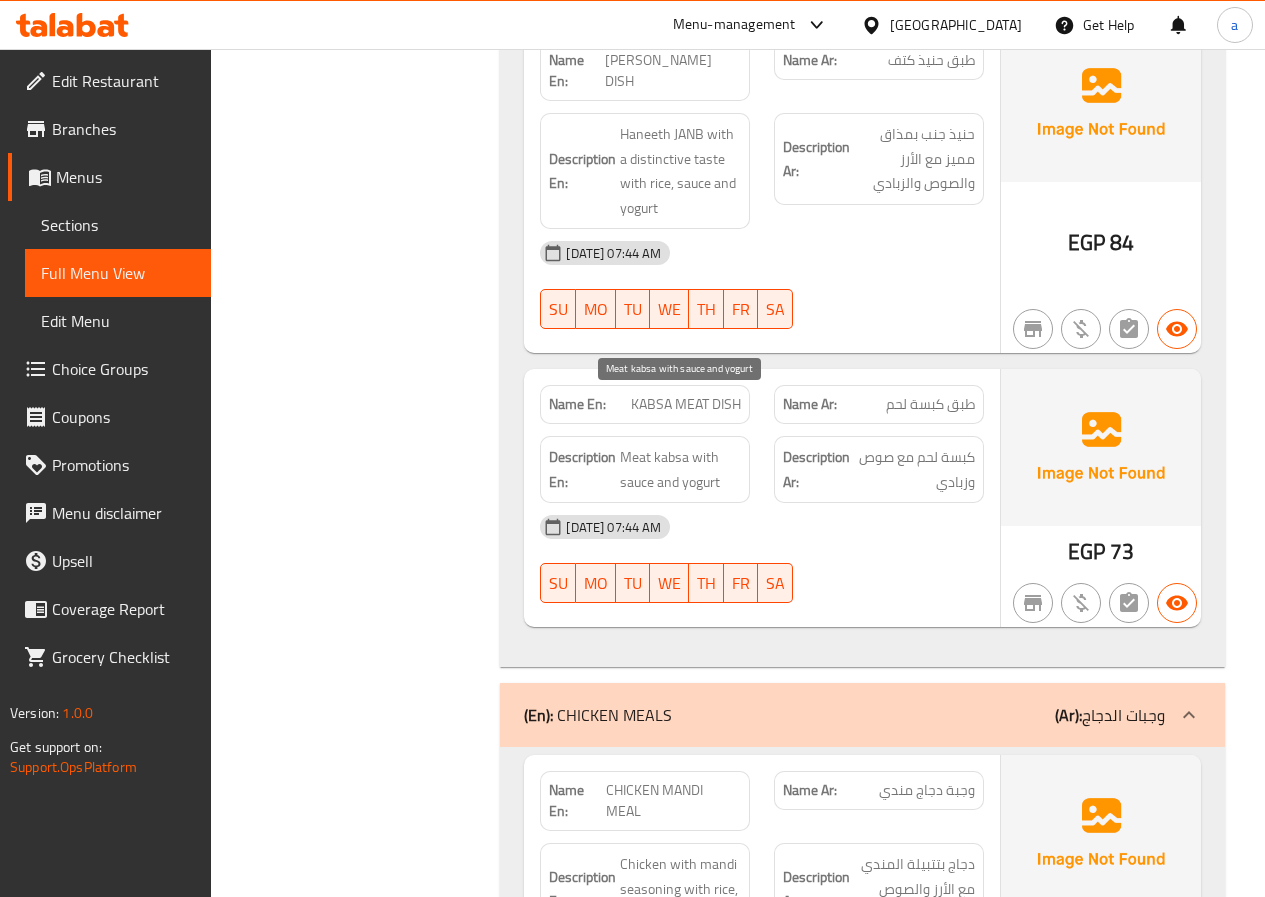click on "Meat kabsa with sauce and yogurt" at bounding box center [680, 469] 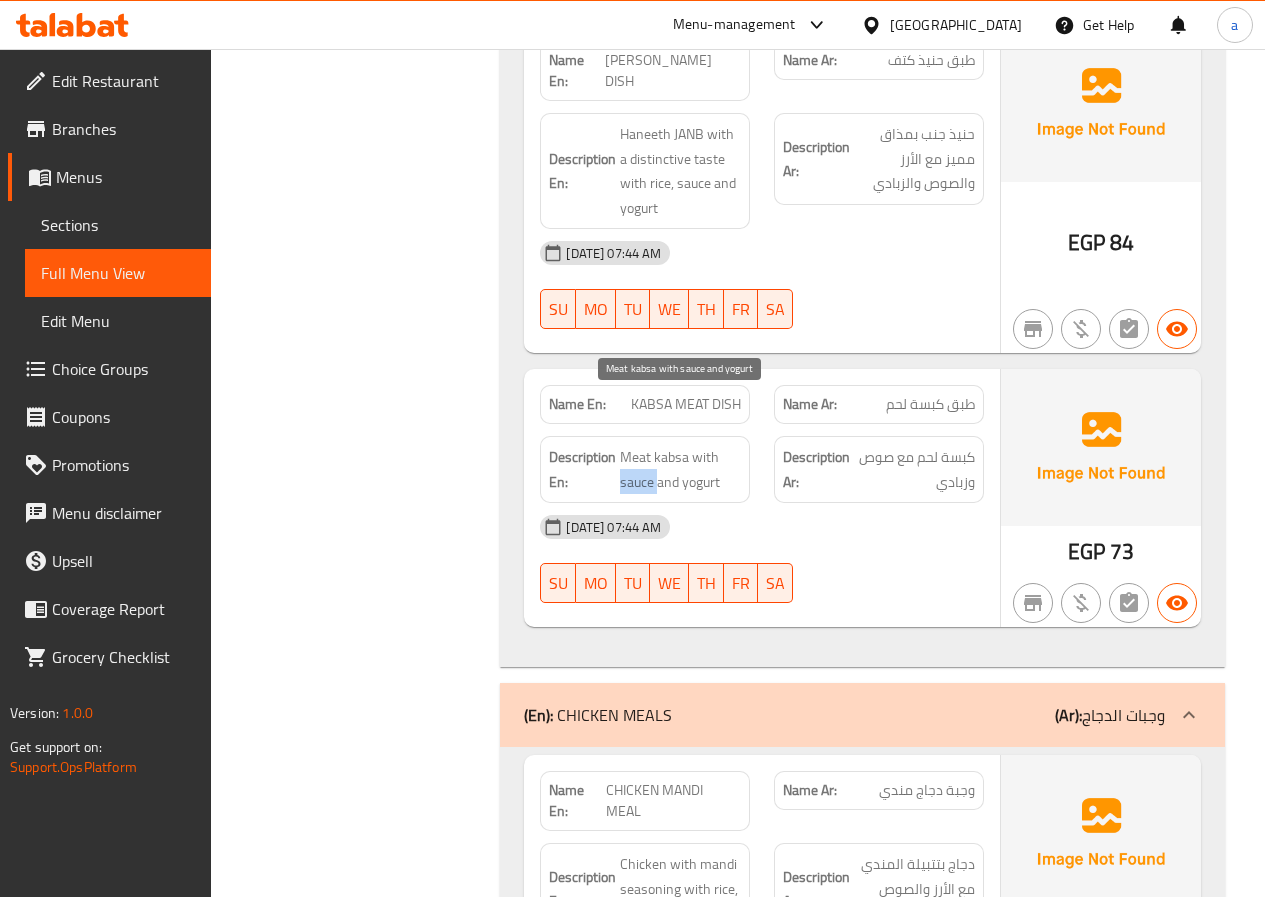 click on "Meat kabsa with sauce and yogurt" at bounding box center [680, 469] 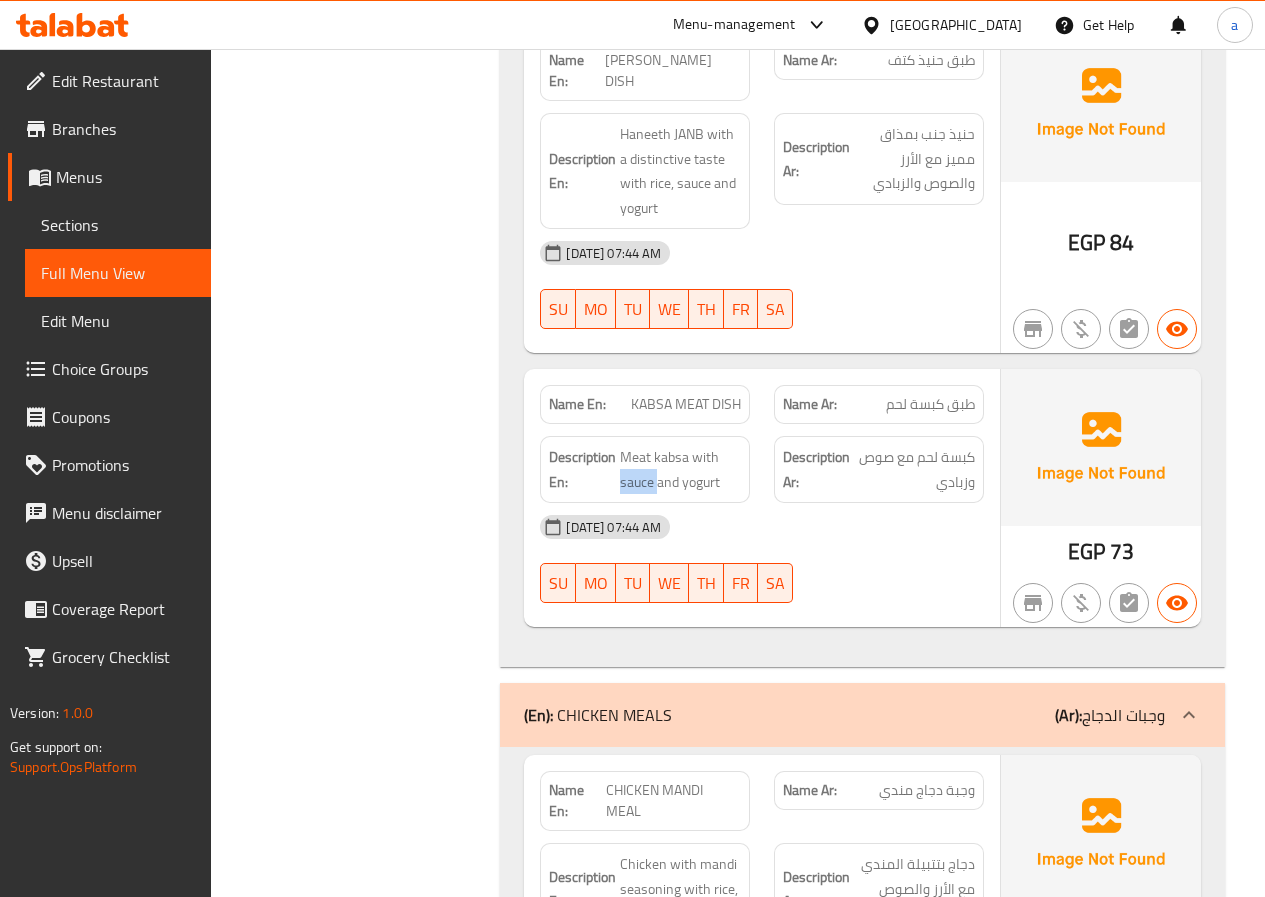 scroll, scrollTop: 4980, scrollLeft: 0, axis: vertical 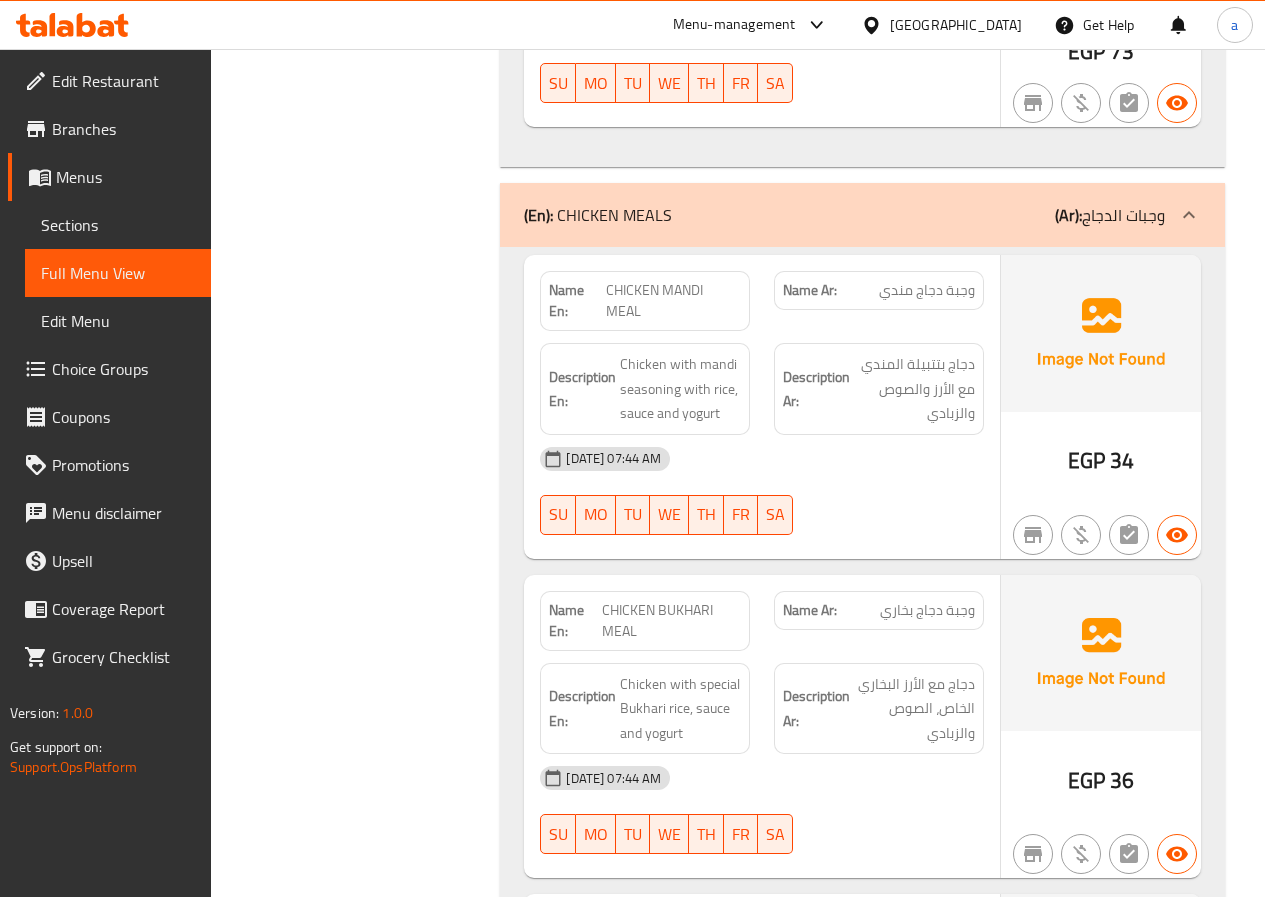 click on "CHICKEN MANDI MEAL" at bounding box center (697, -4544) 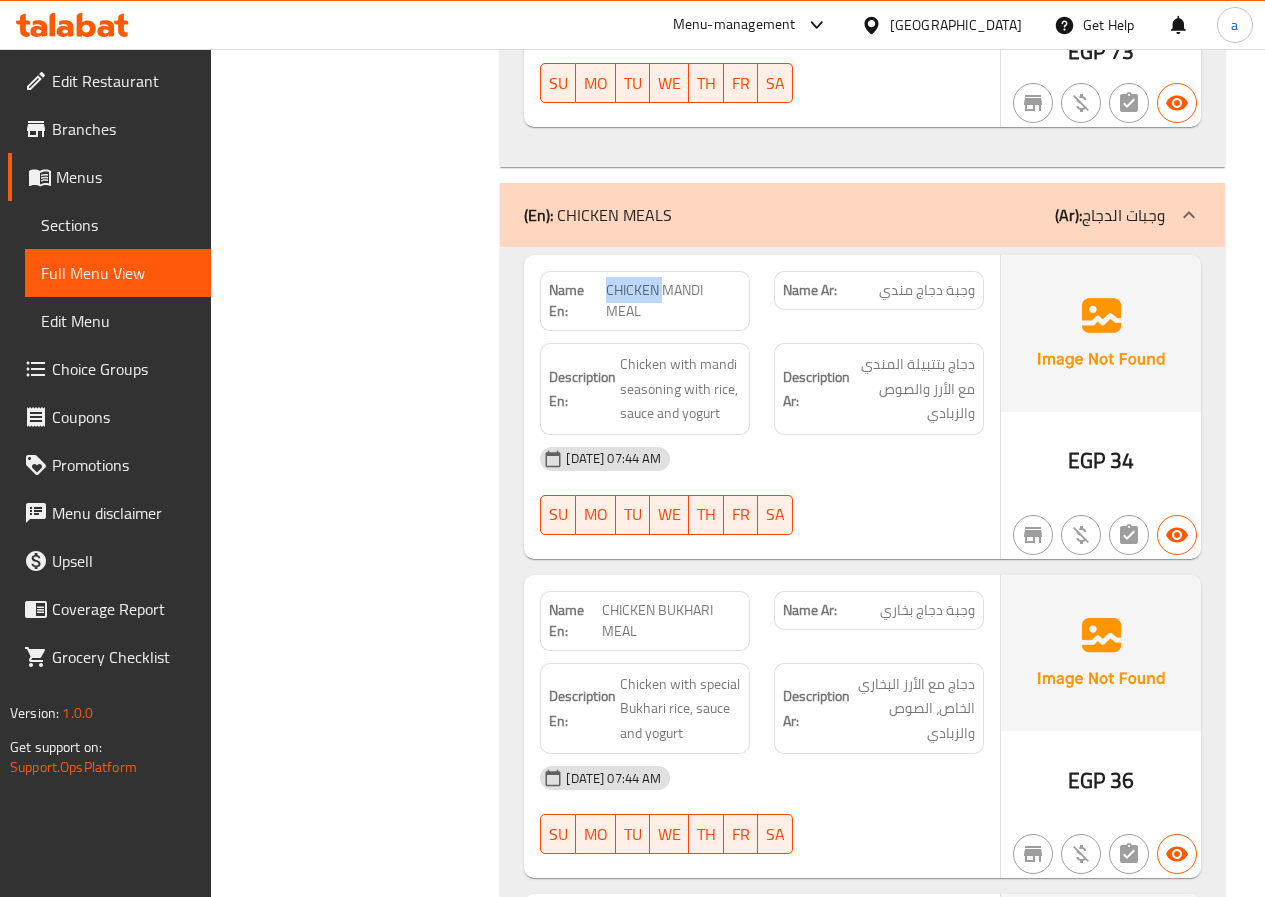click on "CHICKEN MANDI MEAL" at bounding box center (697, -4544) 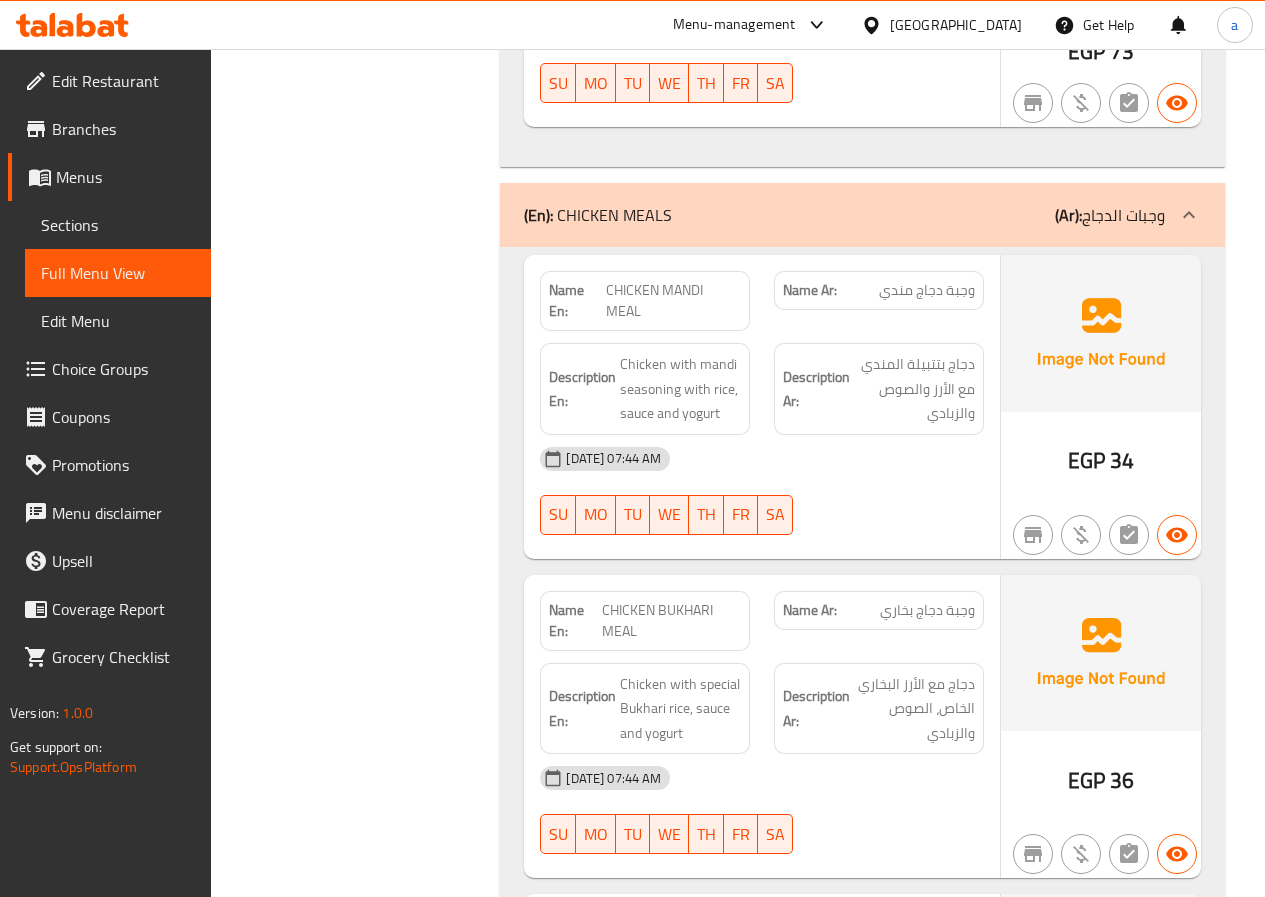 click on "CHICKEN MANDI MEAL" at bounding box center [697, -4544] 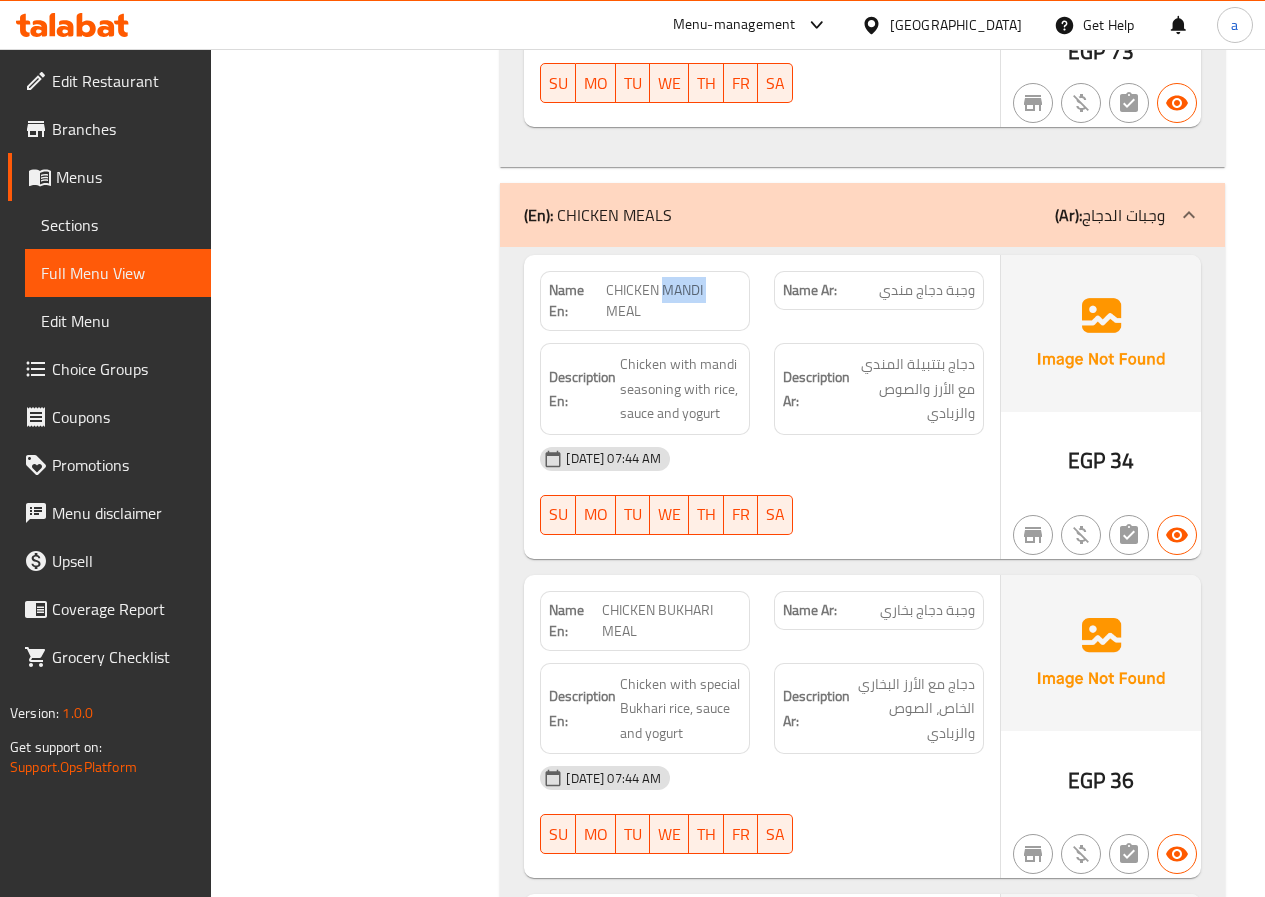 click on "CHICKEN MANDI MEAL" at bounding box center (697, -4544) 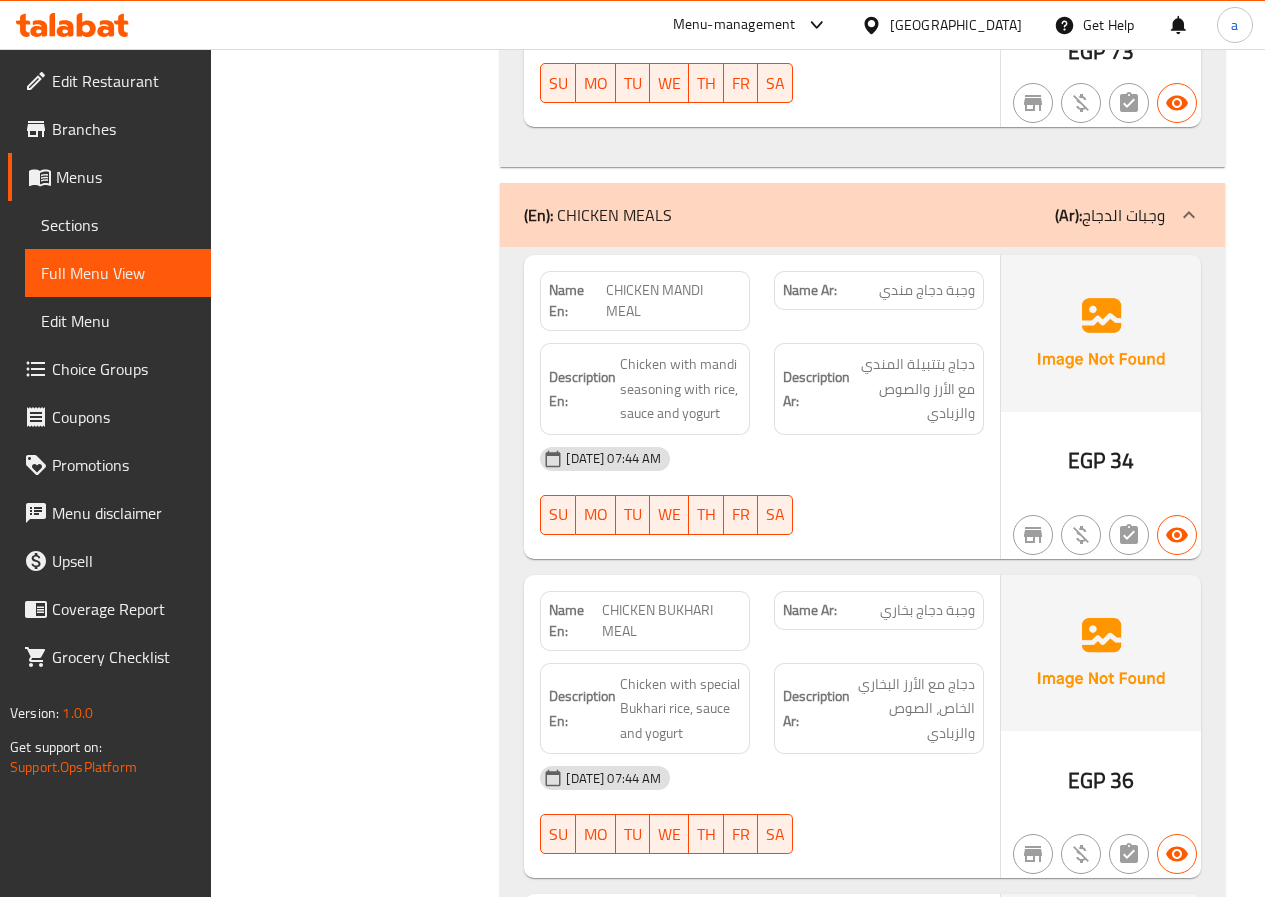 click on "Name En:" at bounding box center [577, -4544] 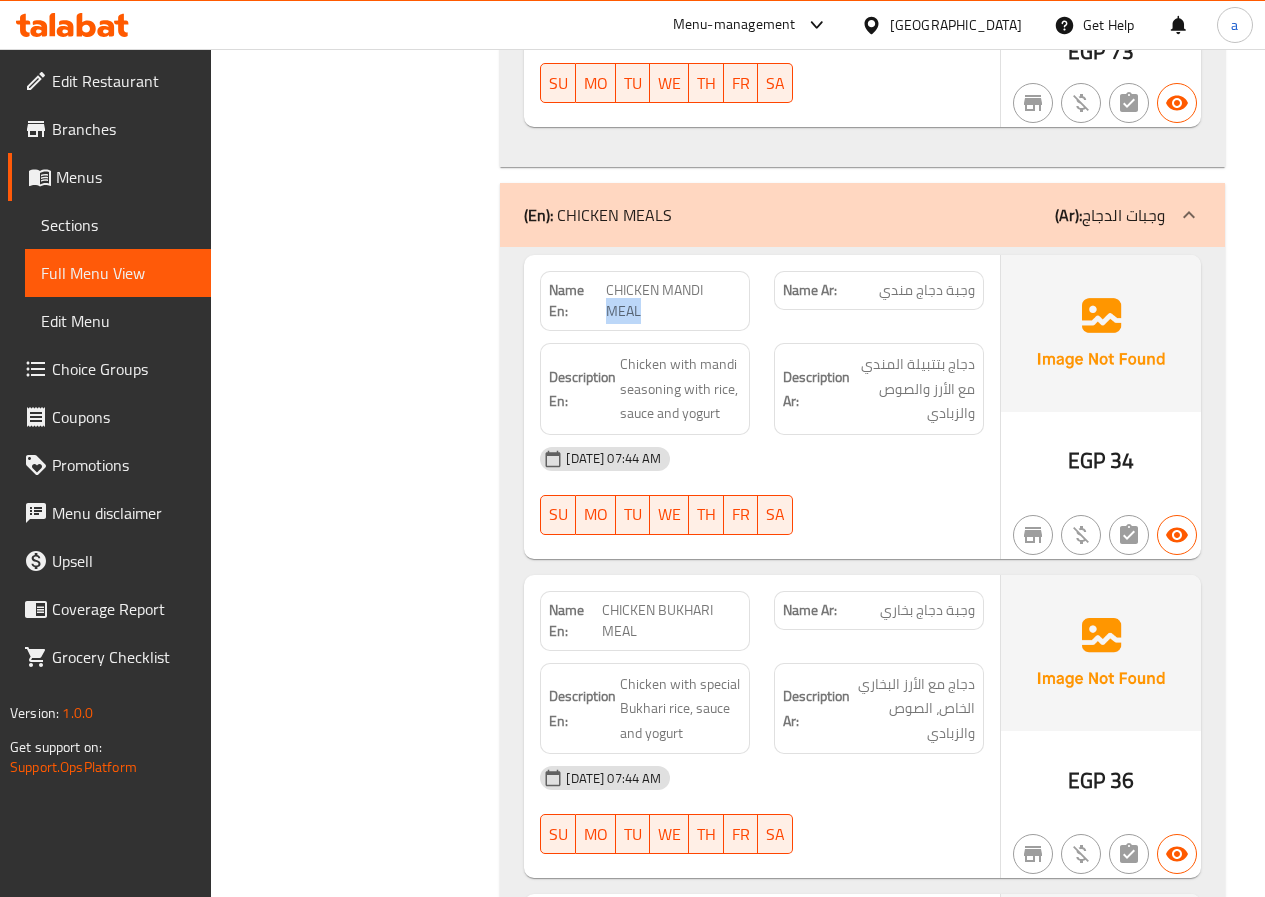 click on "CHICKEN MANDI MEAL" at bounding box center [697, -4544] 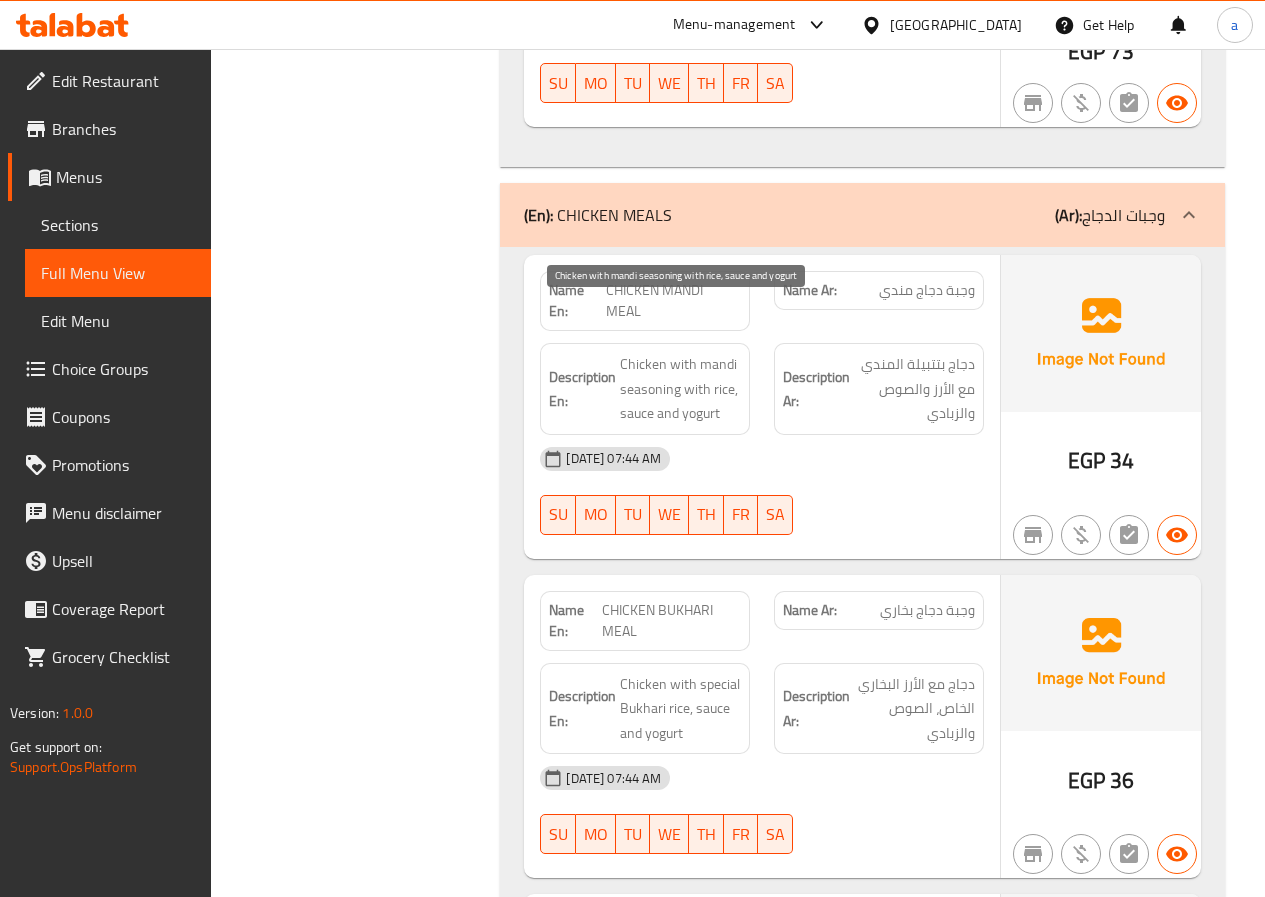 click on "Chicken with mandi seasoning with rice, sauce and yogurt" at bounding box center [680, 389] 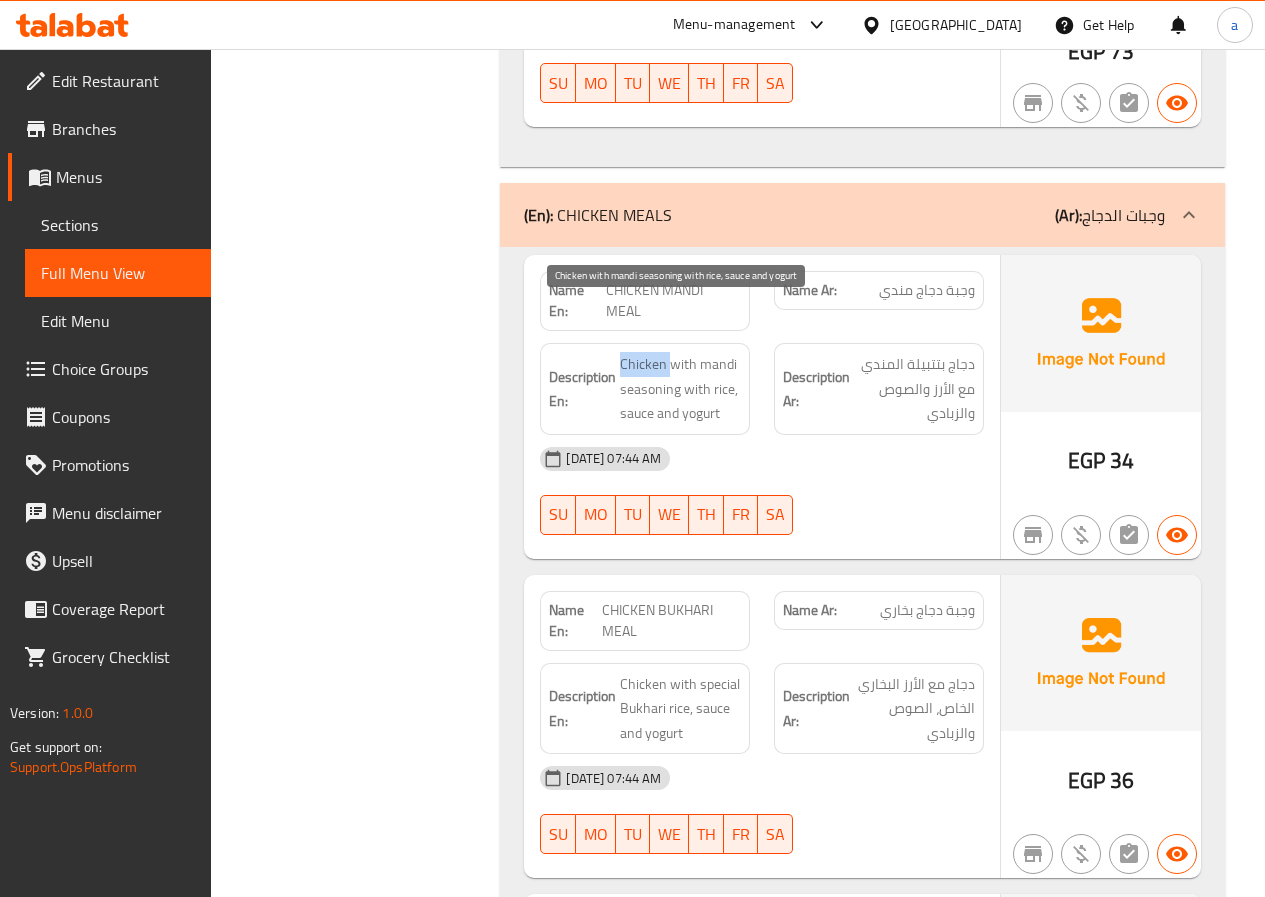 click on "Chicken with mandi seasoning with rice, sauce and yogurt" at bounding box center [680, 389] 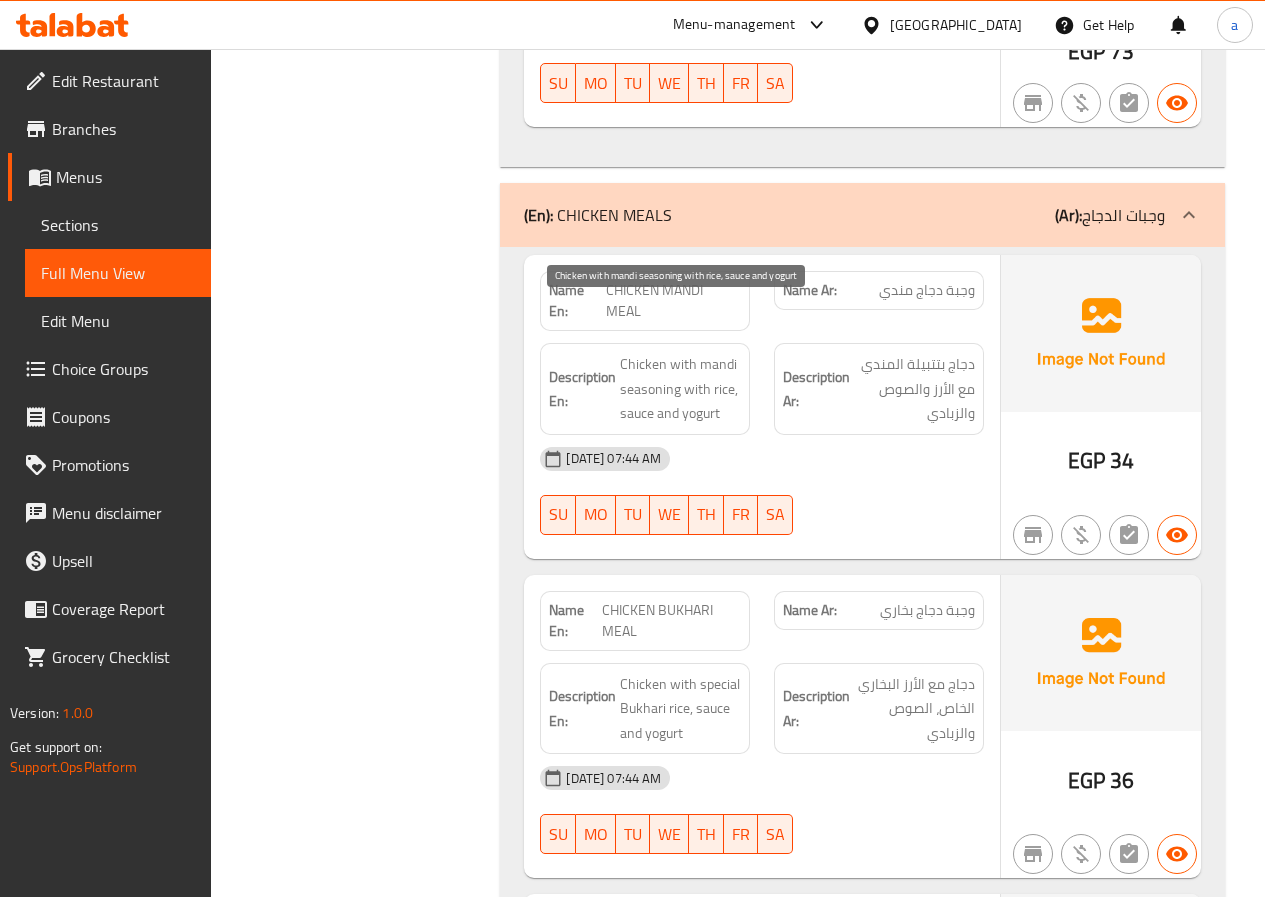 click on "Chicken with mandi seasoning with rice, sauce and yogurt" at bounding box center (680, 389) 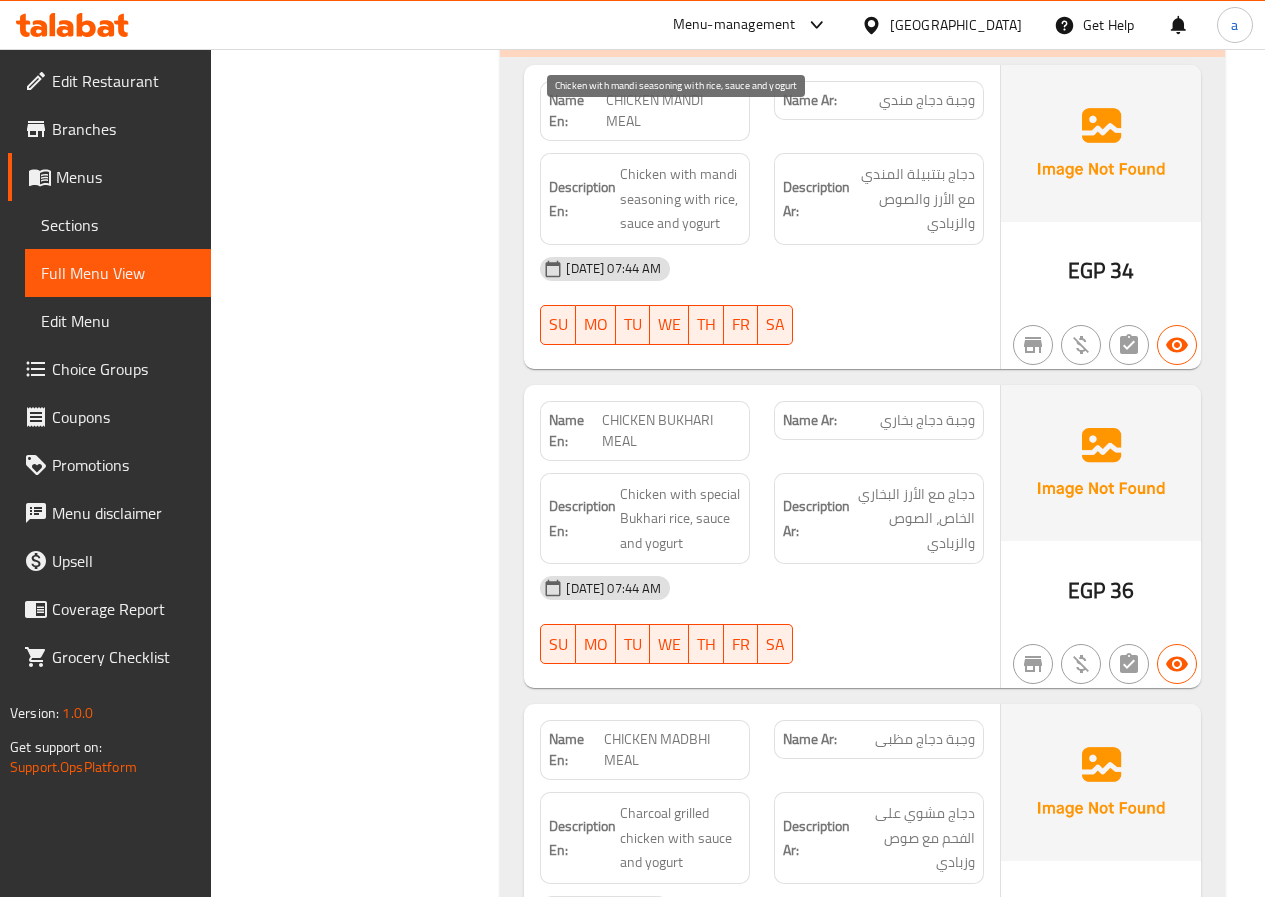 scroll, scrollTop: 5380, scrollLeft: 0, axis: vertical 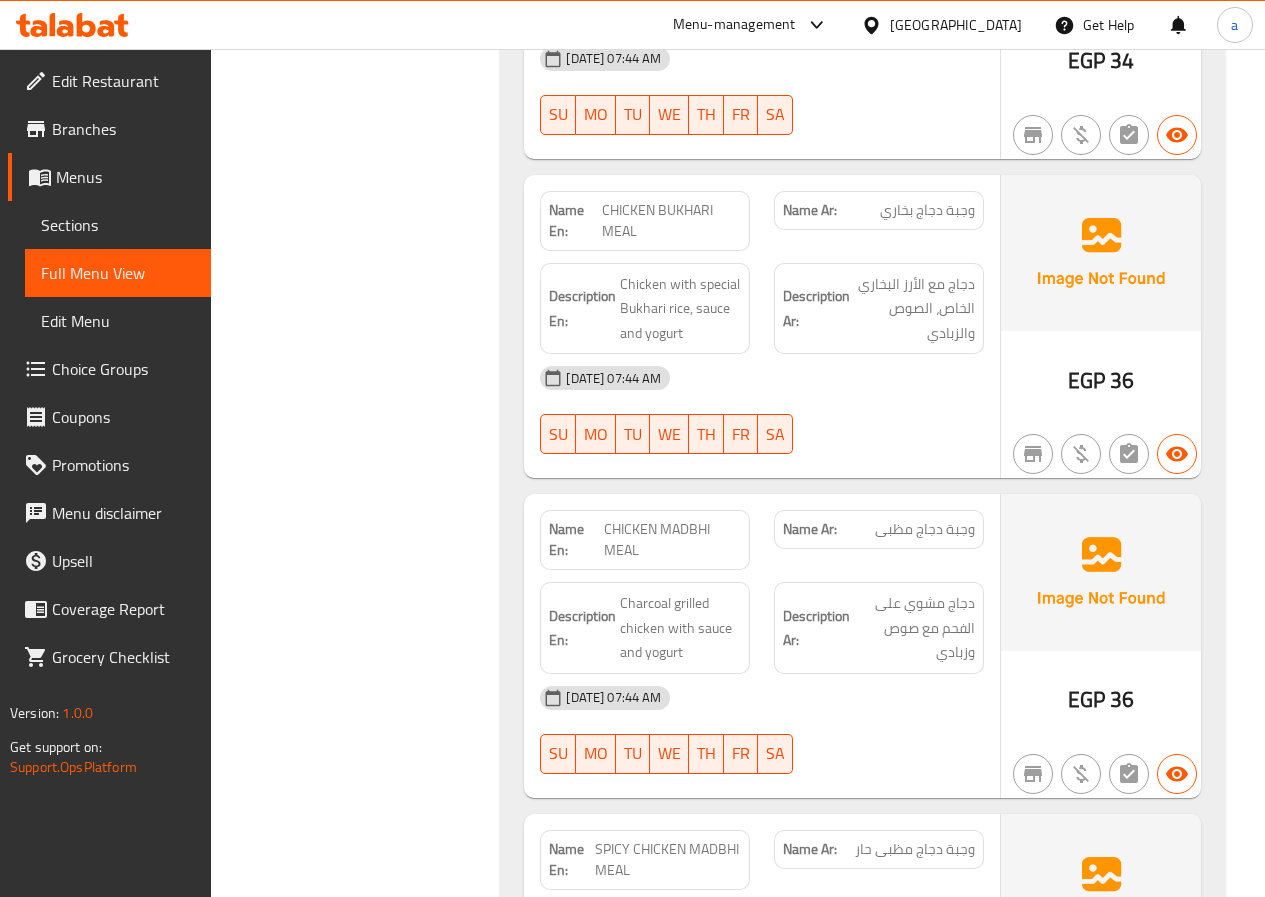 click on "CHICKEN MADBHI MEAL" at bounding box center [698, -4443] 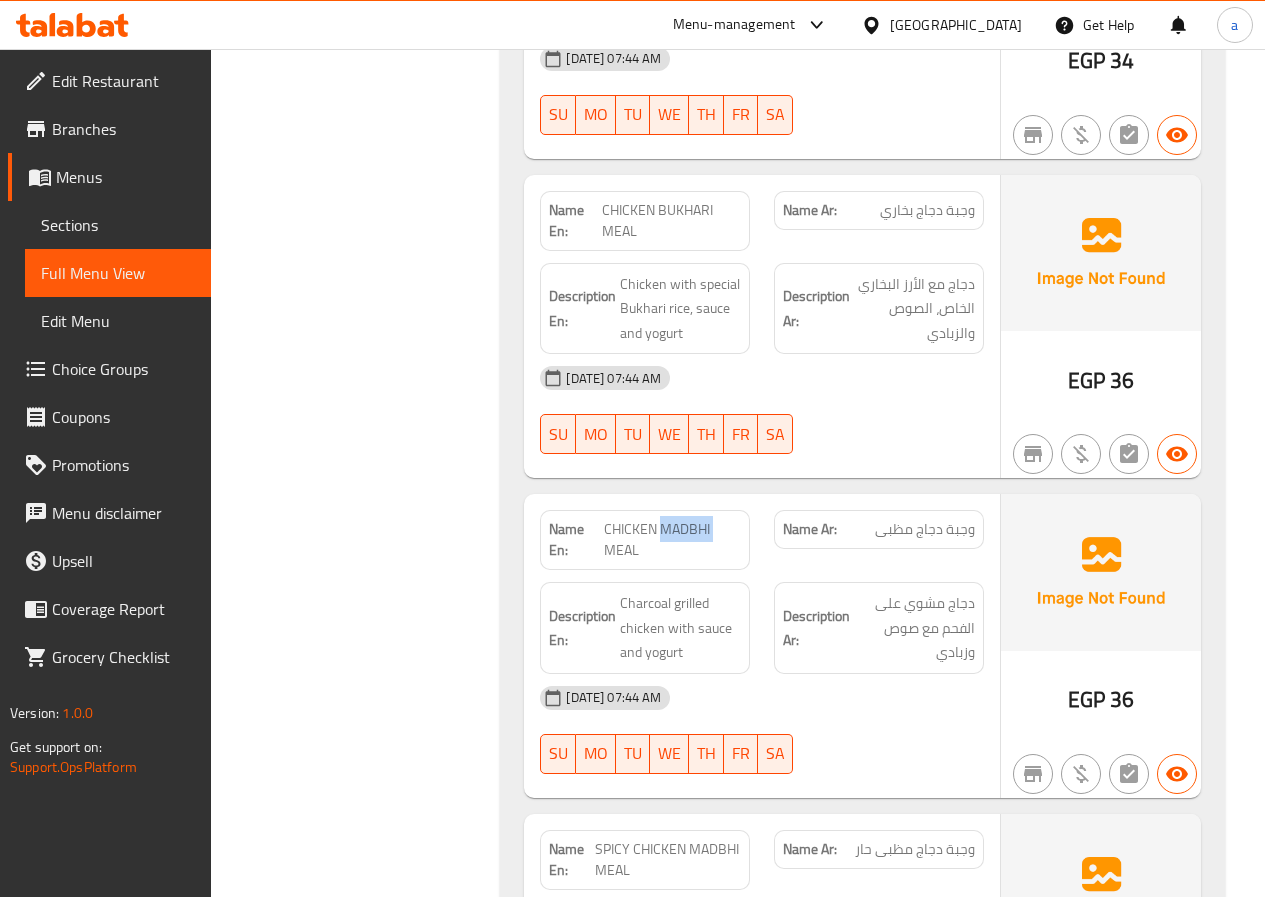 click on "CHICKEN MADBHI MEAL" at bounding box center [698, -4443] 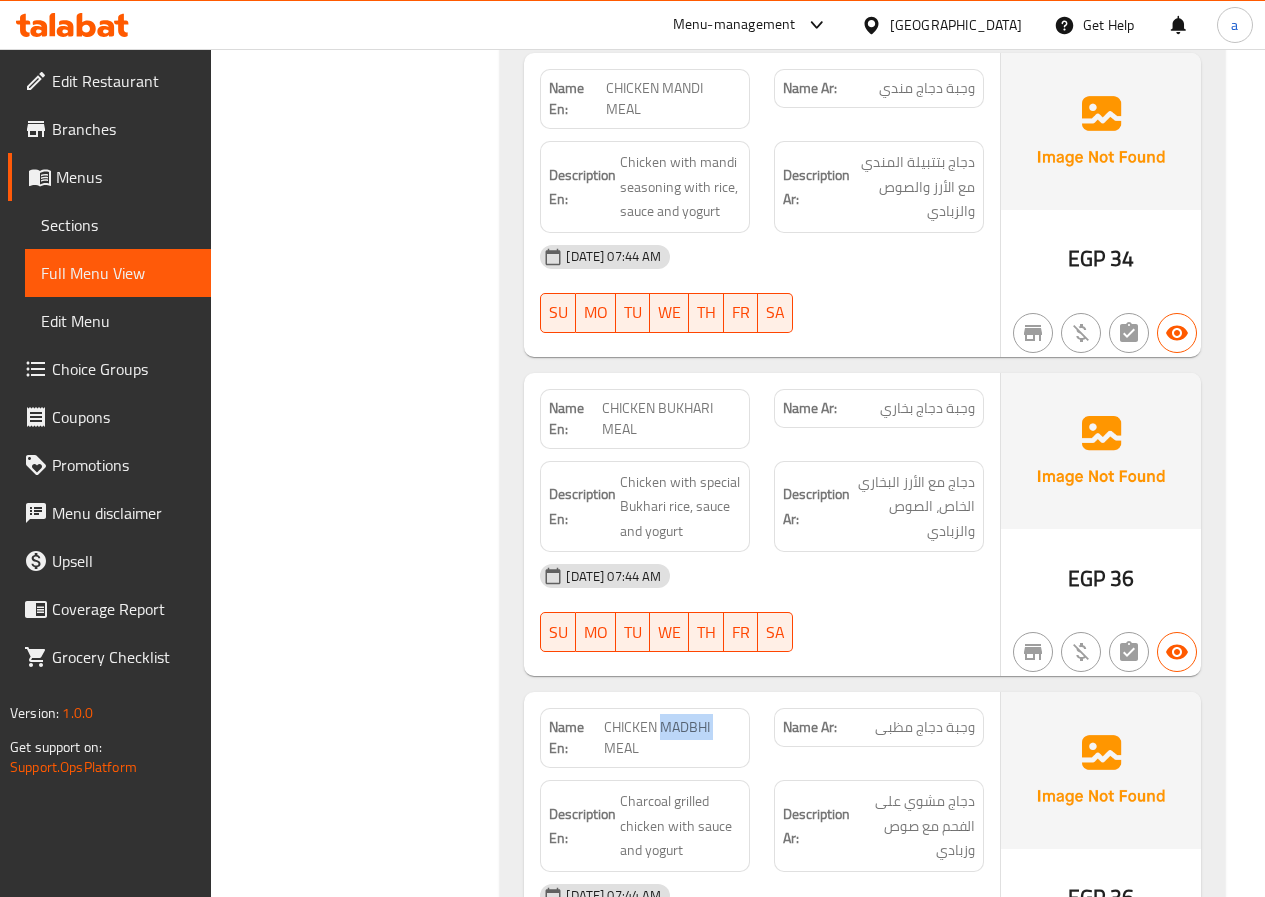scroll, scrollTop: 5180, scrollLeft: 0, axis: vertical 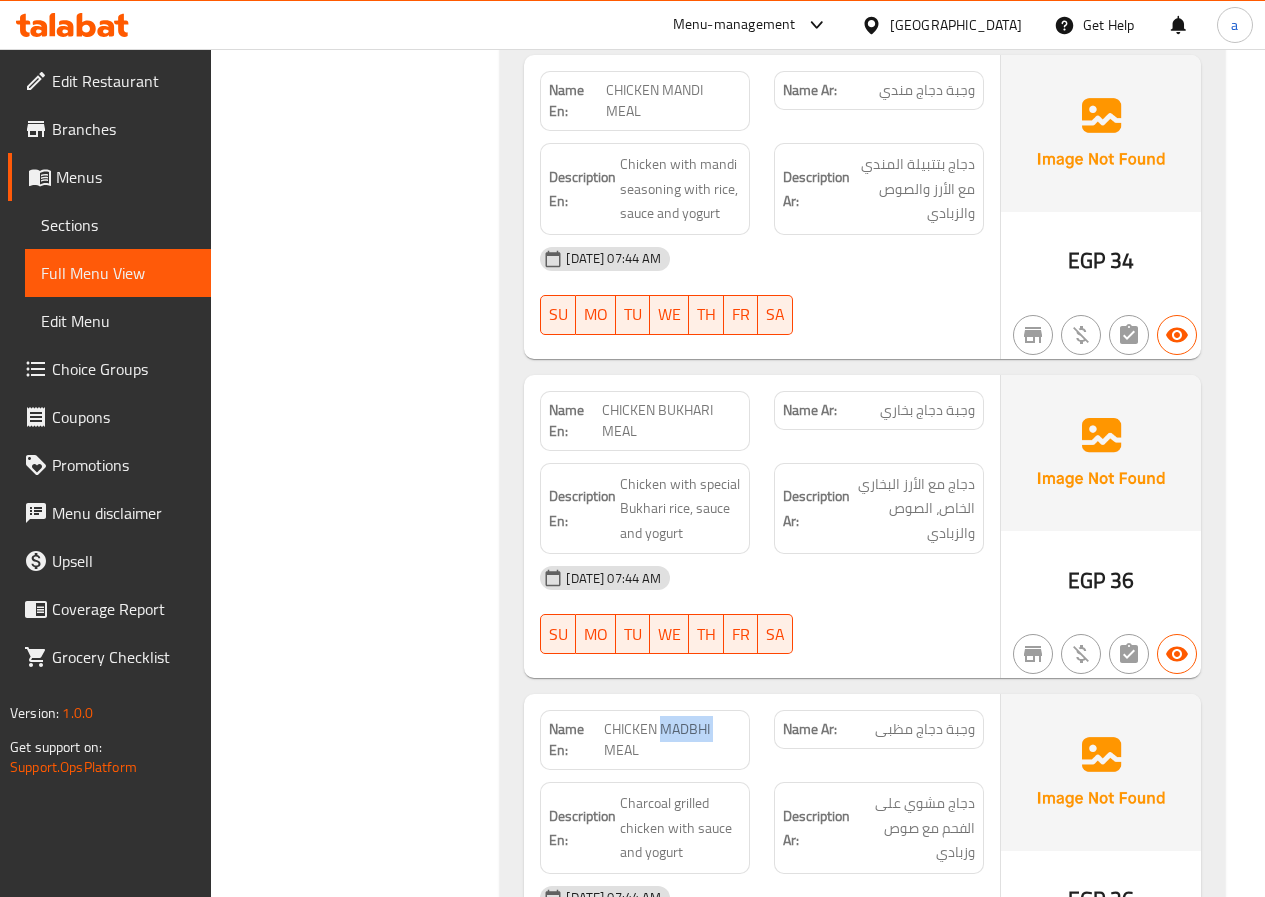 click on "CHICKEN MADBHI MEAL" at bounding box center [698, -4243] 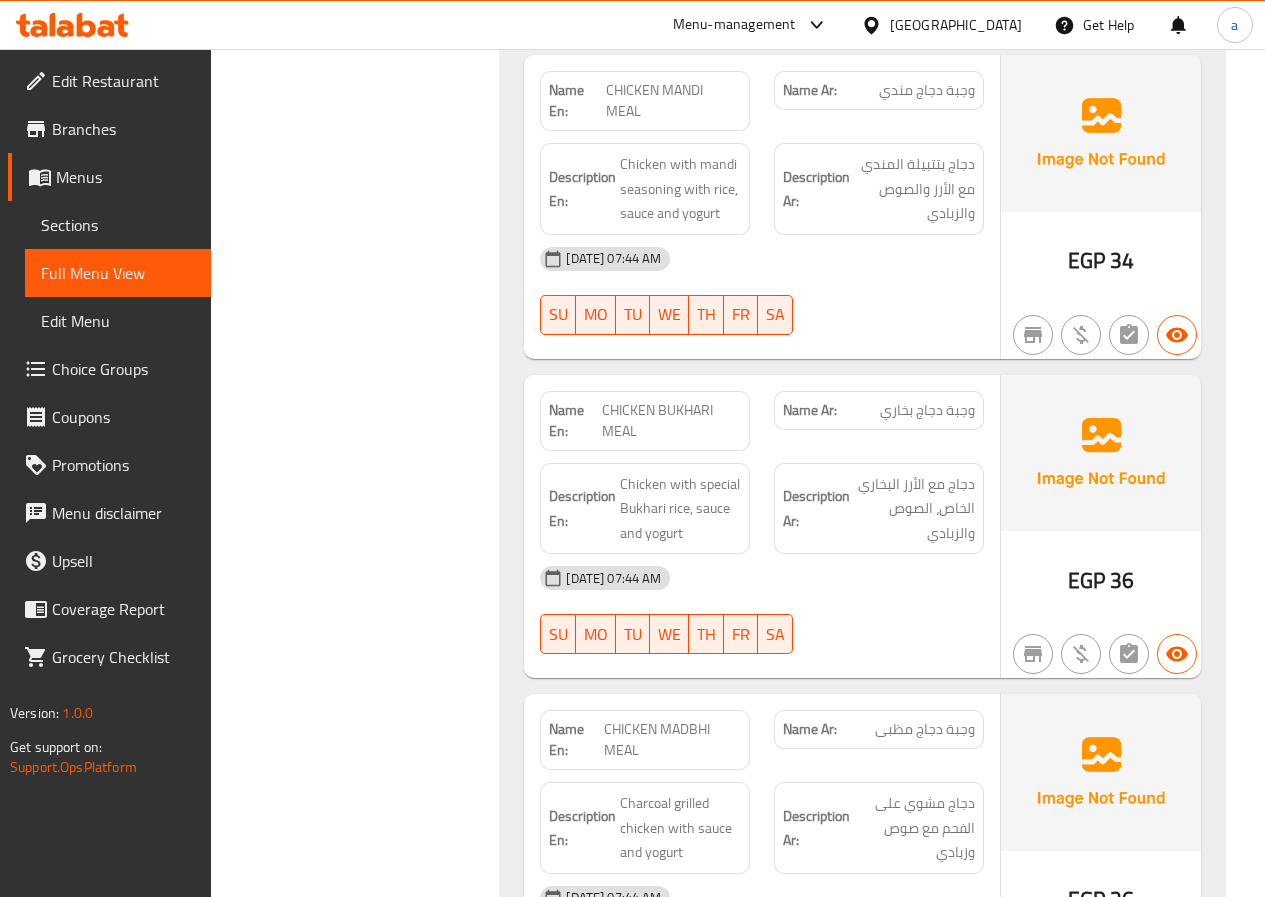 click on "CHICKEN MADBHI MEAL" at bounding box center (698, -4243) 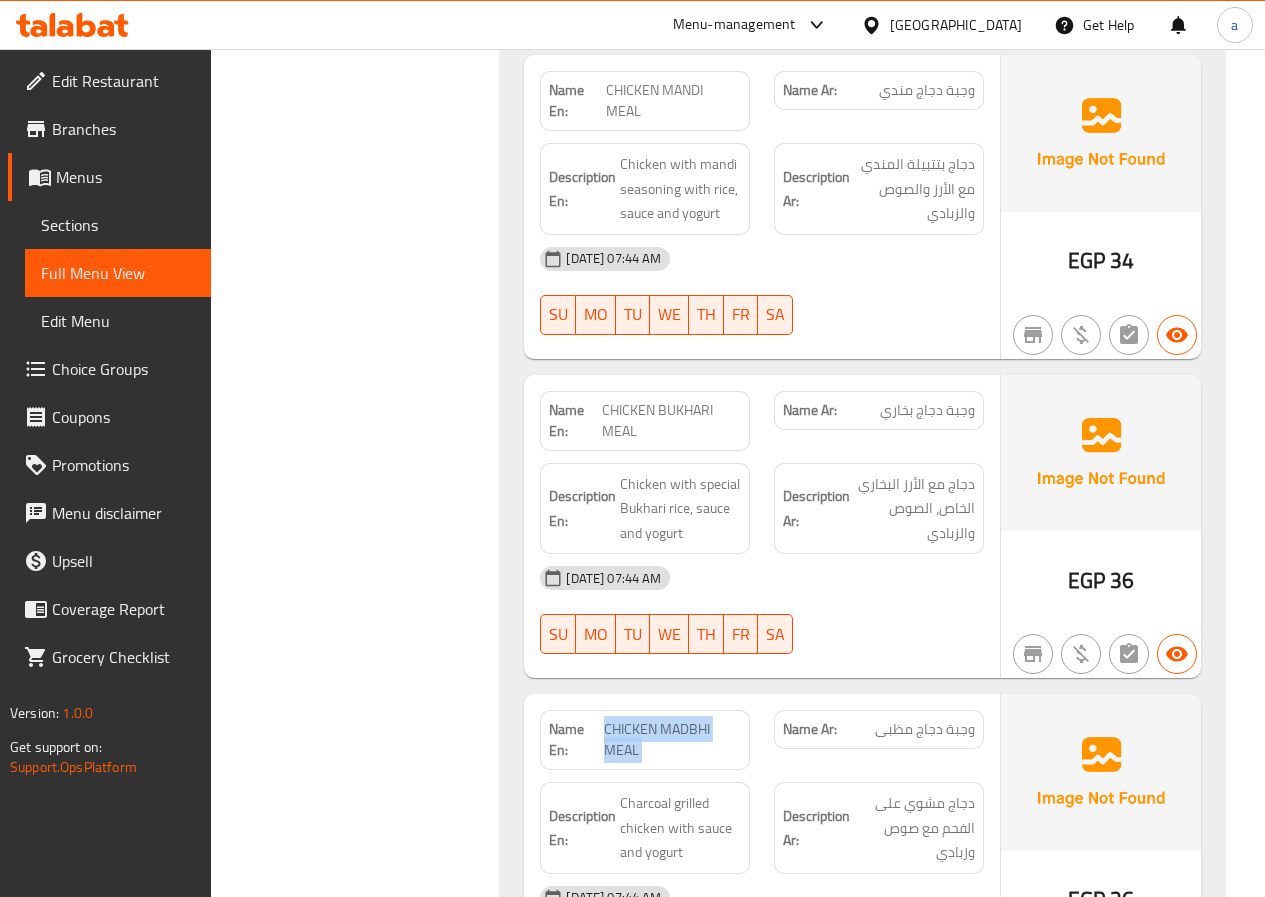 click on "CHICKEN MADBHI MEAL" at bounding box center (698, -4243) 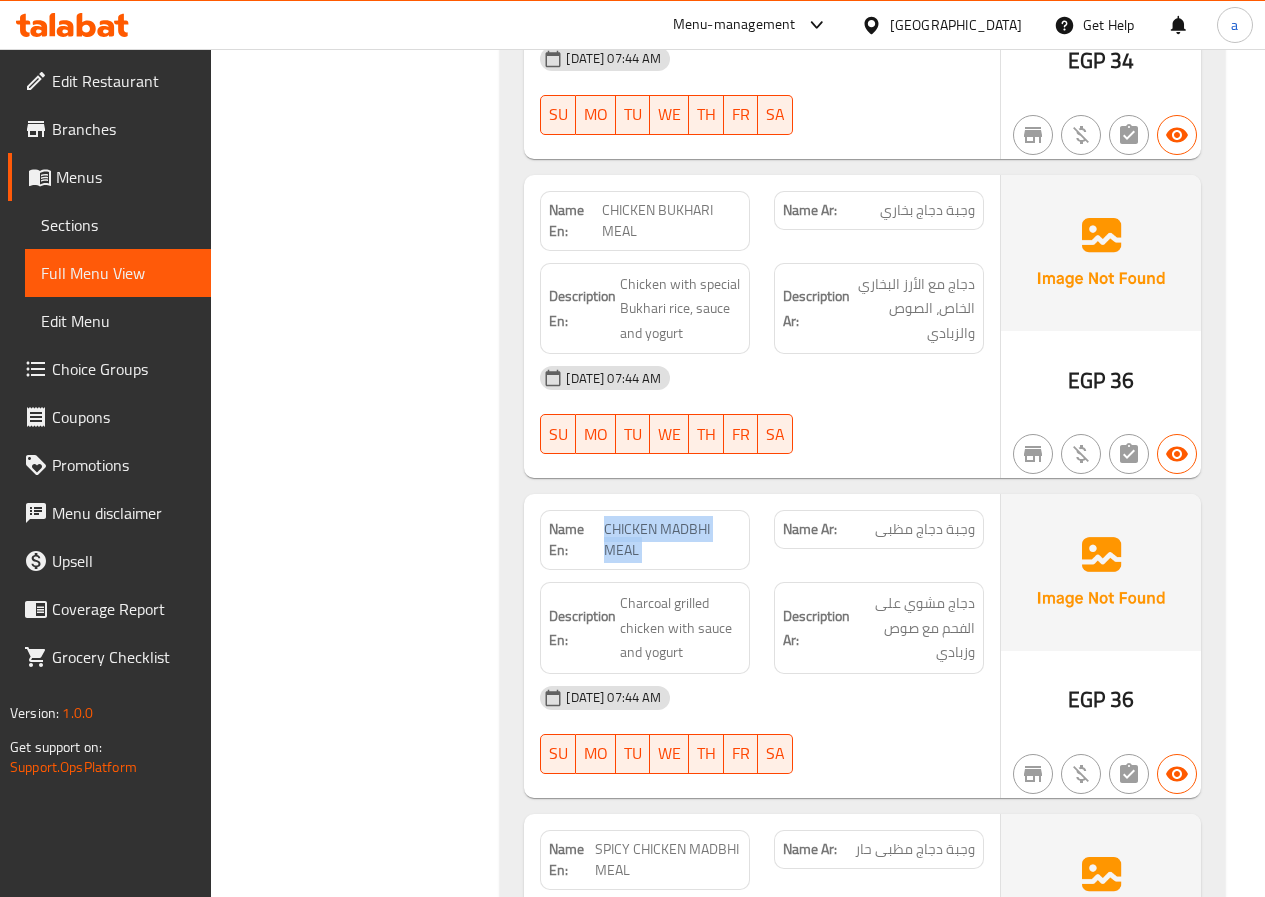 scroll, scrollTop: 5580, scrollLeft: 0, axis: vertical 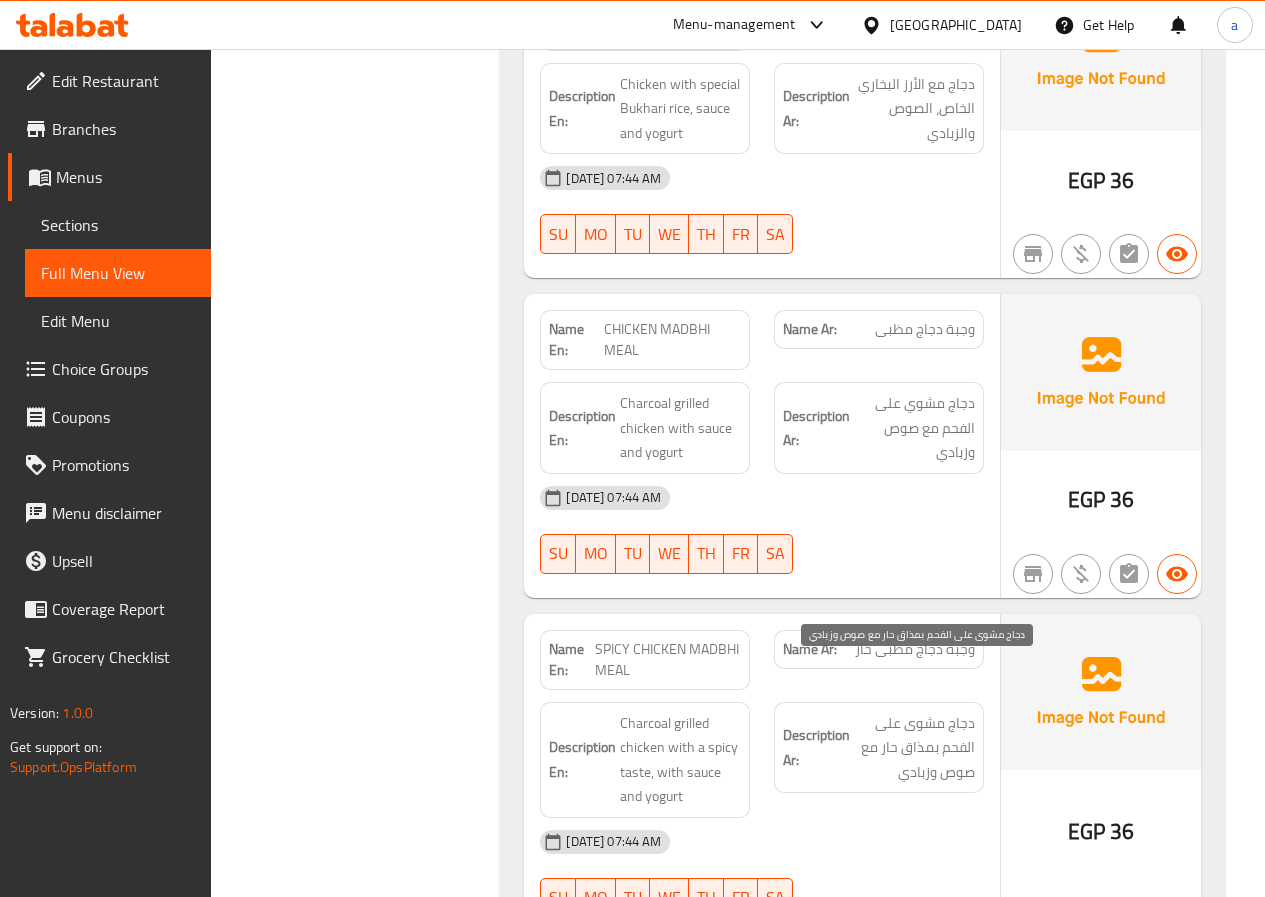 click on "دجاج مشوى على الفحم بمذاق حار مع صوص وزبادي" at bounding box center [914, 748] 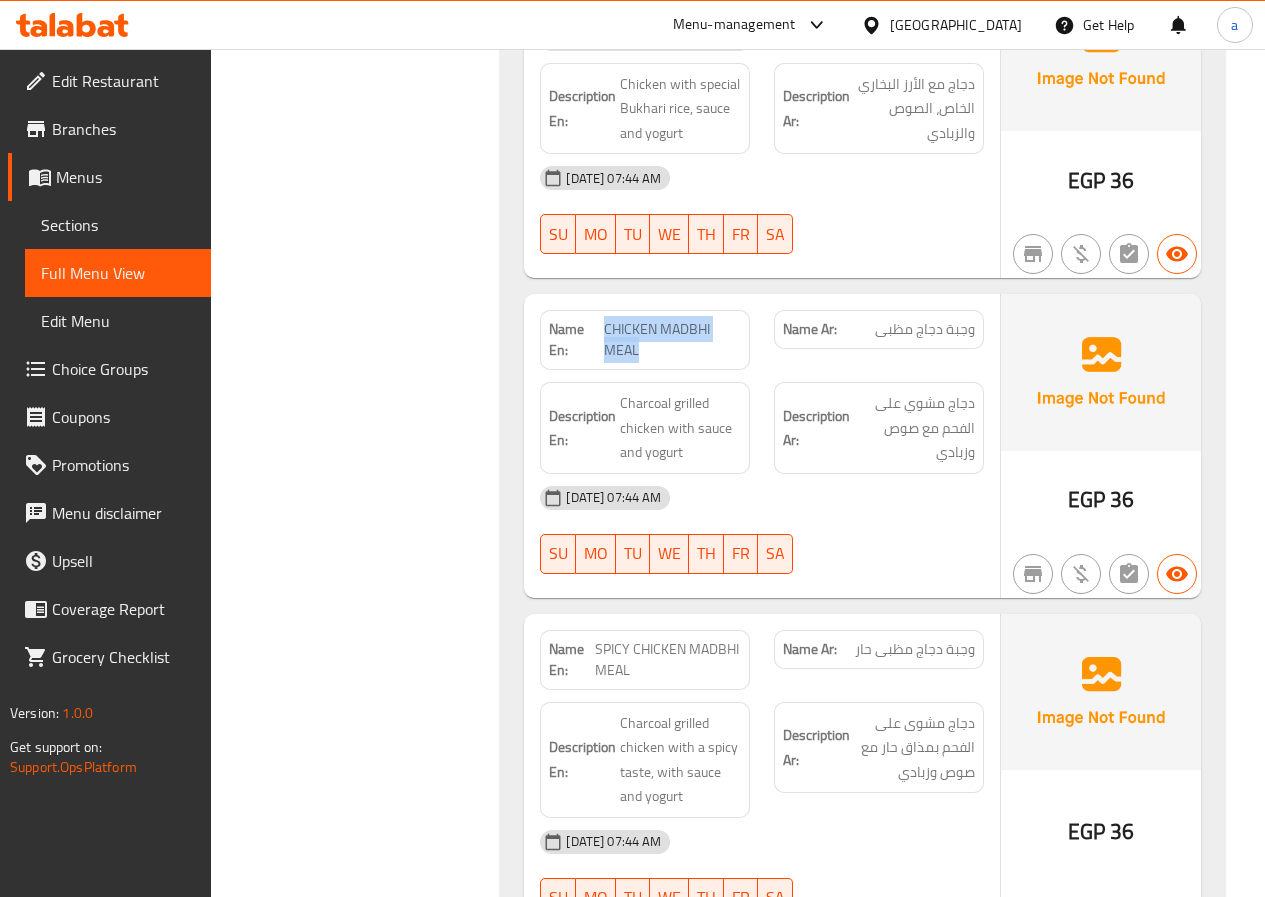 drag, startPoint x: 647, startPoint y: 298, endPoint x: 605, endPoint y: 273, distance: 48.8774 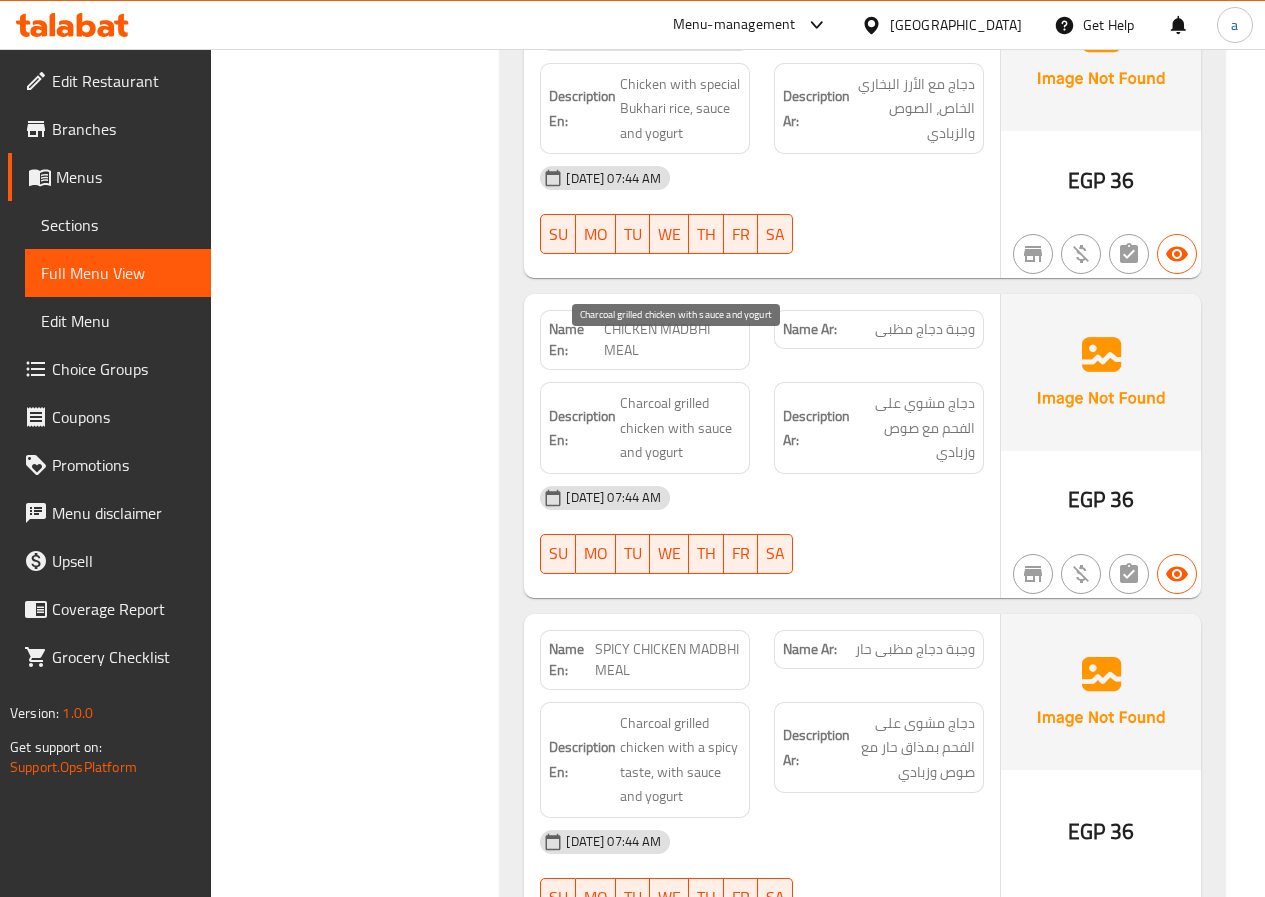 click on "Charcoal grilled chicken with sauce and yogurt" at bounding box center [680, 428] 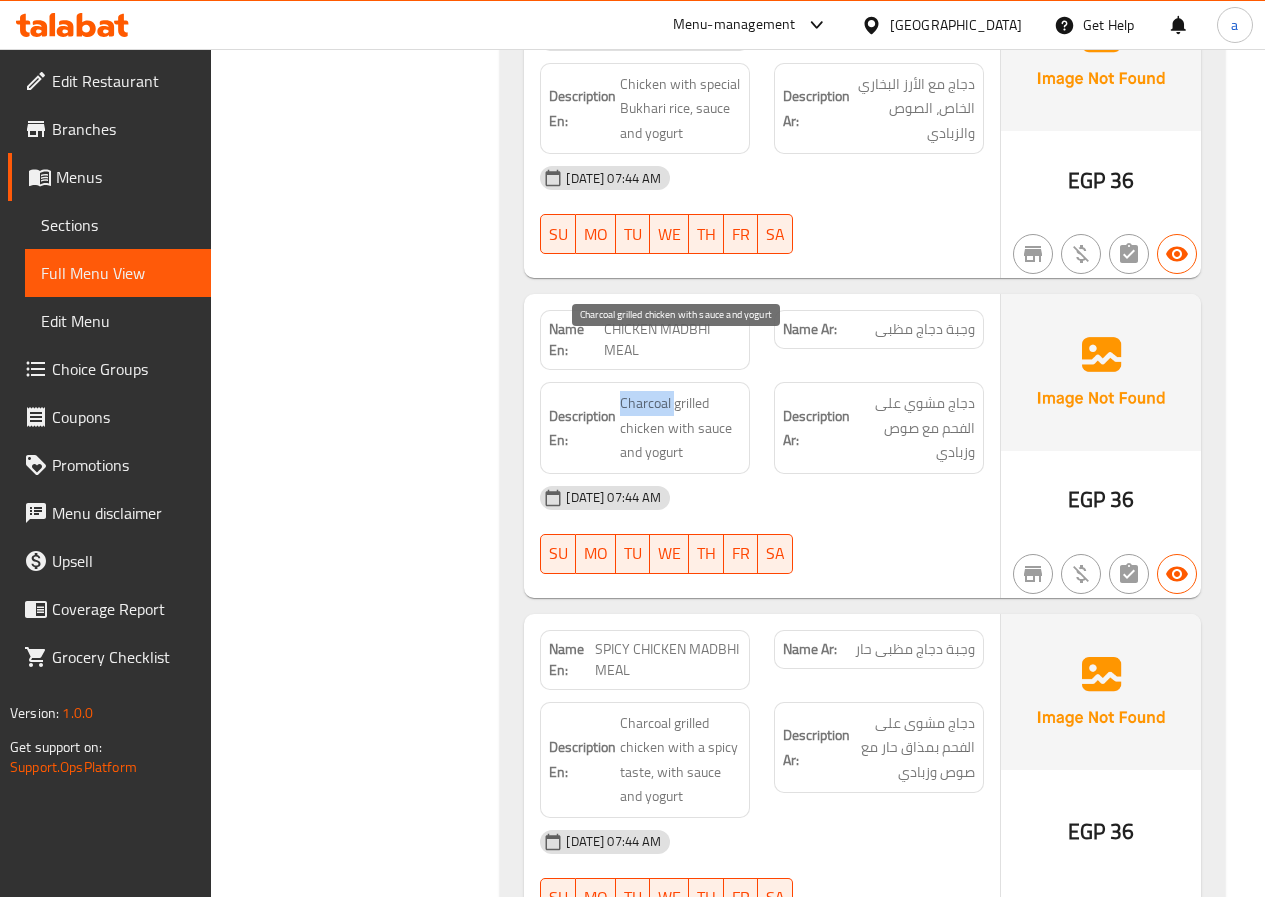 click on "Charcoal grilled chicken with sauce and yogurt" at bounding box center [680, 428] 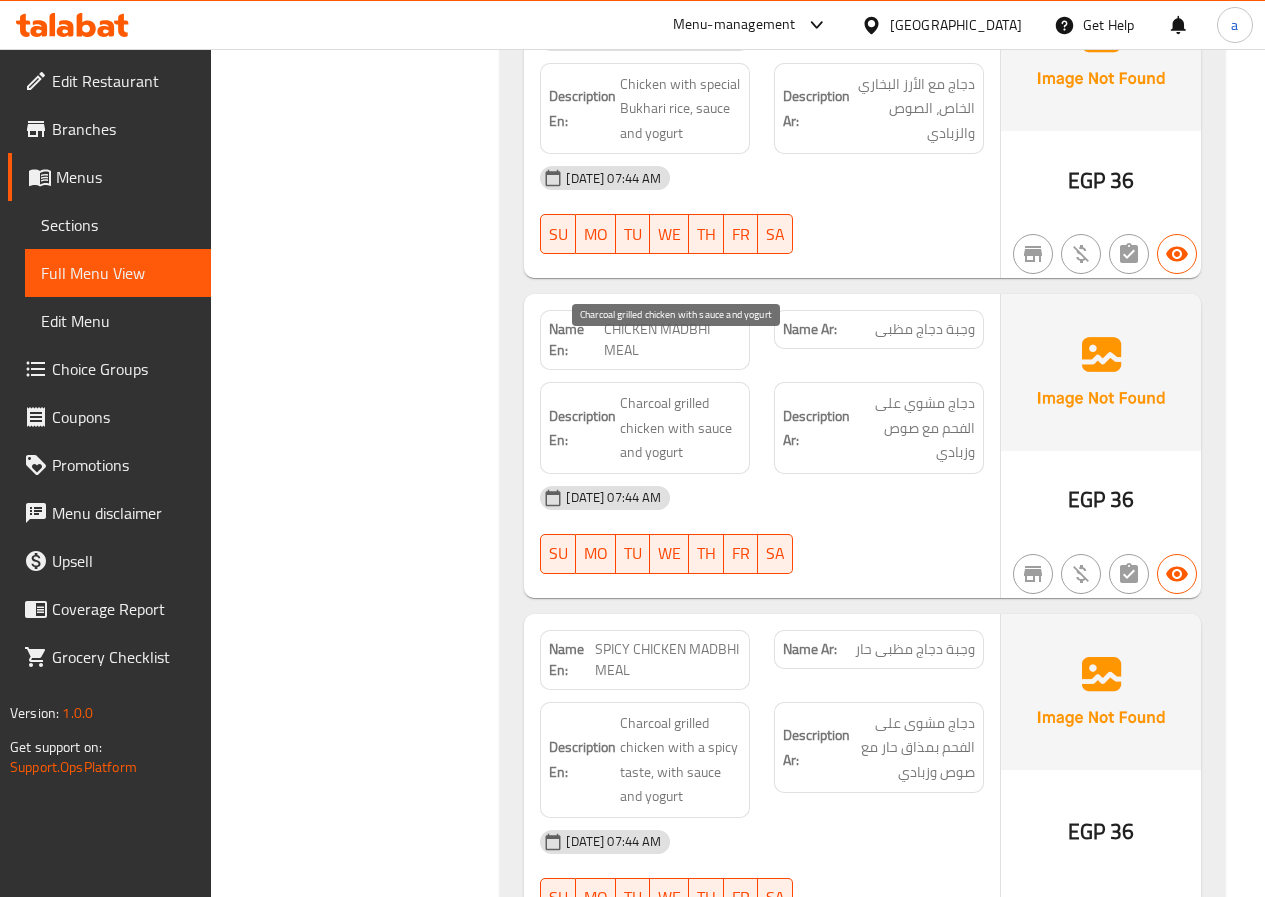 click on "Charcoal grilled chicken with sauce and yogurt" at bounding box center [680, 428] 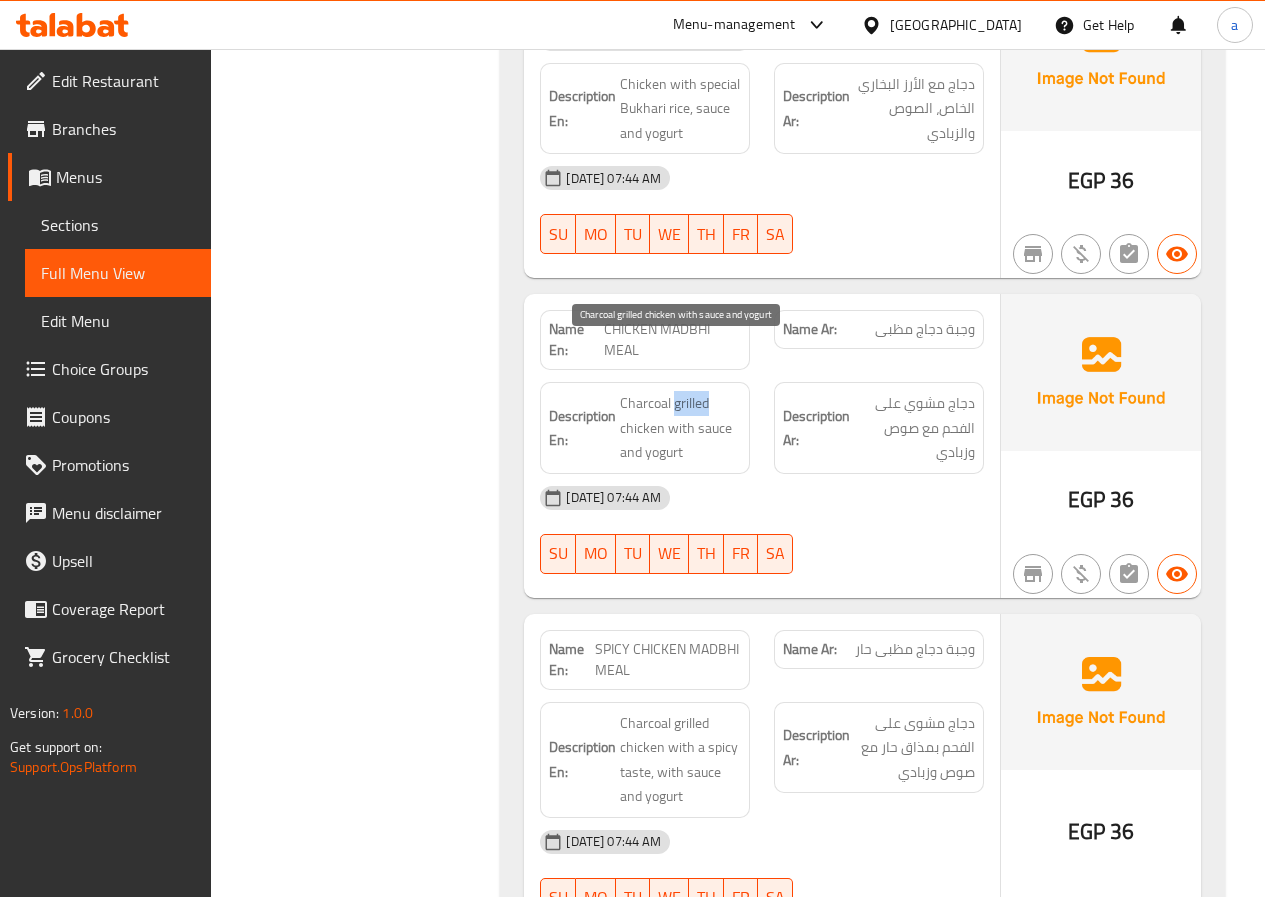 click on "Charcoal grilled chicken with sauce and yogurt" at bounding box center (680, 428) 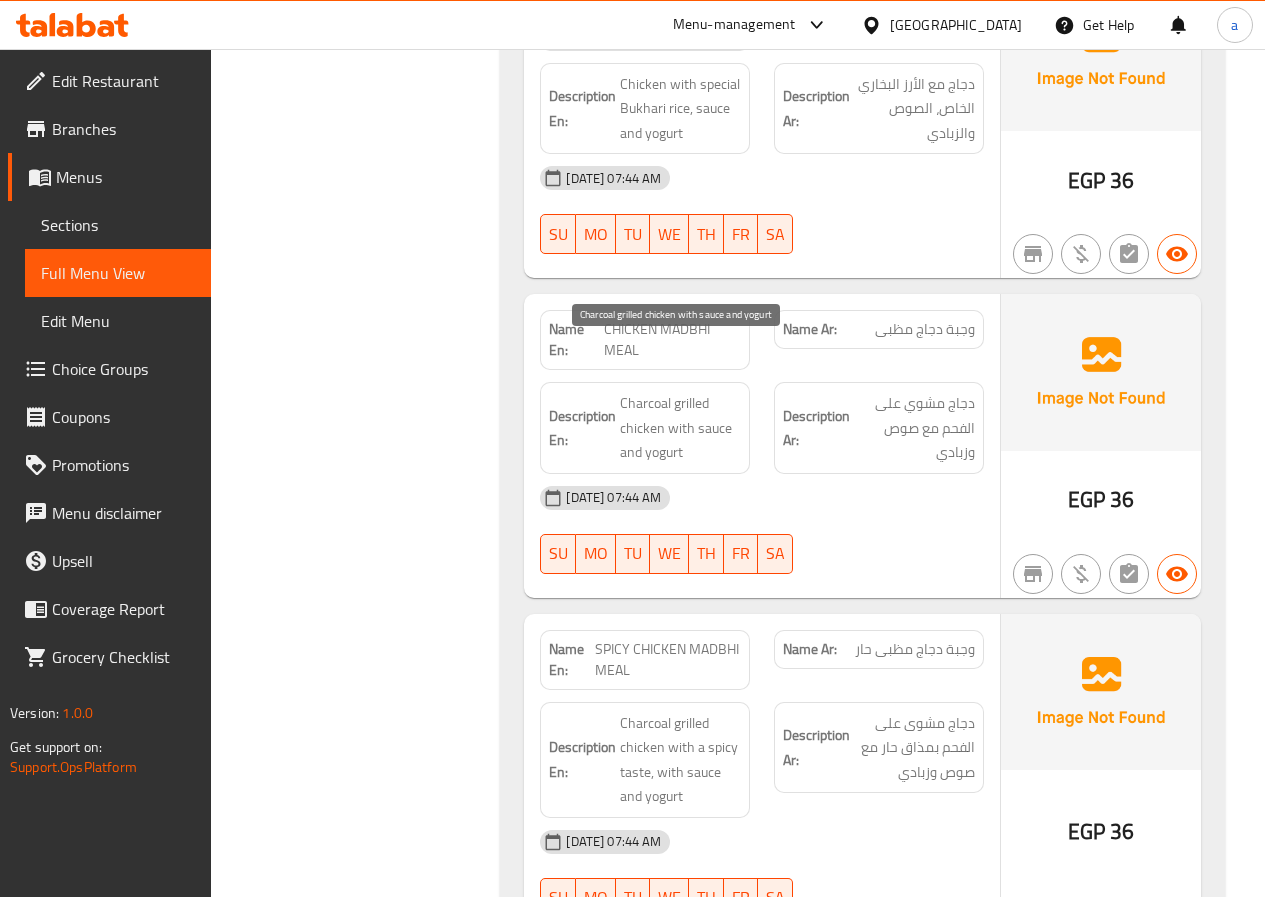 click on "Charcoal grilled chicken with sauce and yogurt" at bounding box center (680, 428) 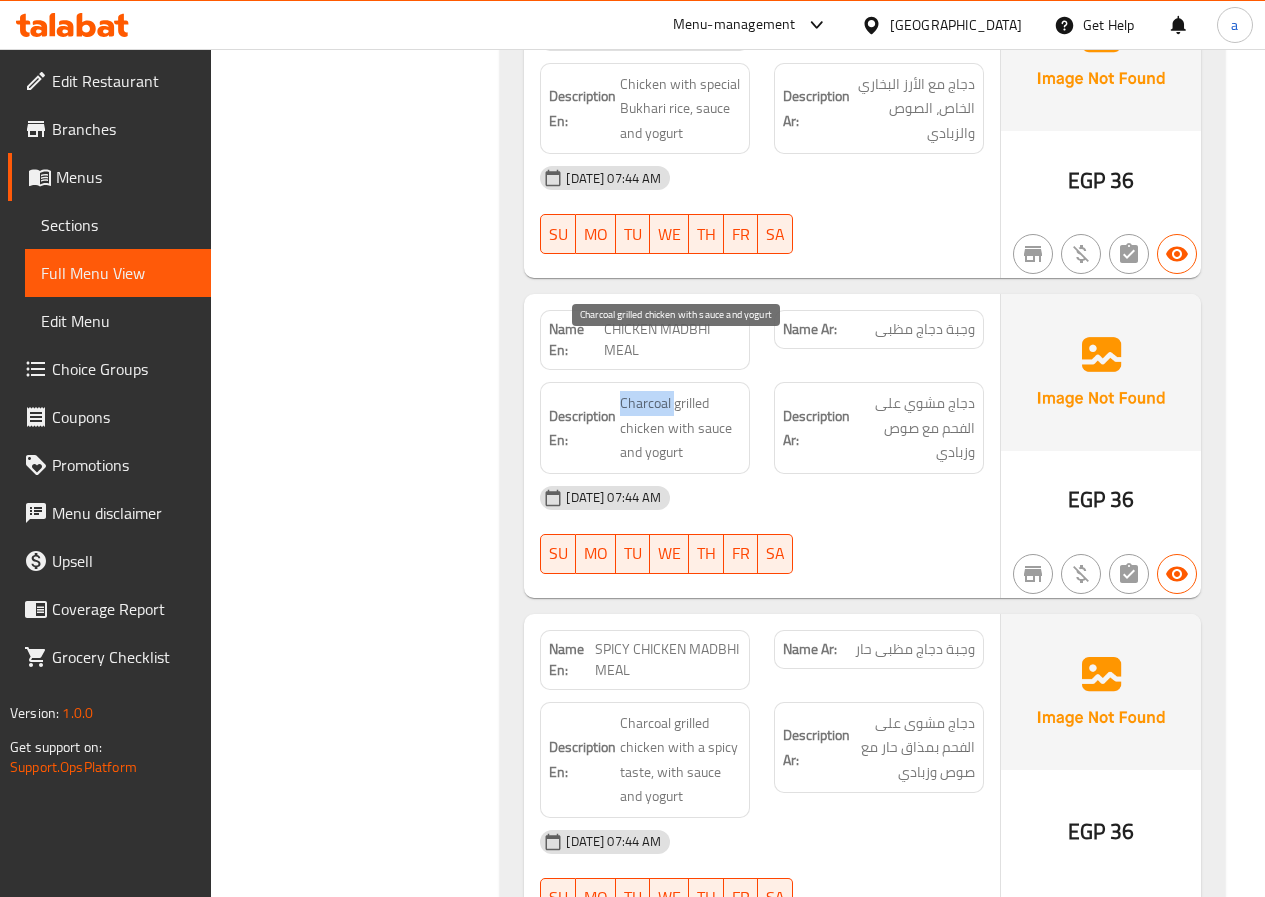 click on "Charcoal grilled chicken with sauce and yogurt" at bounding box center [680, 428] 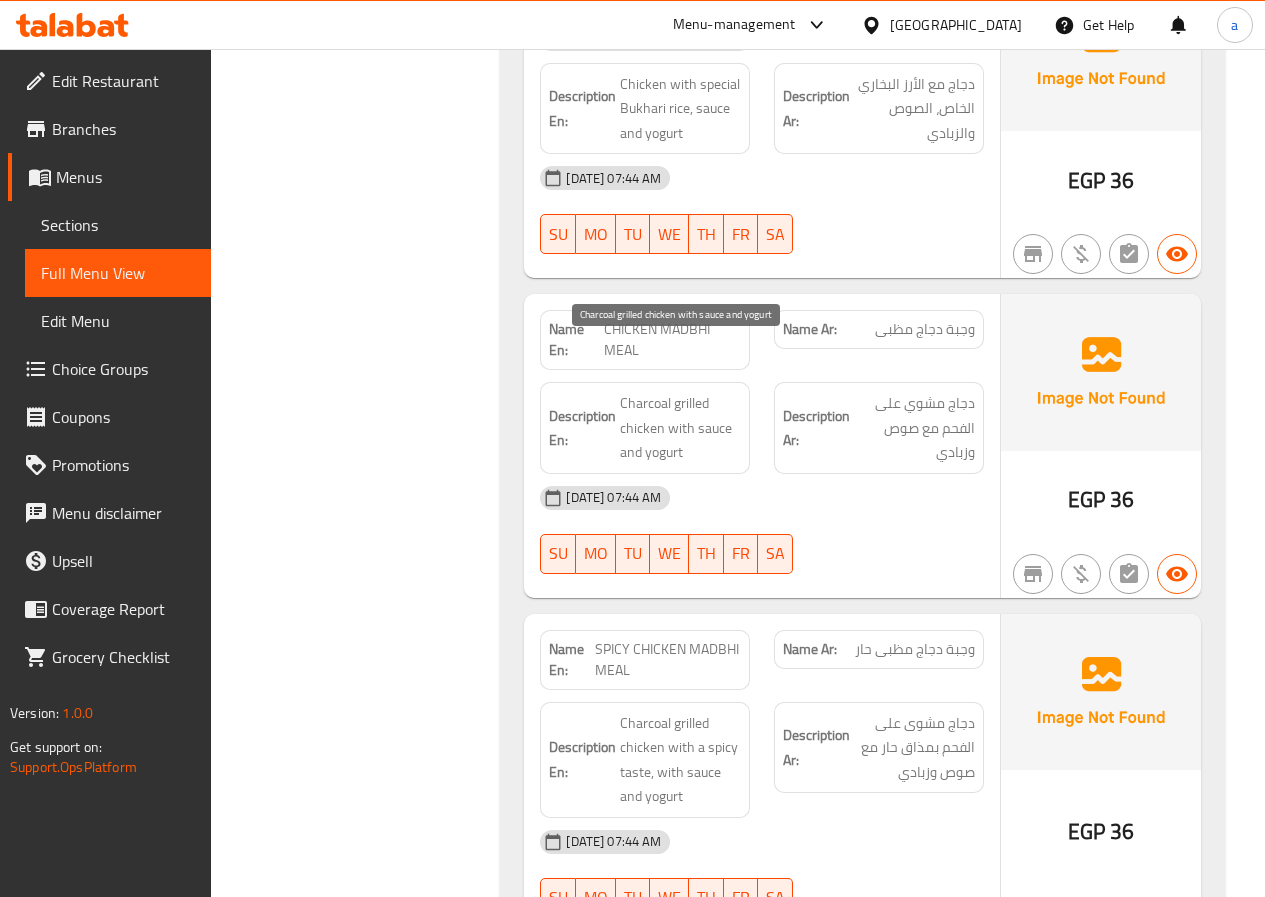 click on "Charcoal grilled chicken with sauce and yogurt" at bounding box center (680, 428) 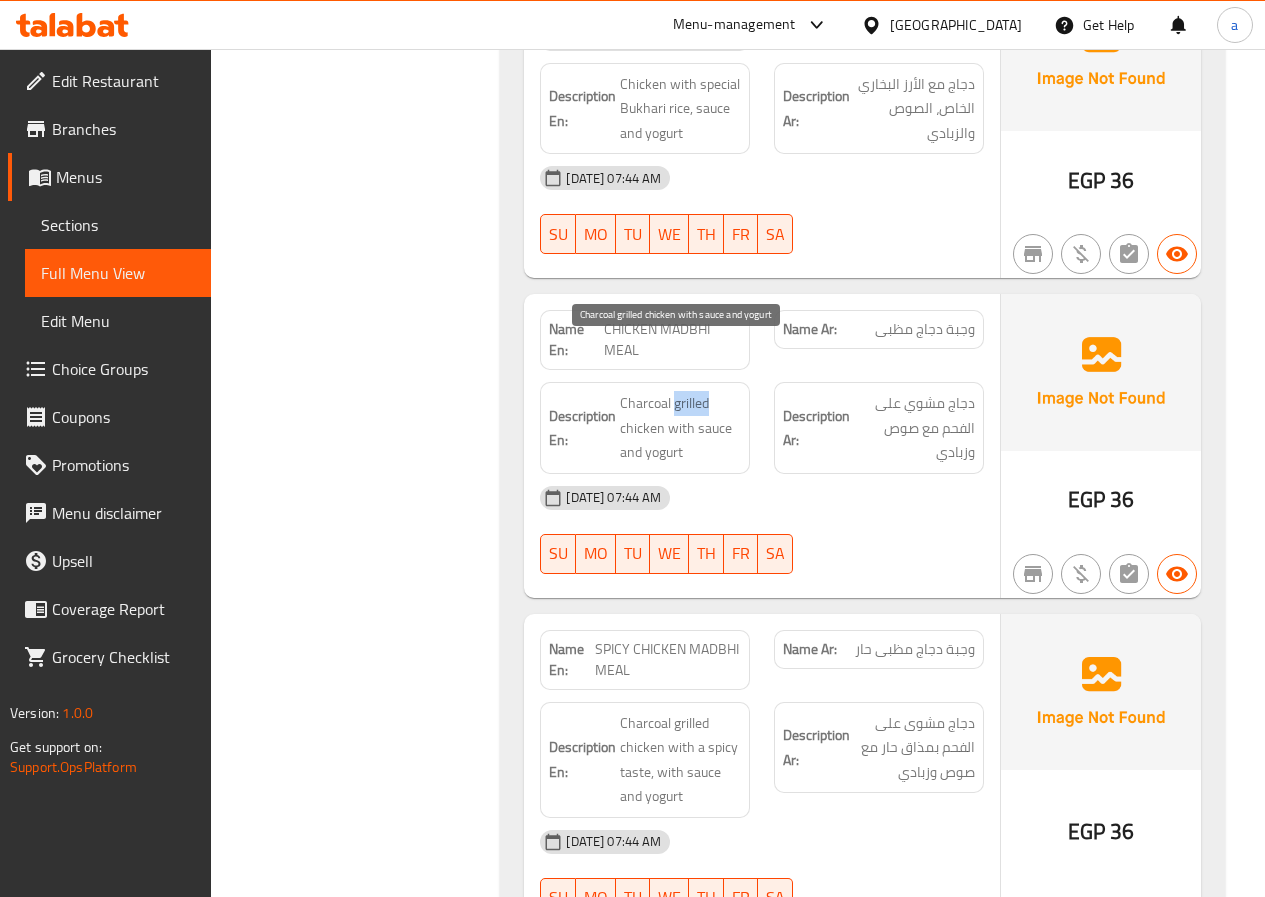 click on "Charcoal grilled chicken with sauce and yogurt" at bounding box center (680, 428) 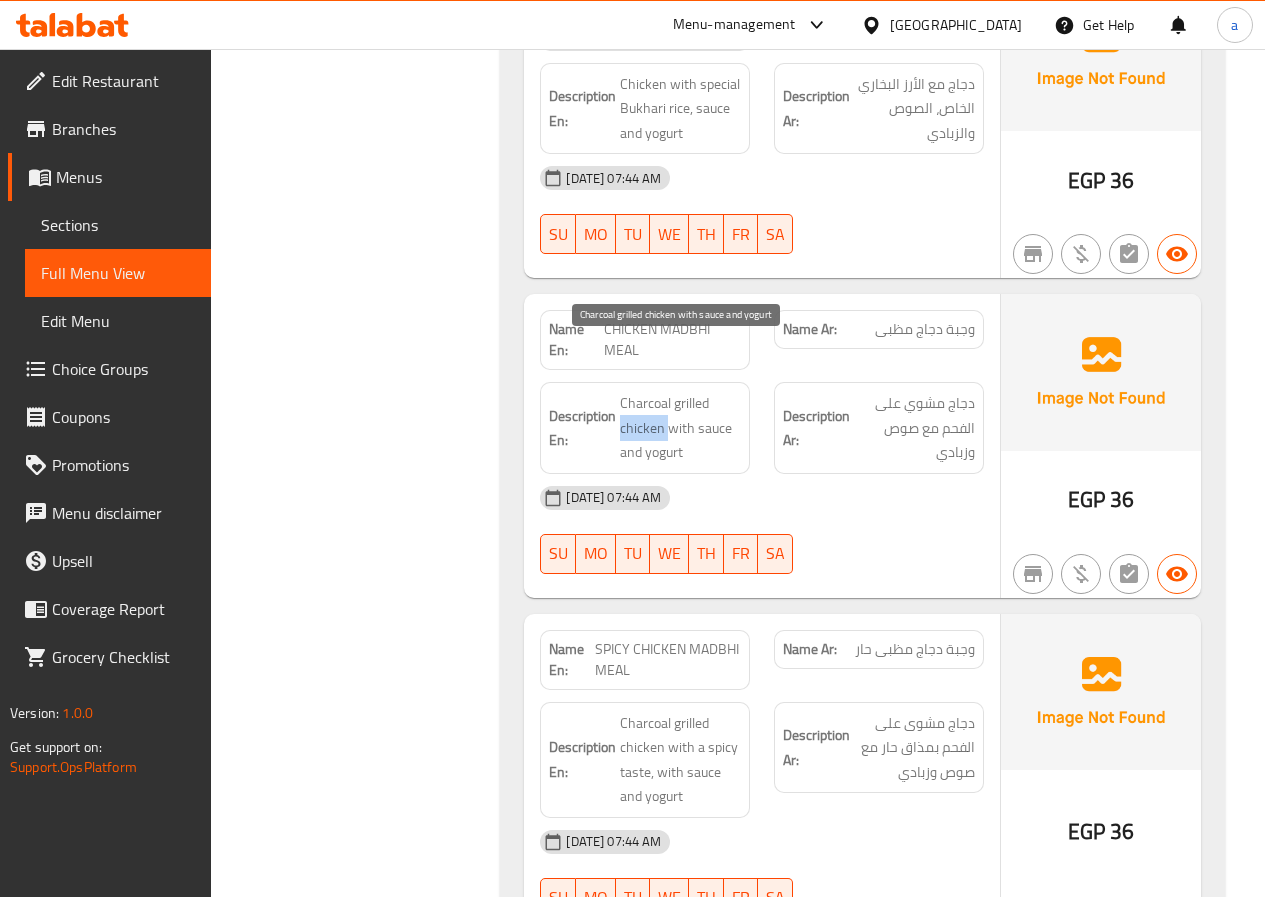 click on "Charcoal grilled chicken with sauce and yogurt" at bounding box center [680, 428] 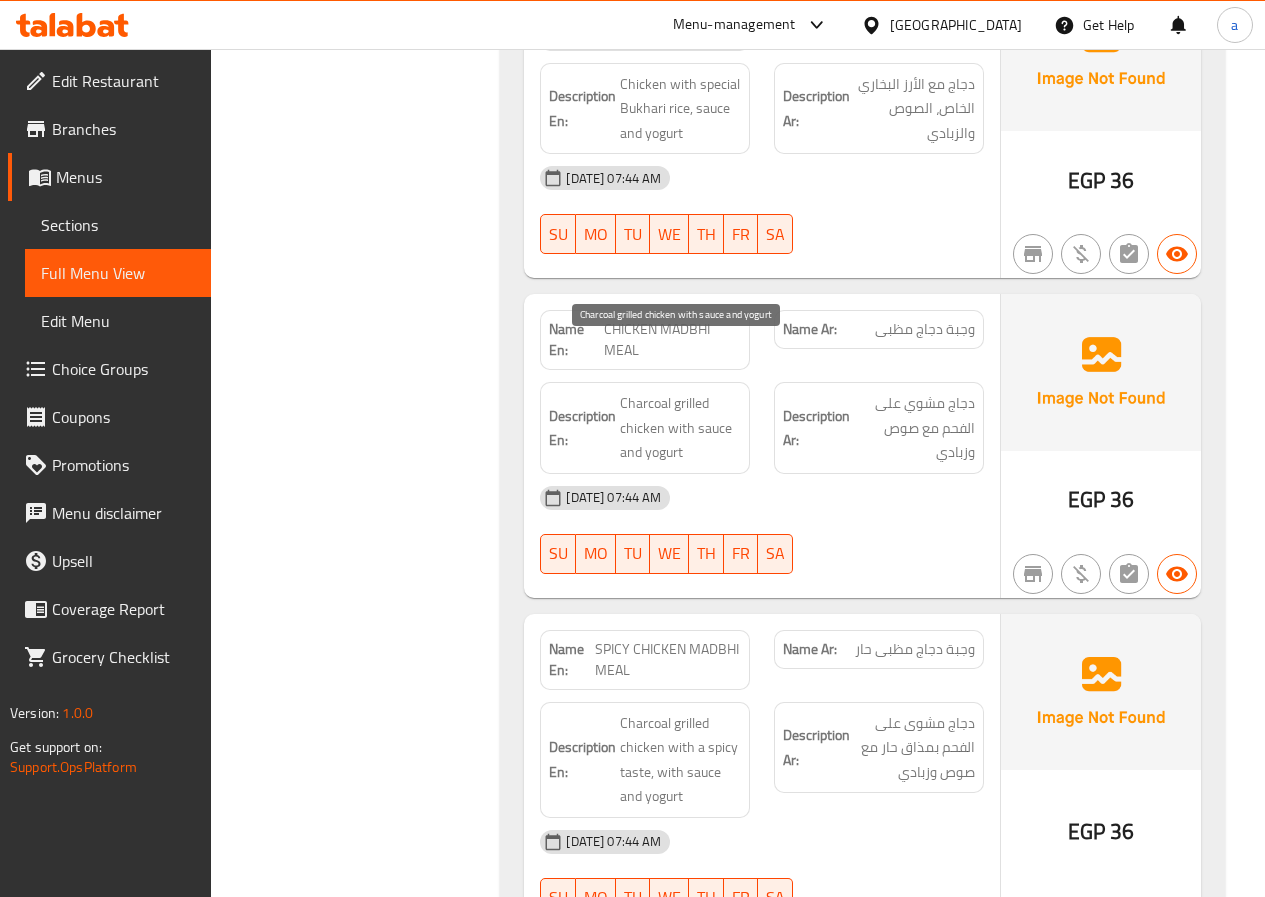 click on "Charcoal grilled chicken with sauce and yogurt" at bounding box center (680, 428) 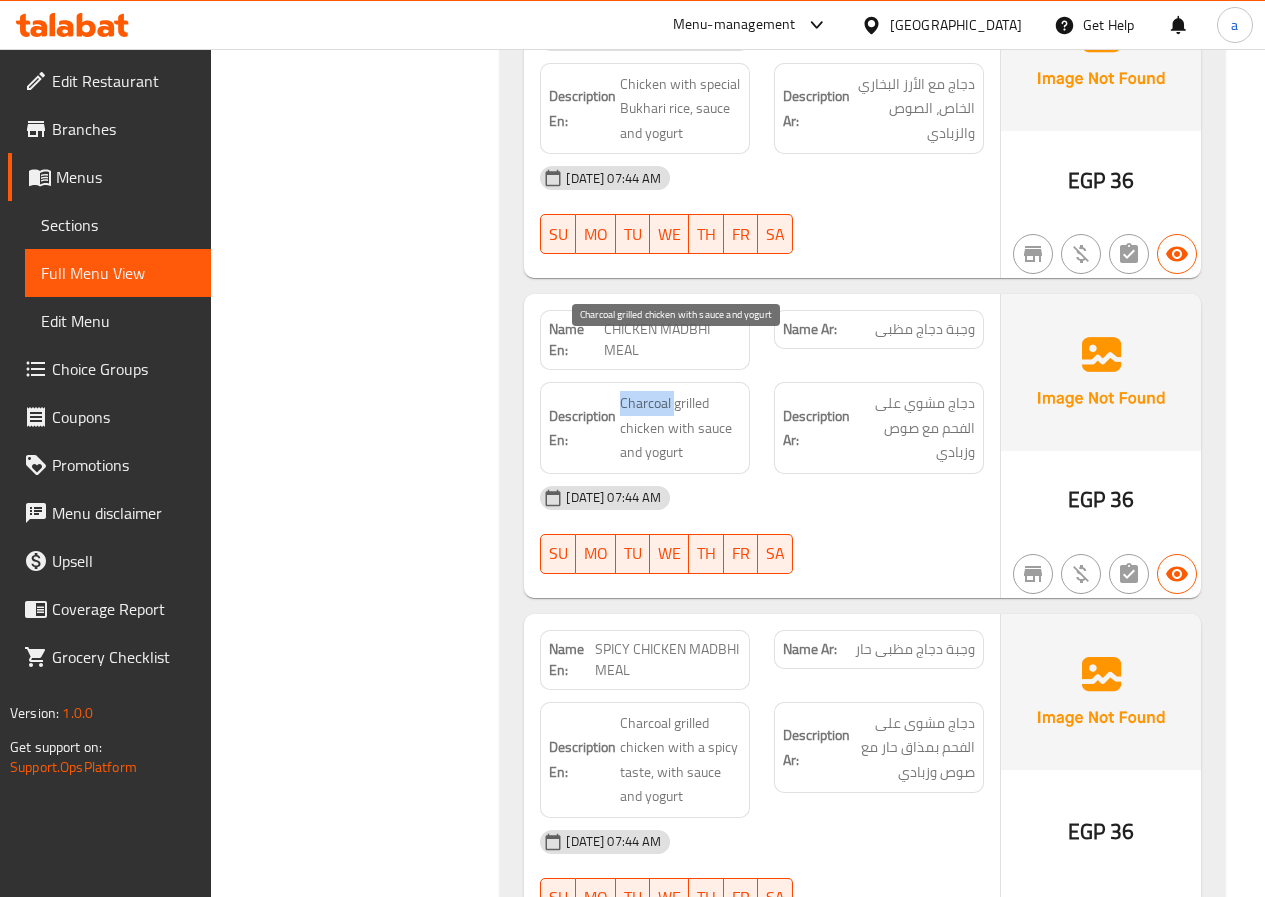 click on "Charcoal grilled chicken with sauce and yogurt" at bounding box center (680, 428) 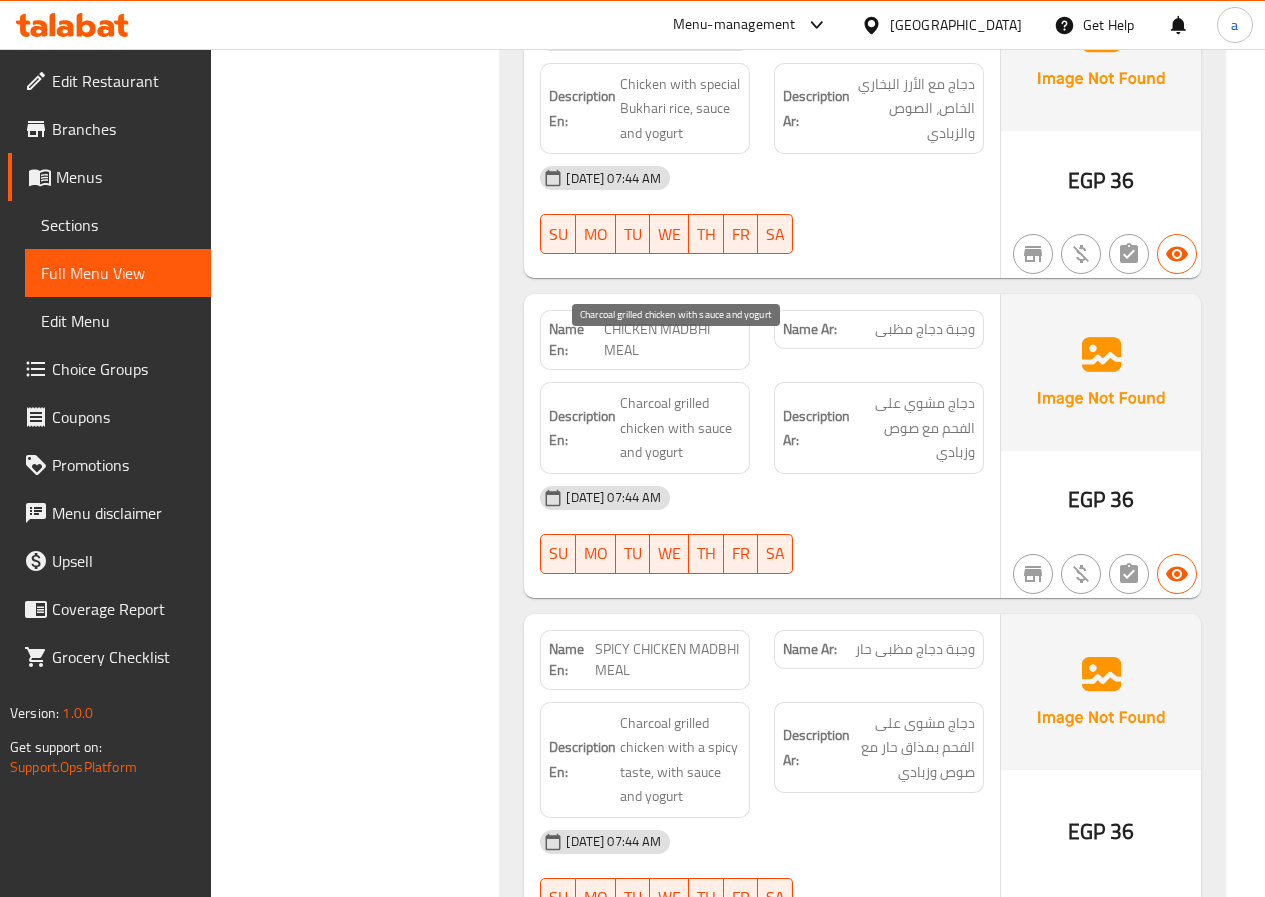 click on "Charcoal grilled chicken with sauce and yogurt" at bounding box center [680, 428] 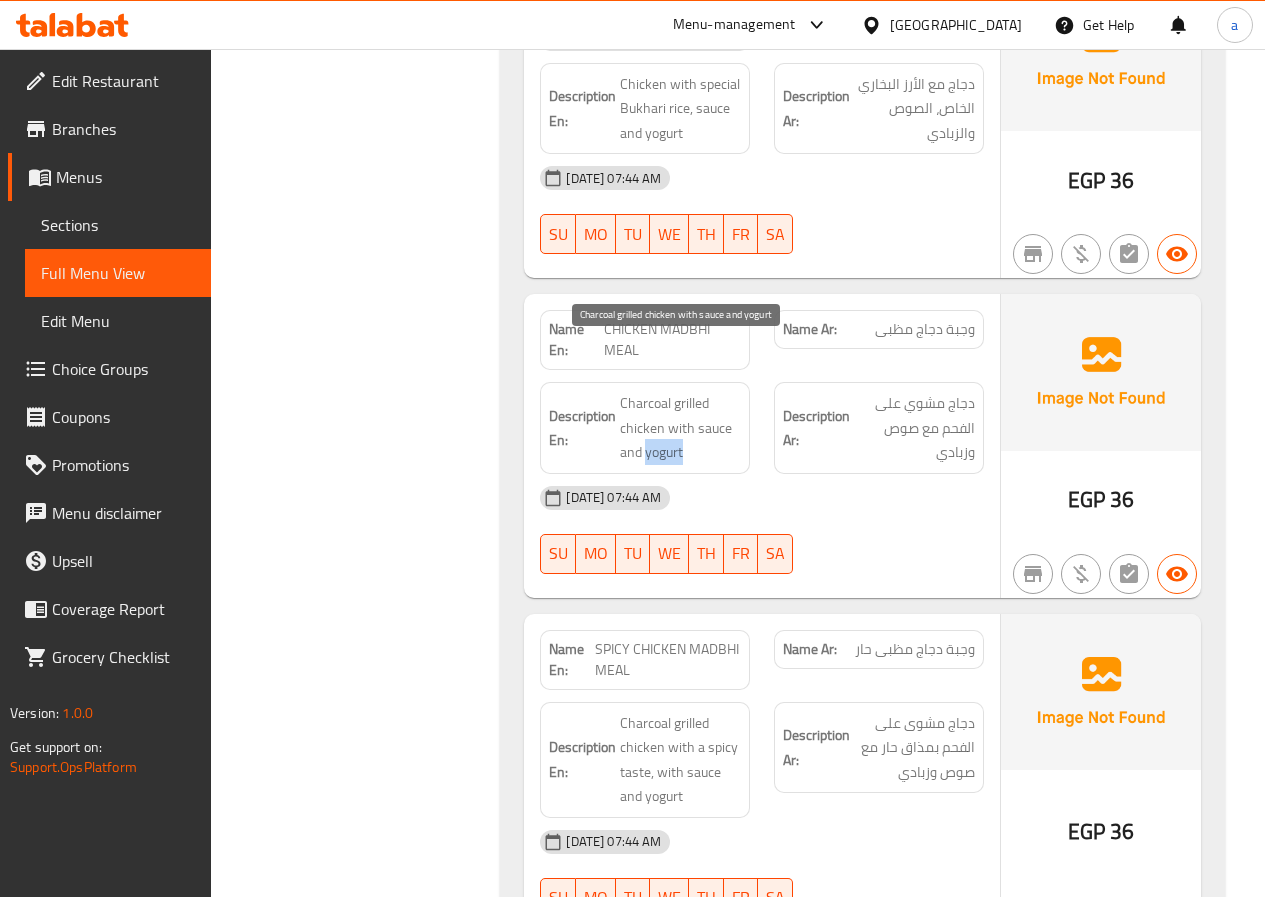 click on "Charcoal grilled chicken with sauce and yogurt" at bounding box center [680, 428] 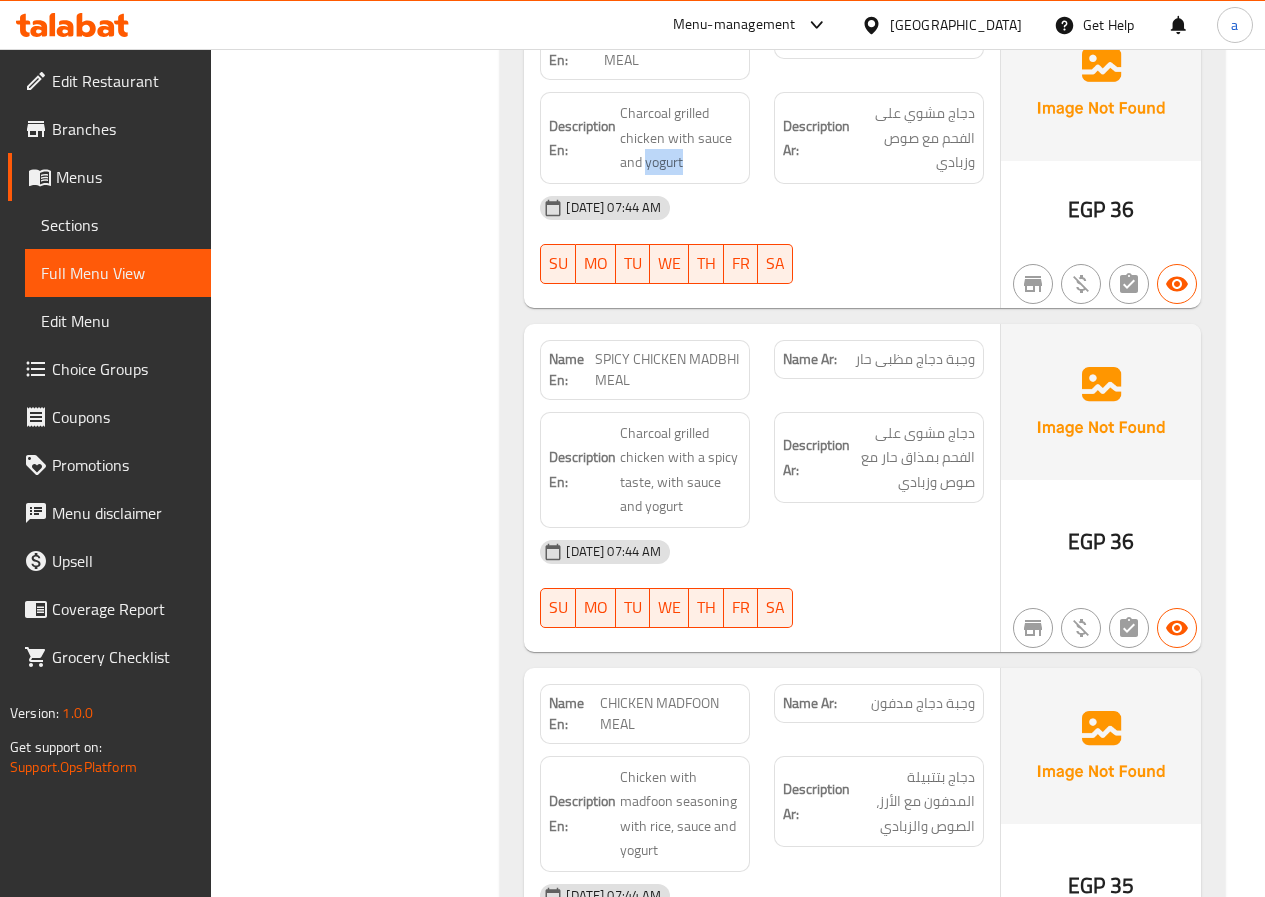 scroll, scrollTop: 5880, scrollLeft: 0, axis: vertical 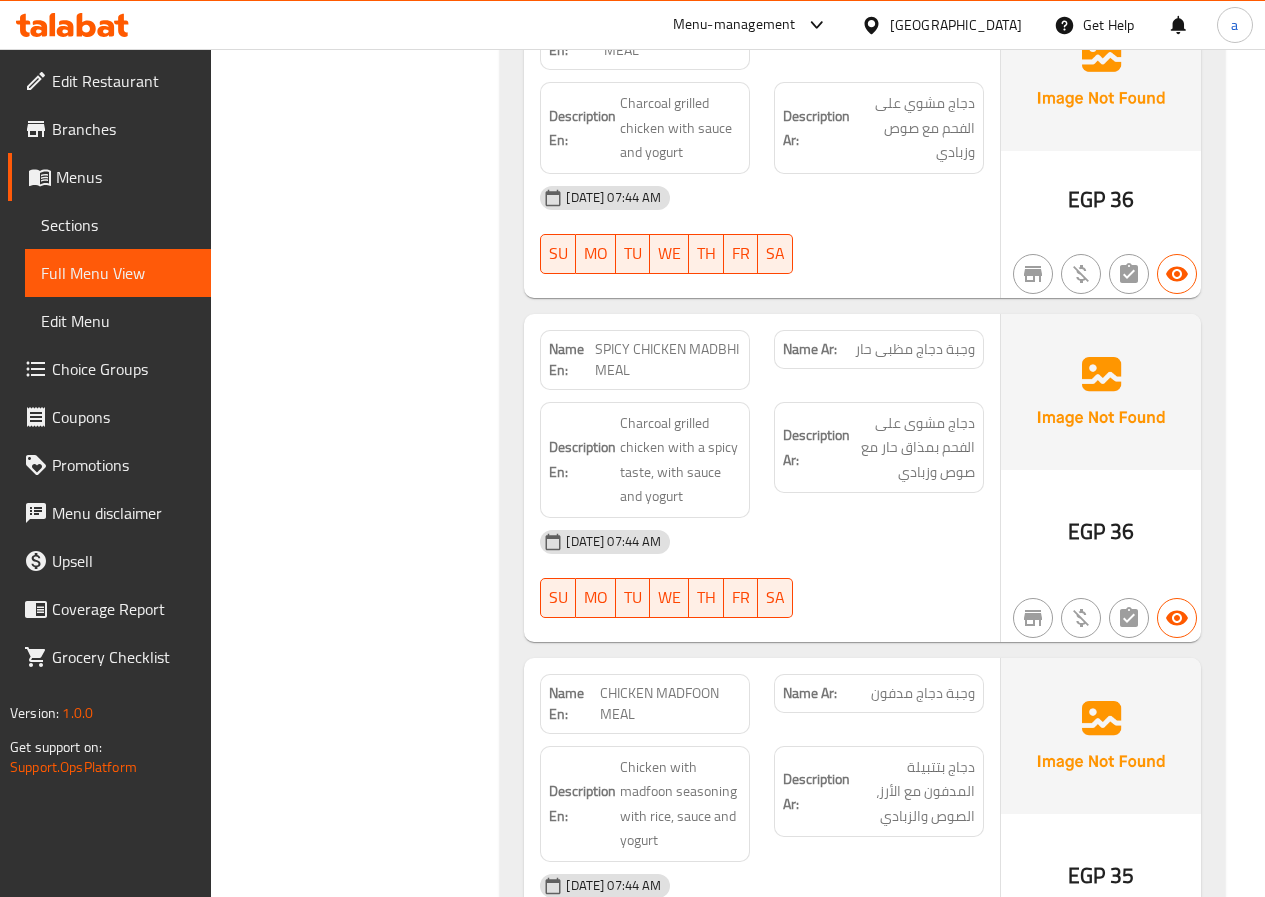 click on "SPICY CHICKEN MADBHI MEAL" at bounding box center (665, -4682) 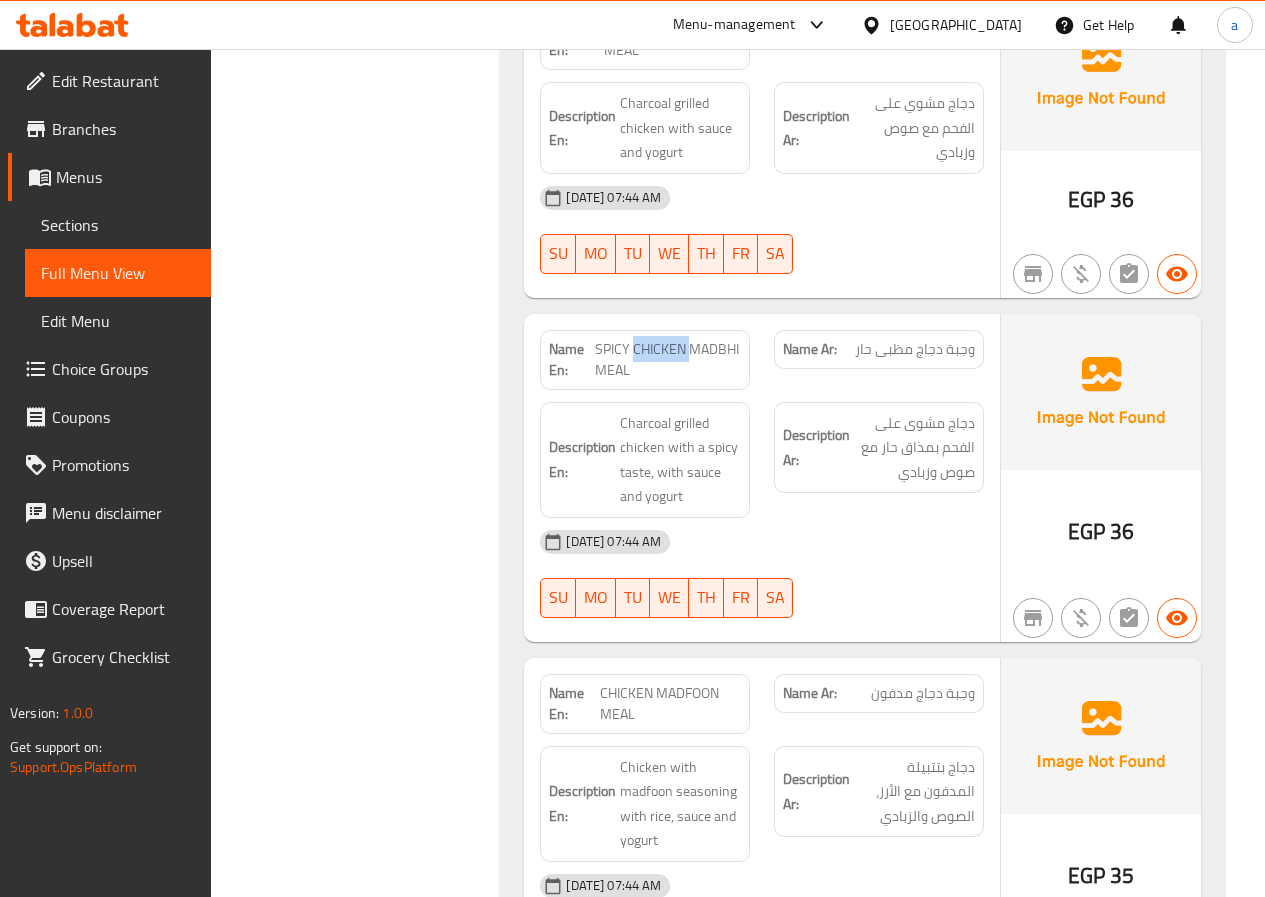 click on "SPICY CHICKEN MADBHI MEAL" at bounding box center (665, -4682) 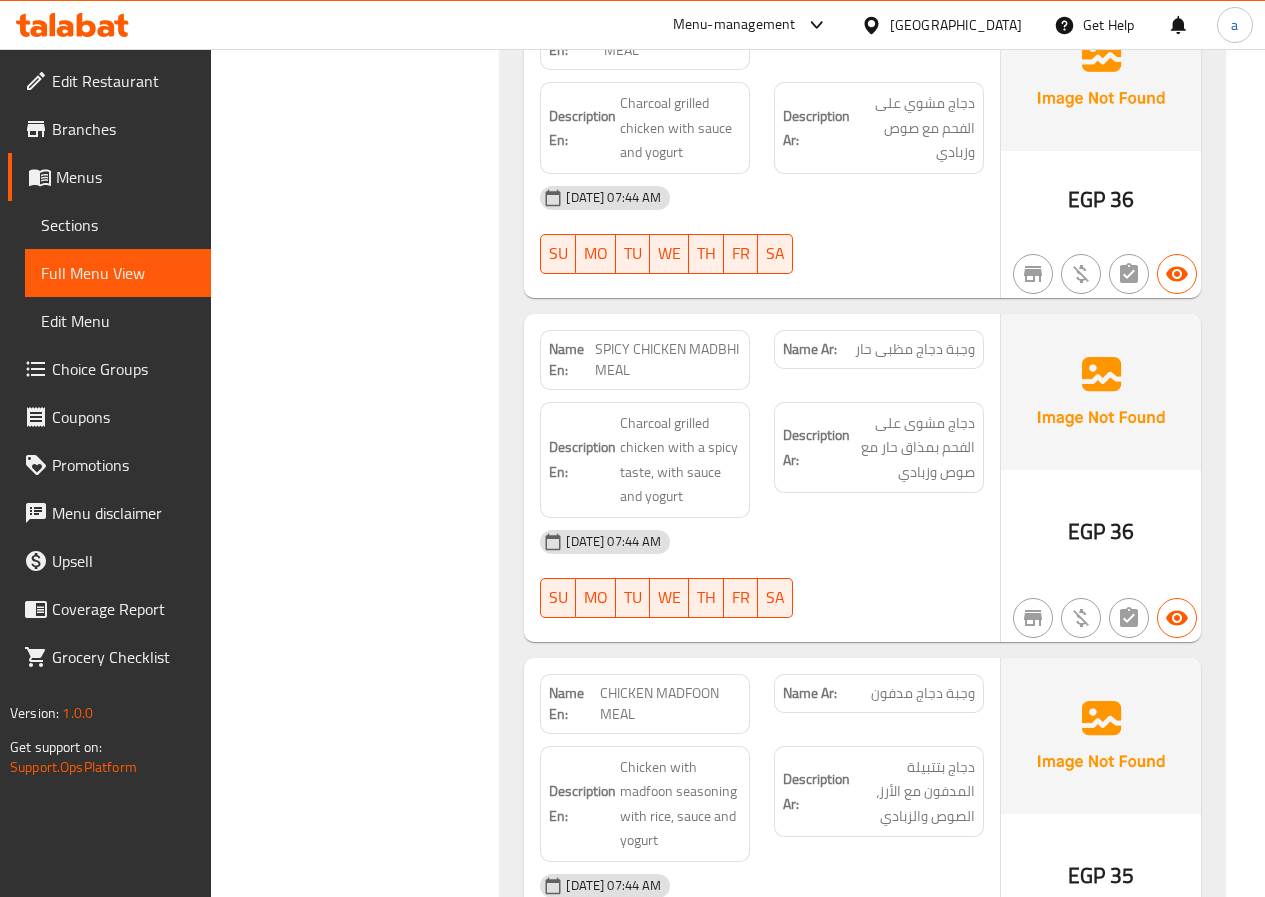 click on "وجبة دجاج مظبى حار" at bounding box center (916, -4693) 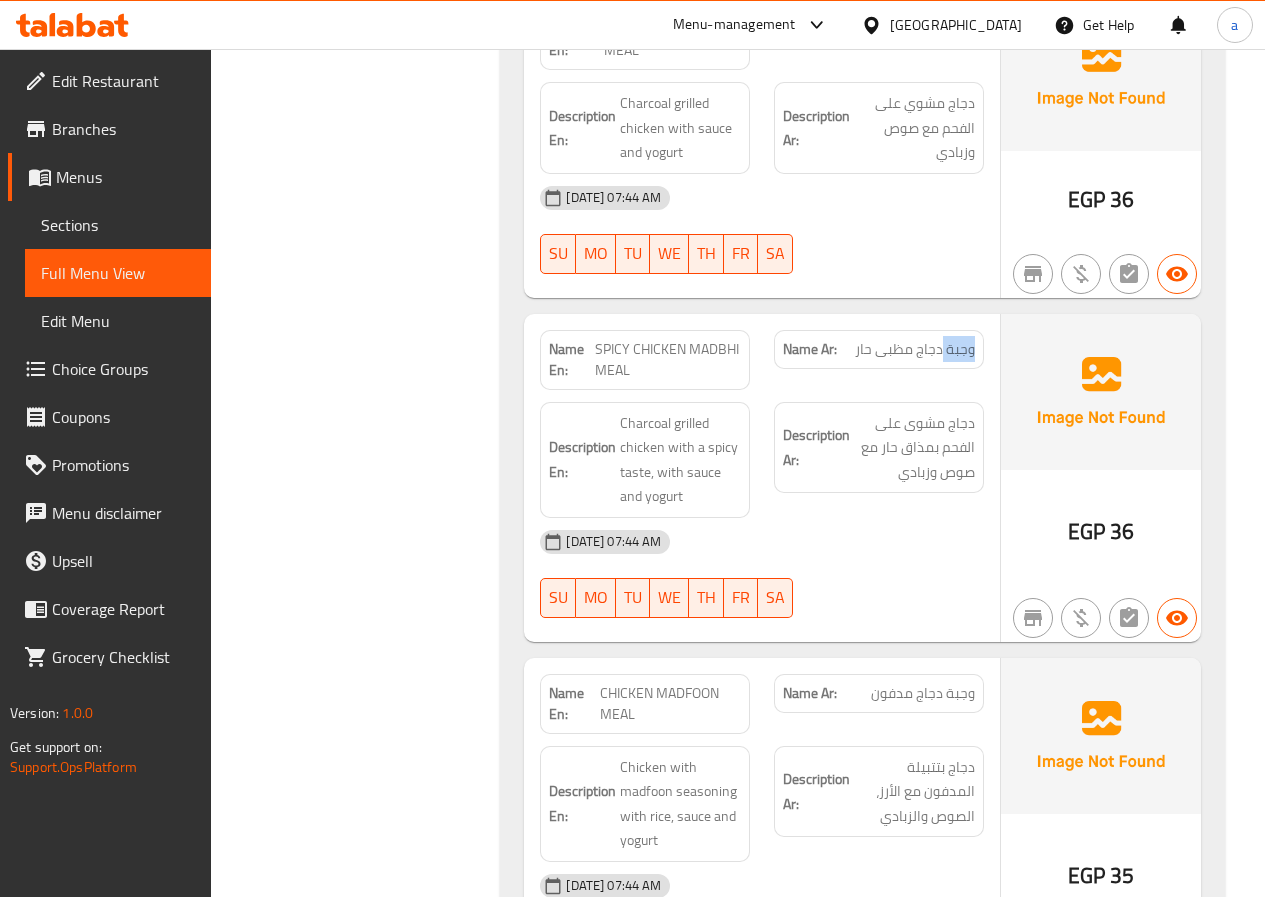 click on "وجبة دجاج مظبى حار" at bounding box center (916, -4693) 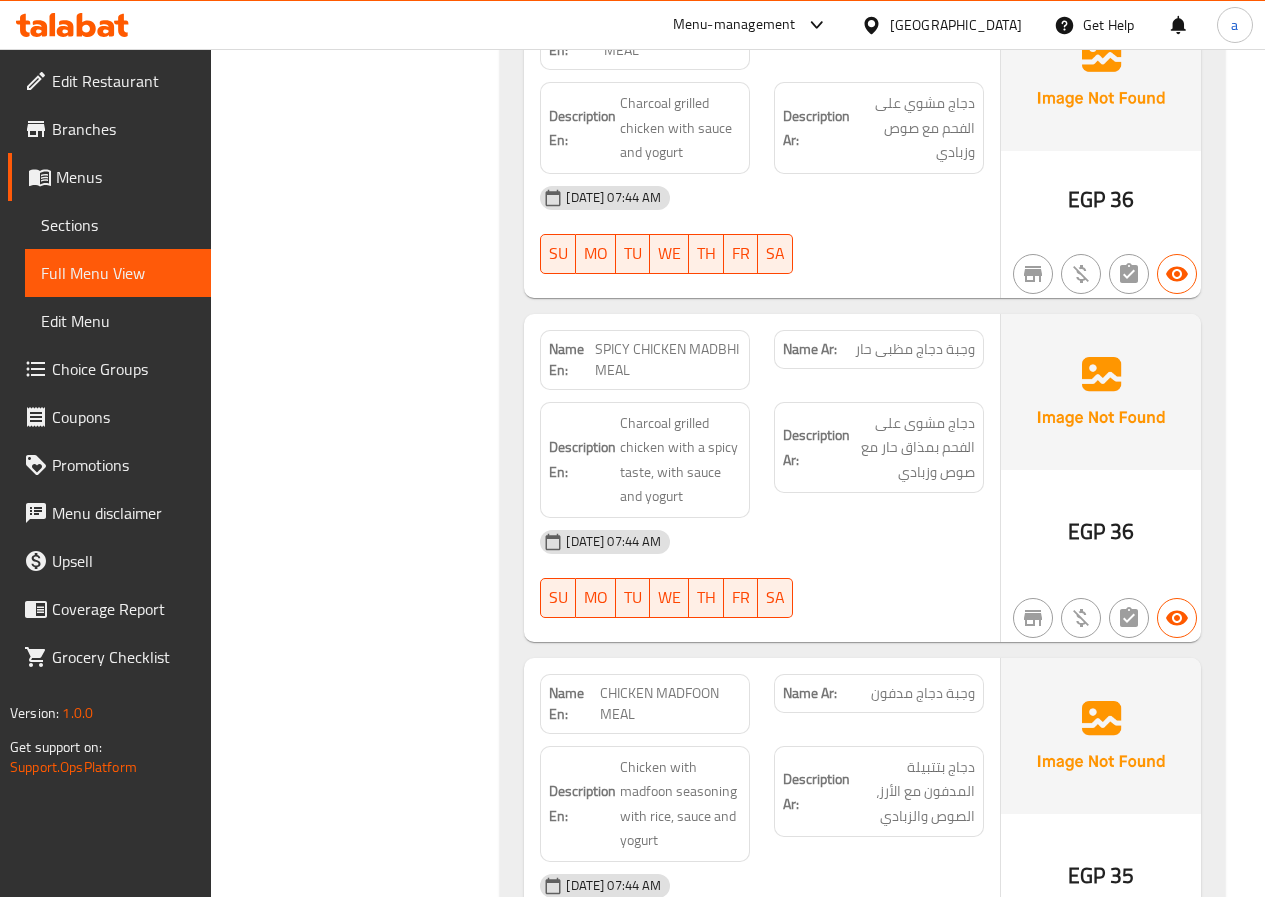 click on "SPICY CHICKEN MADBHI MEAL" at bounding box center [665, -4682] 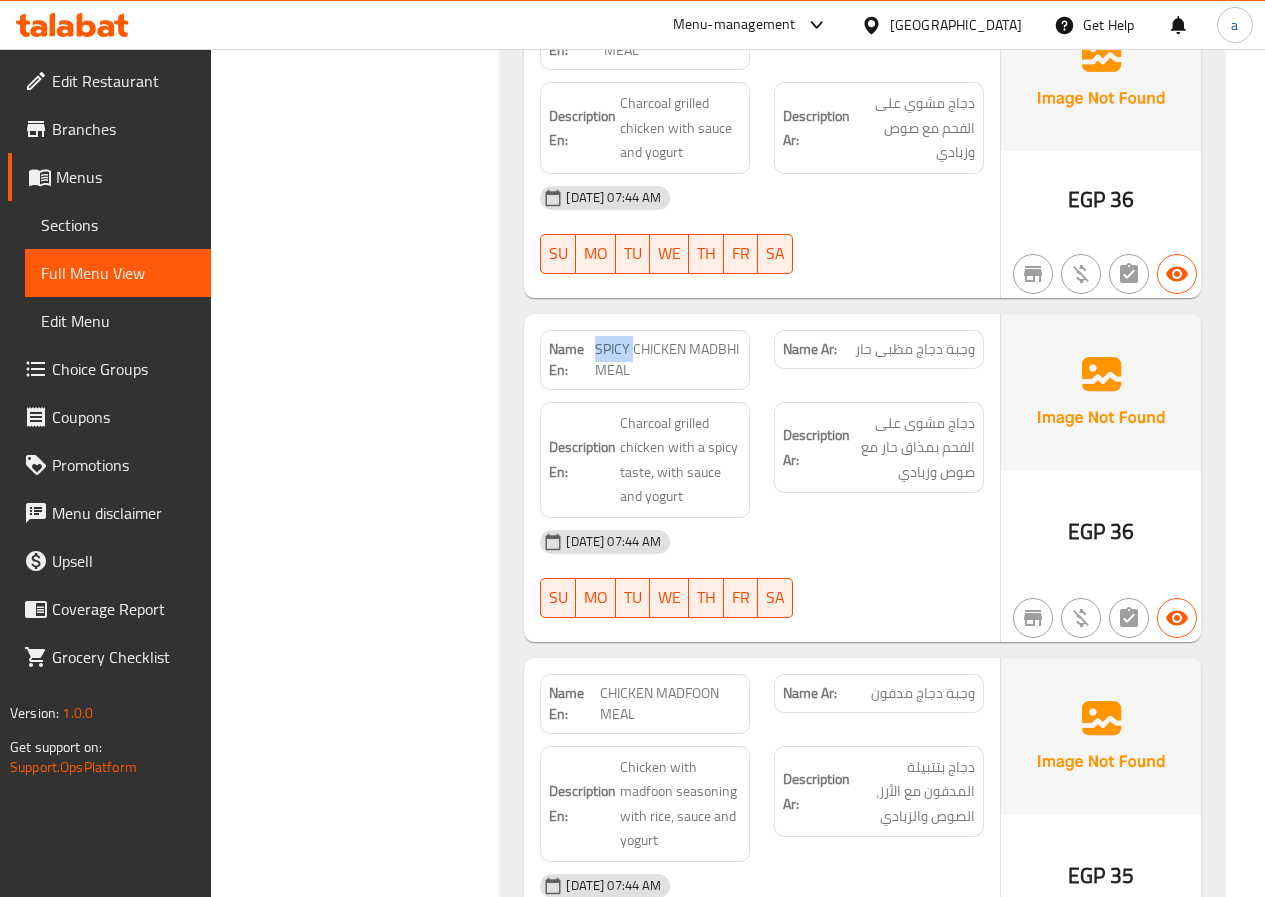 click on "SPICY CHICKEN MADBHI MEAL" at bounding box center [665, -4682] 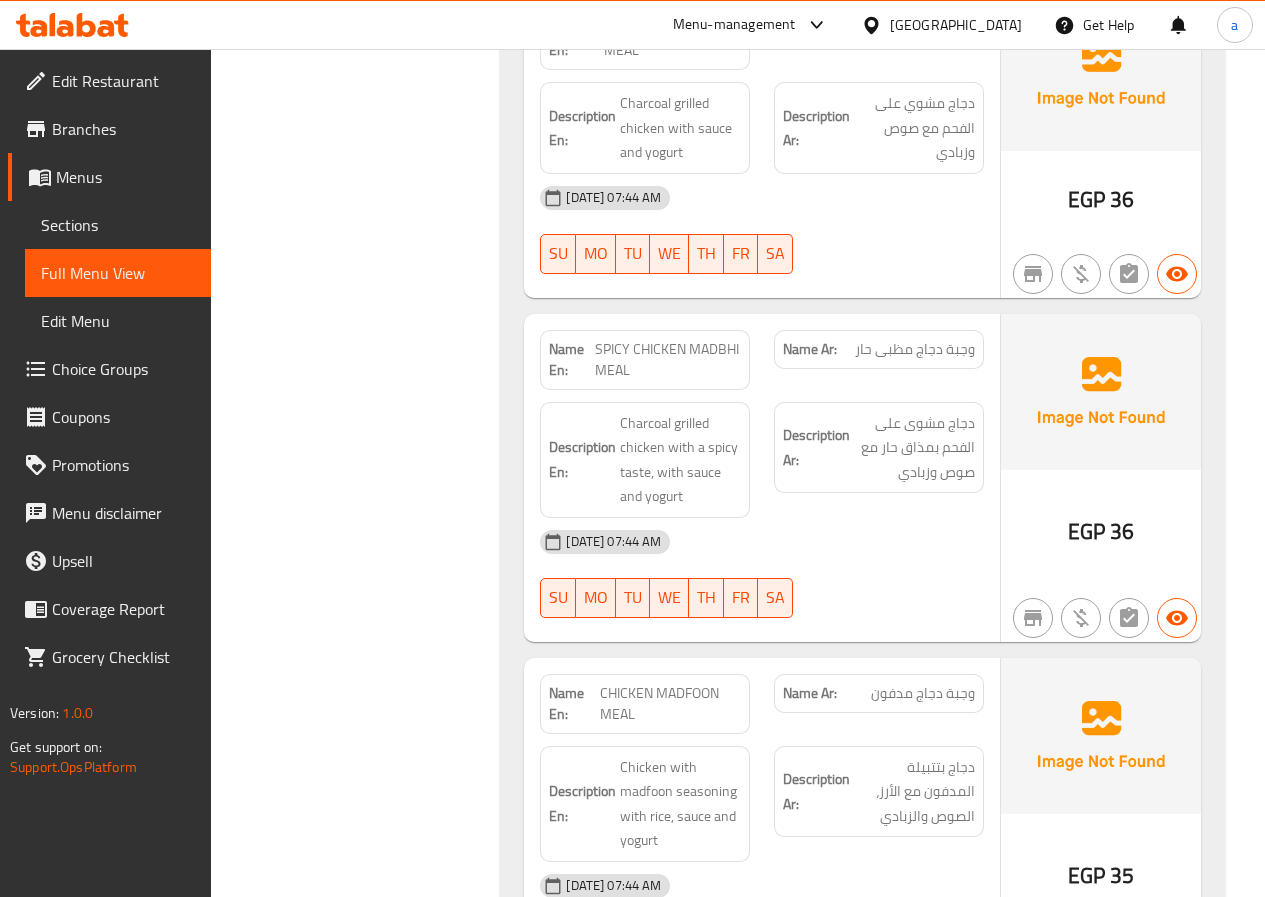 click on "SPICY CHICKEN MADBHI MEAL" at bounding box center (665, -4682) 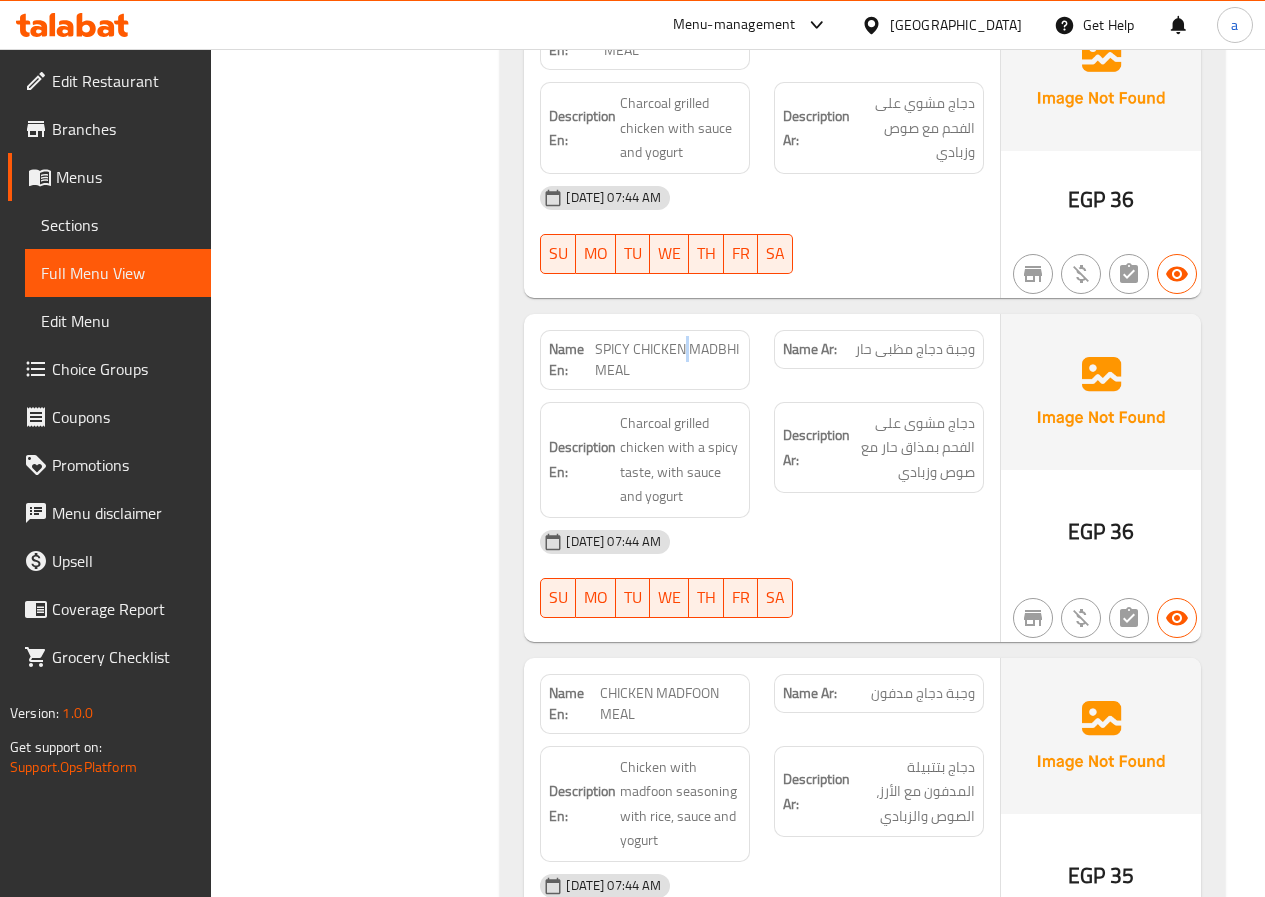 click on "SPICY CHICKEN MADBHI MEAL" at bounding box center [665, -4682] 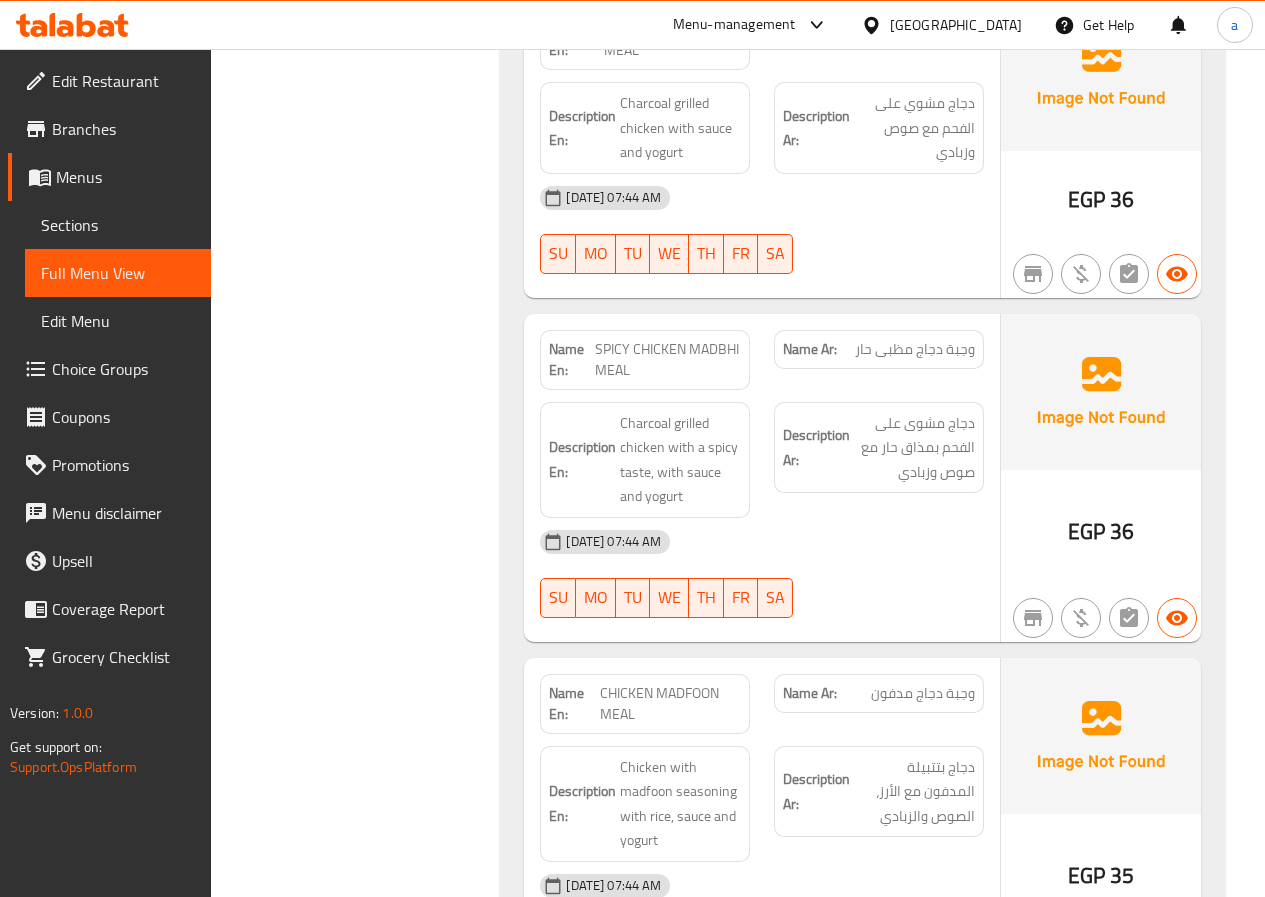click on "SPICY CHICKEN MADBHI MEAL" at bounding box center [665, -4682] 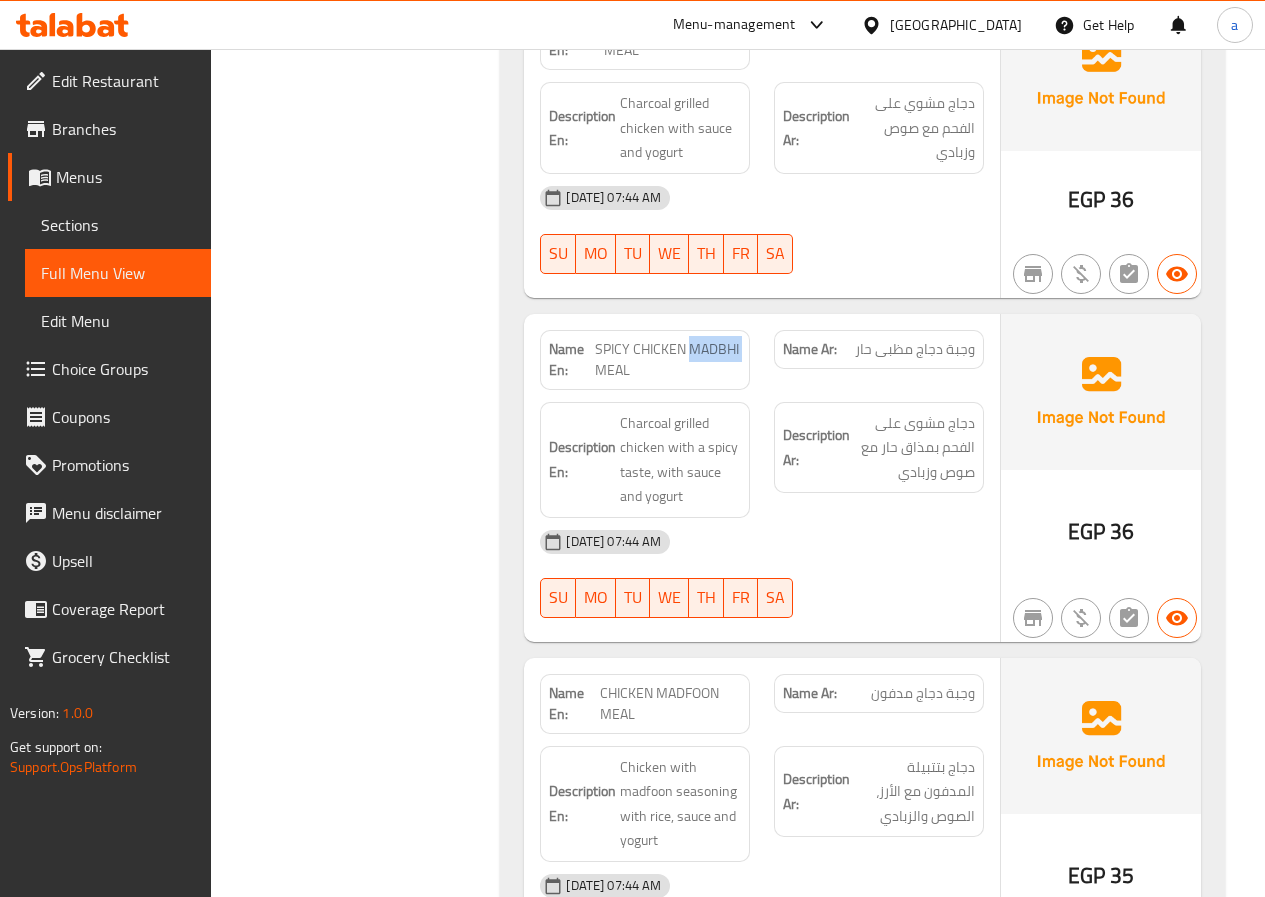 click on "SPICY CHICKEN MADBHI MEAL" at bounding box center (665, -4682) 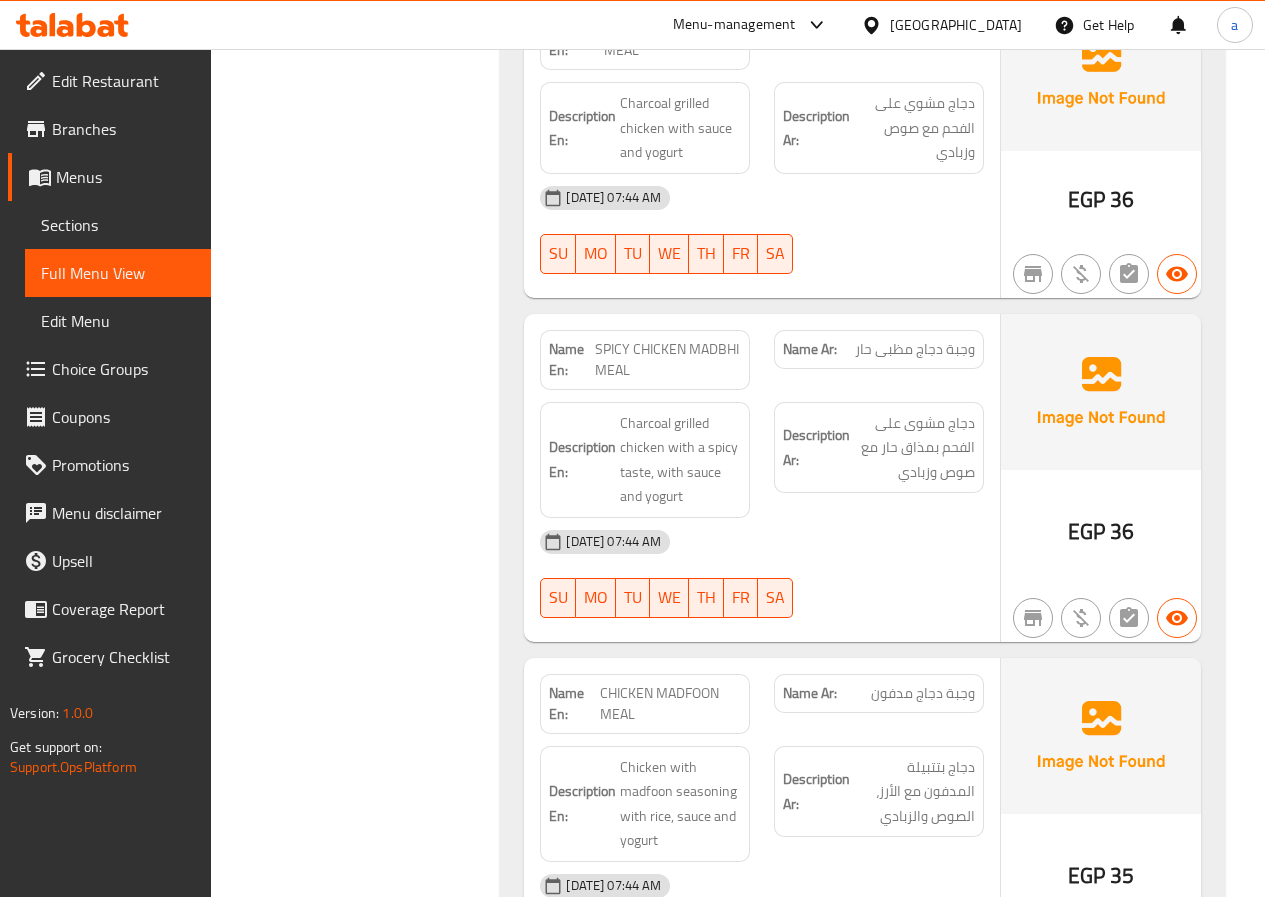 click on "SPICY CHICKEN MADBHI MEAL" at bounding box center (665, -4682) 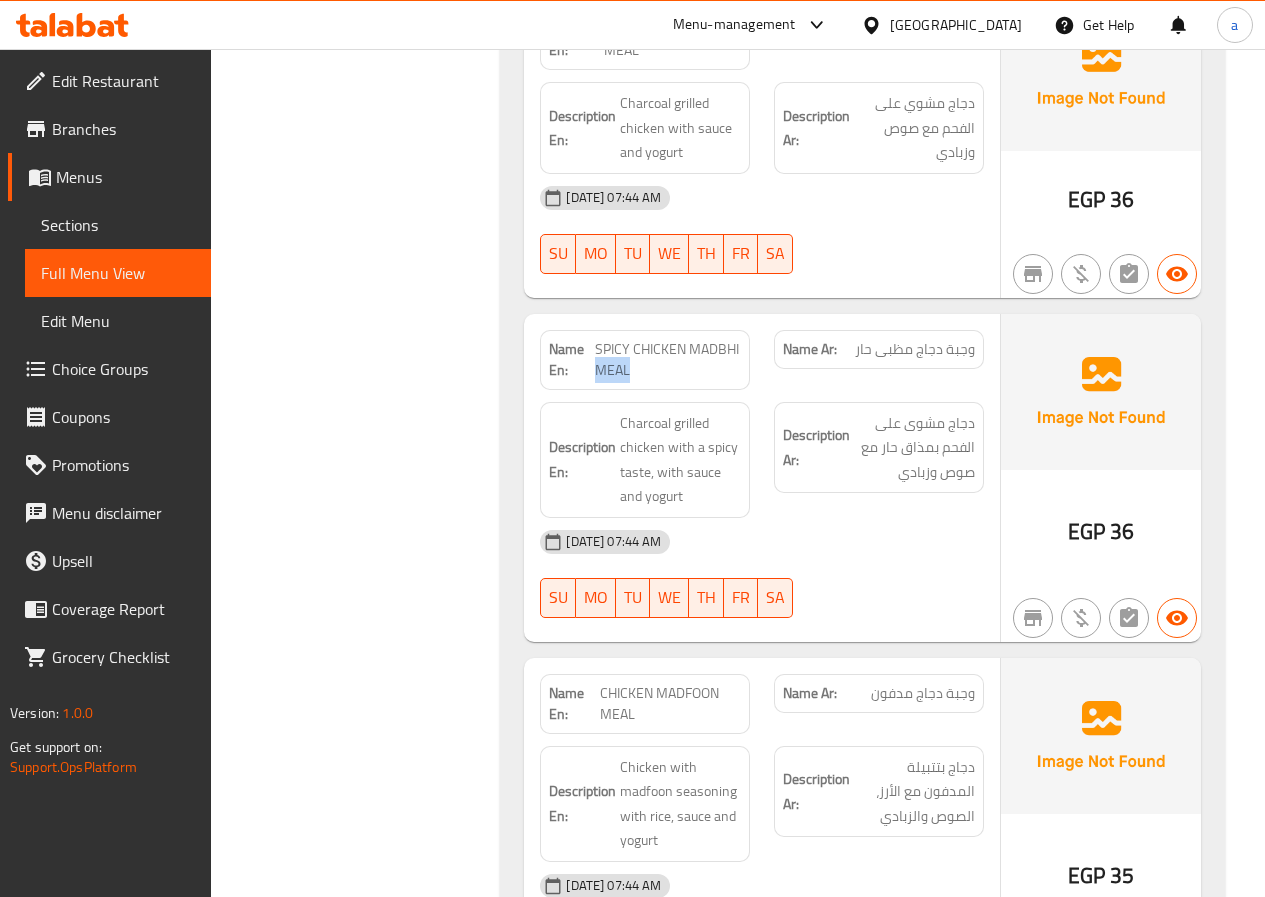 click on "SPICY CHICKEN MADBHI MEAL" at bounding box center (665, -4682) 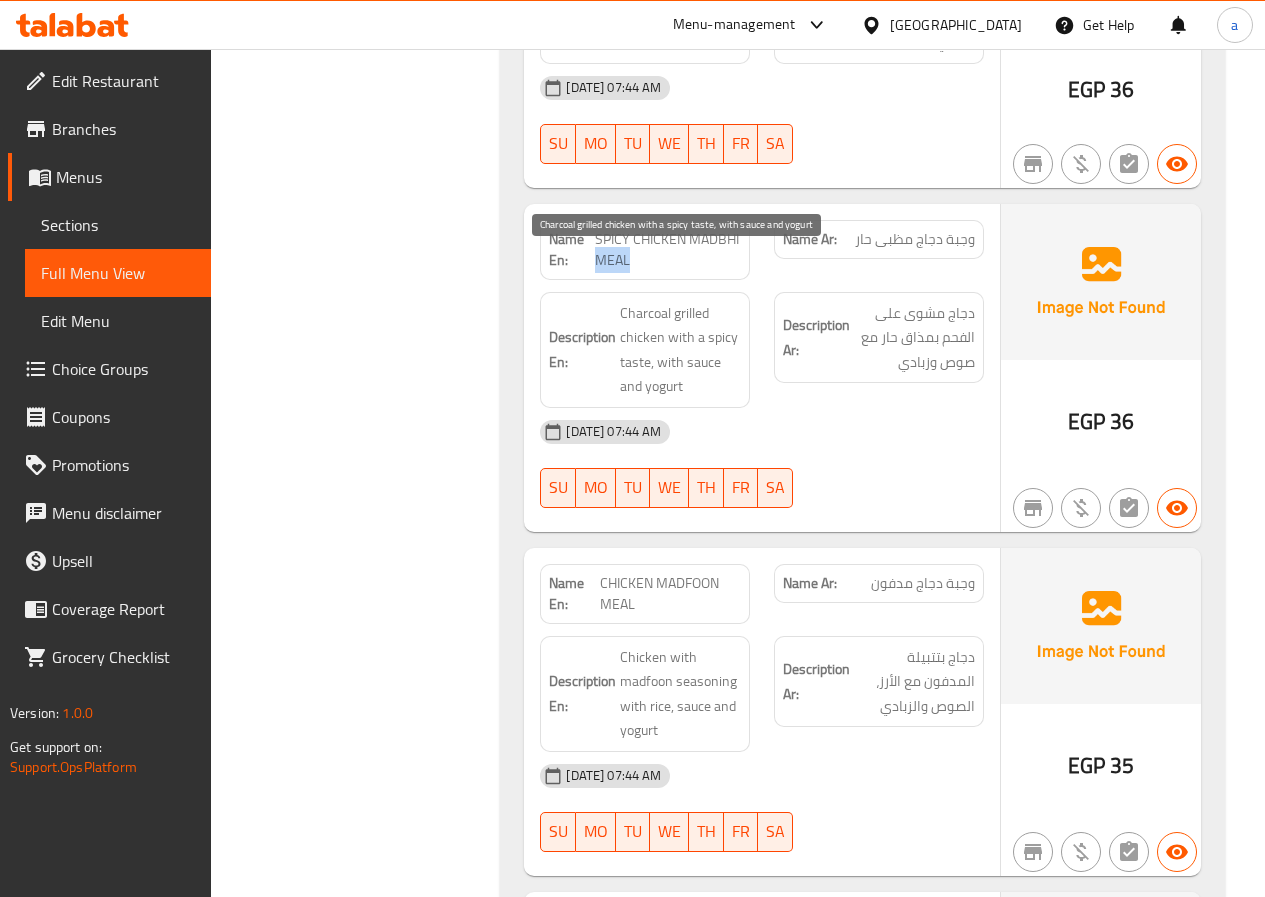 scroll, scrollTop: 5980, scrollLeft: 0, axis: vertical 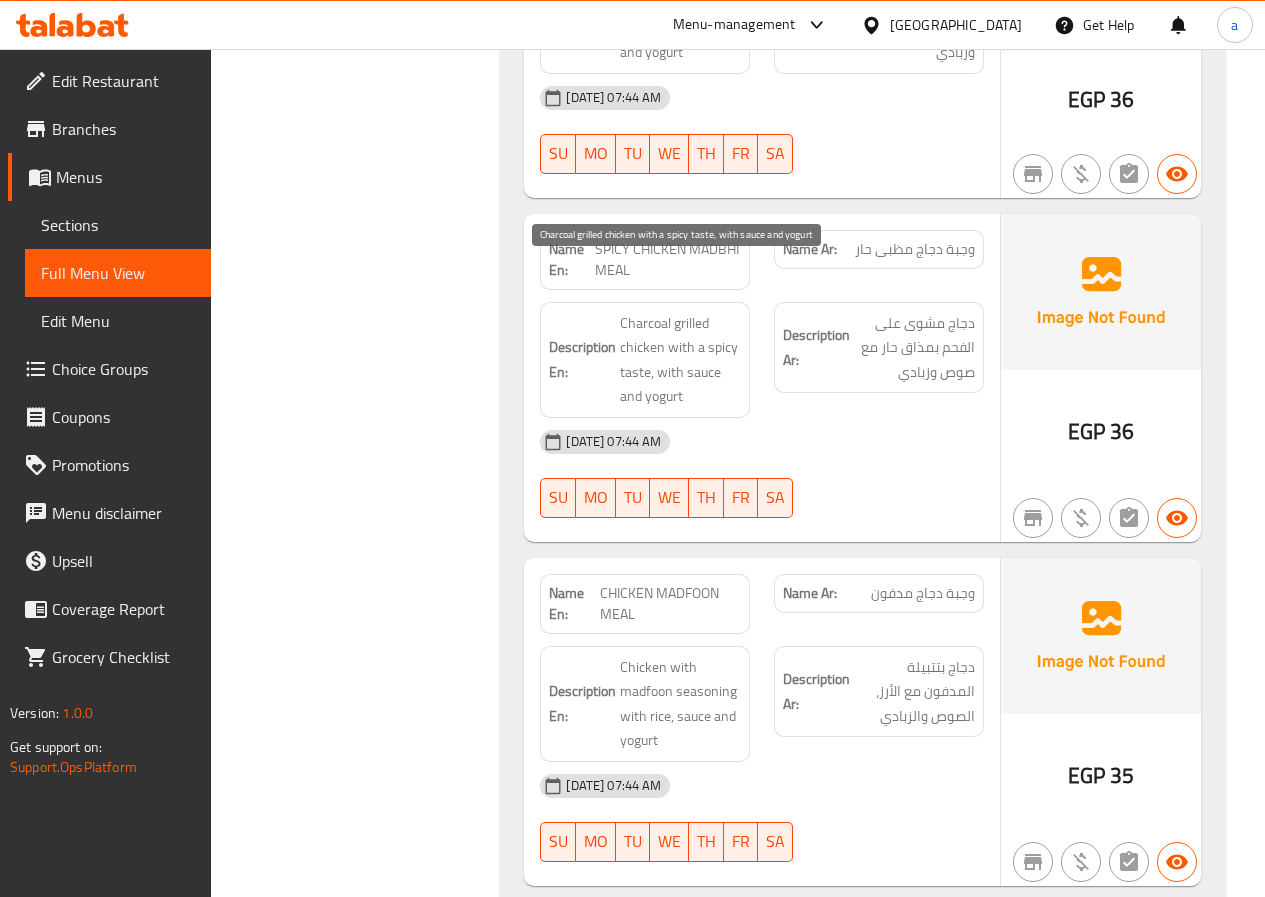 click on "Charcoal grilled chicken with a spicy taste, with sauce and yogurt" at bounding box center [680, 360] 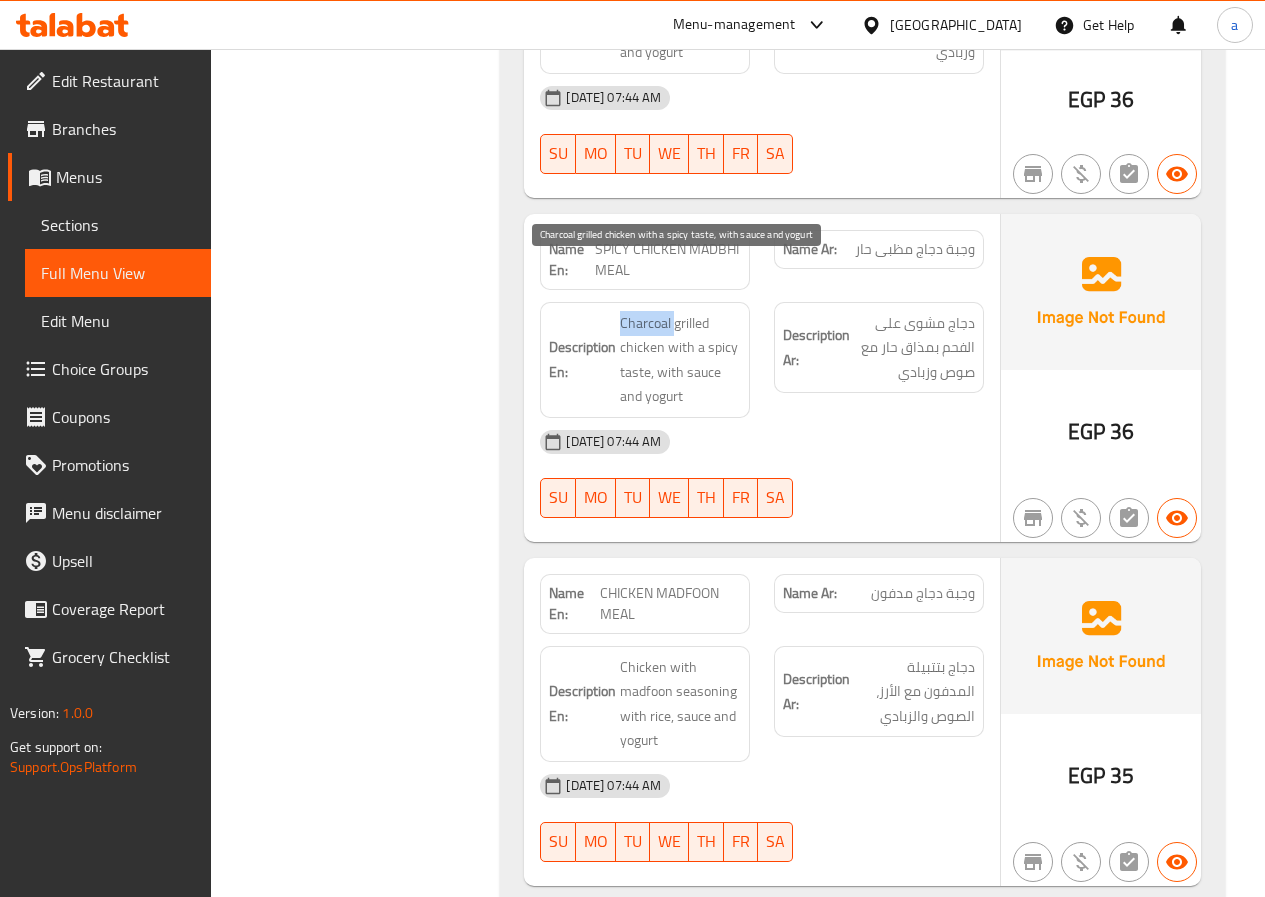 click on "Charcoal grilled chicken with a spicy taste, with sauce and yogurt" at bounding box center (680, 360) 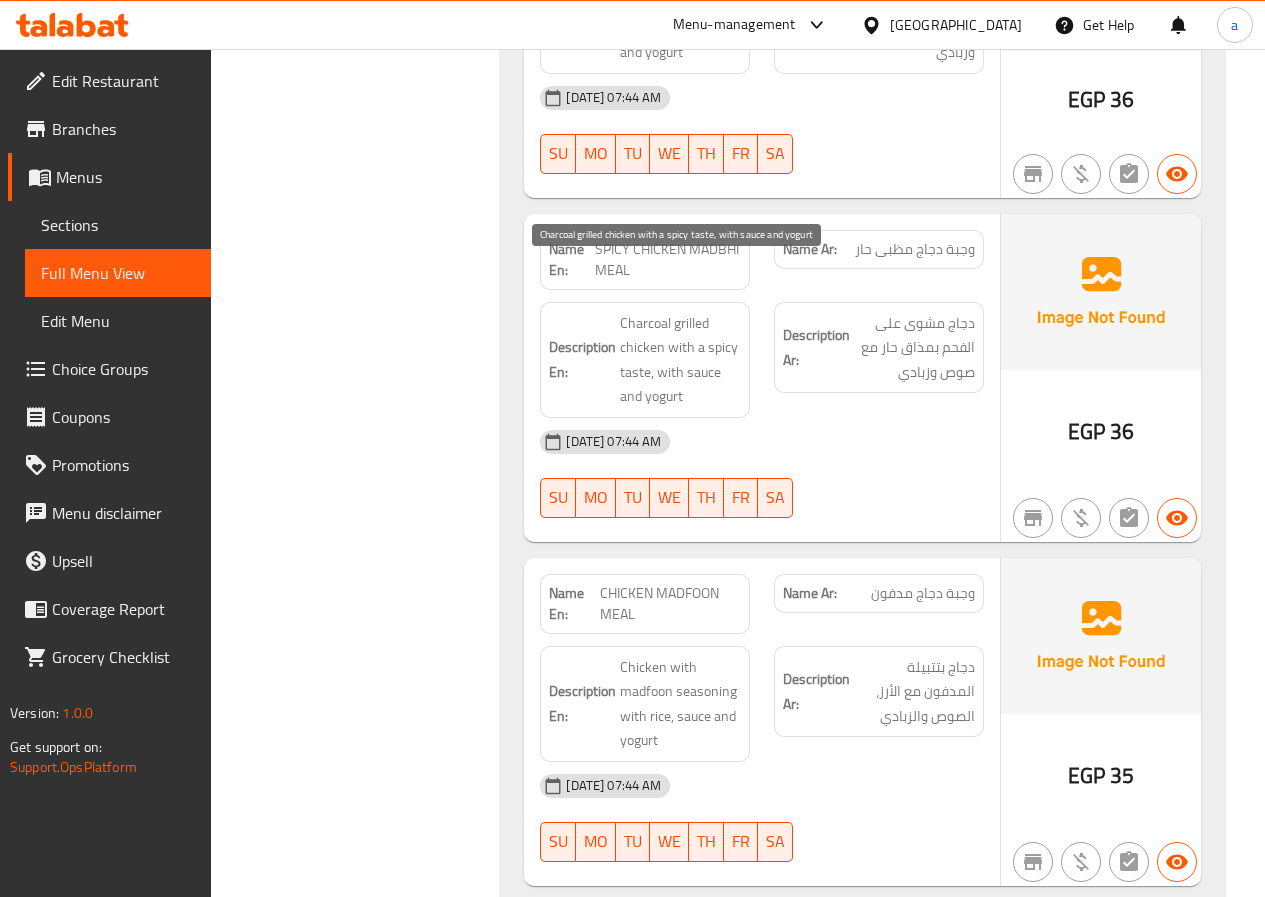 click on "Charcoal grilled chicken with a spicy taste, with sauce and yogurt" at bounding box center [680, 360] 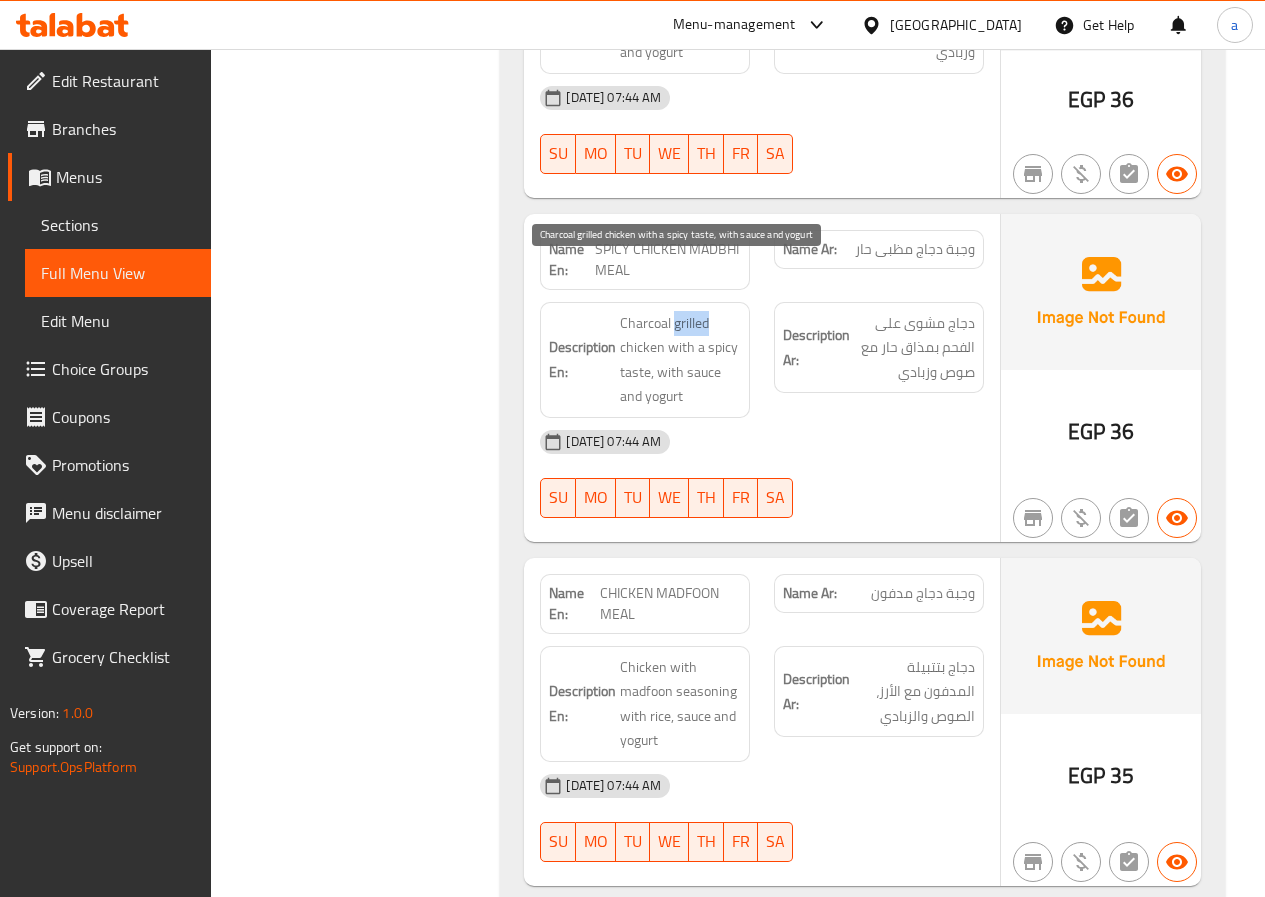 click on "Charcoal grilled chicken with a spicy taste, with sauce and yogurt" at bounding box center (680, 360) 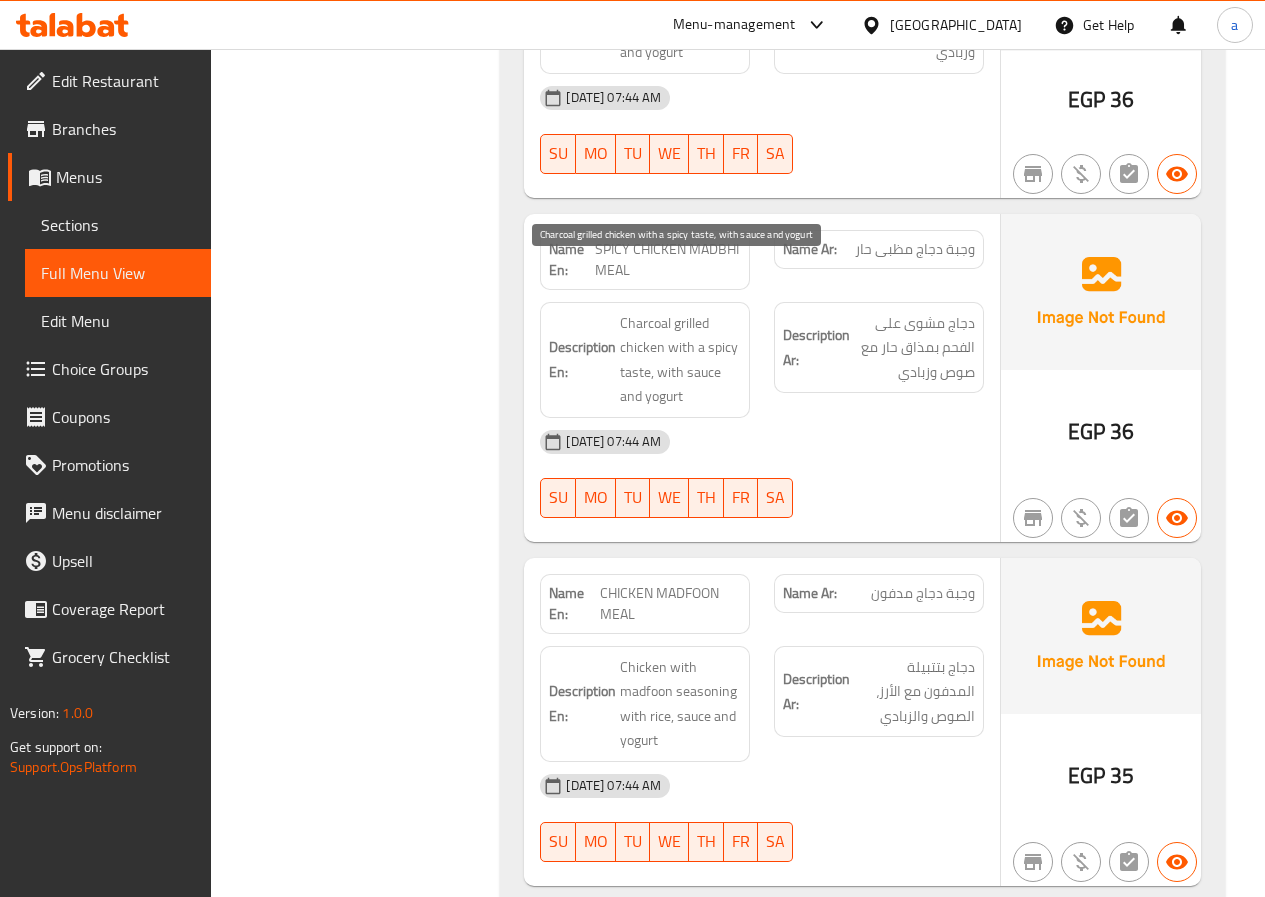 click on "Charcoal grilled chicken with a spicy taste, with sauce and yogurt" at bounding box center (680, 360) 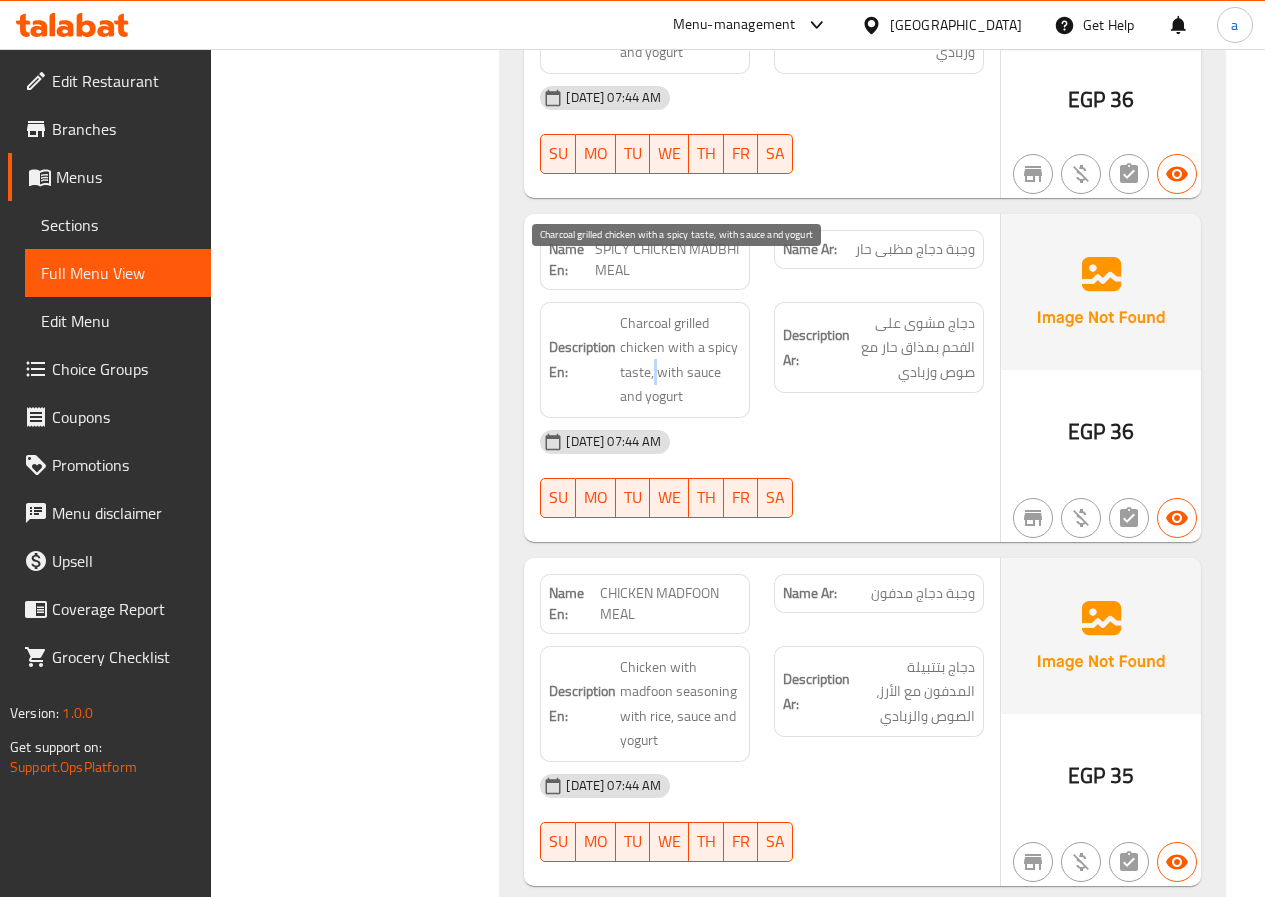 click on "Charcoal grilled chicken with a spicy taste, with sauce and yogurt" at bounding box center [680, 360] 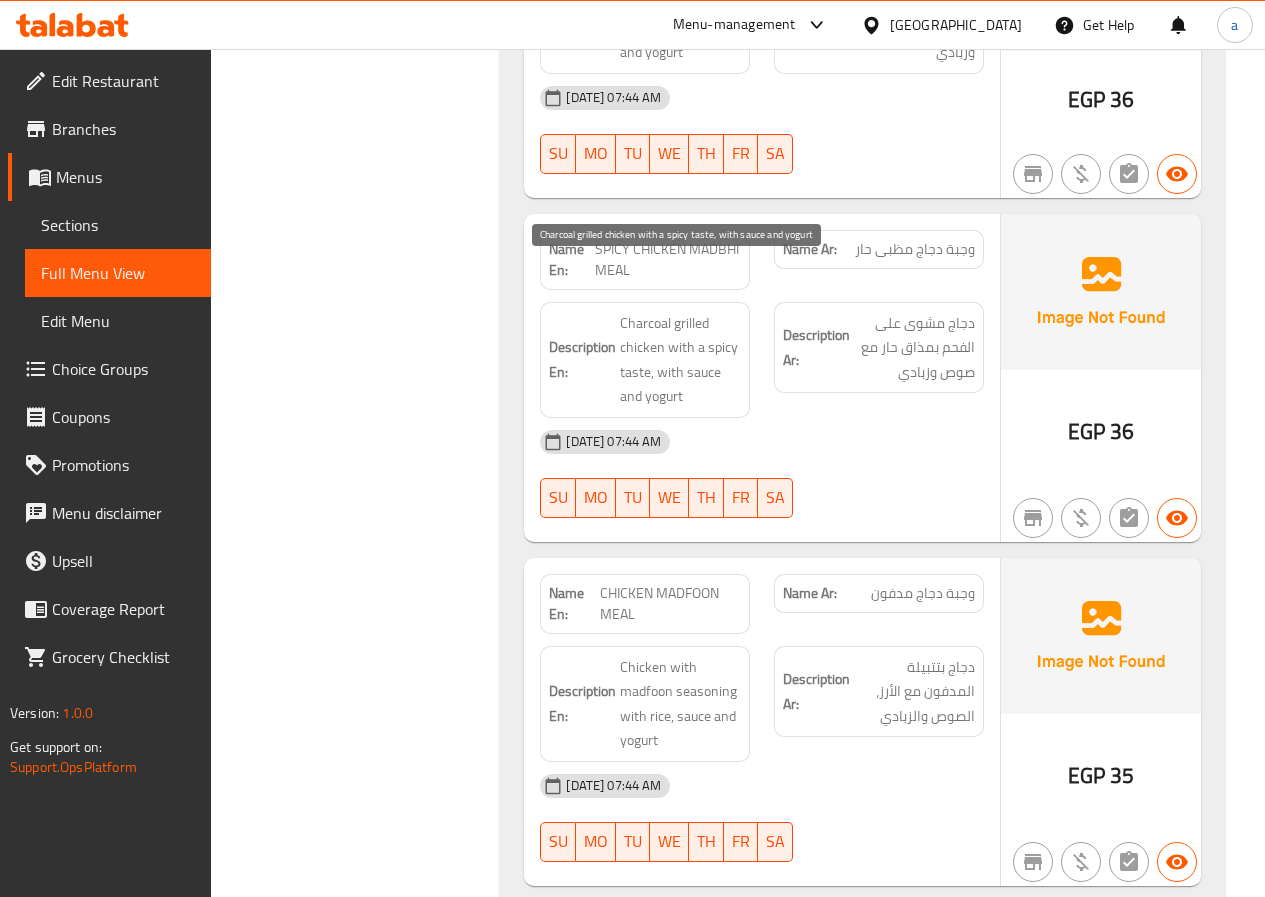 click on "Charcoal grilled chicken with a spicy taste, with sauce and yogurt" at bounding box center (680, 360) 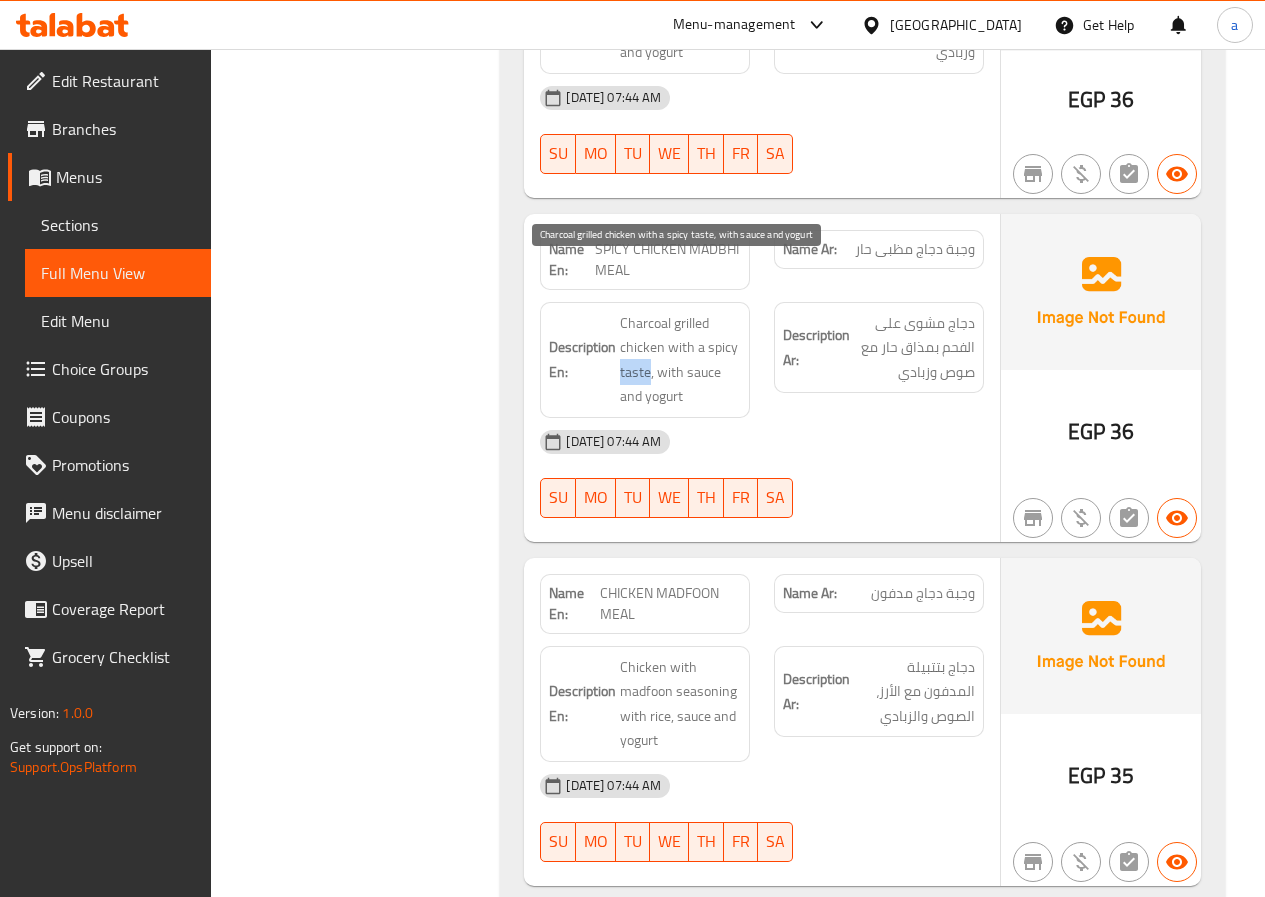 click on "Charcoal grilled chicken with a spicy taste, with sauce and yogurt" at bounding box center [680, 360] 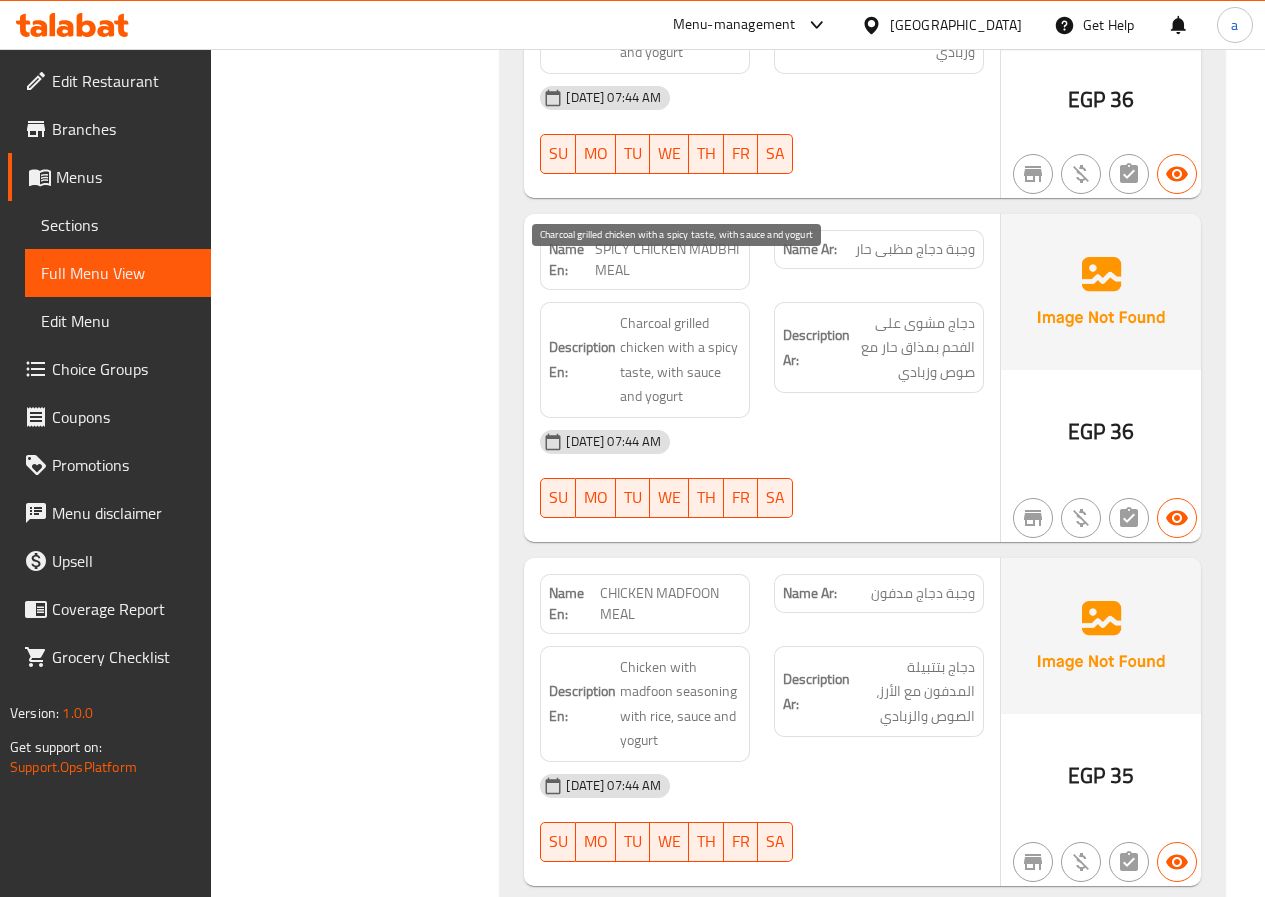 click on "Charcoal grilled chicken with a spicy taste, with sauce and yogurt" at bounding box center (680, 360) 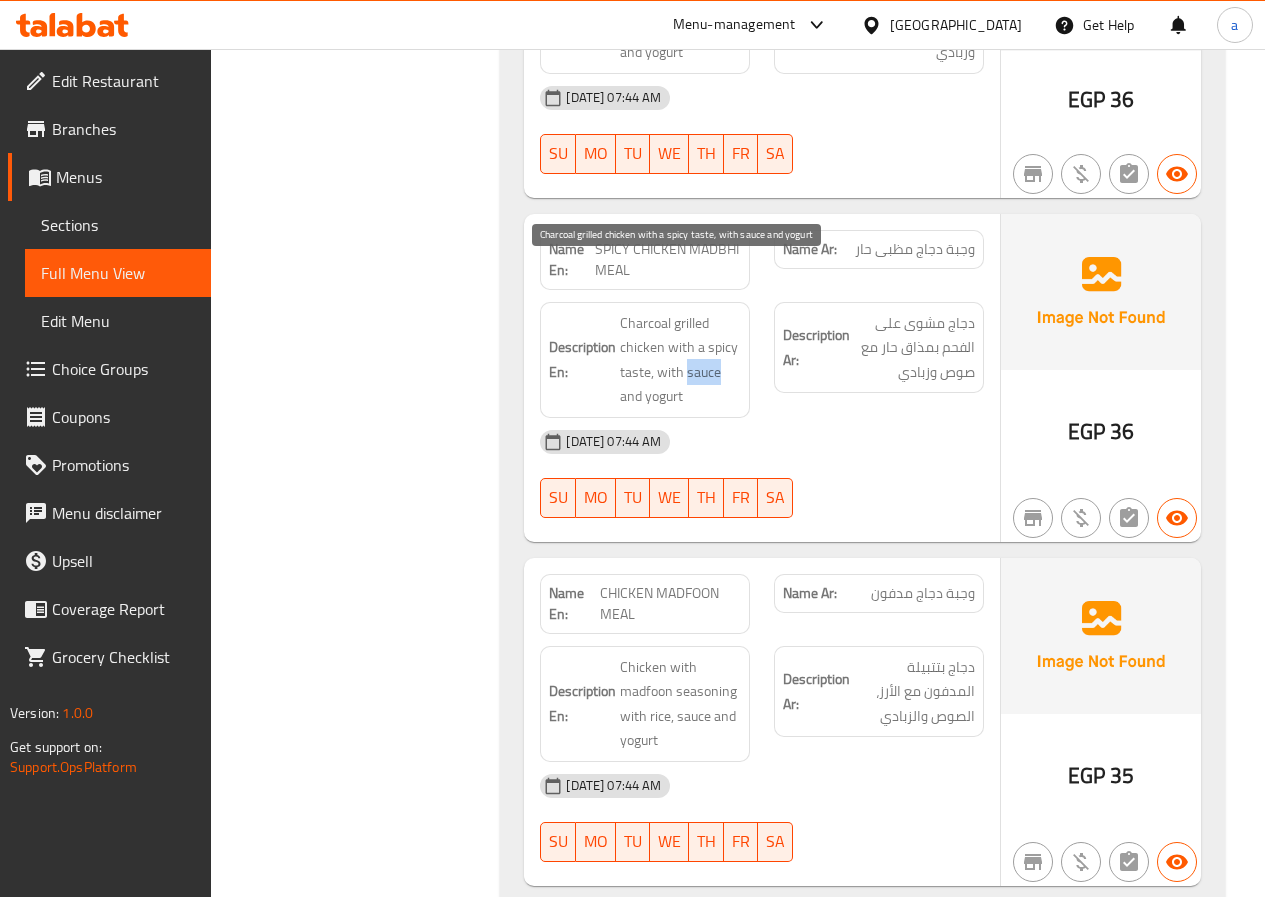 click on "Charcoal grilled chicken with a spicy taste, with sauce and yogurt" at bounding box center (680, 360) 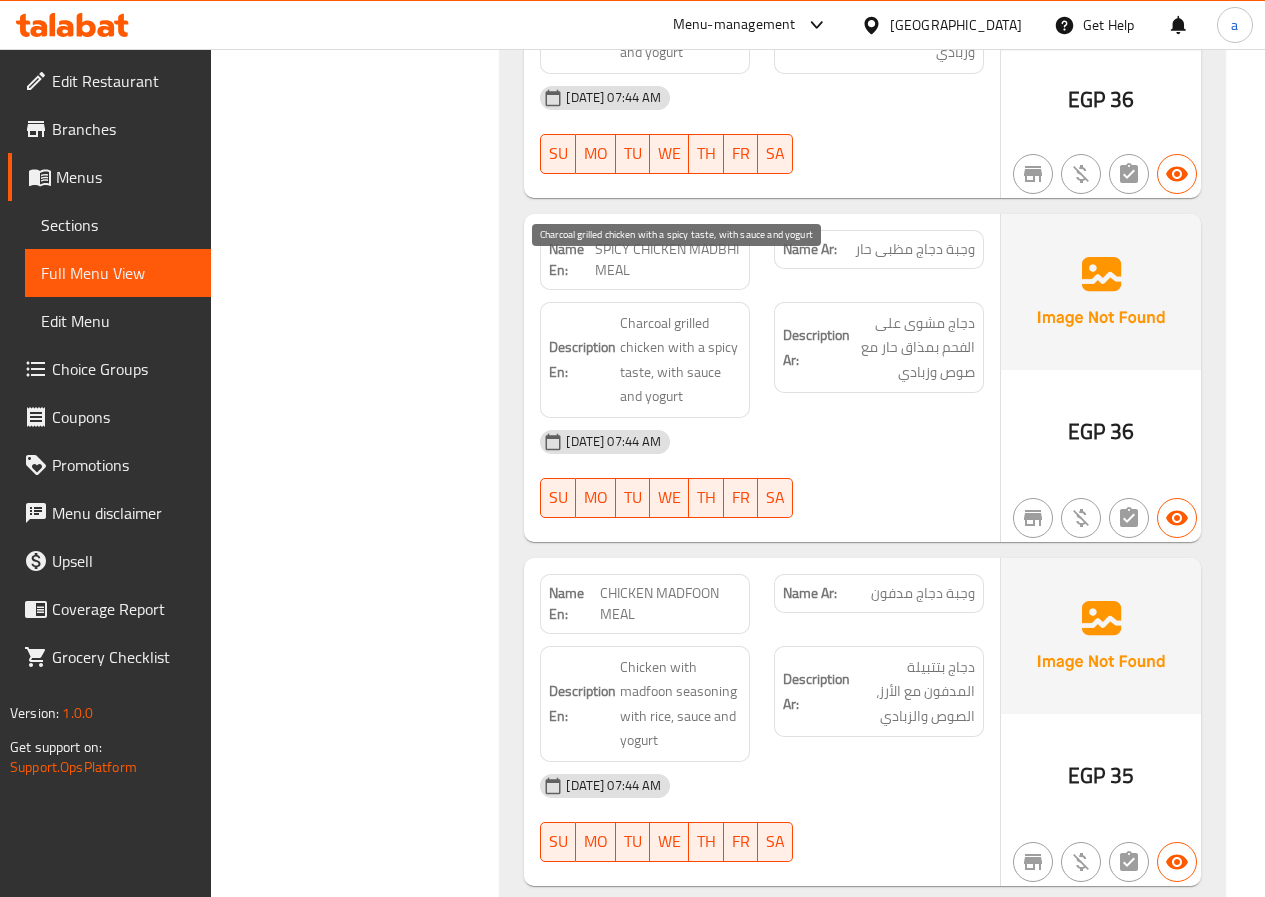 click on "Charcoal grilled chicken with a spicy taste, with sauce and yogurt" at bounding box center [680, 360] 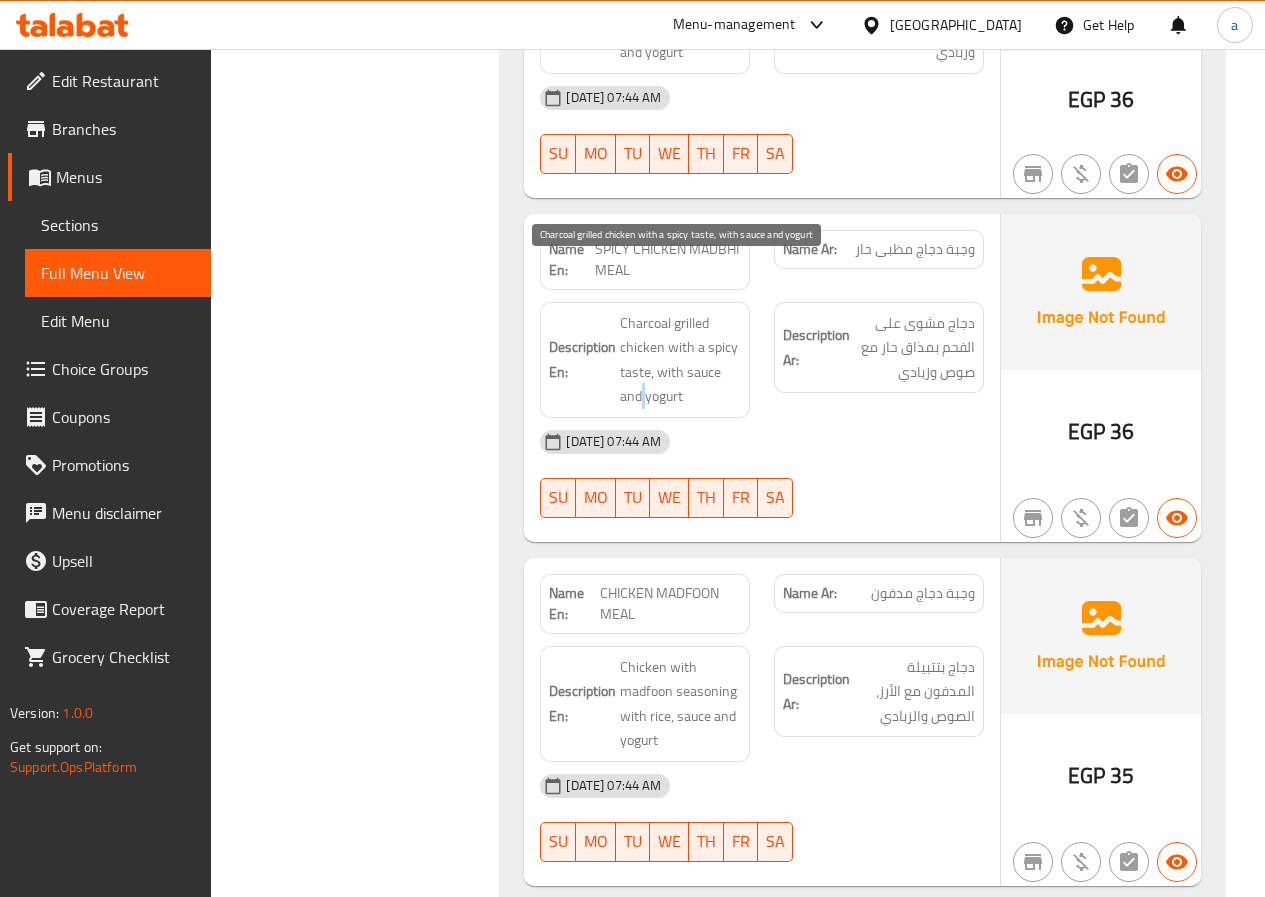 click on "Charcoal grilled chicken with a spicy taste, with sauce and yogurt" at bounding box center [680, 360] 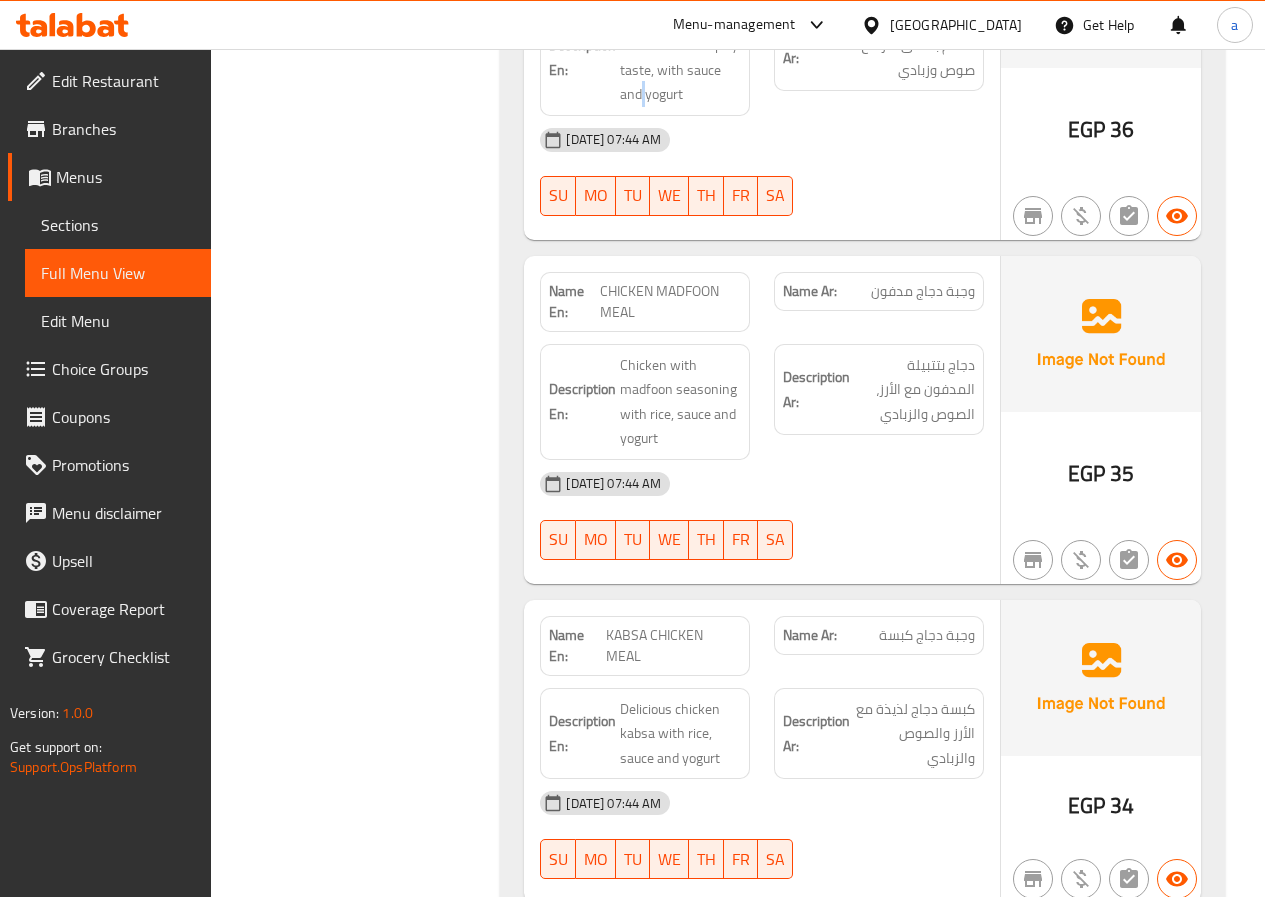 scroll, scrollTop: 6296, scrollLeft: 0, axis: vertical 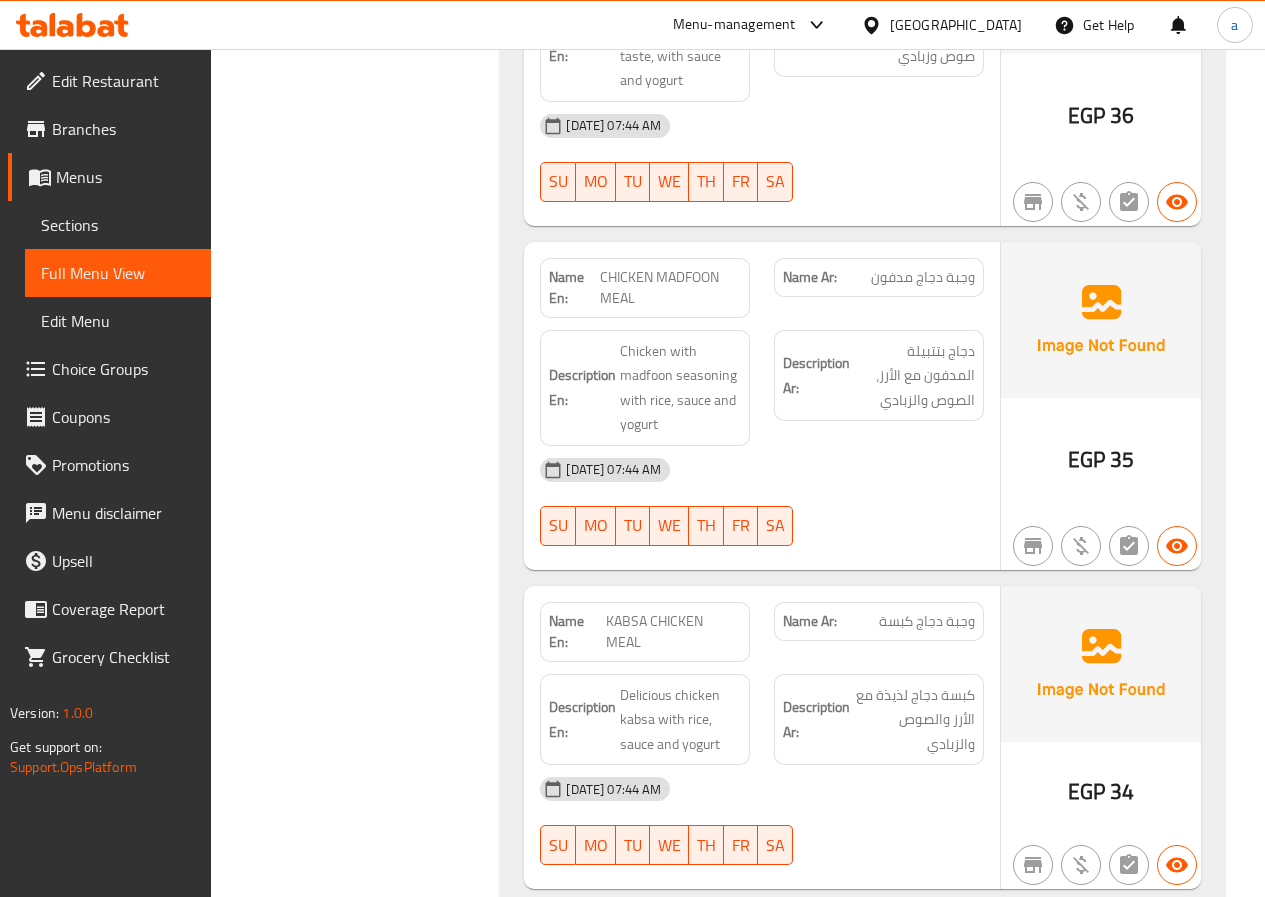 click on "CHICKEN MADFOON MEAL" at bounding box center (690, -4839) 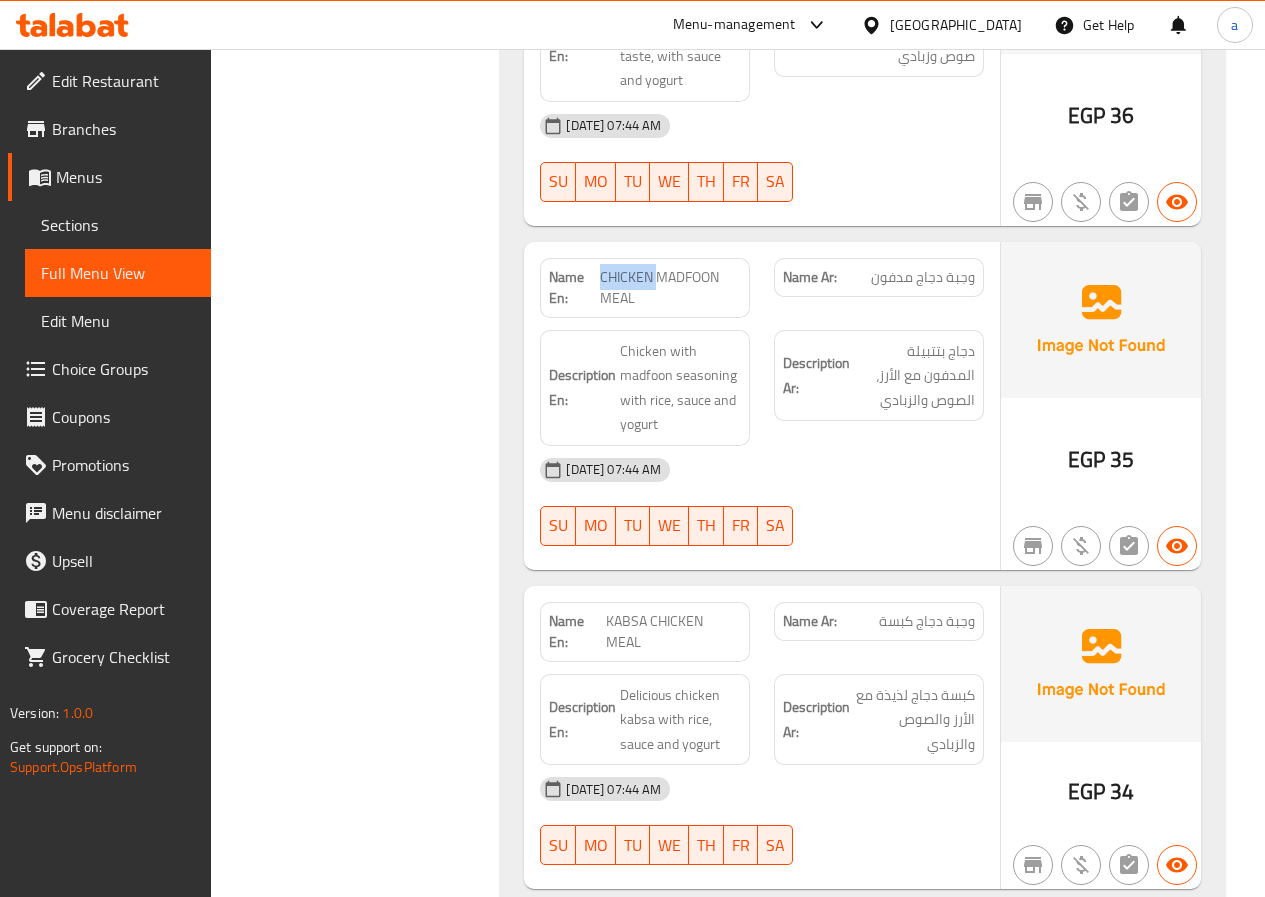 click on "CHICKEN MADFOON MEAL" at bounding box center [690, -4839] 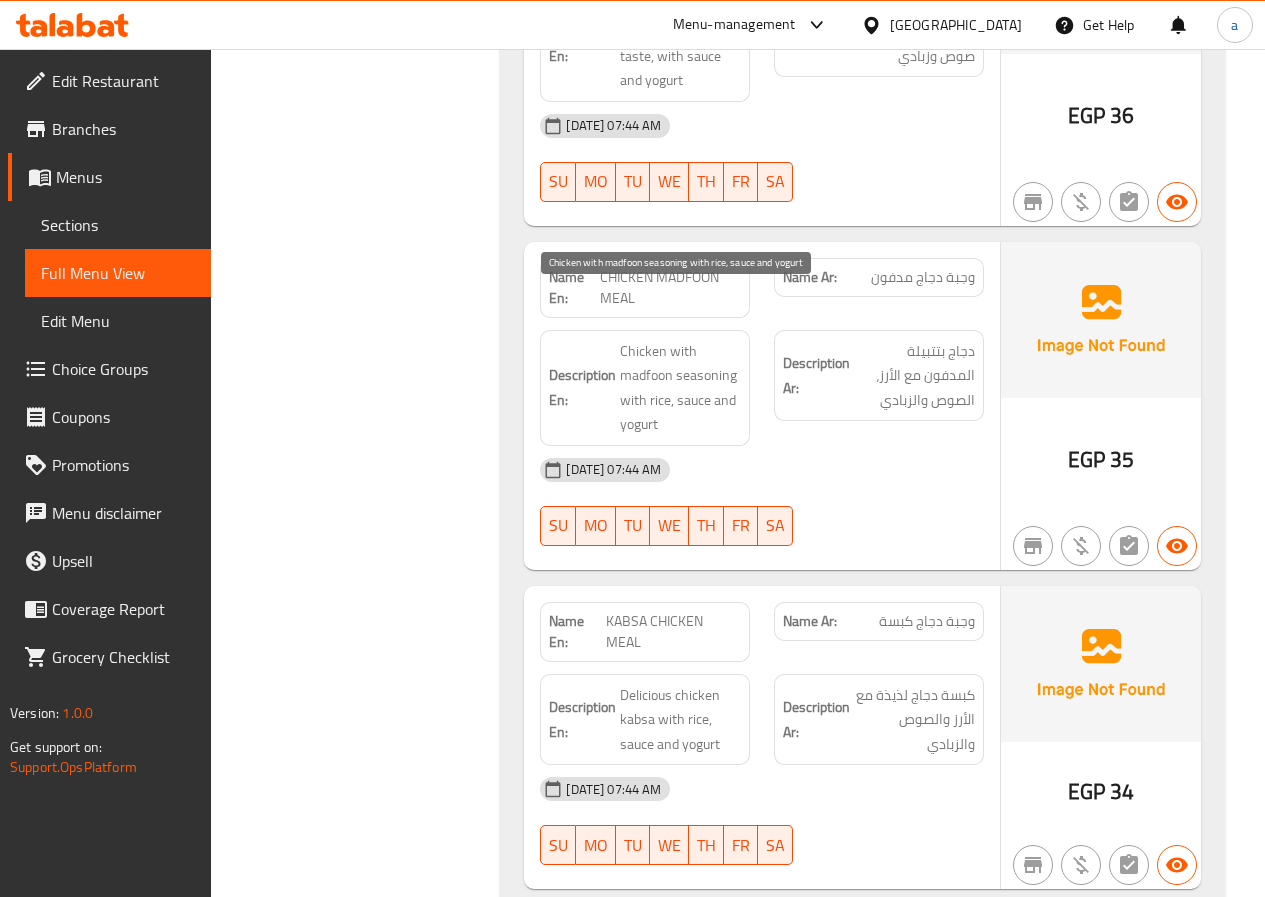 click on "Chicken with madfoon seasoning with rice, sauce and yogurt" at bounding box center [680, 388] 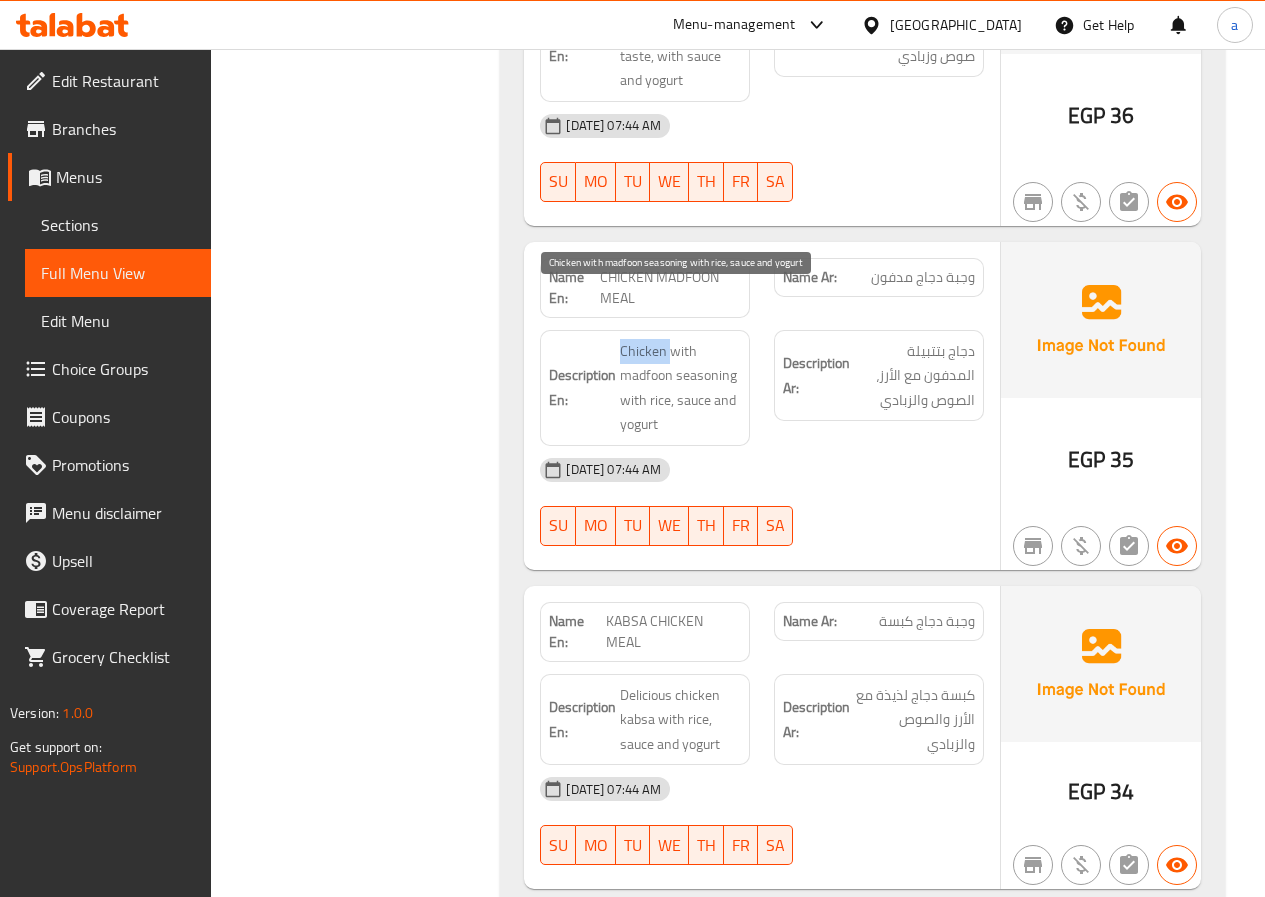 click on "Chicken with madfoon seasoning with rice, sauce and yogurt" at bounding box center (680, 388) 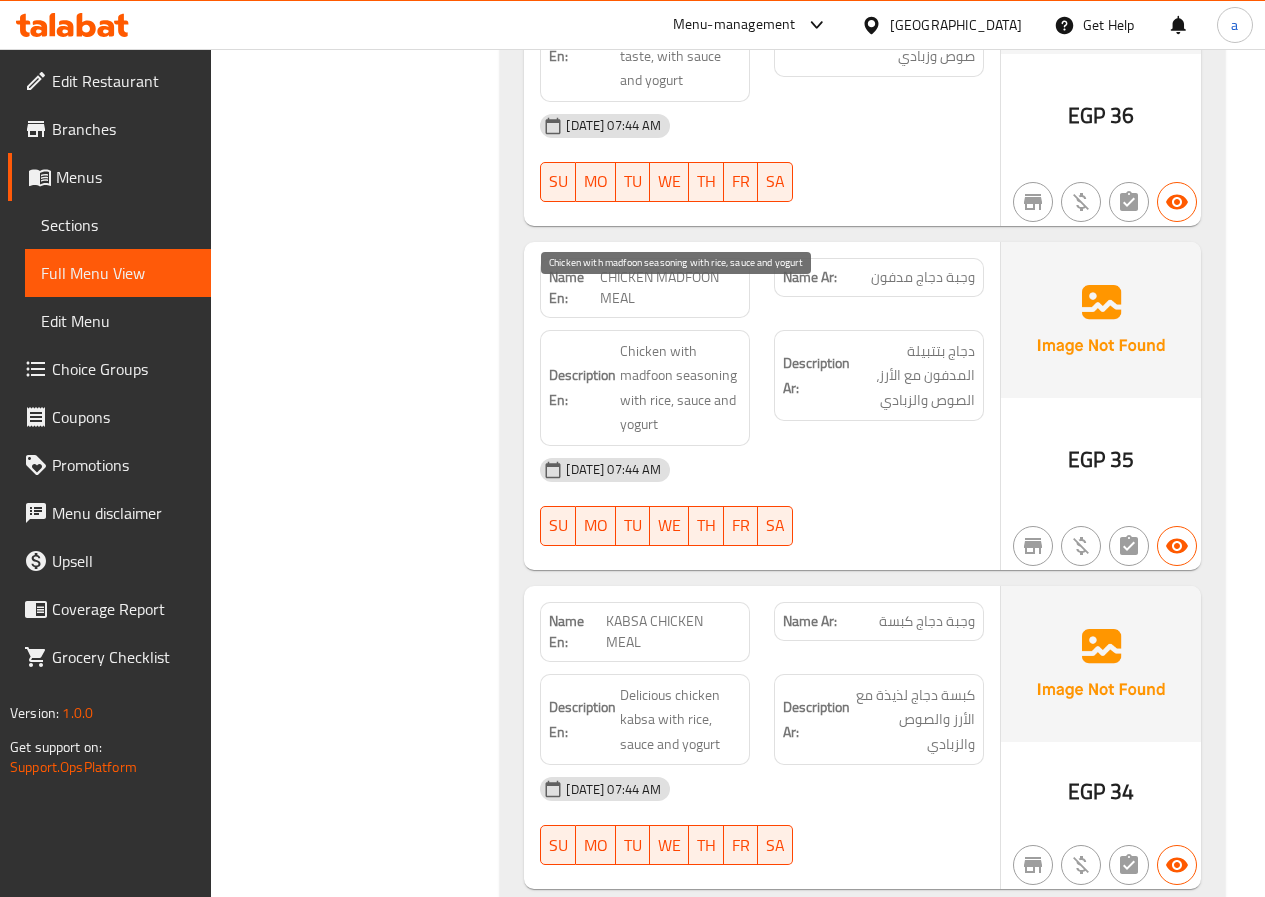 click on "Chicken with madfoon seasoning with rice, sauce and yogurt" at bounding box center (680, 388) 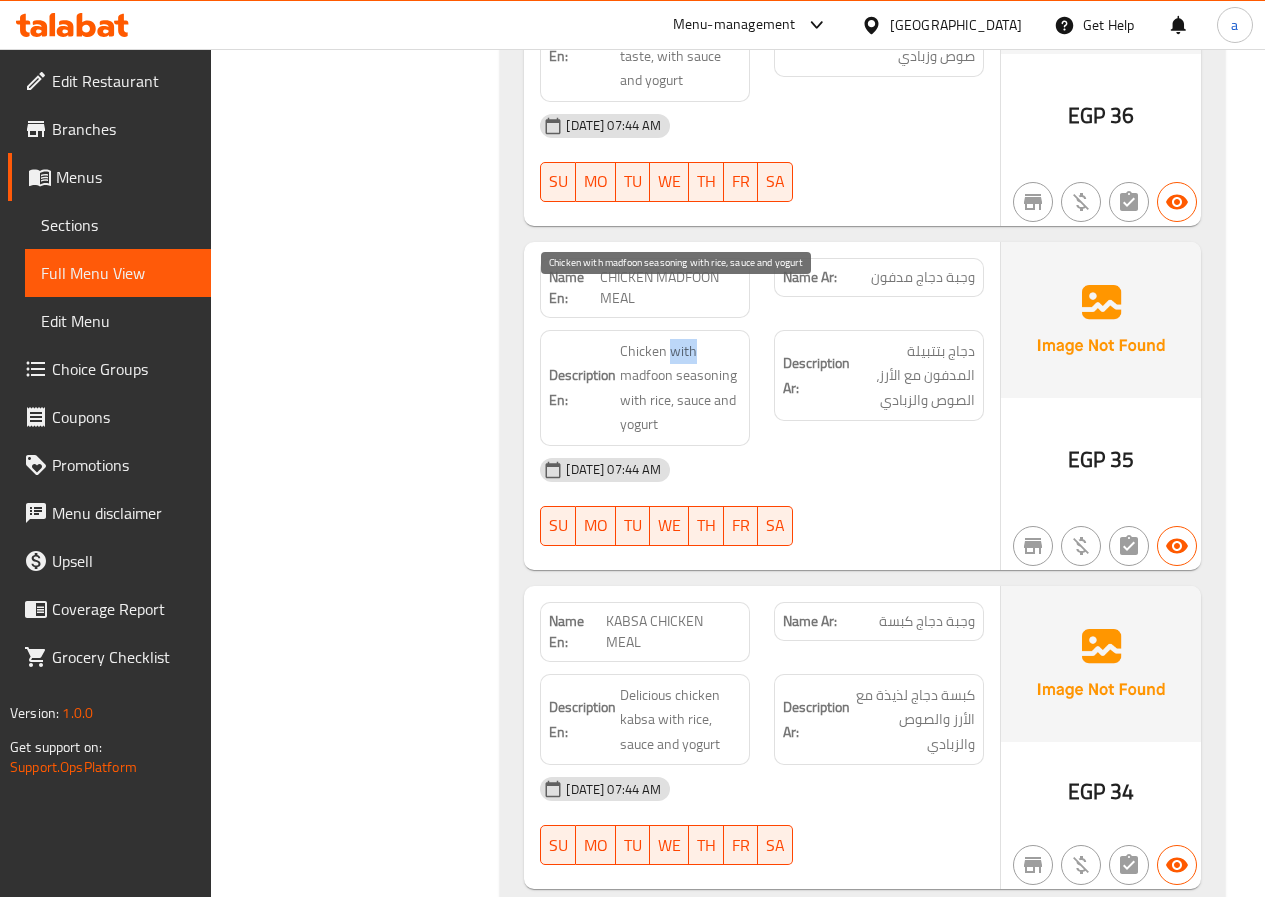 click on "Chicken with madfoon seasoning with rice, sauce and yogurt" at bounding box center [680, 388] 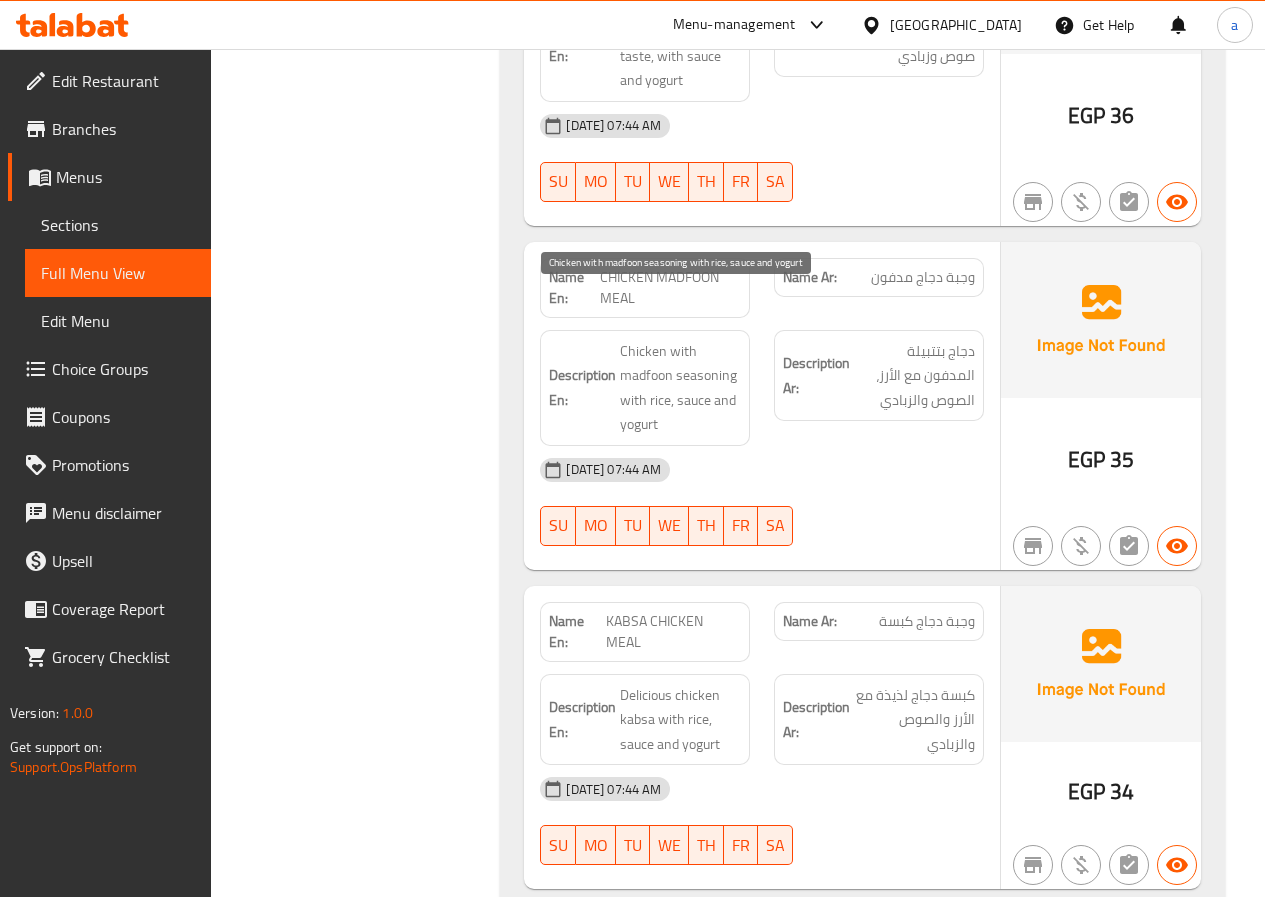 click on "Chicken with madfoon seasoning with rice, sauce and yogurt" at bounding box center (680, 388) 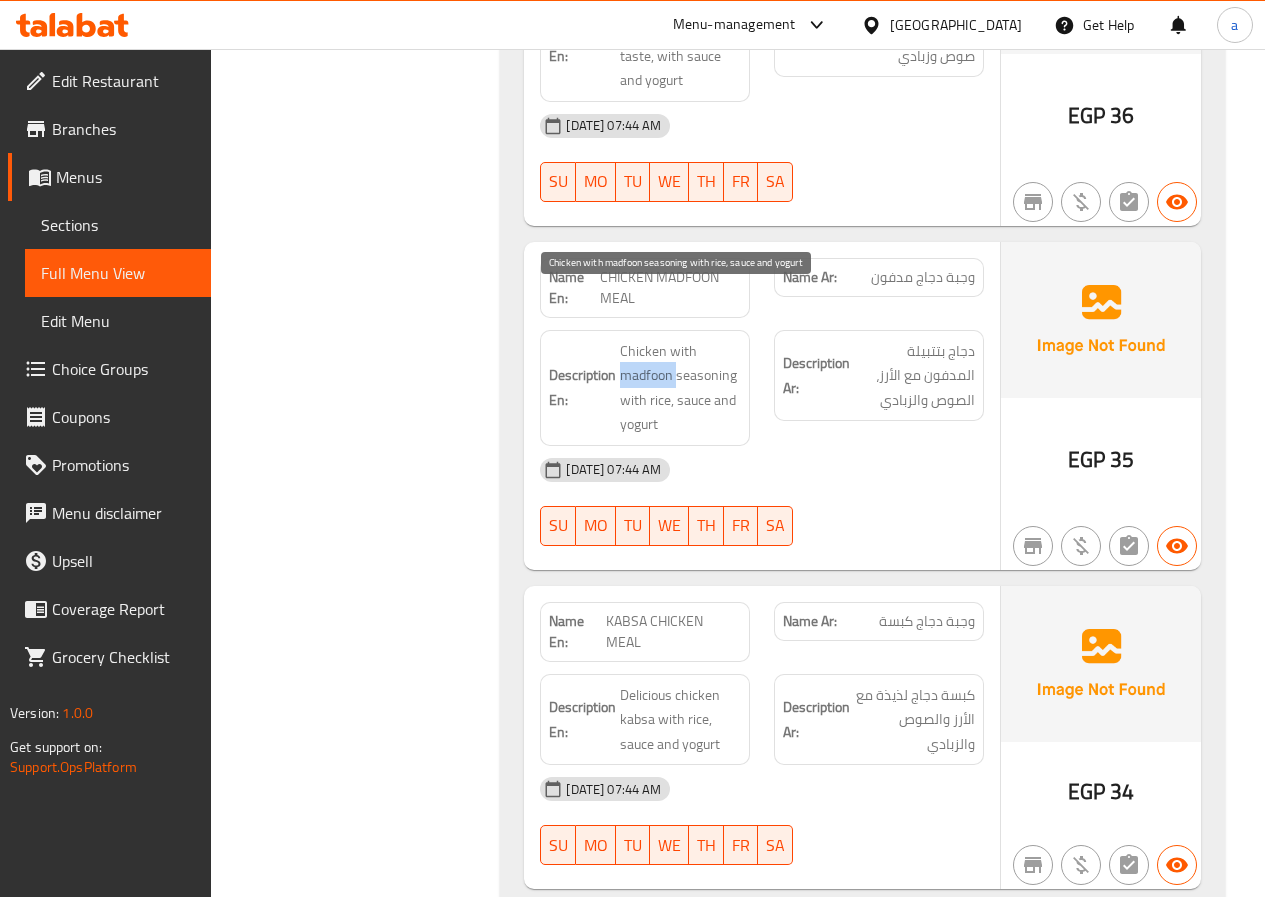 click on "Chicken with madfoon seasoning with rice, sauce and yogurt" at bounding box center (680, 388) 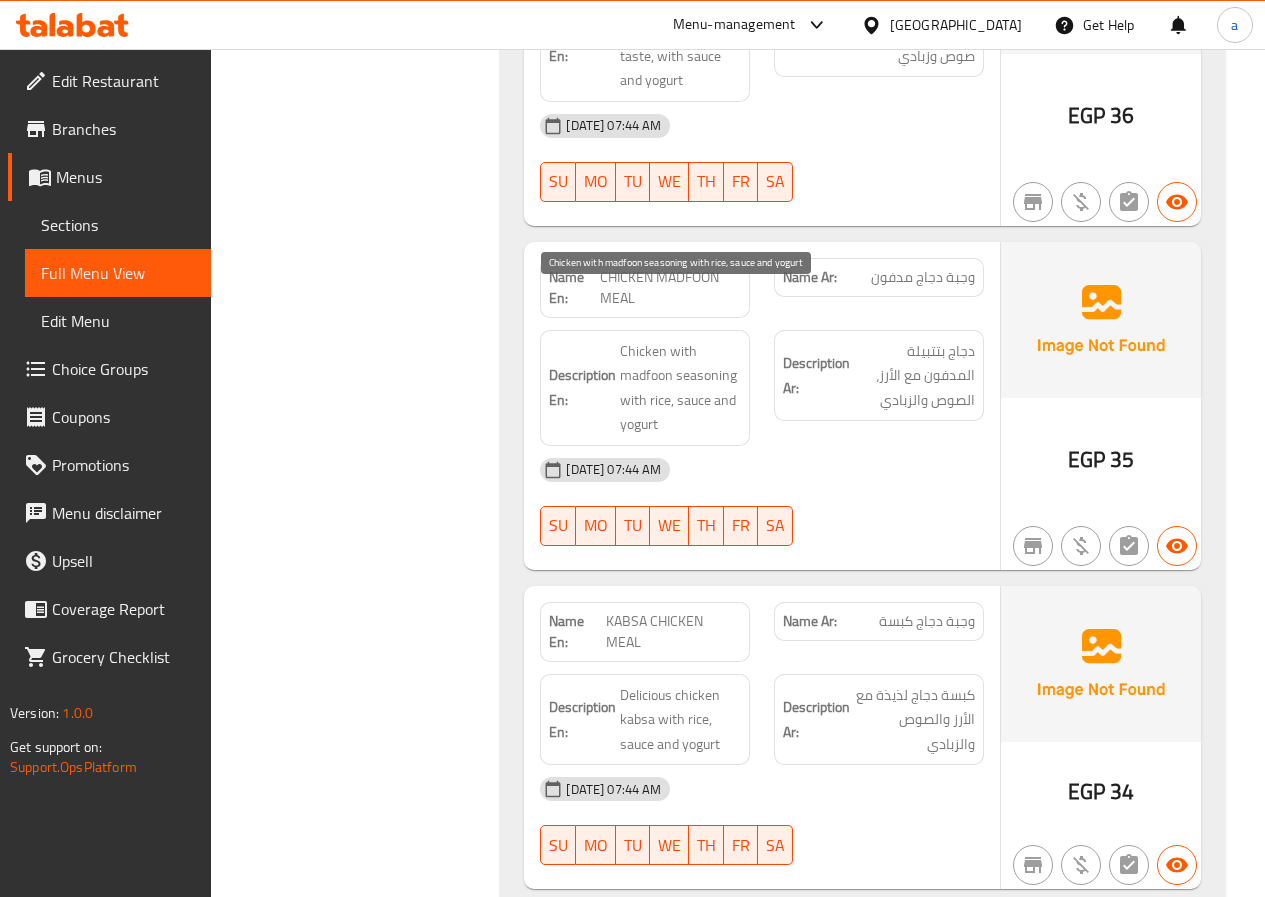click on "Chicken with madfoon seasoning with rice, sauce and yogurt" at bounding box center [680, 388] 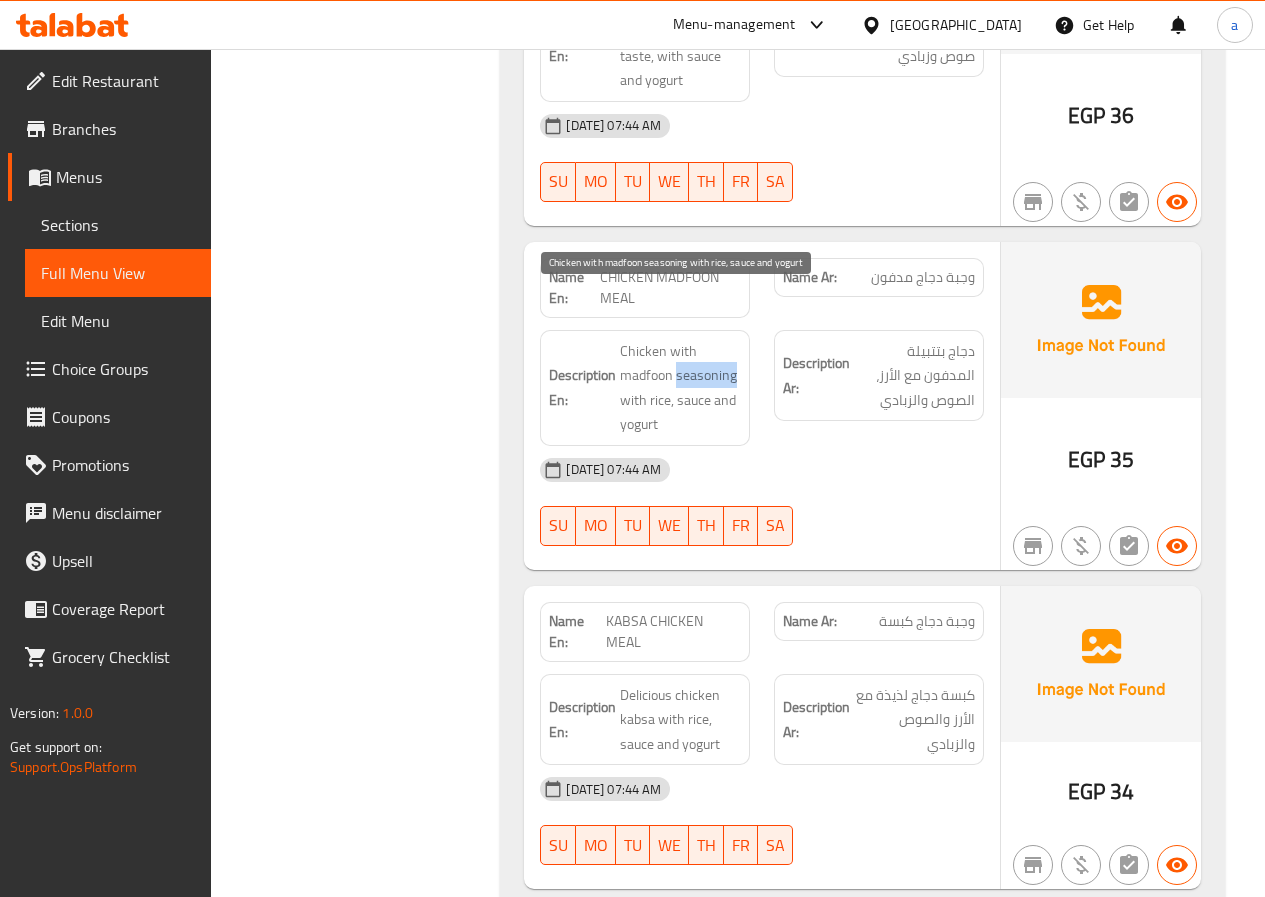 click on "Chicken with madfoon seasoning with rice, sauce and yogurt" at bounding box center [680, 388] 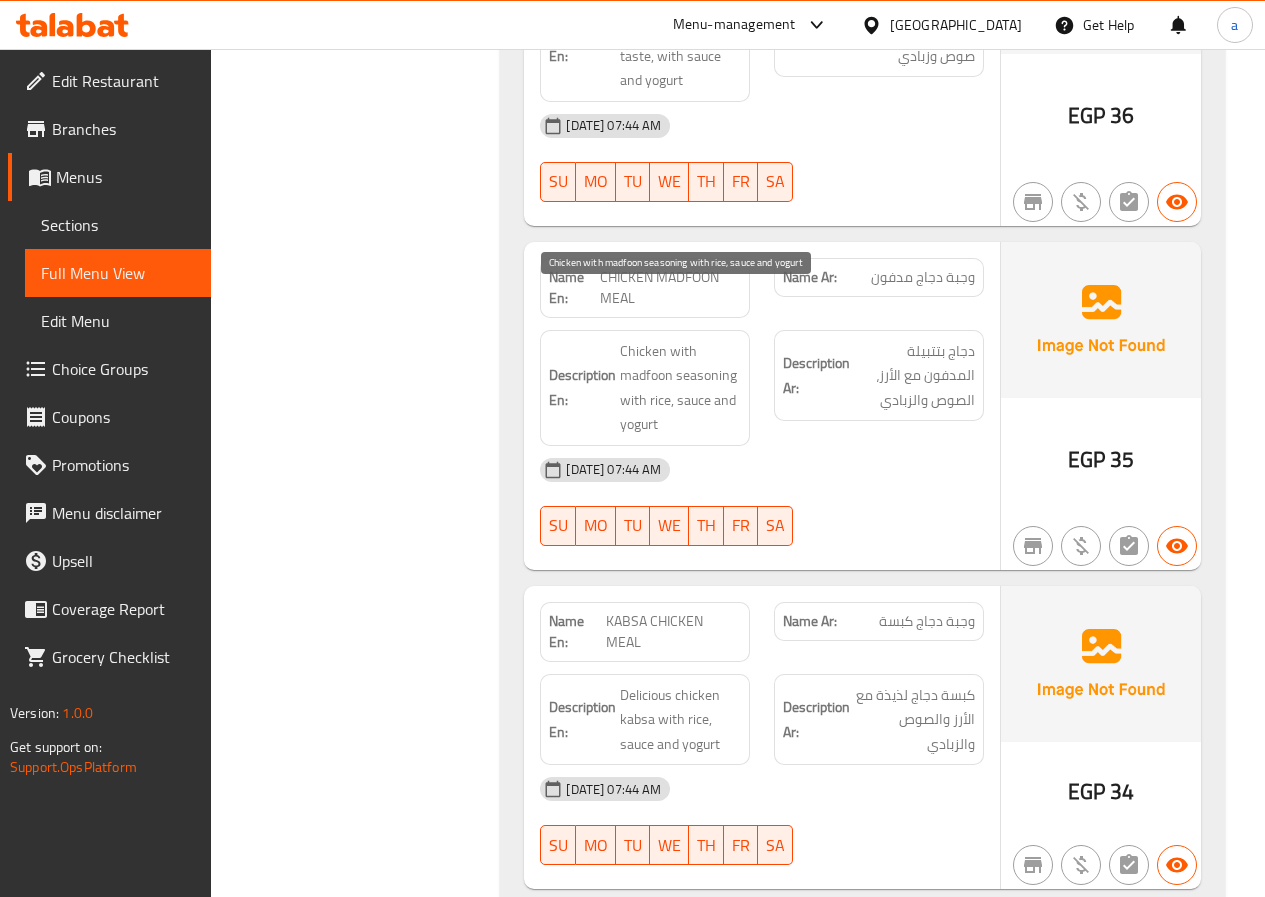 click on "Chicken with madfoon seasoning with rice, sauce and yogurt" at bounding box center (680, 388) 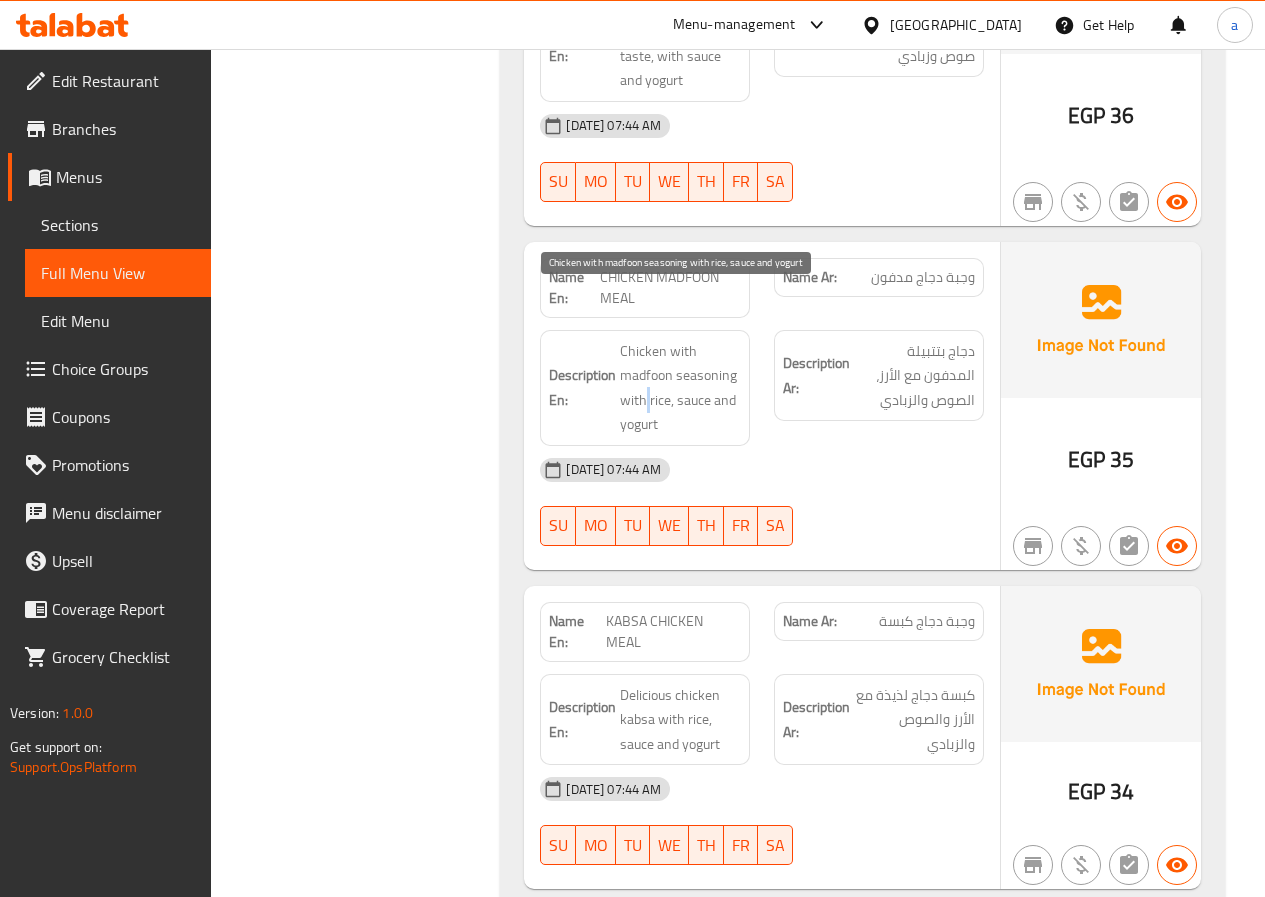 click on "Chicken with madfoon seasoning with rice, sauce and yogurt" at bounding box center [680, 388] 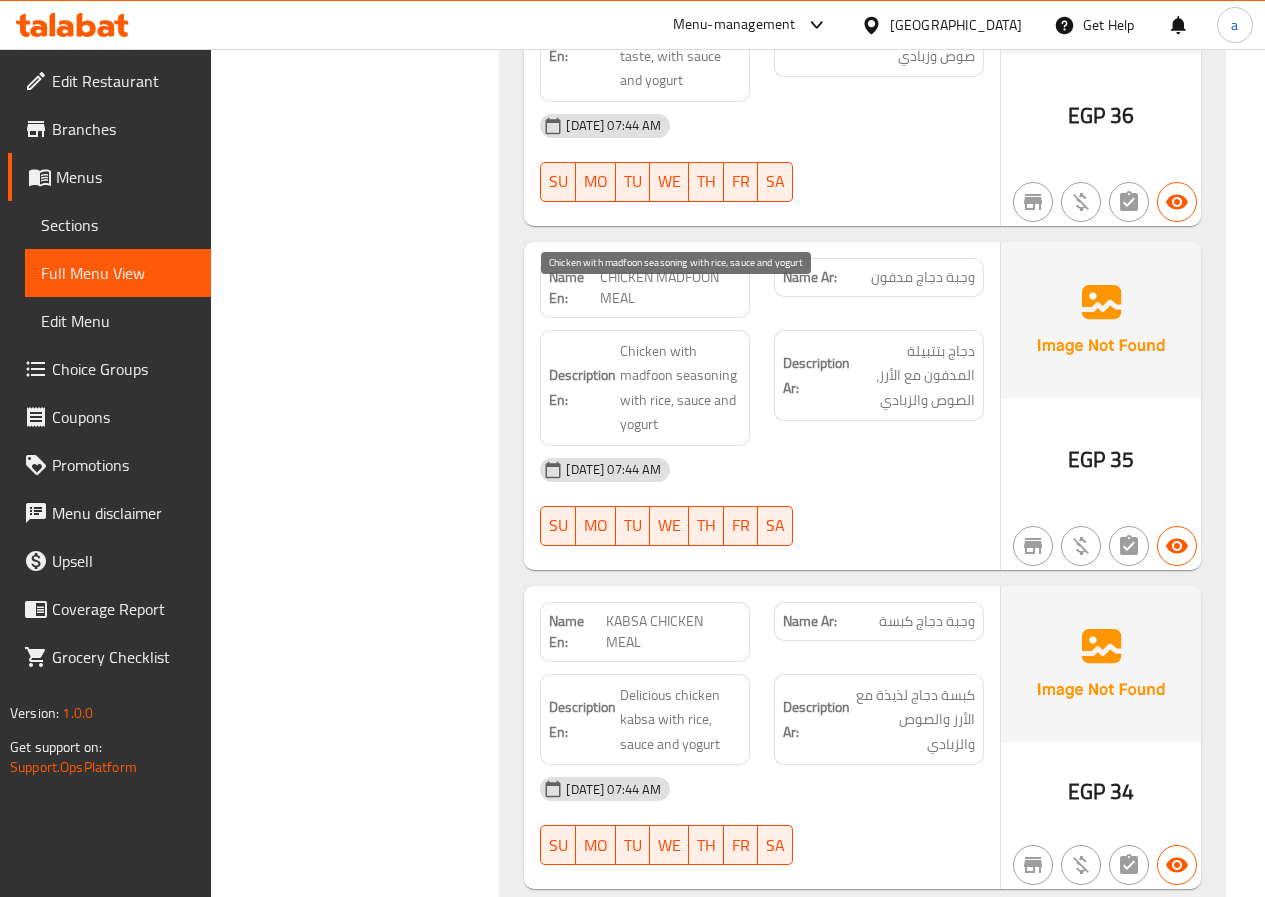 click on "Chicken with madfoon seasoning with rice, sauce and yogurt" at bounding box center [680, 388] 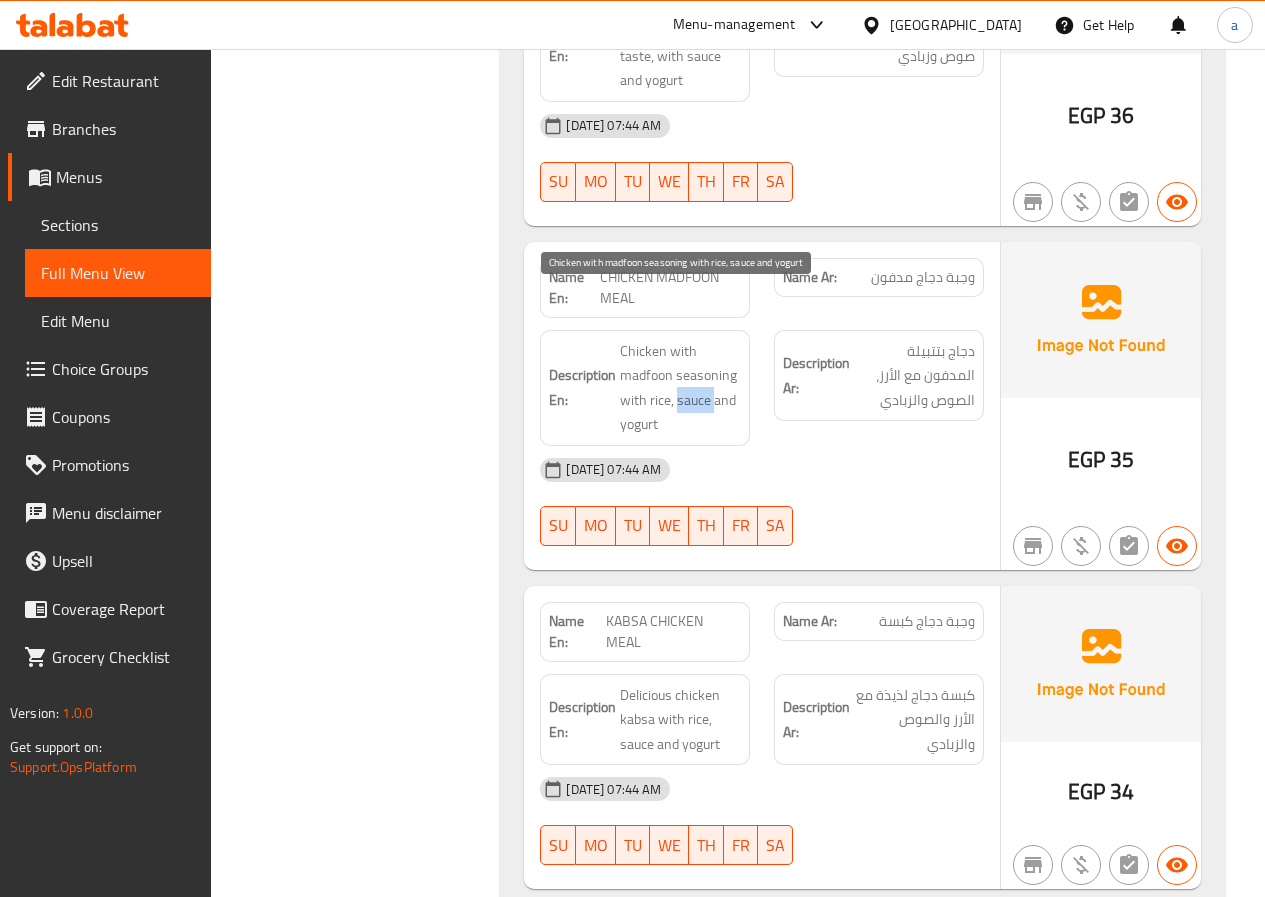 click on "Chicken with madfoon seasoning with rice, sauce and yogurt" at bounding box center [680, 388] 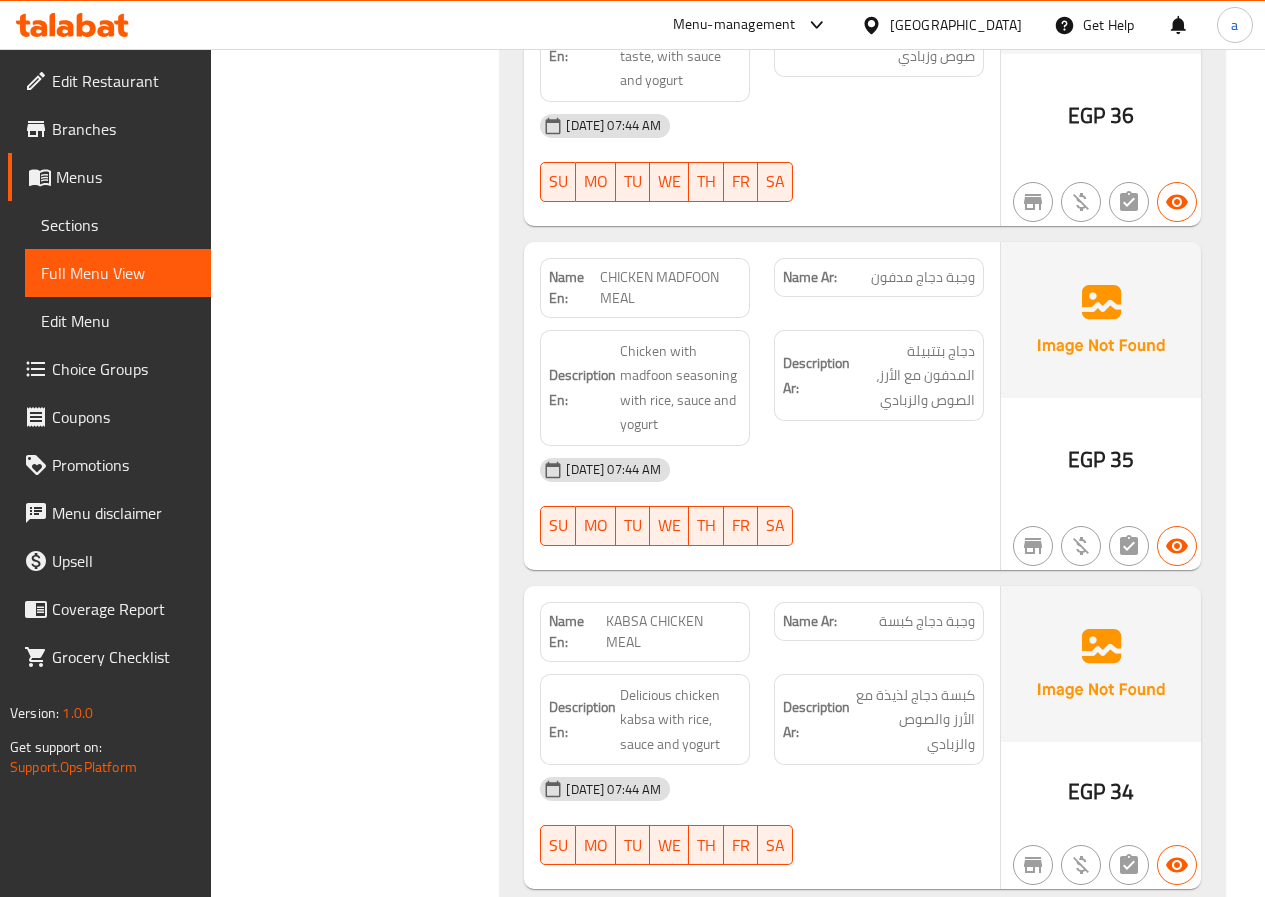 click on "KABSA CHICKEN MEAL" at bounding box center (665, -2064) 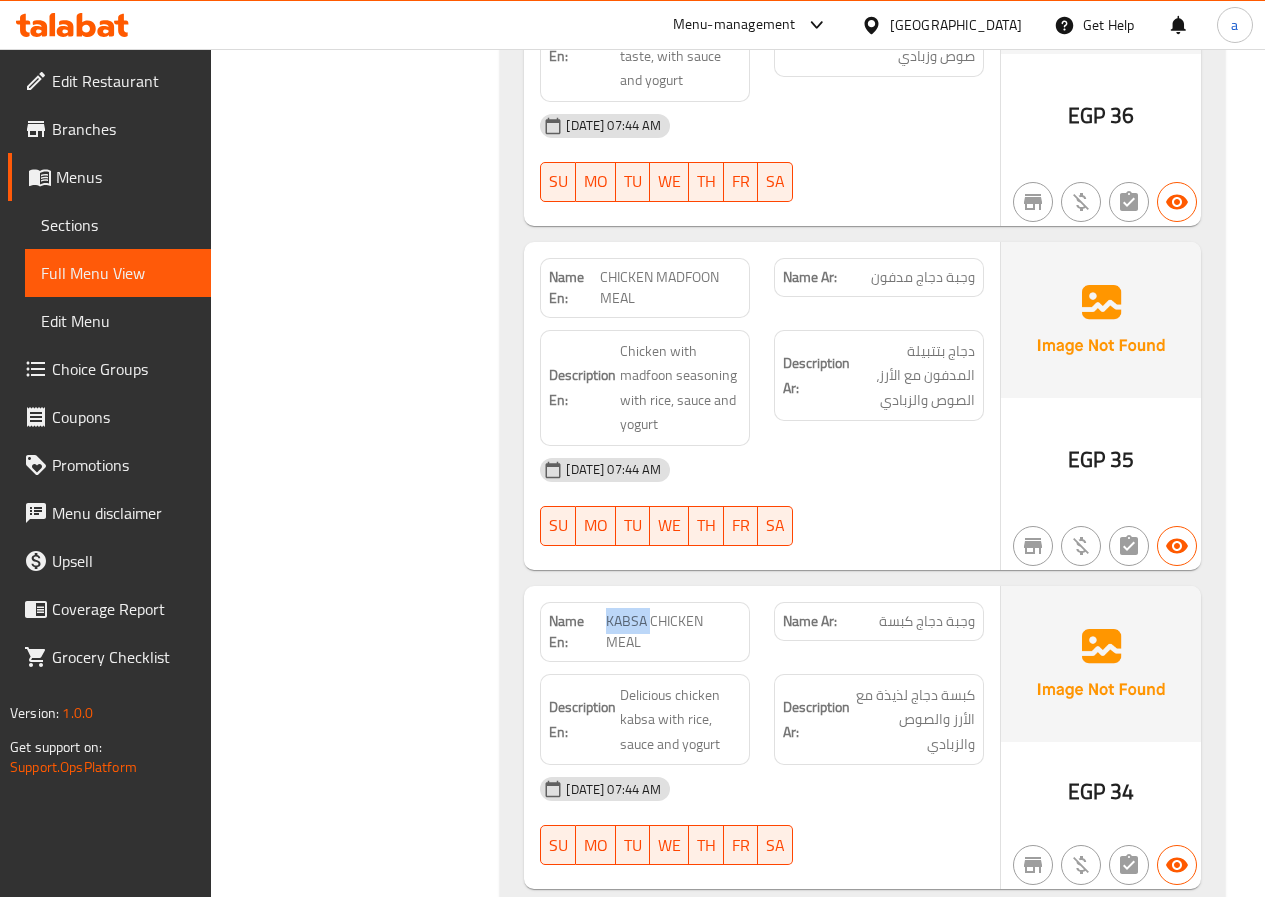 click on "KABSA CHICKEN MEAL" at bounding box center (665, -2064) 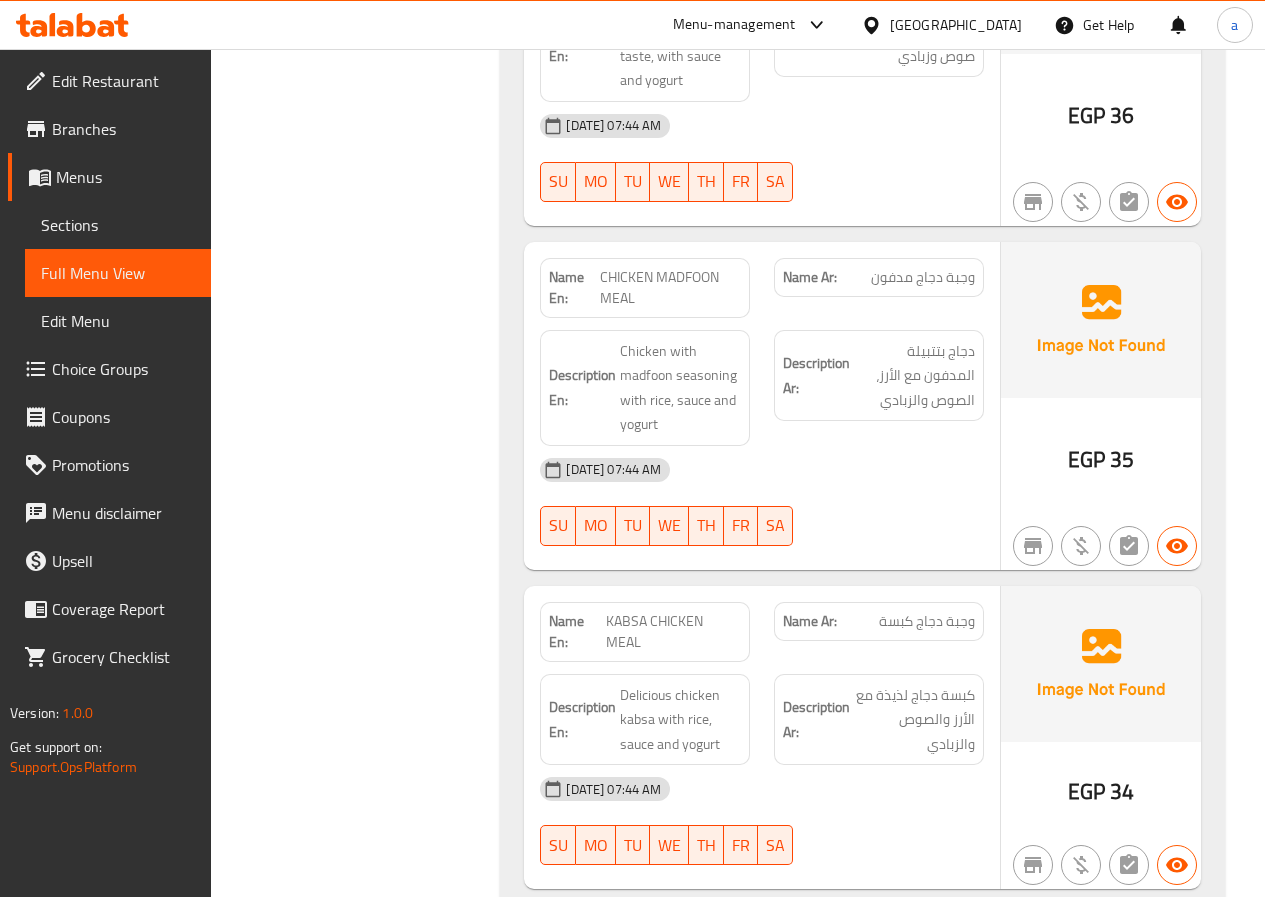 click on "KABSA CHICKEN MEAL" at bounding box center (665, -2064) 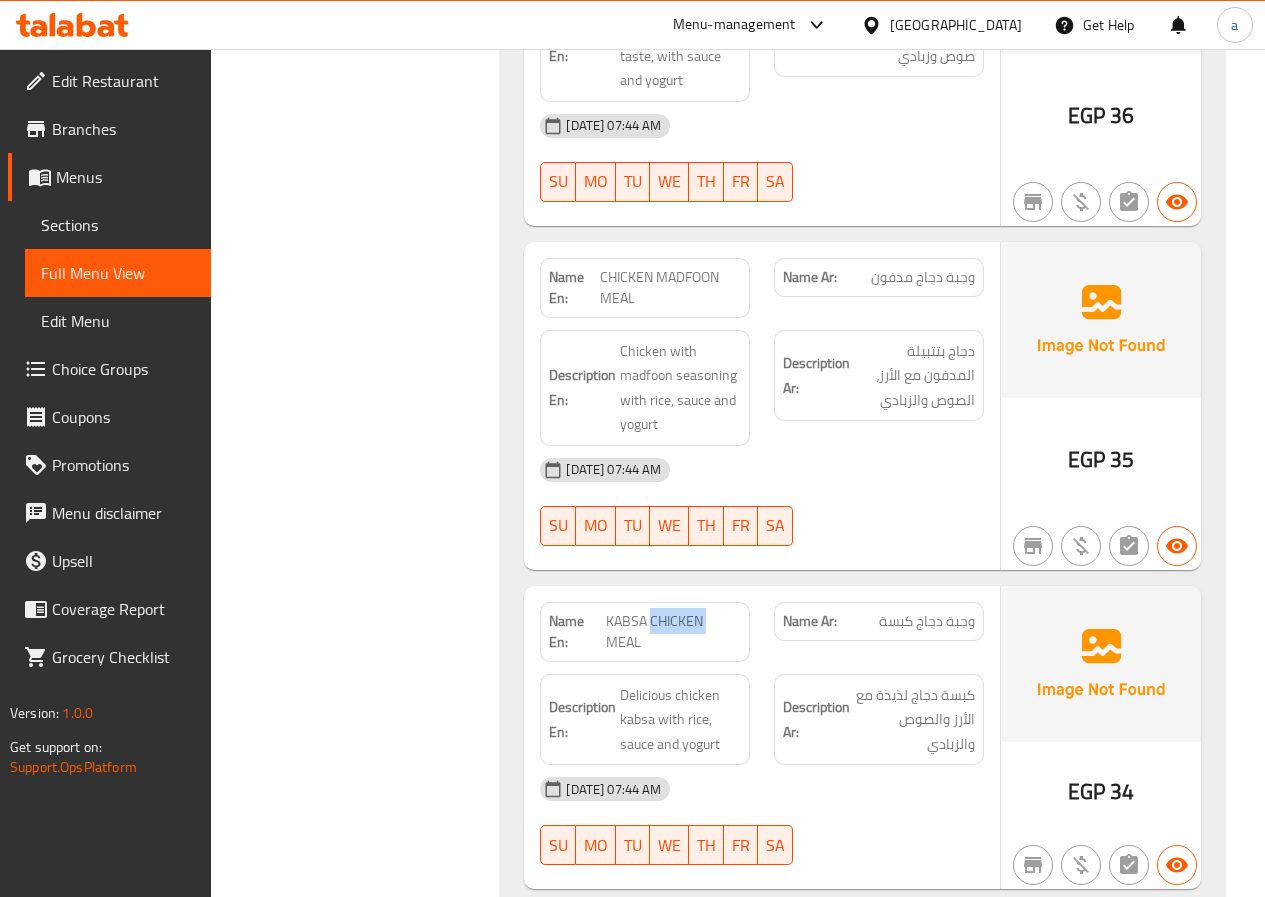 click on "KABSA CHICKEN MEAL" at bounding box center [665, -2064] 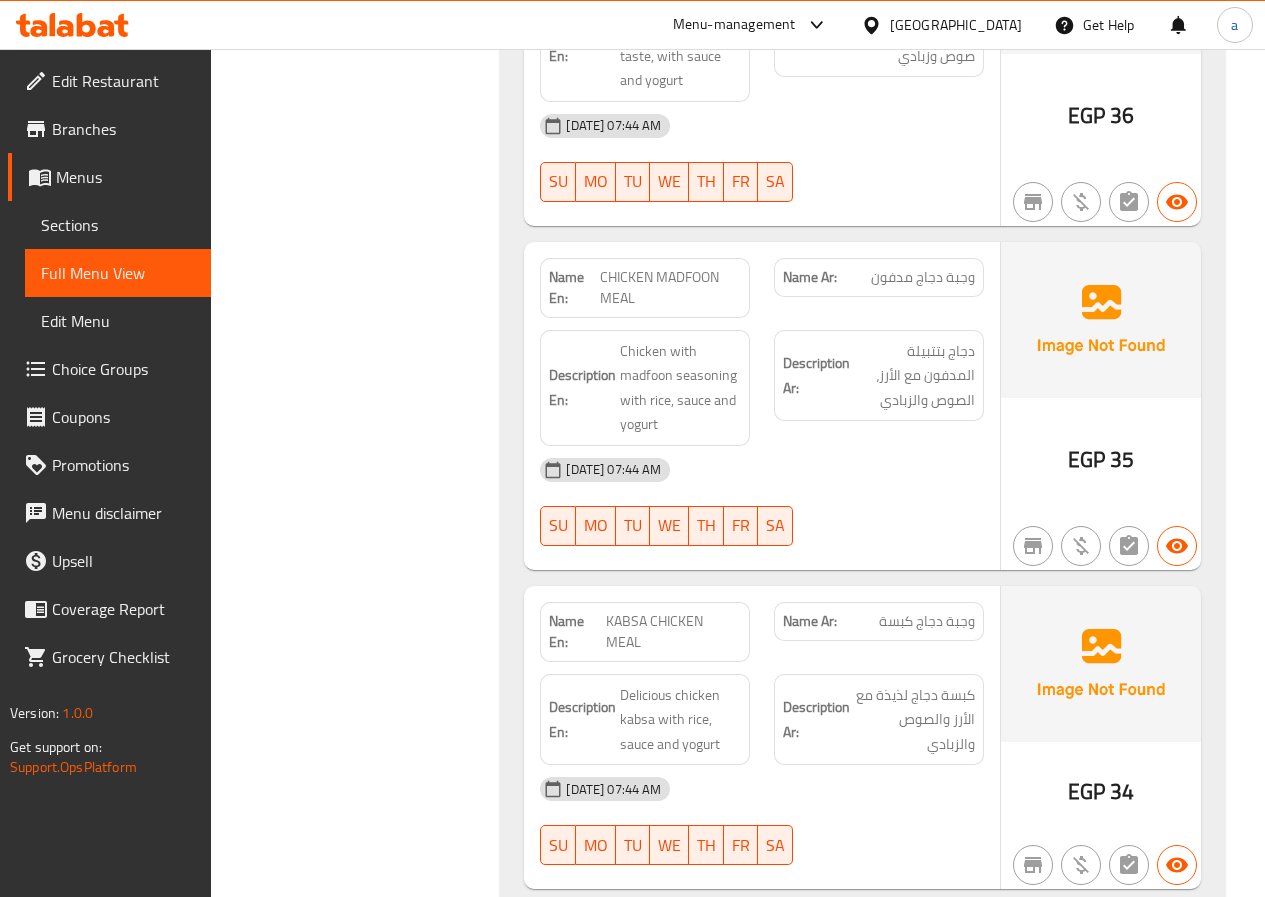 click on "Name En: KABSA CHICKEN MEAL" at bounding box center (645, -2064) 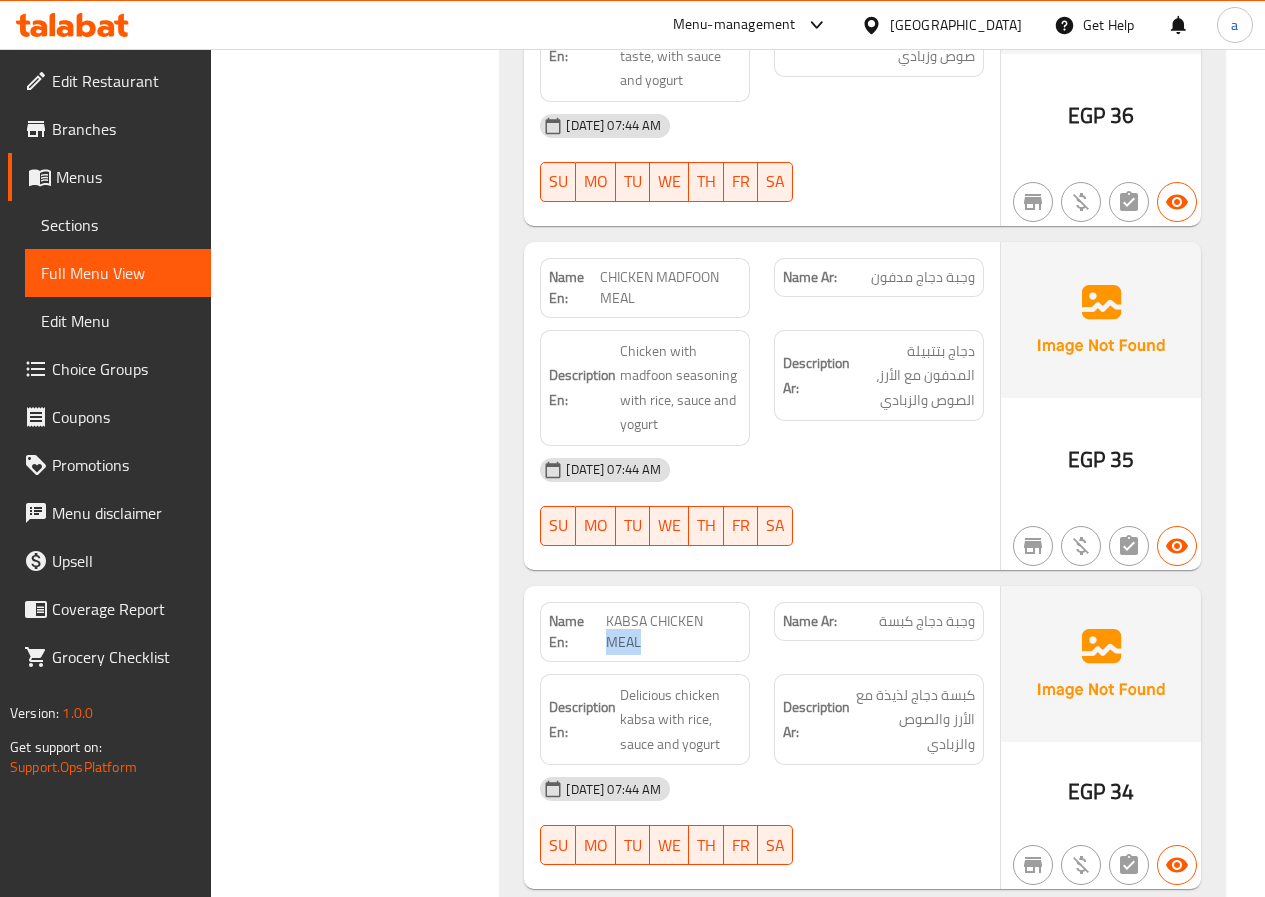 click on "KABSA CHICKEN MEAL" at bounding box center [665, -2064] 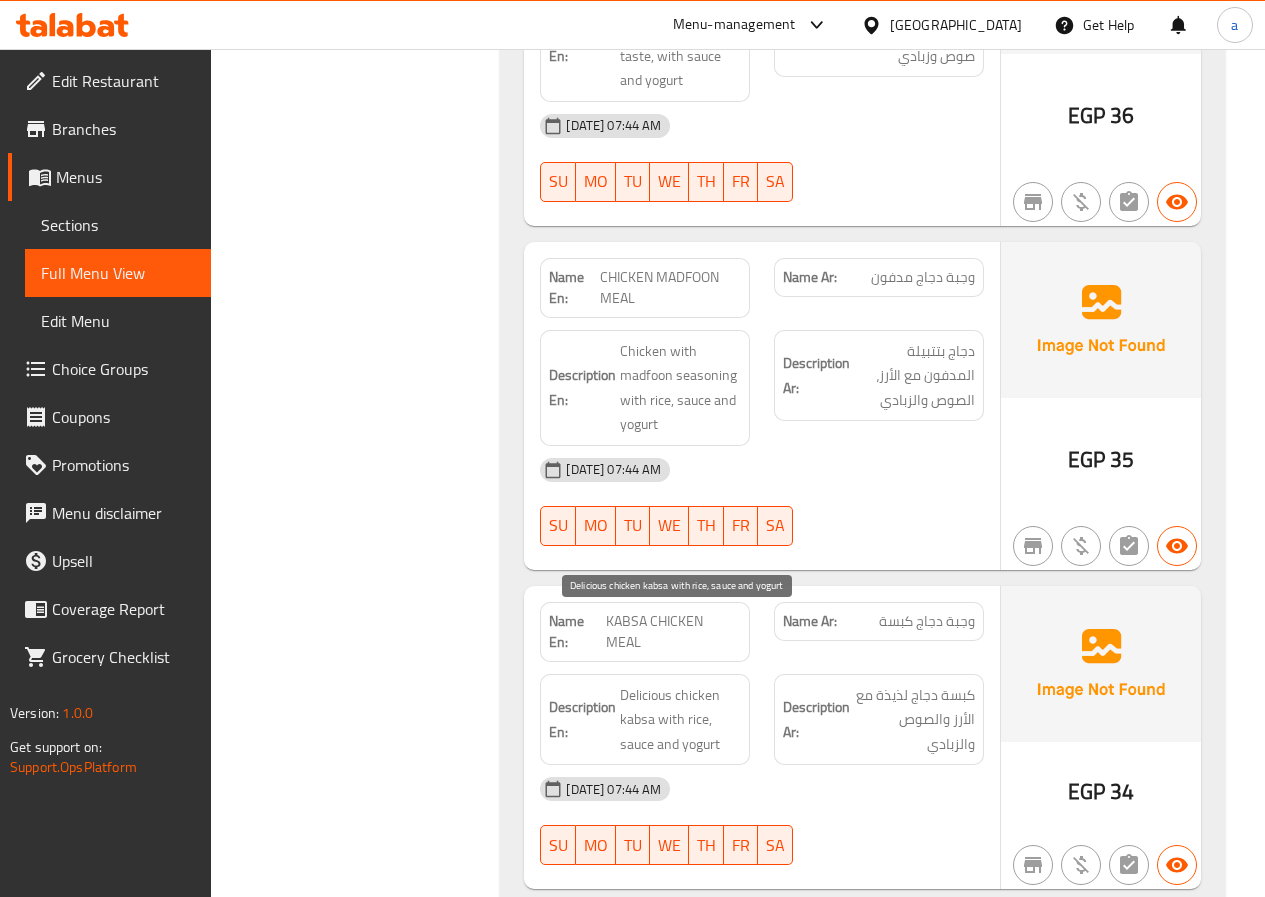 click on "Delicious chicken kabsa with rice, sauce and yogurt" at bounding box center [680, 720] 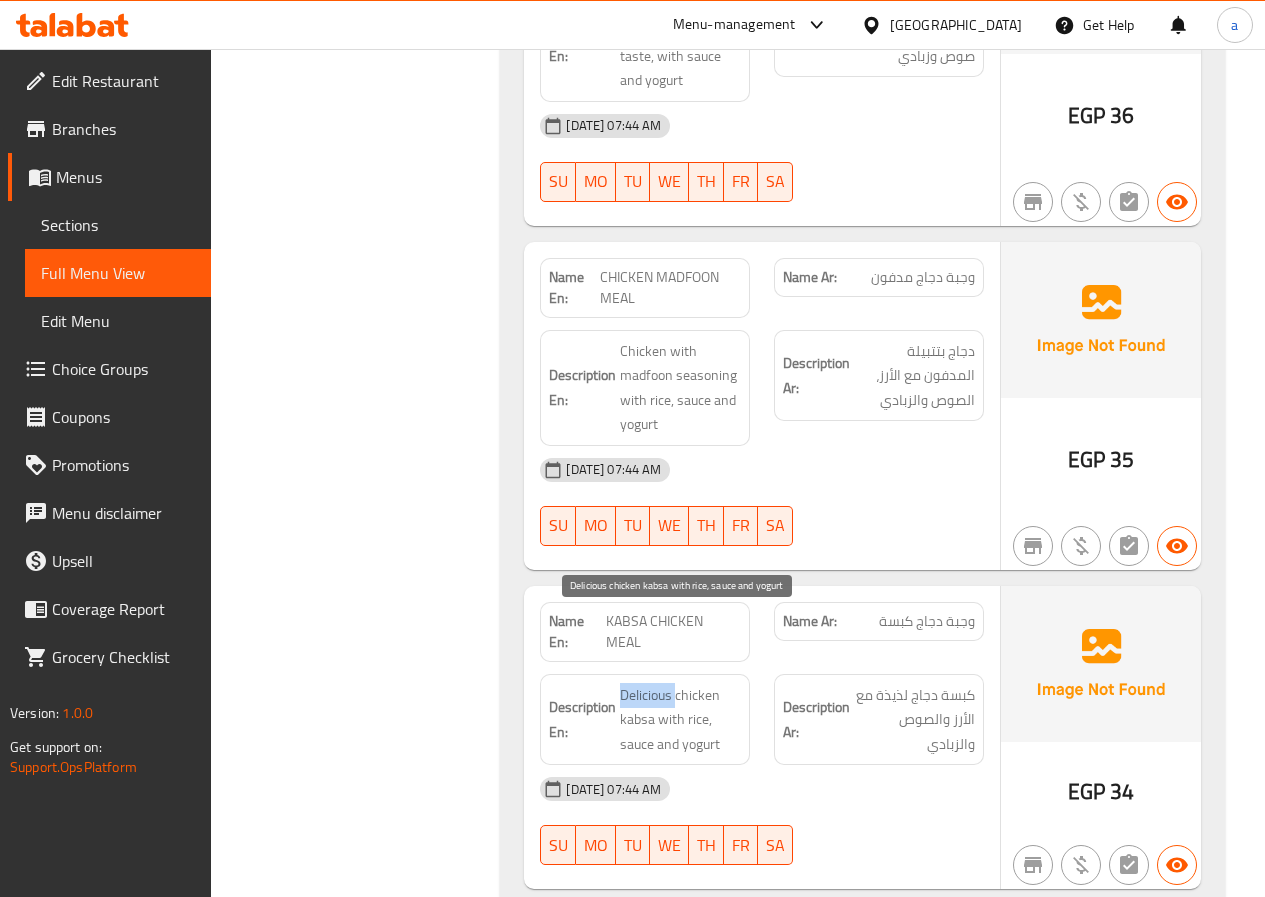 click on "Delicious chicken kabsa with rice, sauce and yogurt" at bounding box center [680, 720] 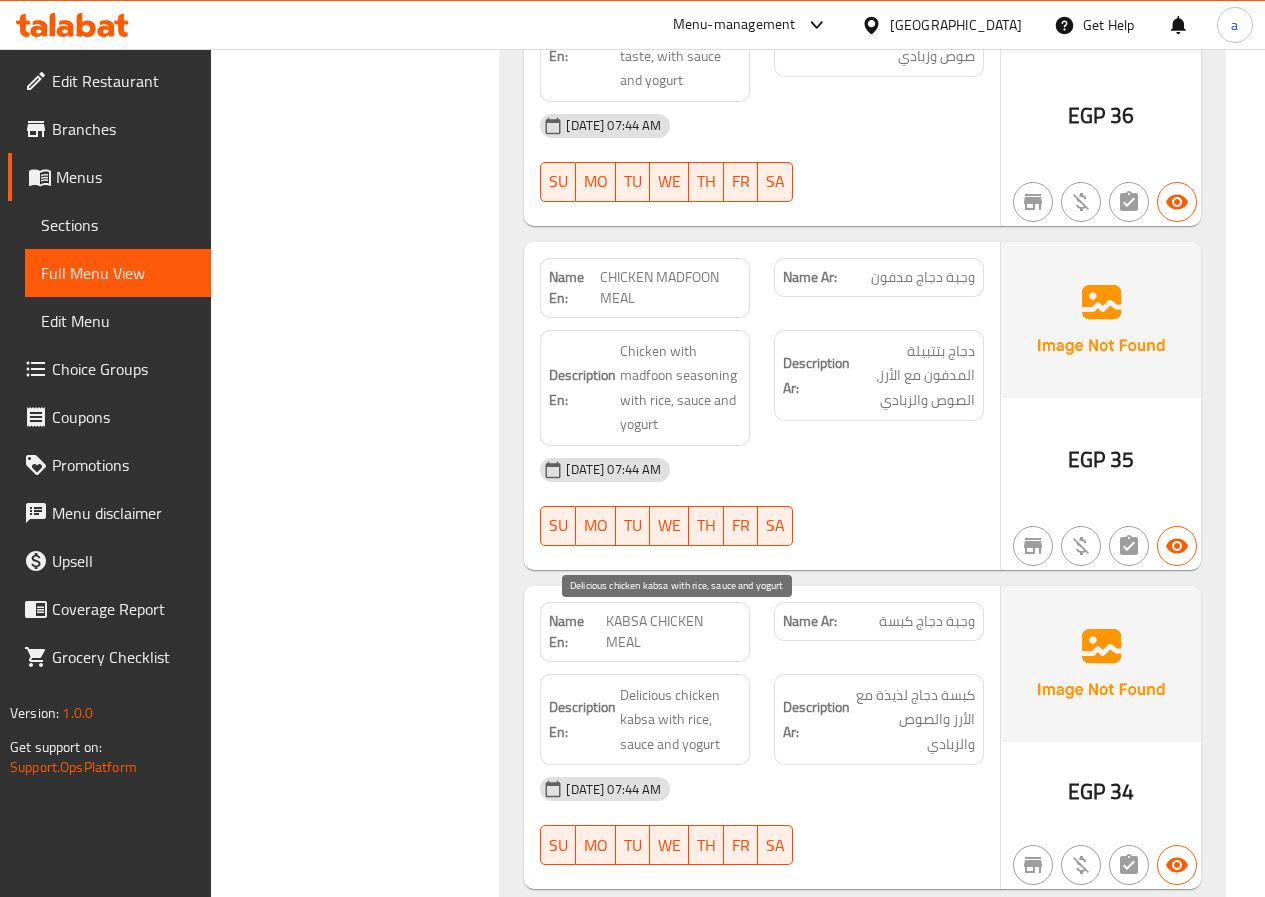 click on "Delicious chicken kabsa with rice, sauce and yogurt" at bounding box center [680, 720] 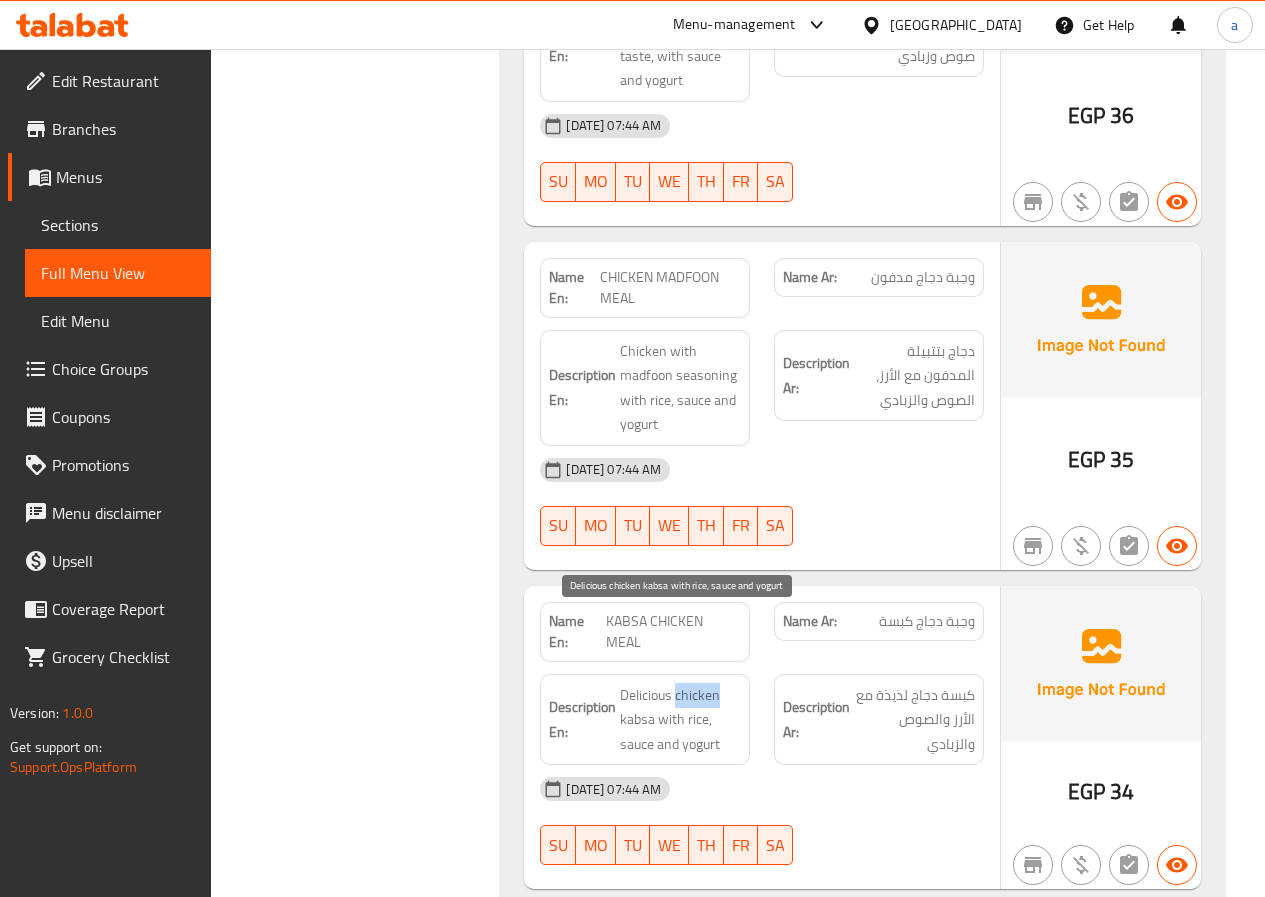 click on "Delicious chicken kabsa with rice, sauce and yogurt" at bounding box center (680, 720) 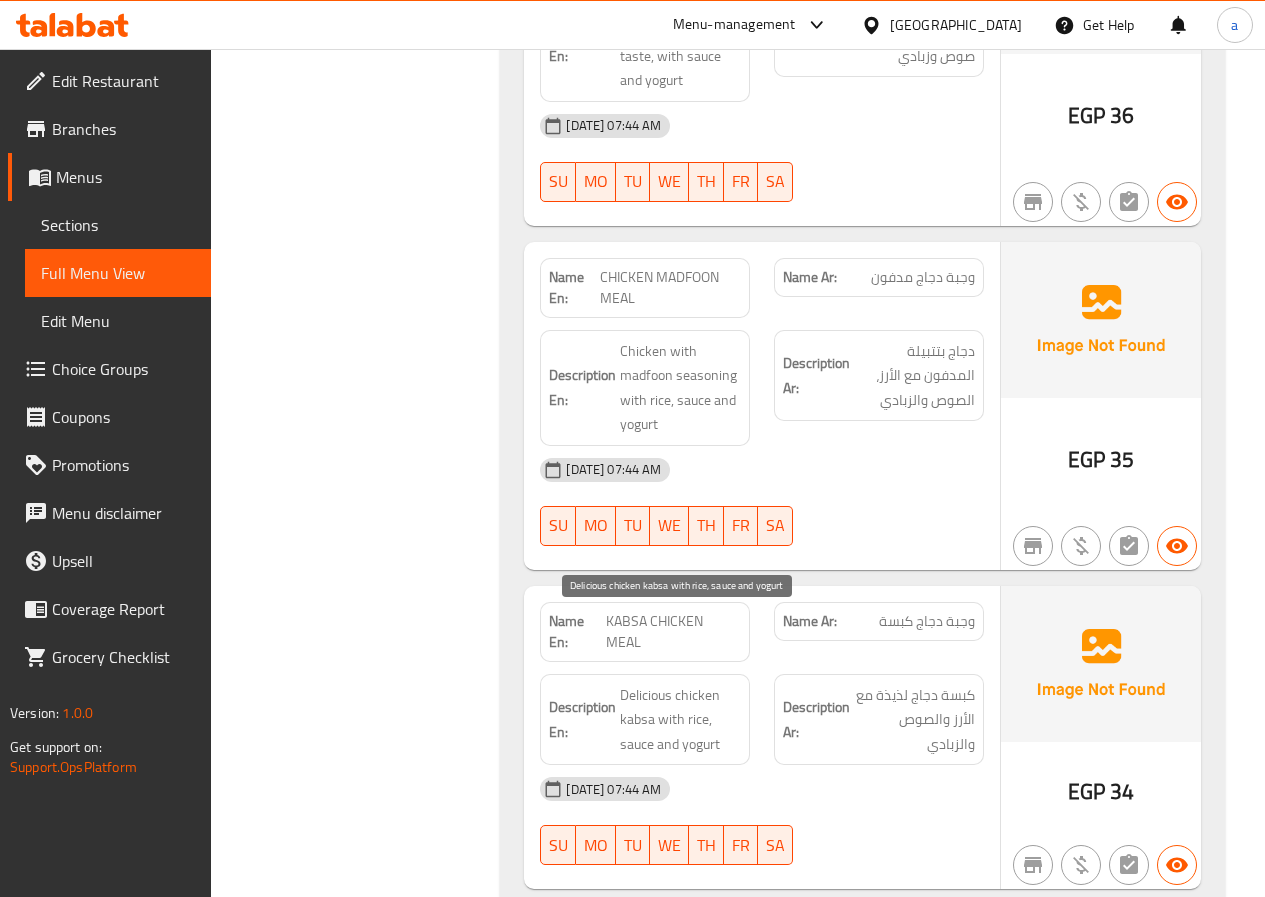 click on "Delicious chicken kabsa with rice, sauce and yogurt" at bounding box center (680, 720) 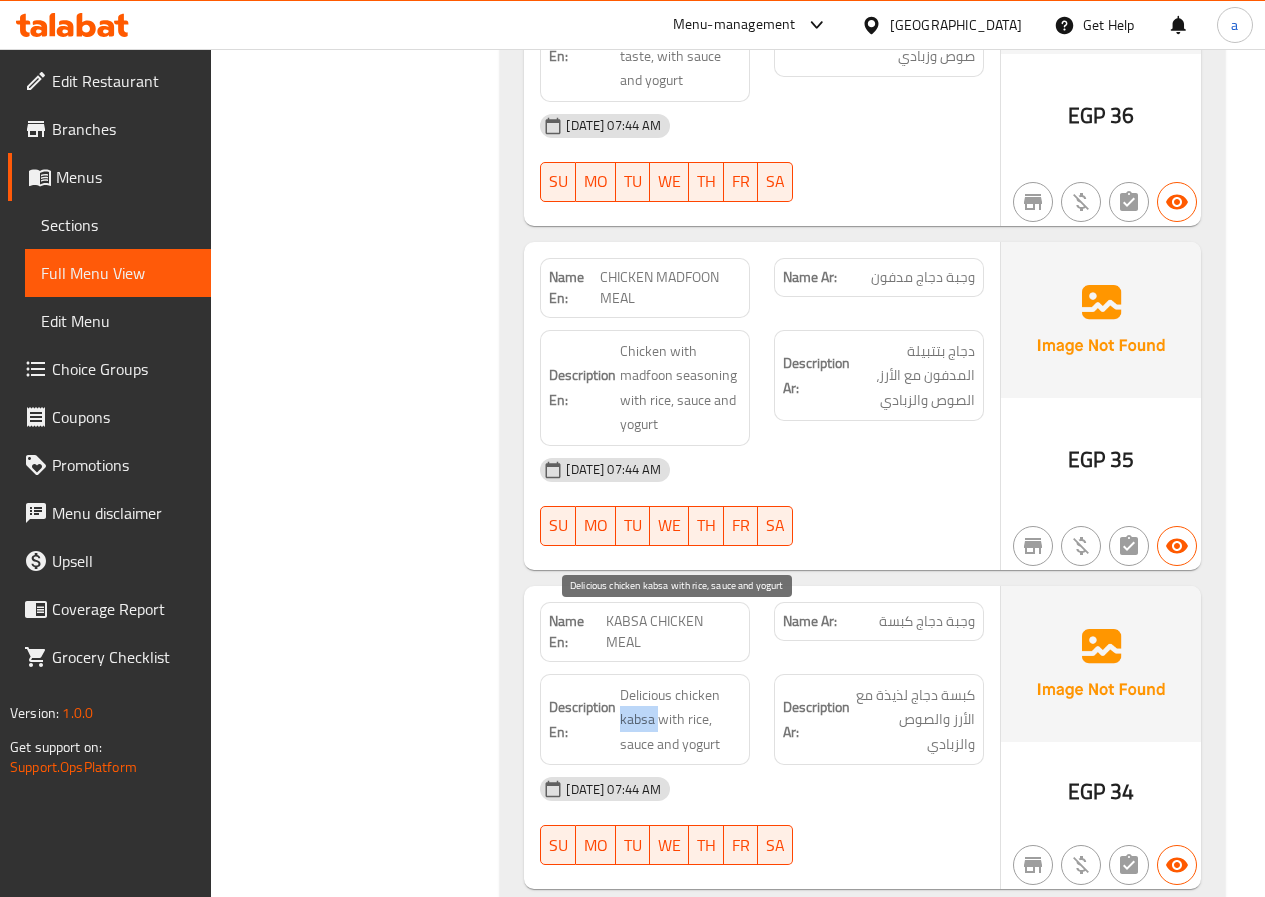 click on "Delicious chicken kabsa with rice, sauce and yogurt" at bounding box center [680, 720] 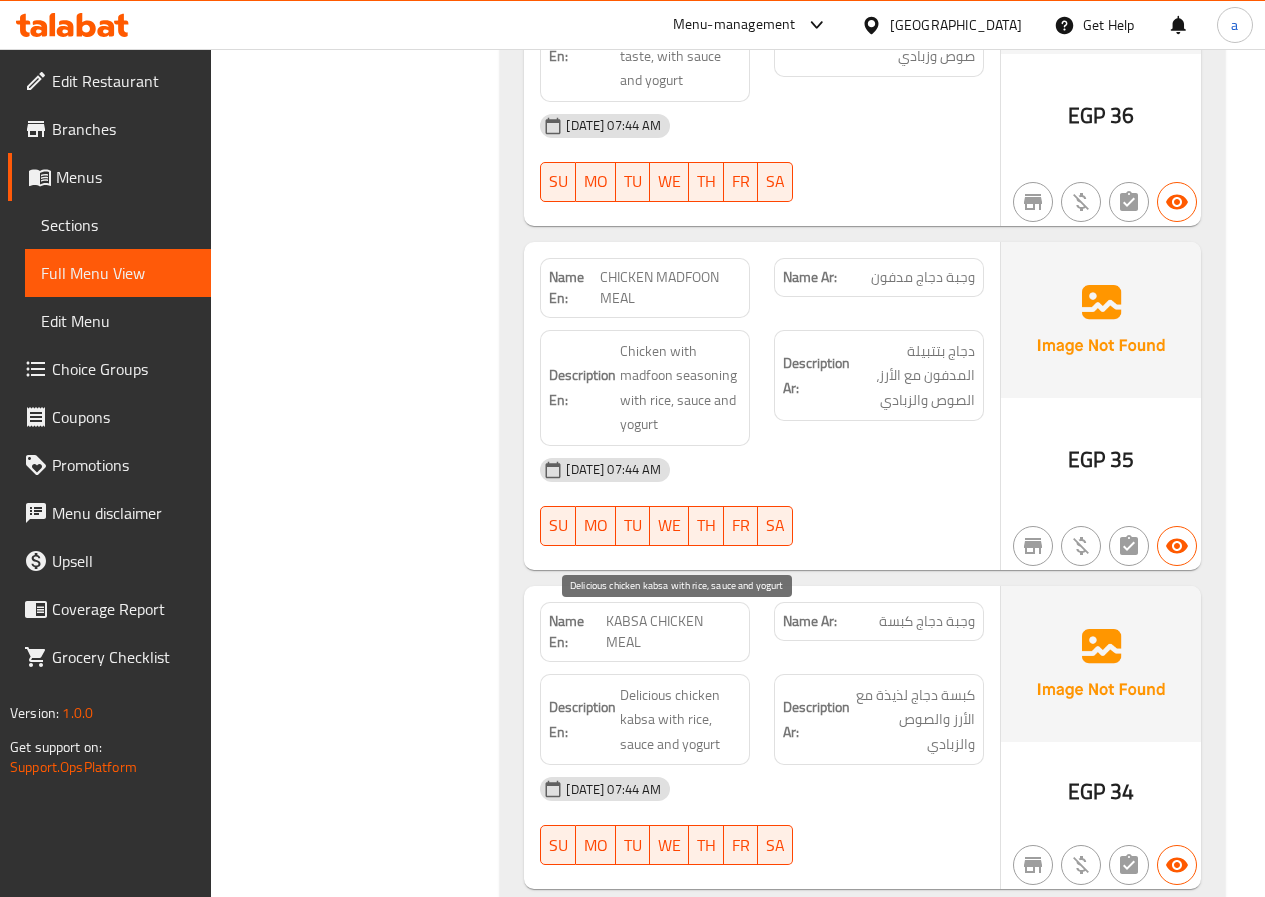 click on "Delicious chicken kabsa with rice, sauce and yogurt" at bounding box center (680, 720) 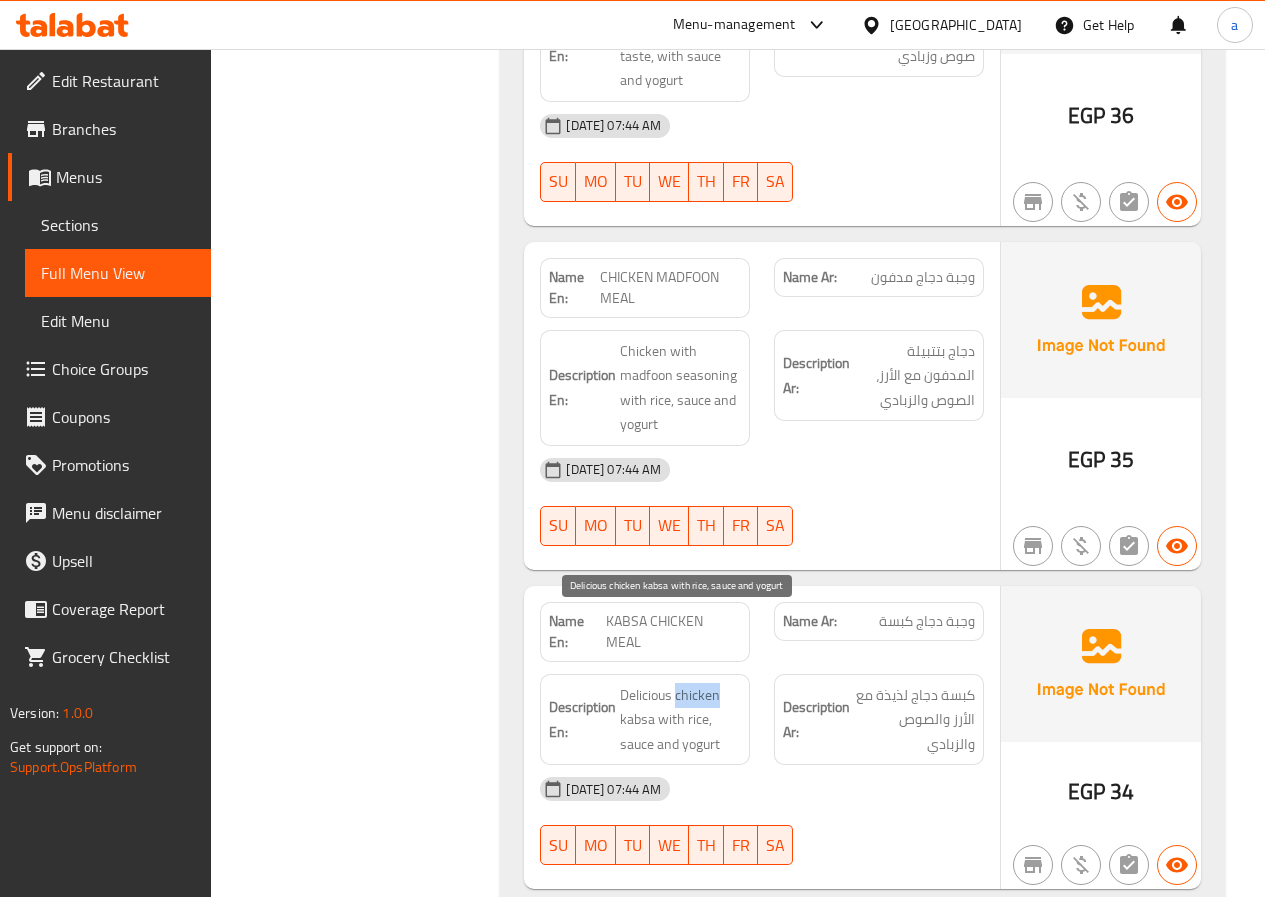 click on "Delicious chicken kabsa with rice, sauce and yogurt" at bounding box center (680, 720) 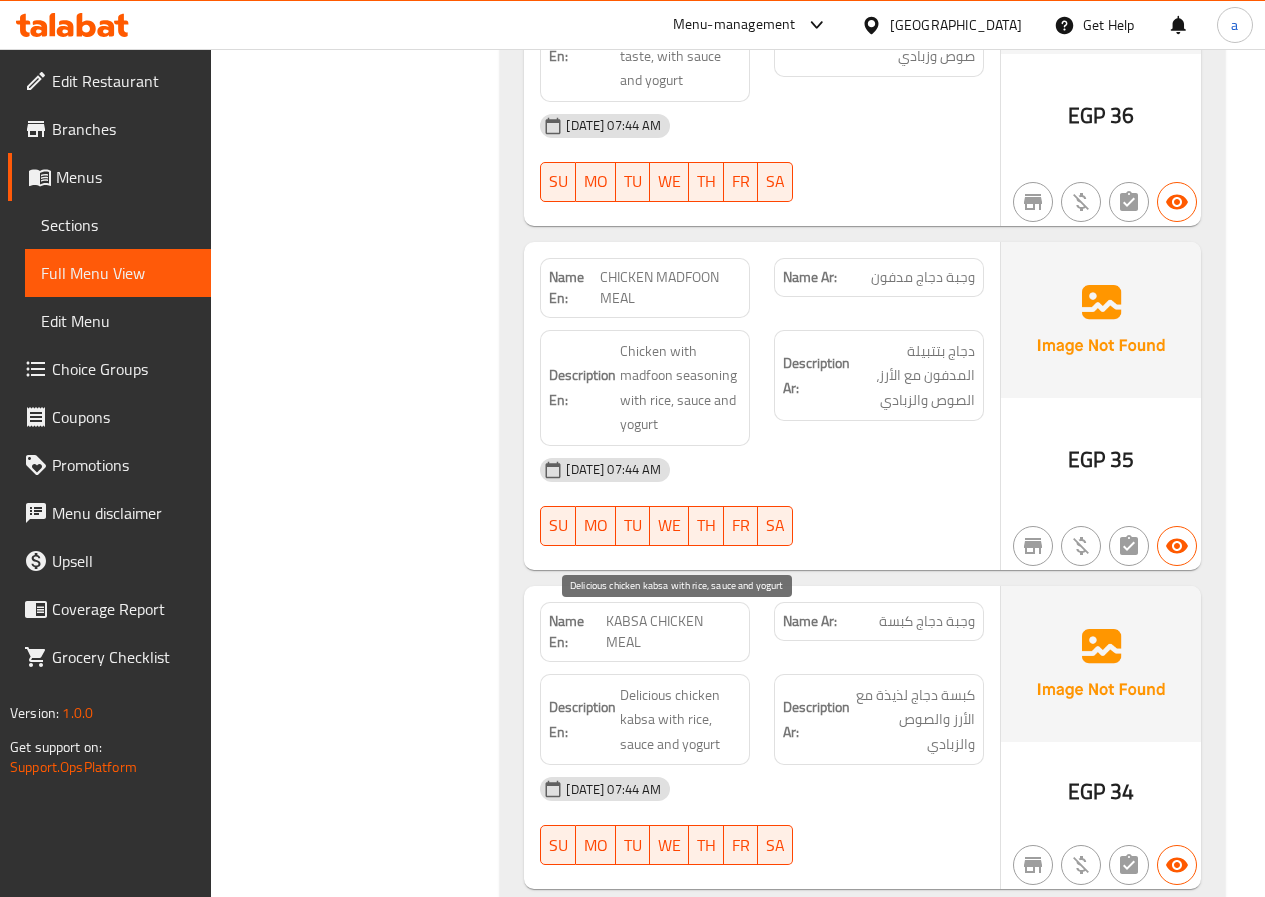 click on "Delicious chicken kabsa with rice, sauce and yogurt" at bounding box center (680, 720) 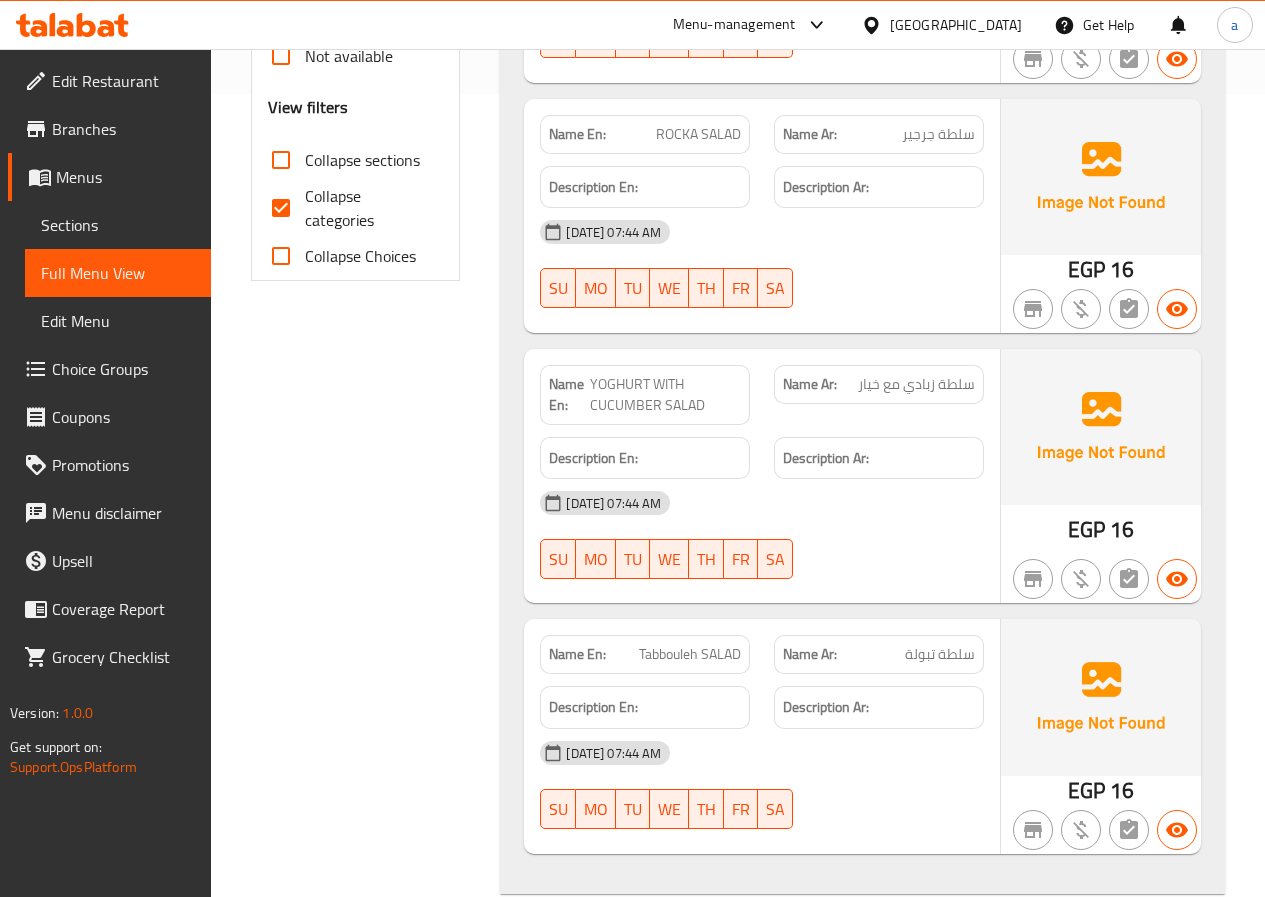 scroll, scrollTop: 800, scrollLeft: 0, axis: vertical 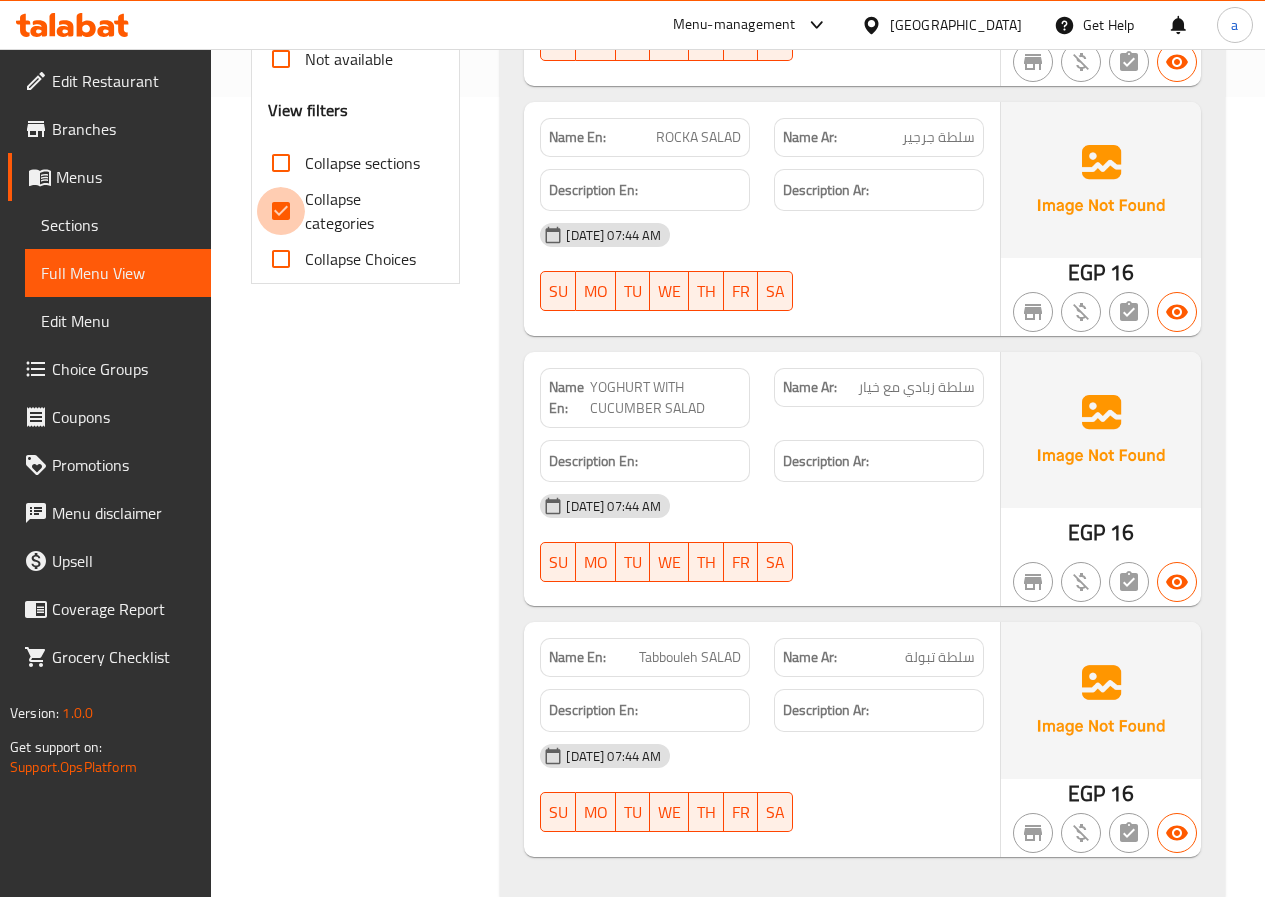 click on "Collapse categories" at bounding box center (281, 211) 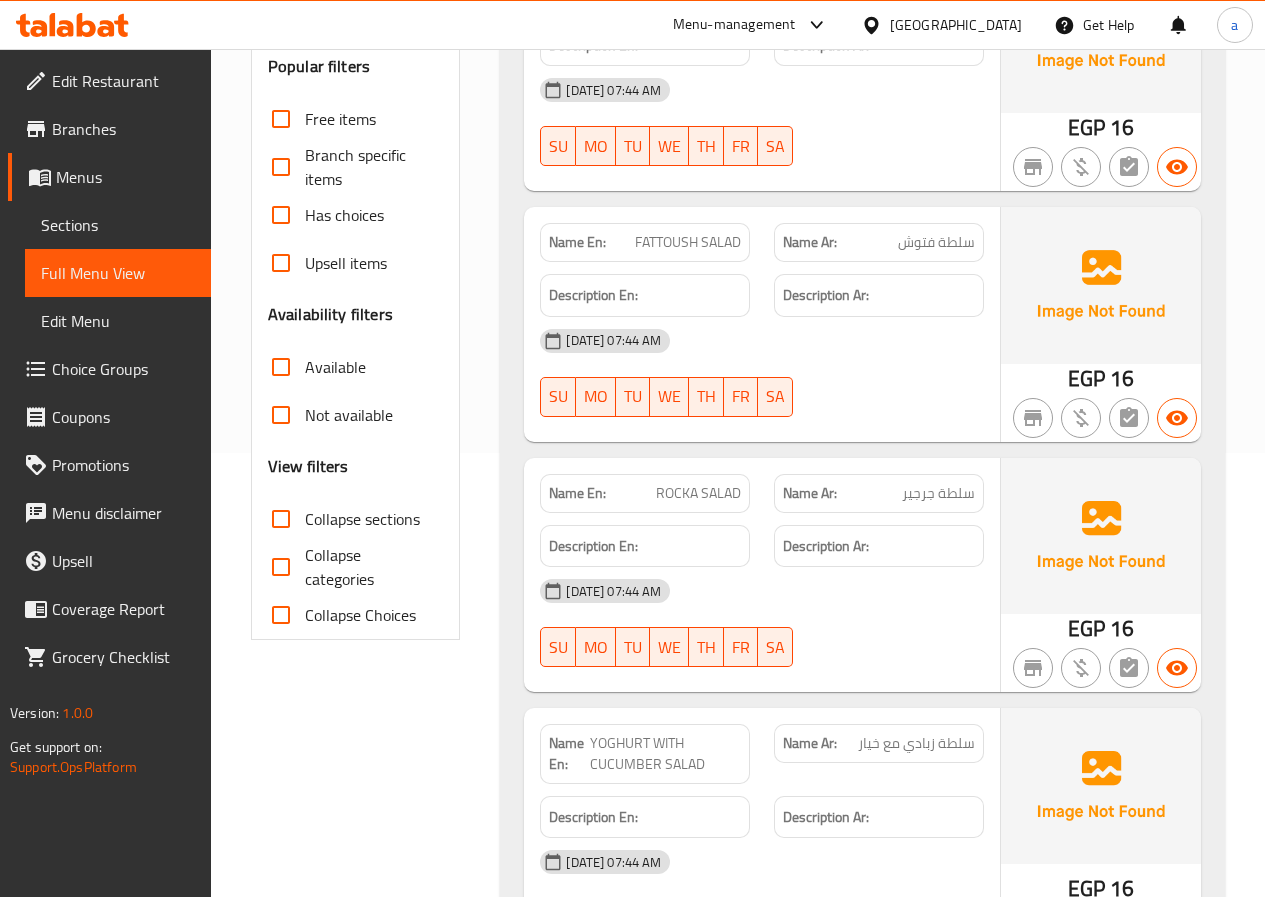 scroll, scrollTop: 400, scrollLeft: 0, axis: vertical 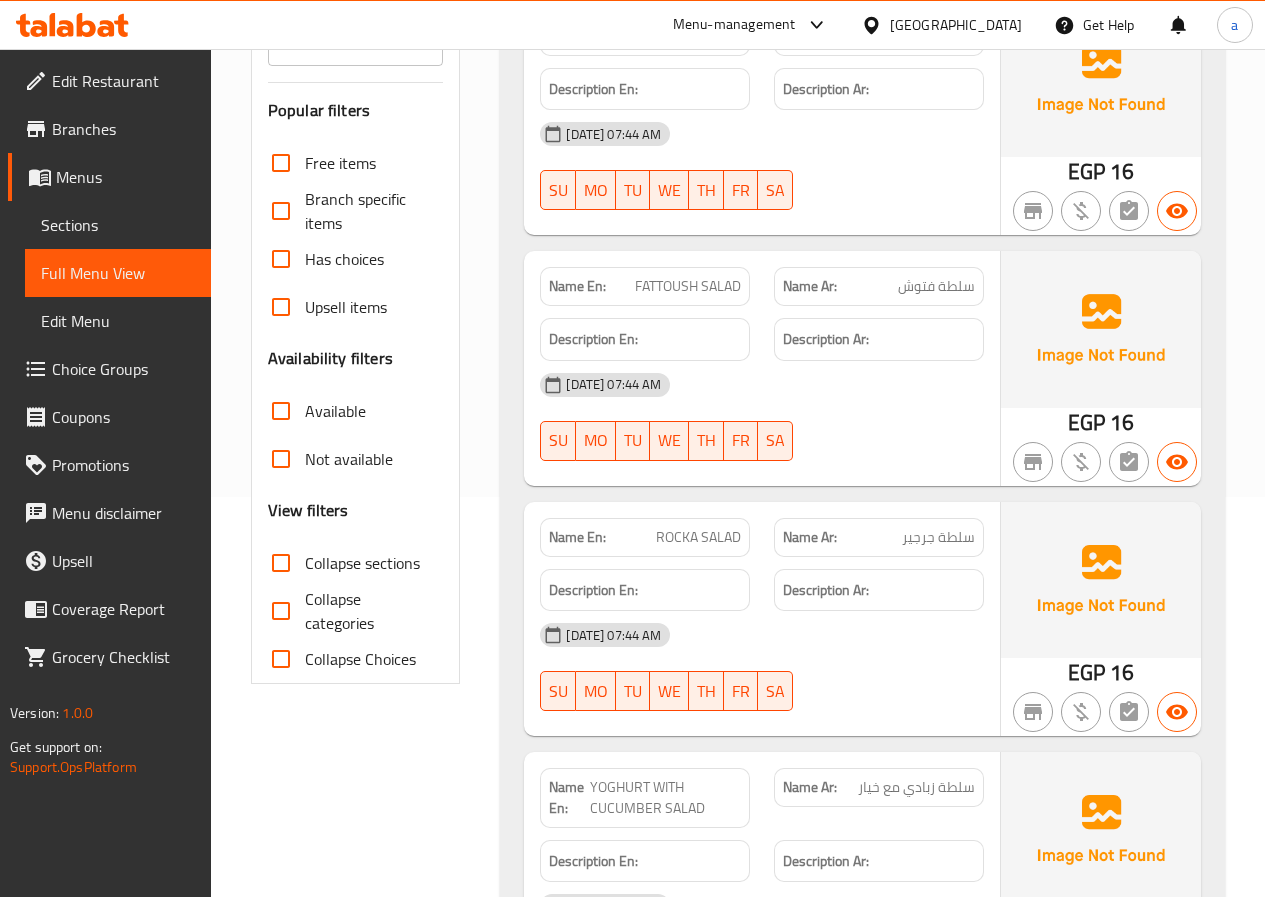 click on "Collapse sections" at bounding box center [281, 563] 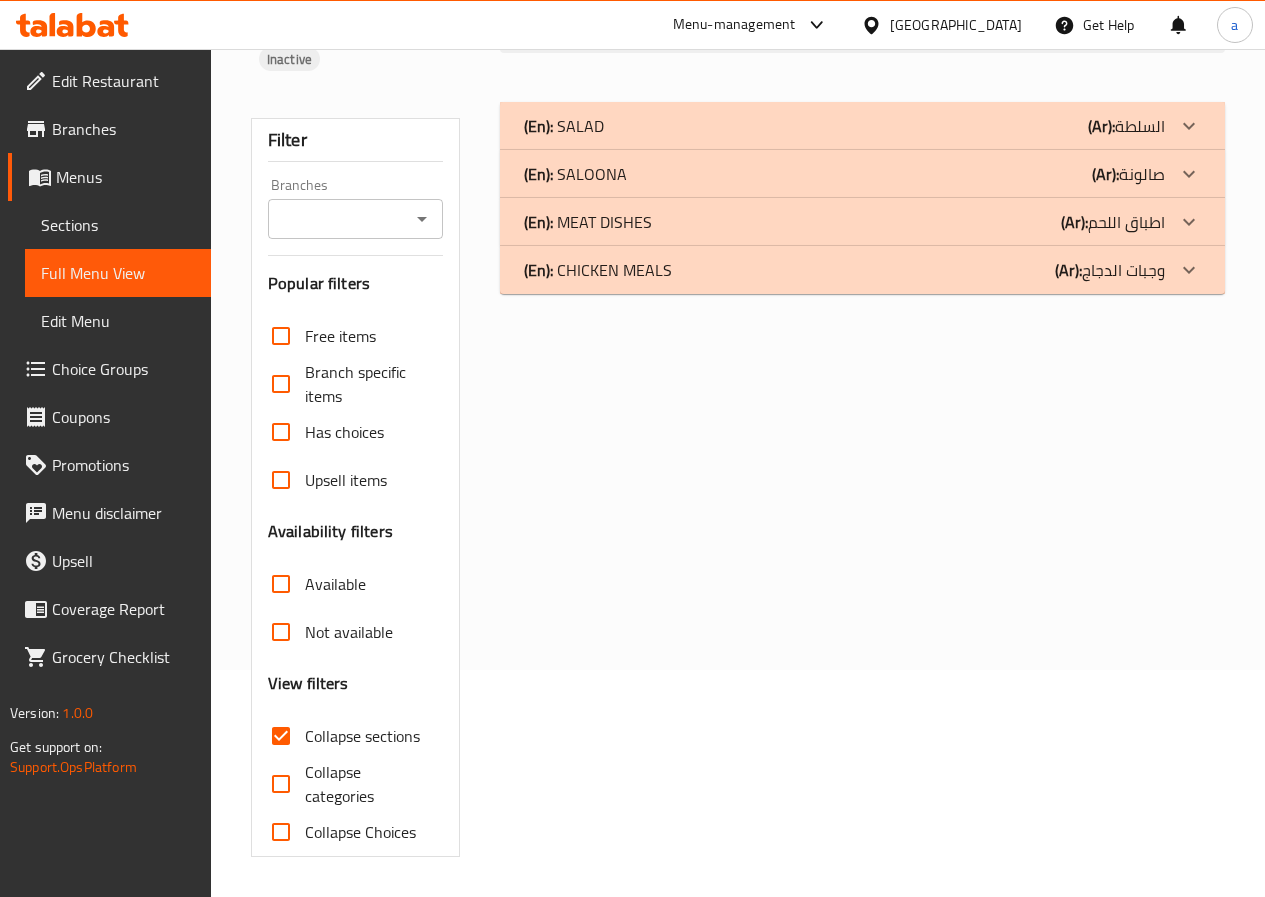 scroll, scrollTop: 197, scrollLeft: 0, axis: vertical 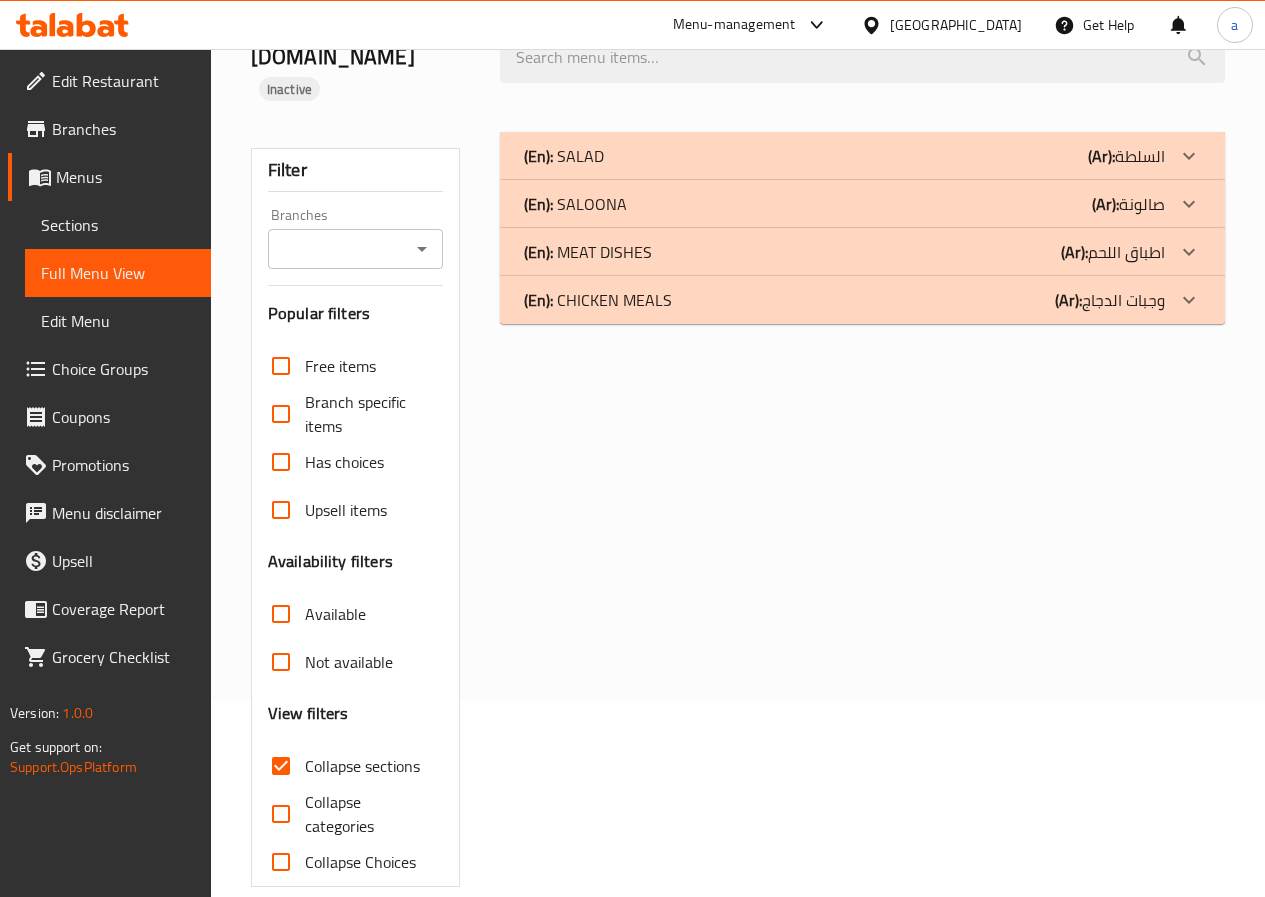 click on "Sections" at bounding box center [118, 225] 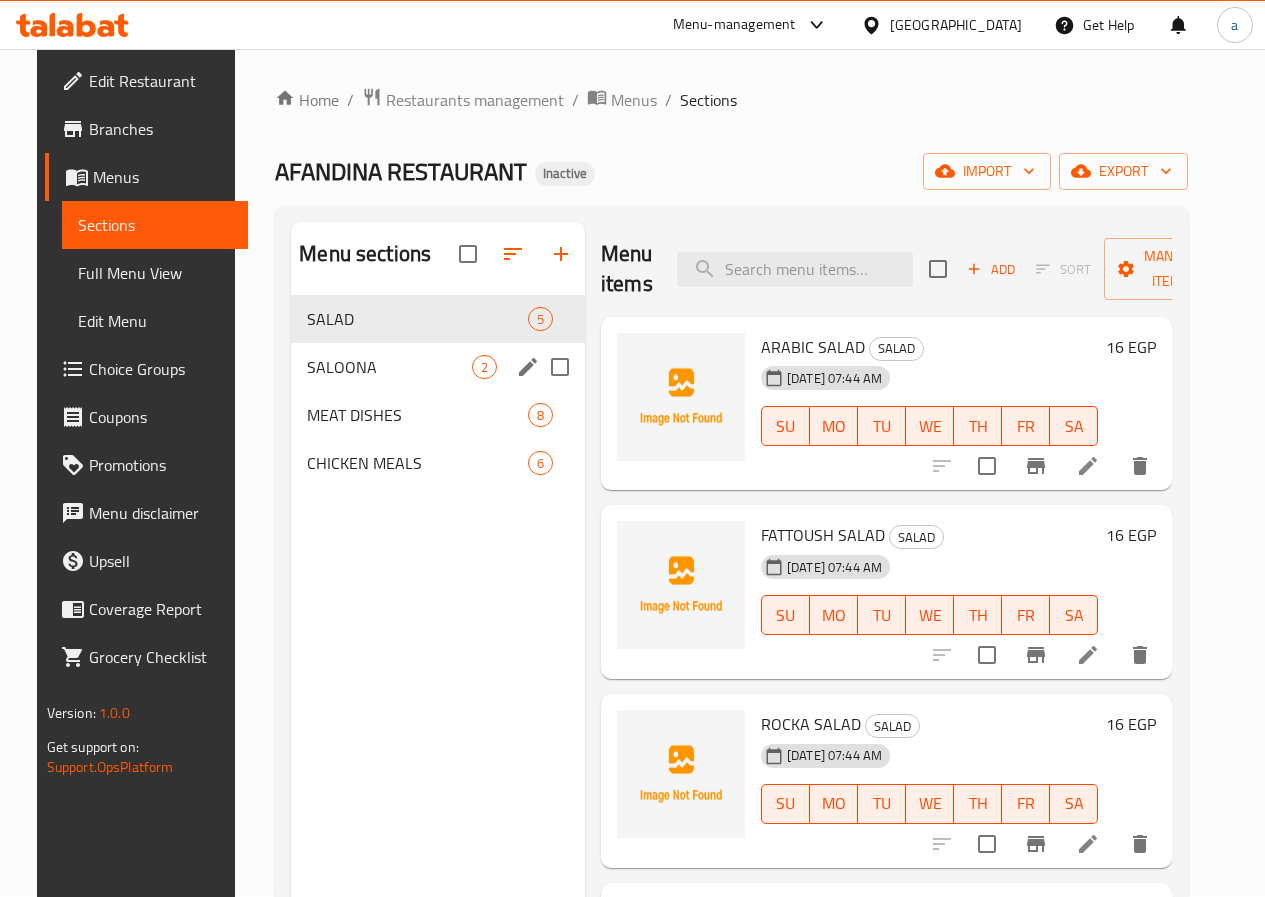 scroll, scrollTop: 0, scrollLeft: 0, axis: both 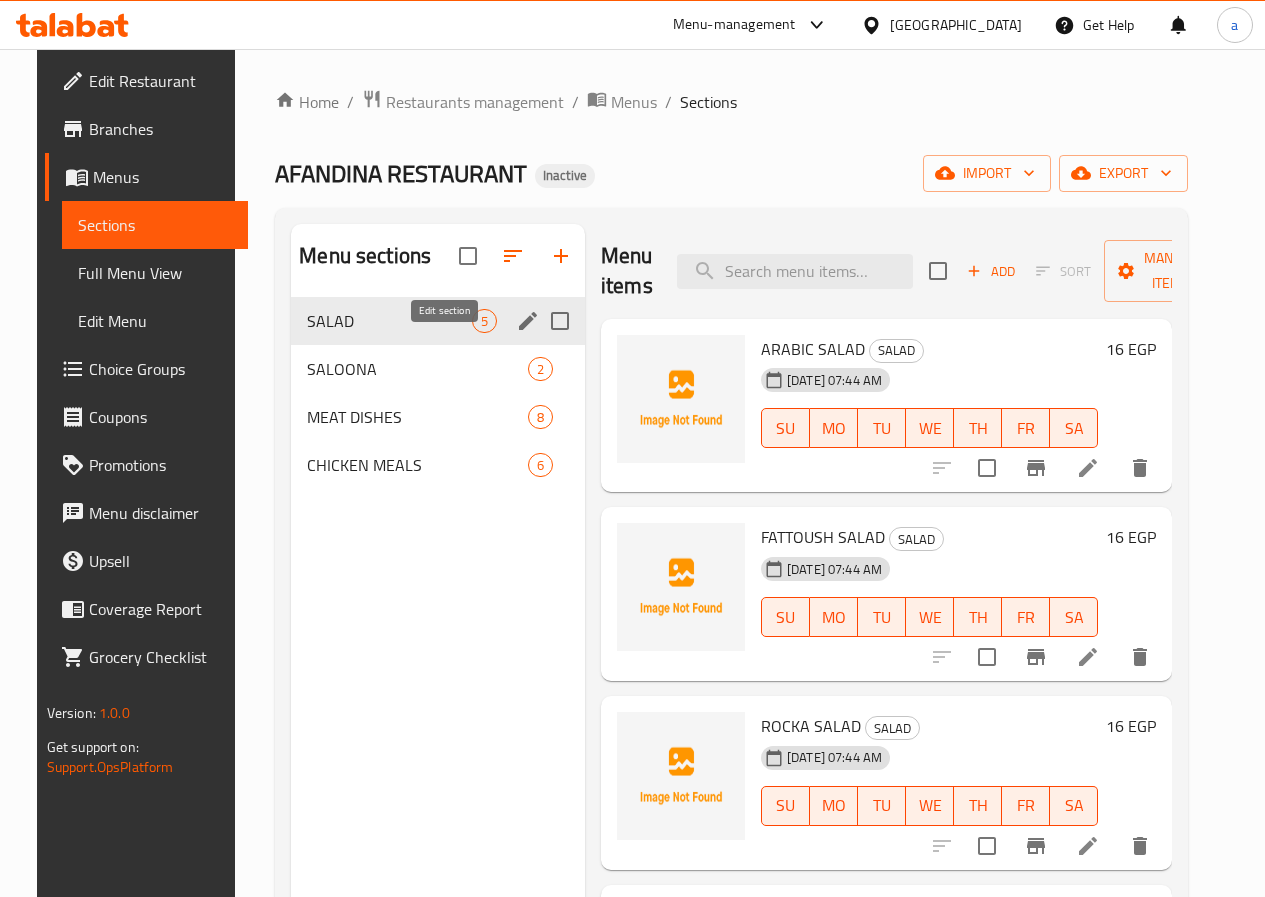 click 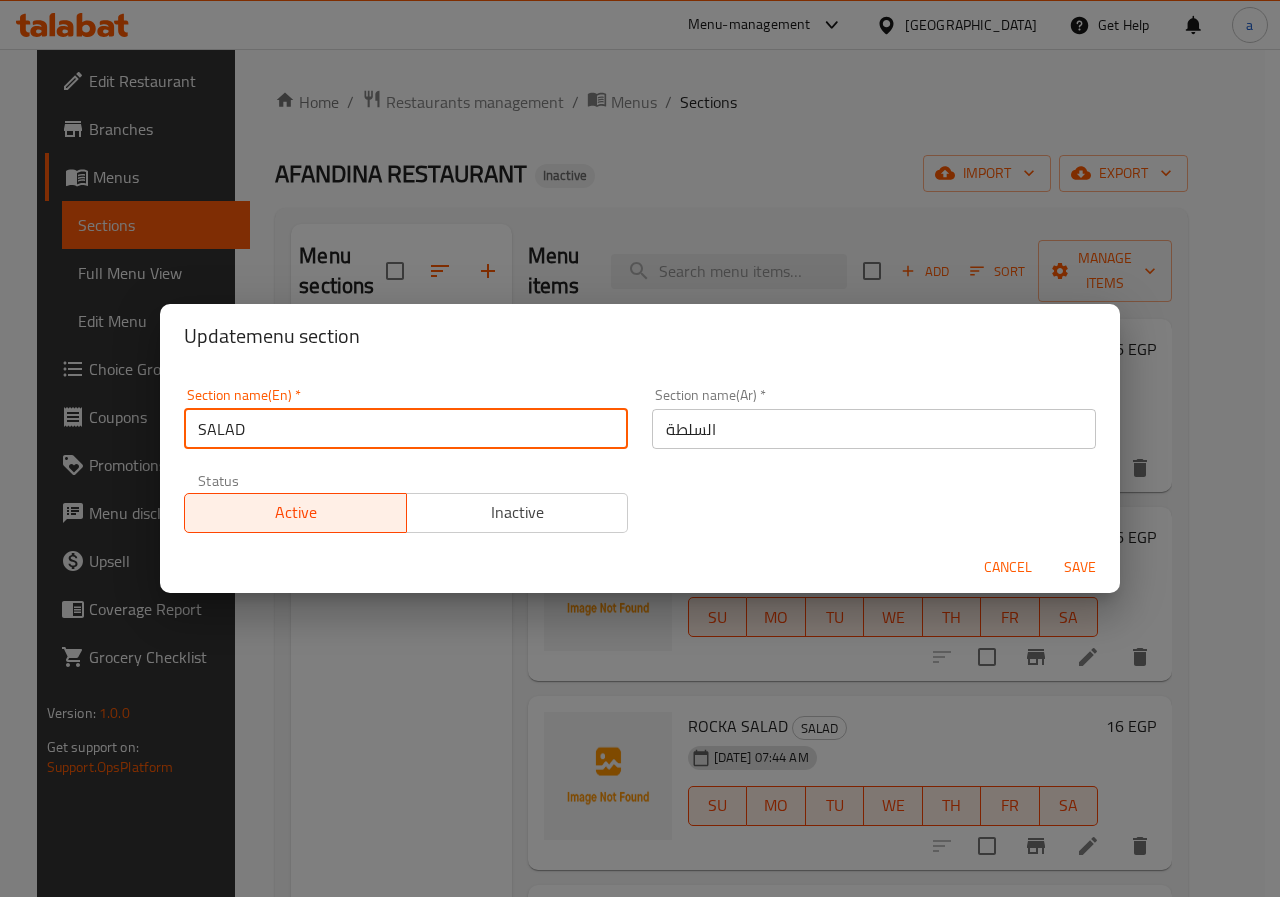 click on "SALAD" at bounding box center (406, 429) 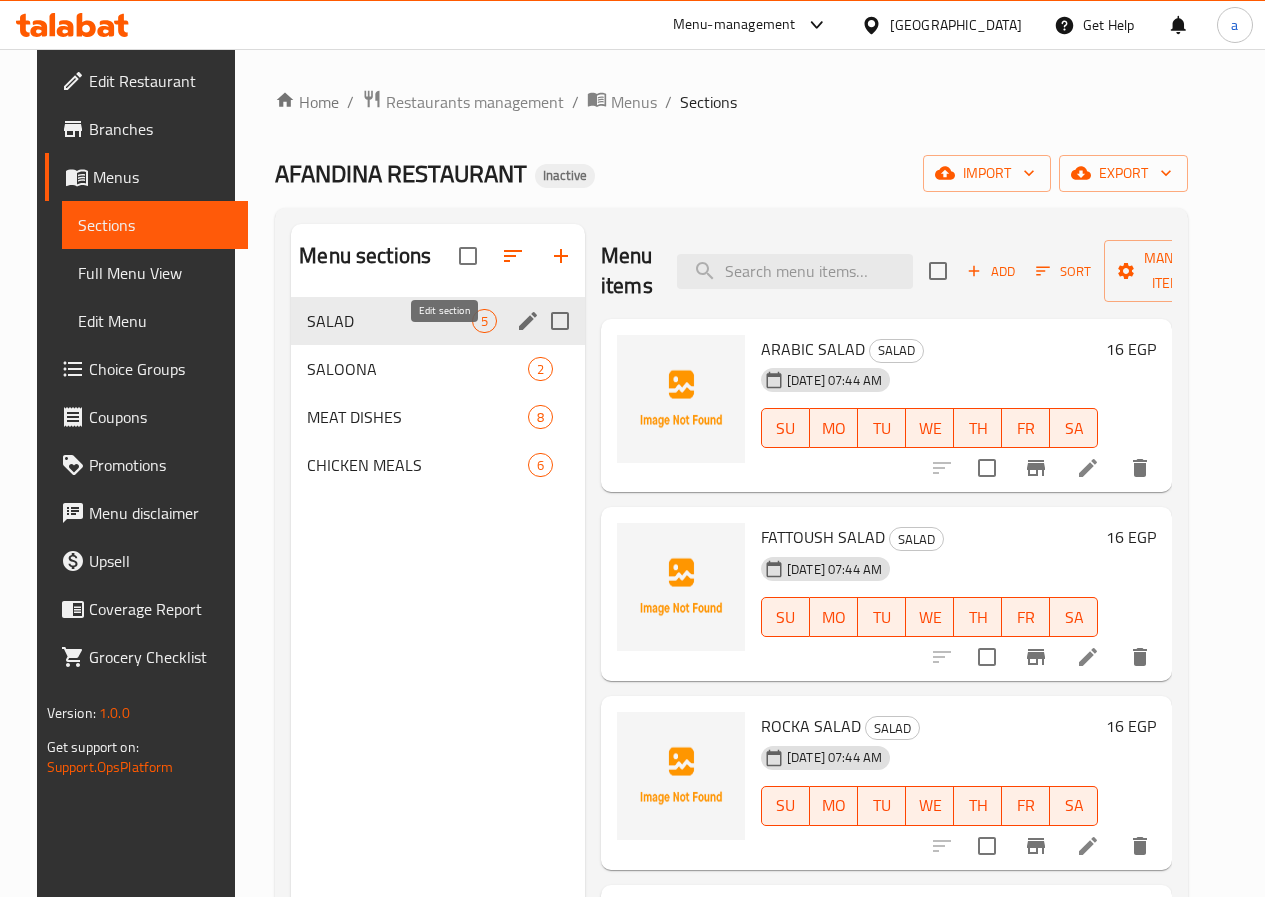 click 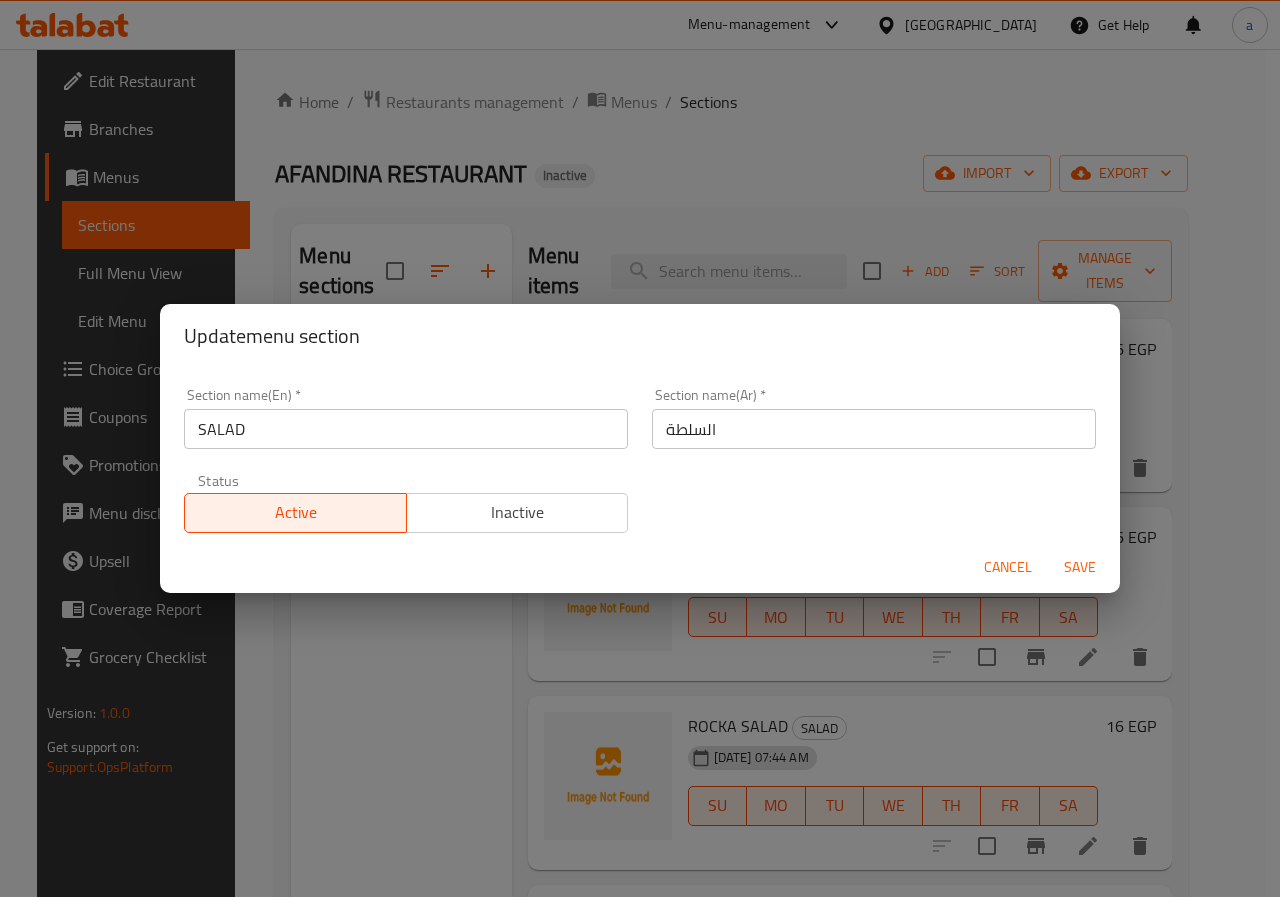 click on "SALAD" at bounding box center [406, 429] 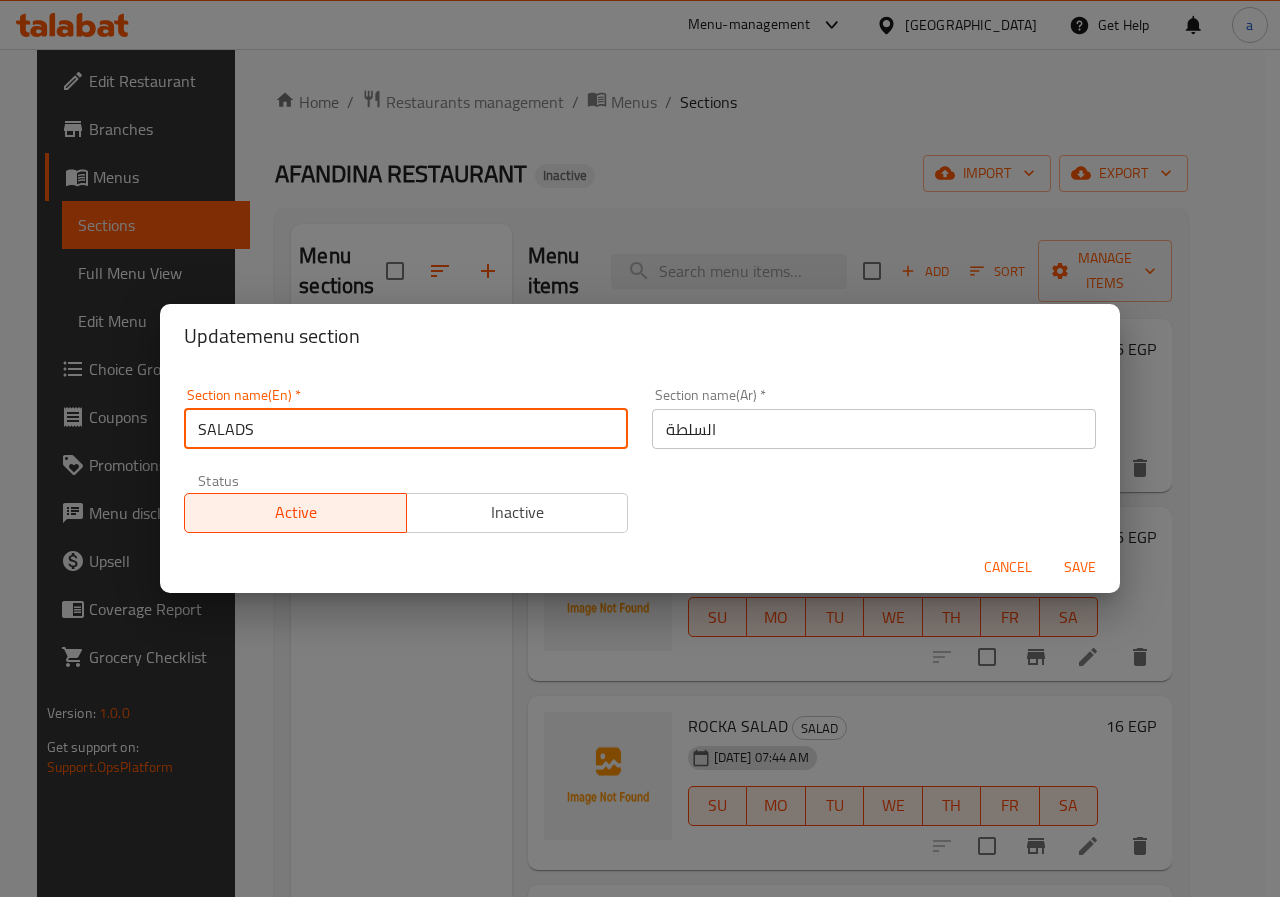 type on "SALADS" 